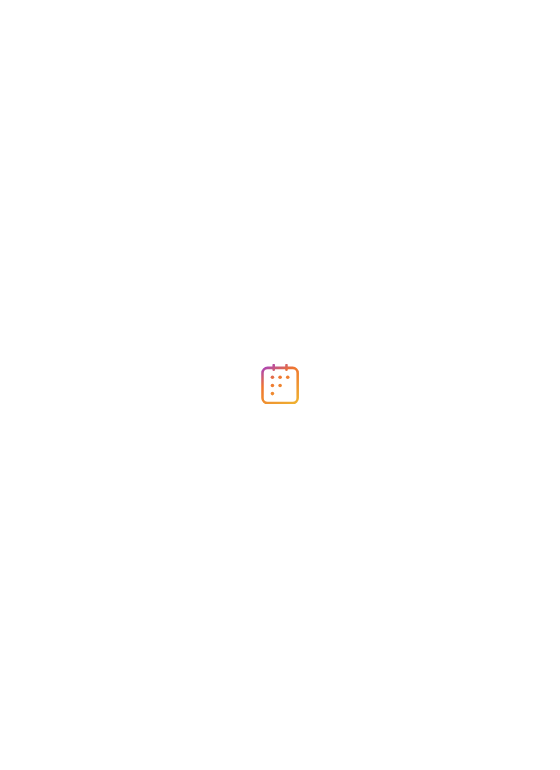 scroll, scrollTop: 0, scrollLeft: 0, axis: both 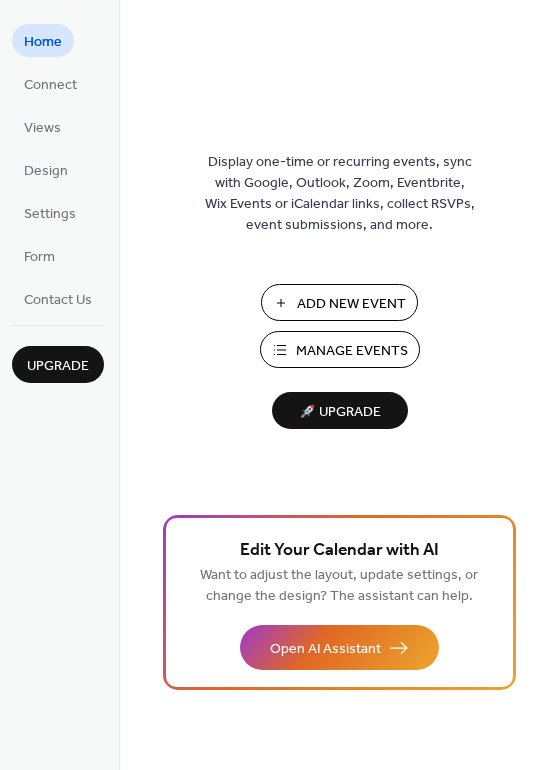 click on "Add New Event" at bounding box center [351, 304] 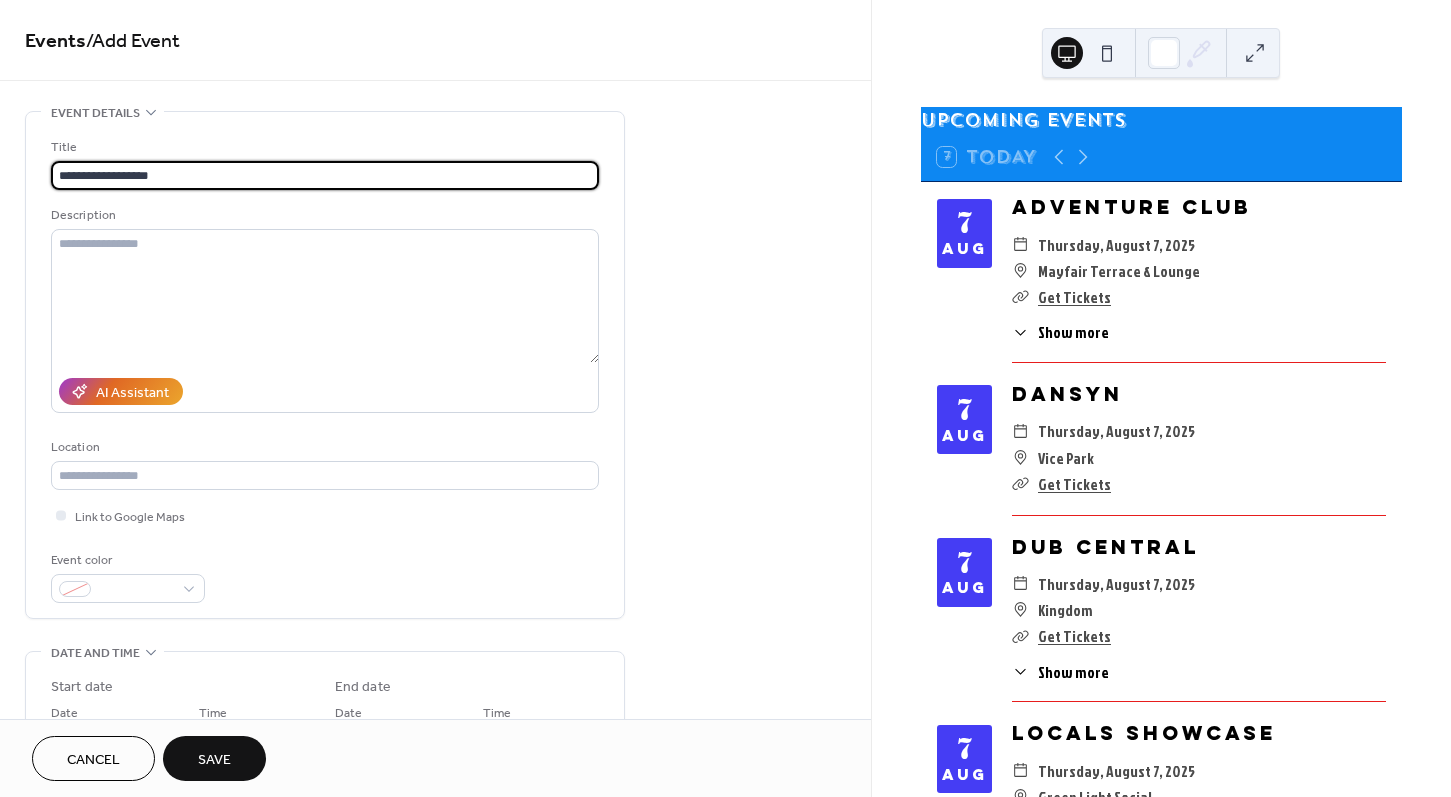 type on "**********" 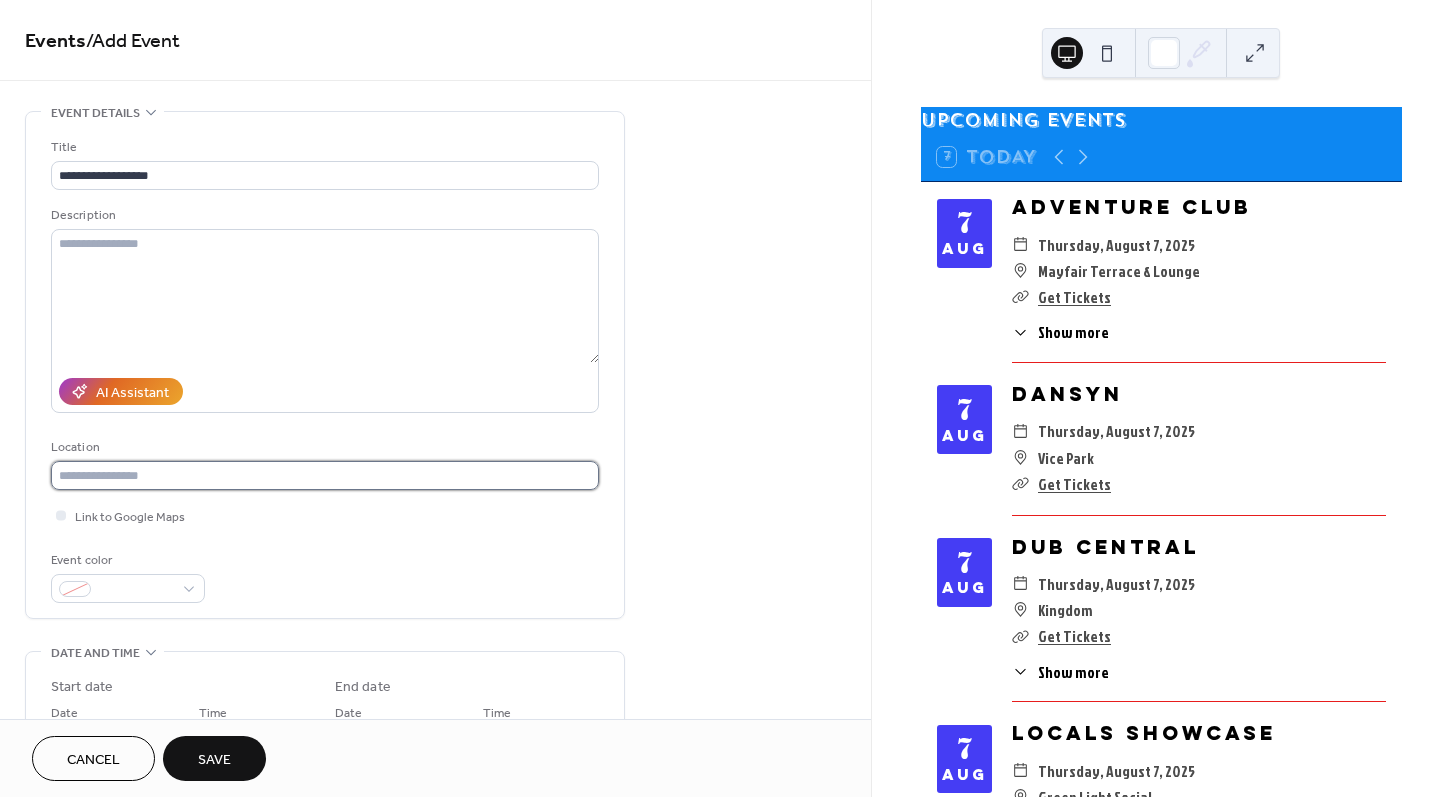 click at bounding box center (325, 475) 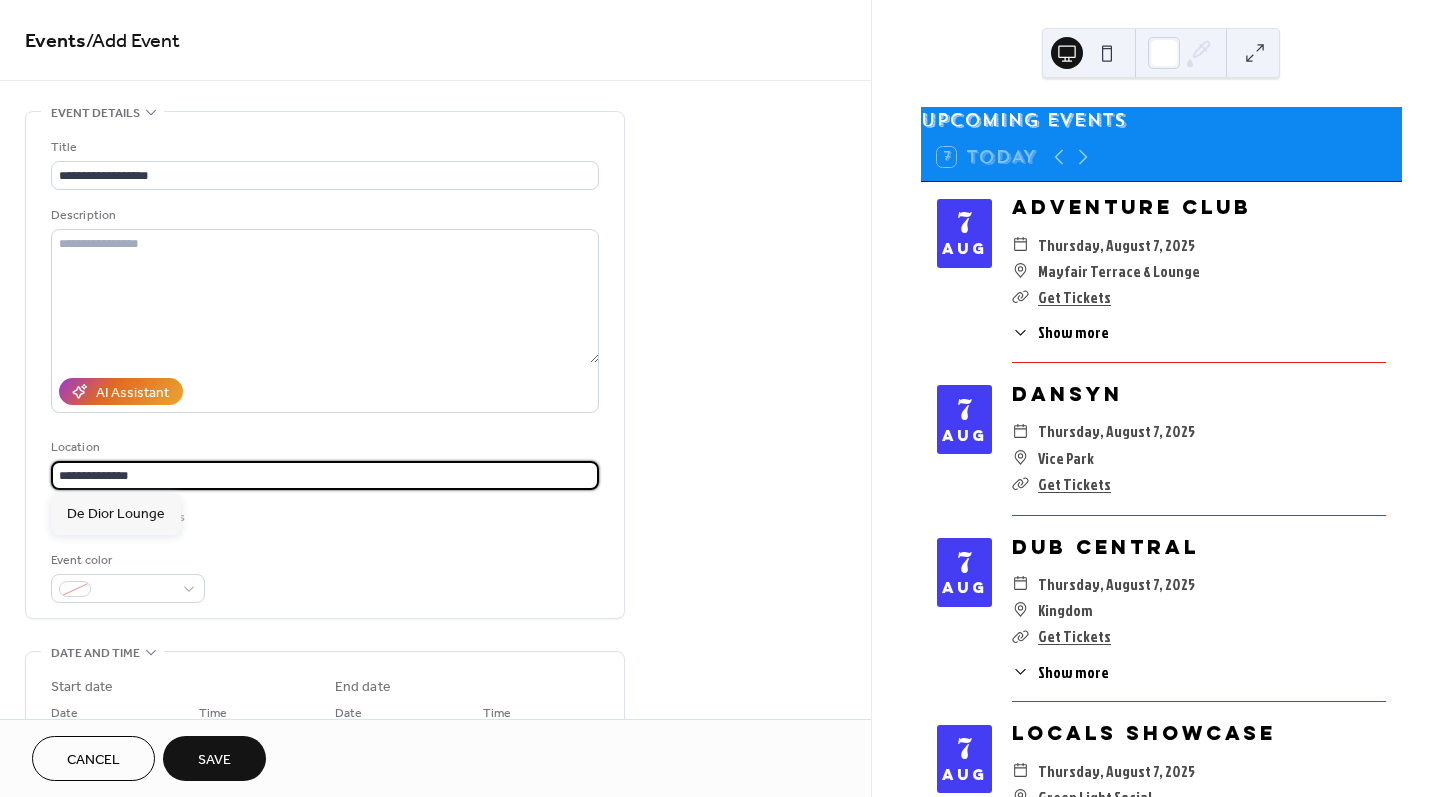 type on "**********" 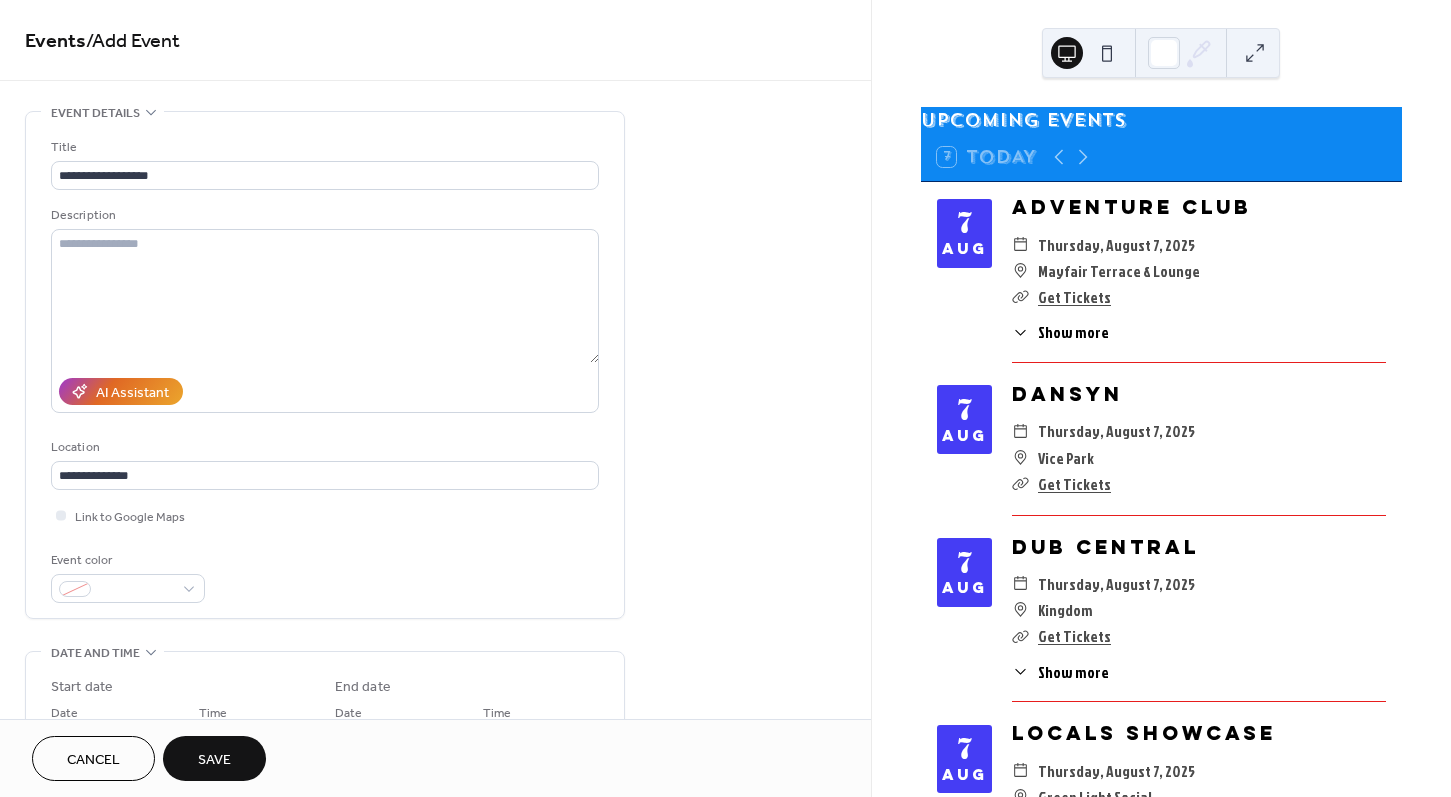 click on "**********" at bounding box center (325, 370) 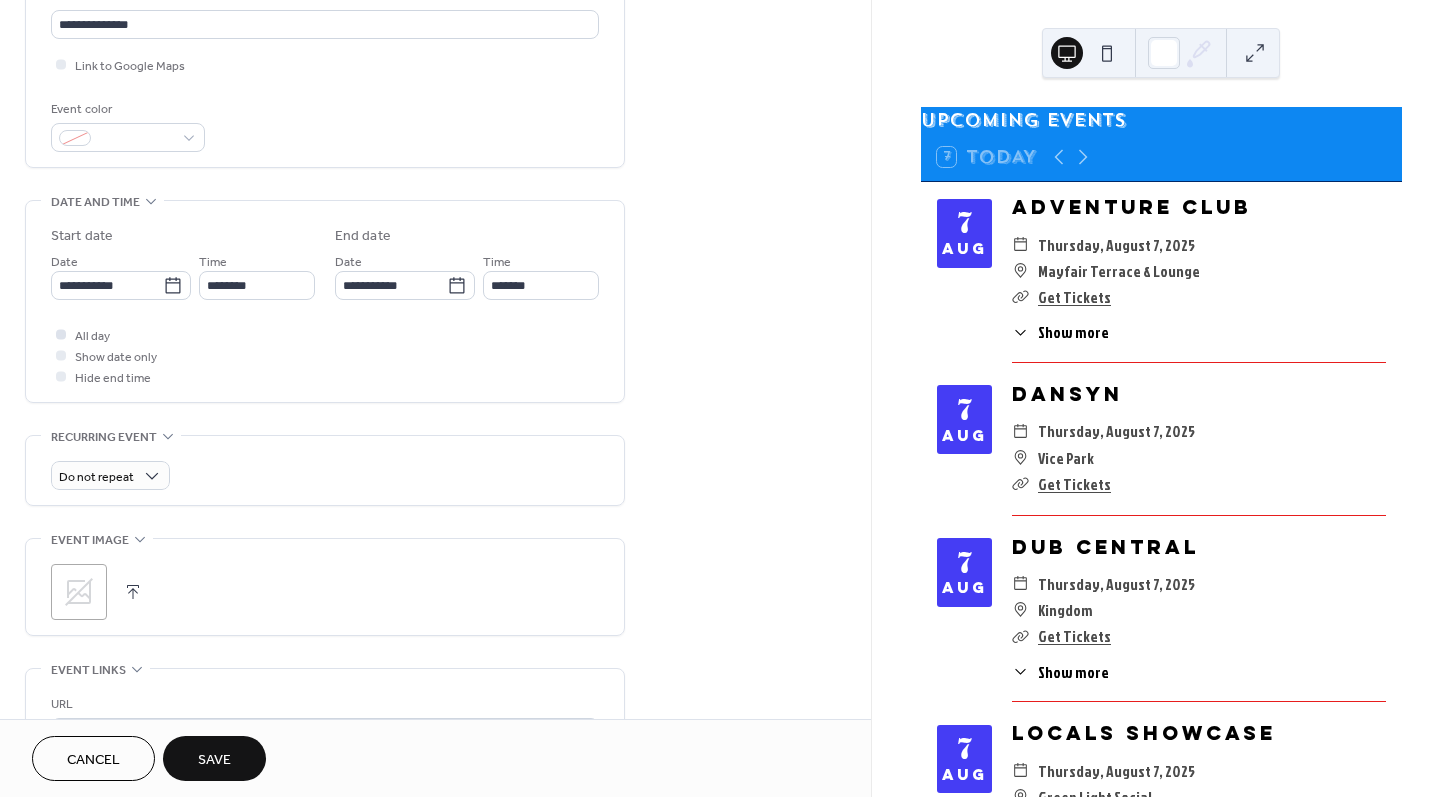 scroll, scrollTop: 472, scrollLeft: 0, axis: vertical 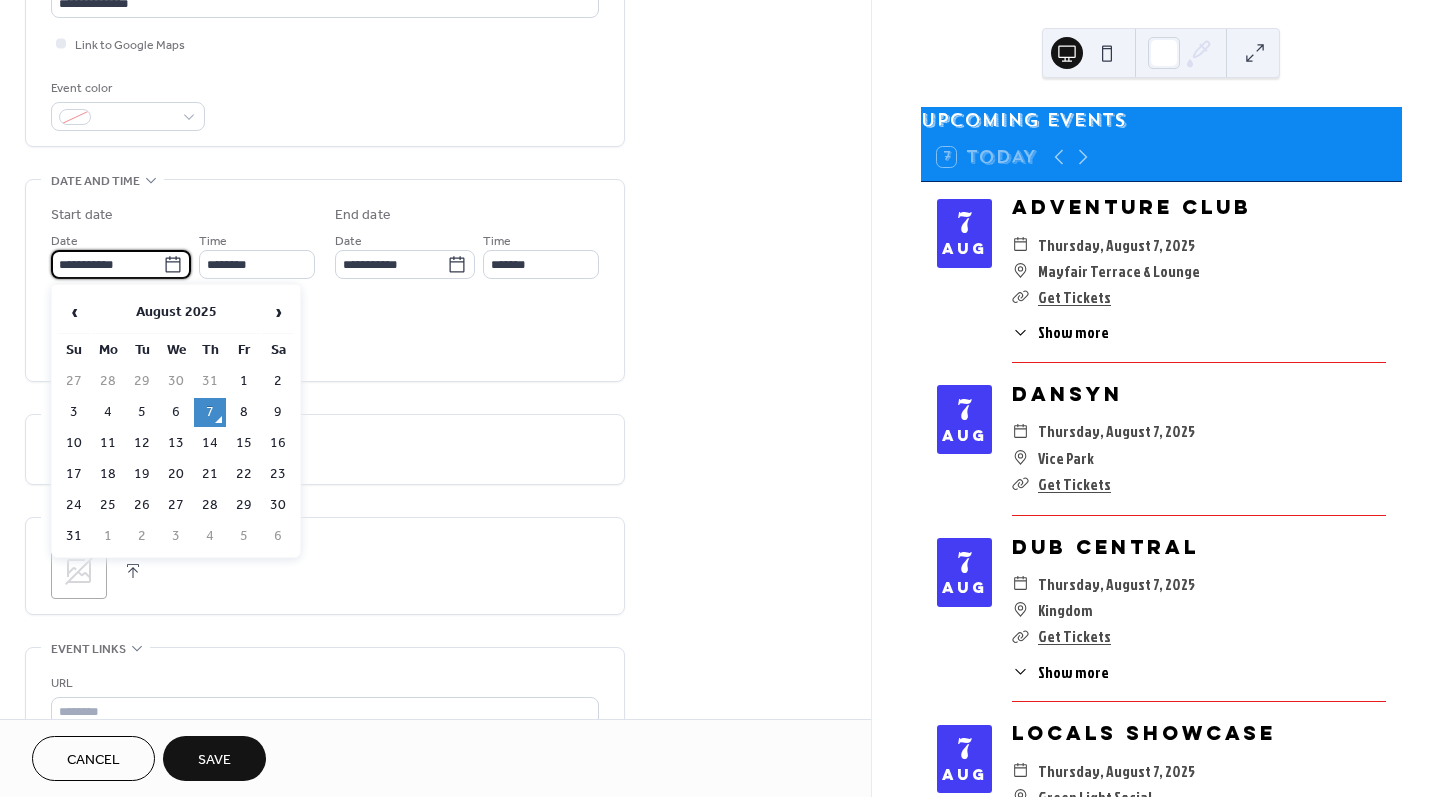 click on "**********" at bounding box center (107, 264) 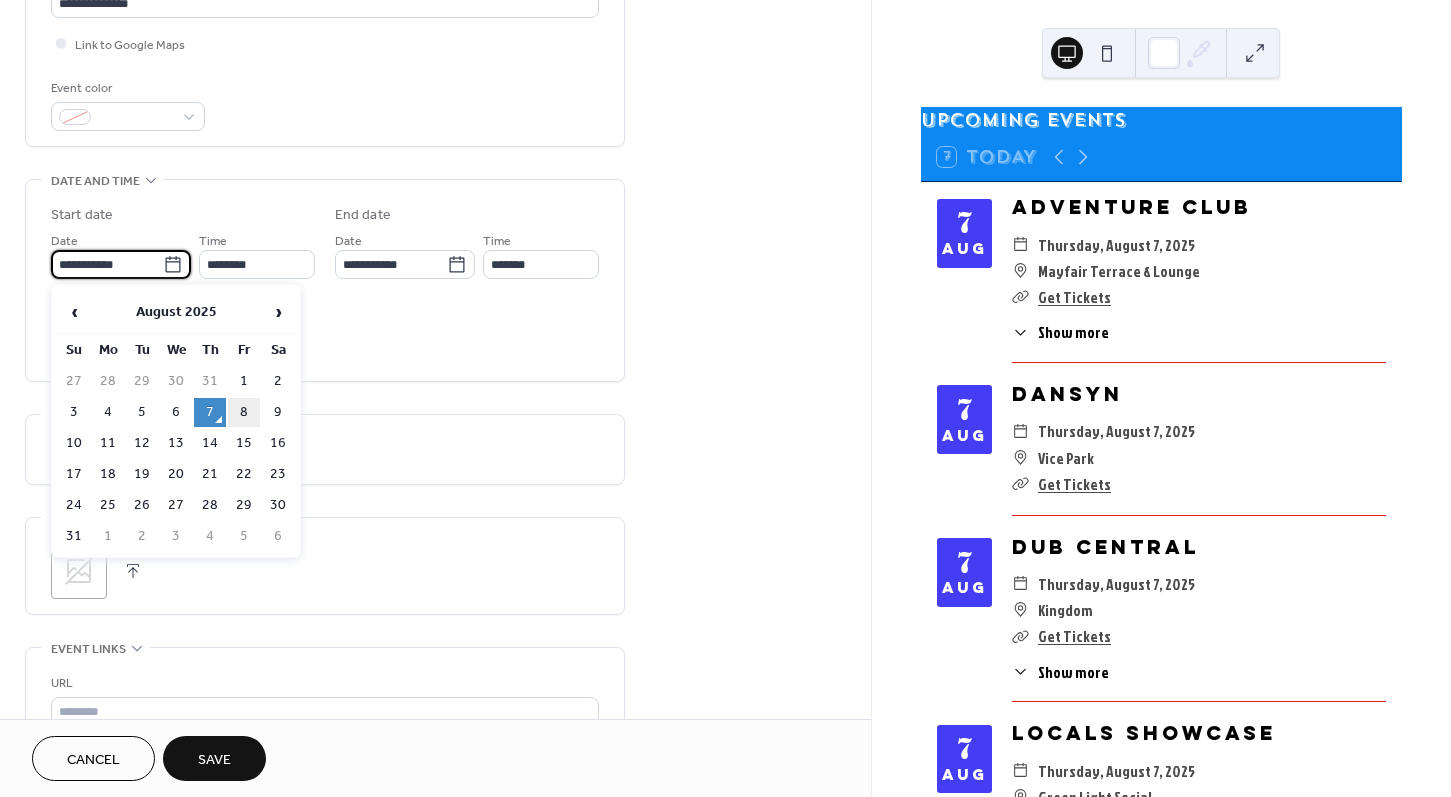 click on "8" at bounding box center [244, 412] 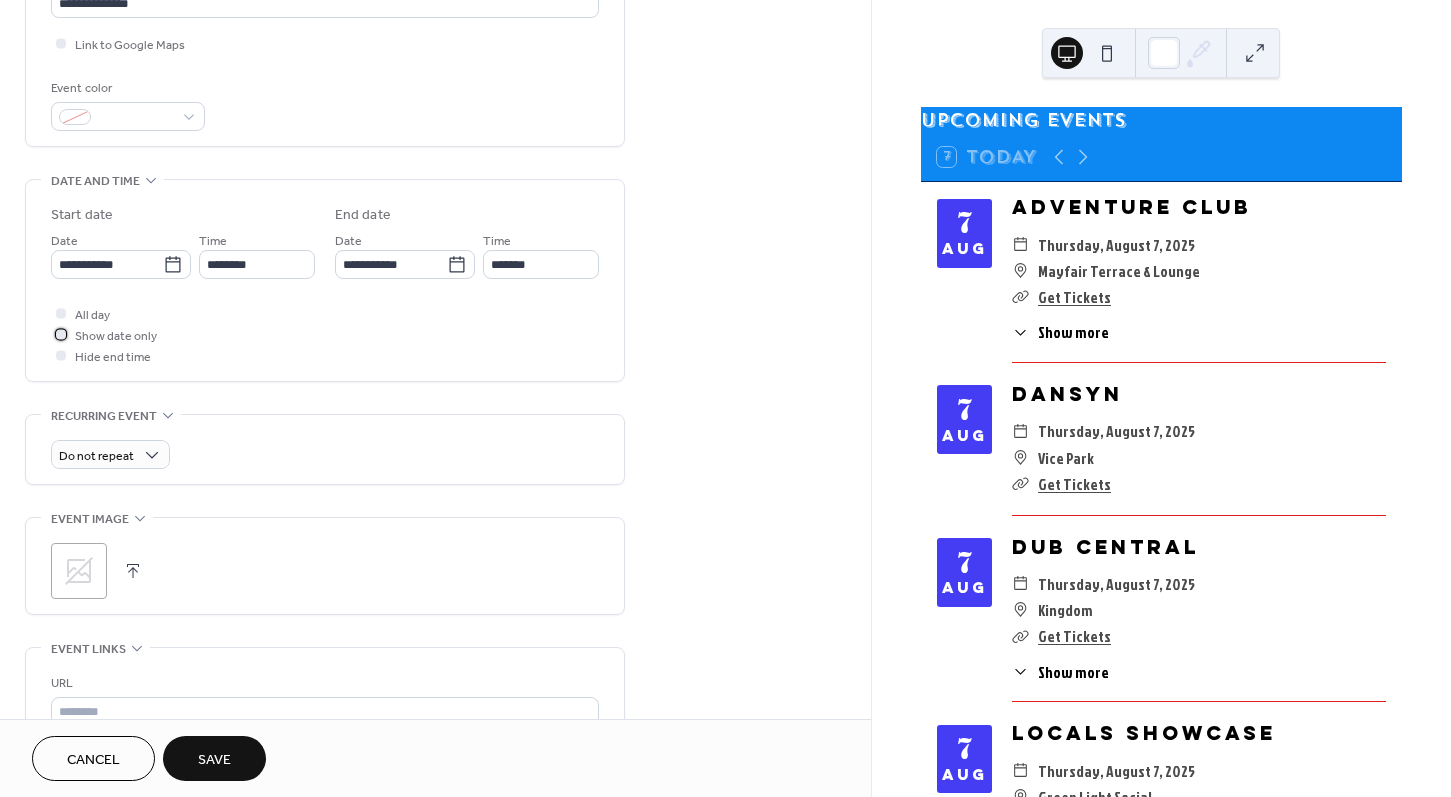 drag, startPoint x: 138, startPoint y: 333, endPoint x: 183, endPoint y: 370, distance: 58.258045 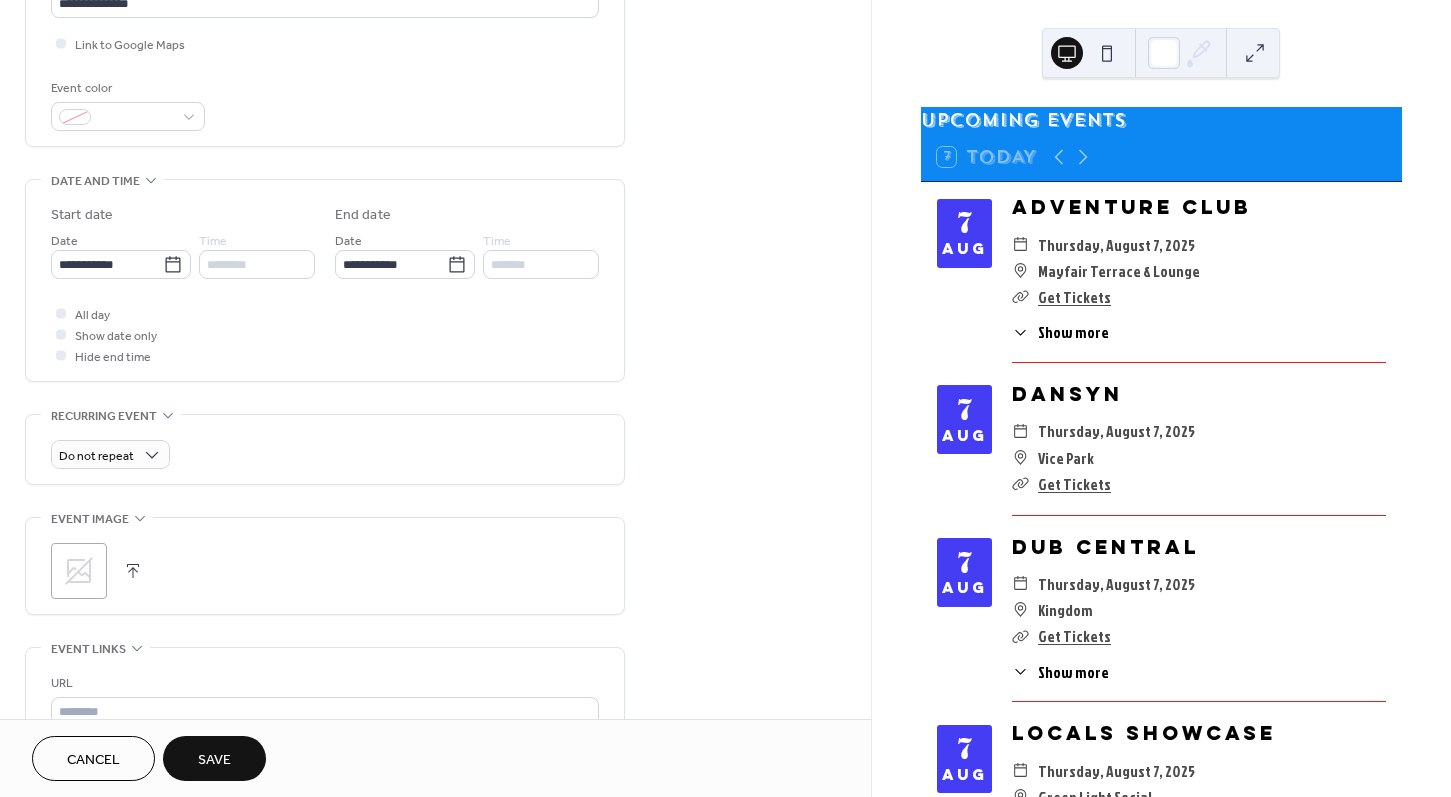 click on "**********" at bounding box center (325, 316) 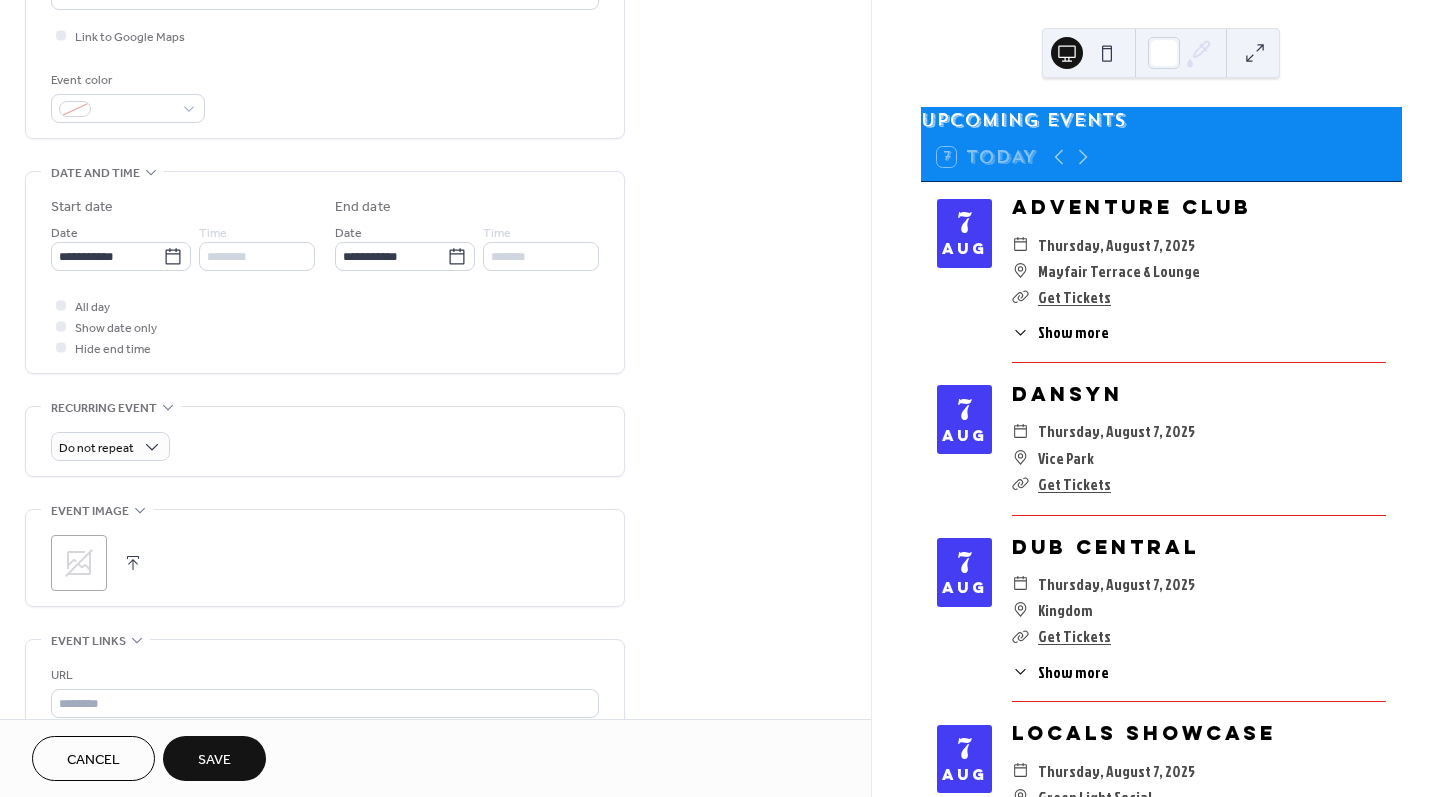 scroll, scrollTop: 767, scrollLeft: 0, axis: vertical 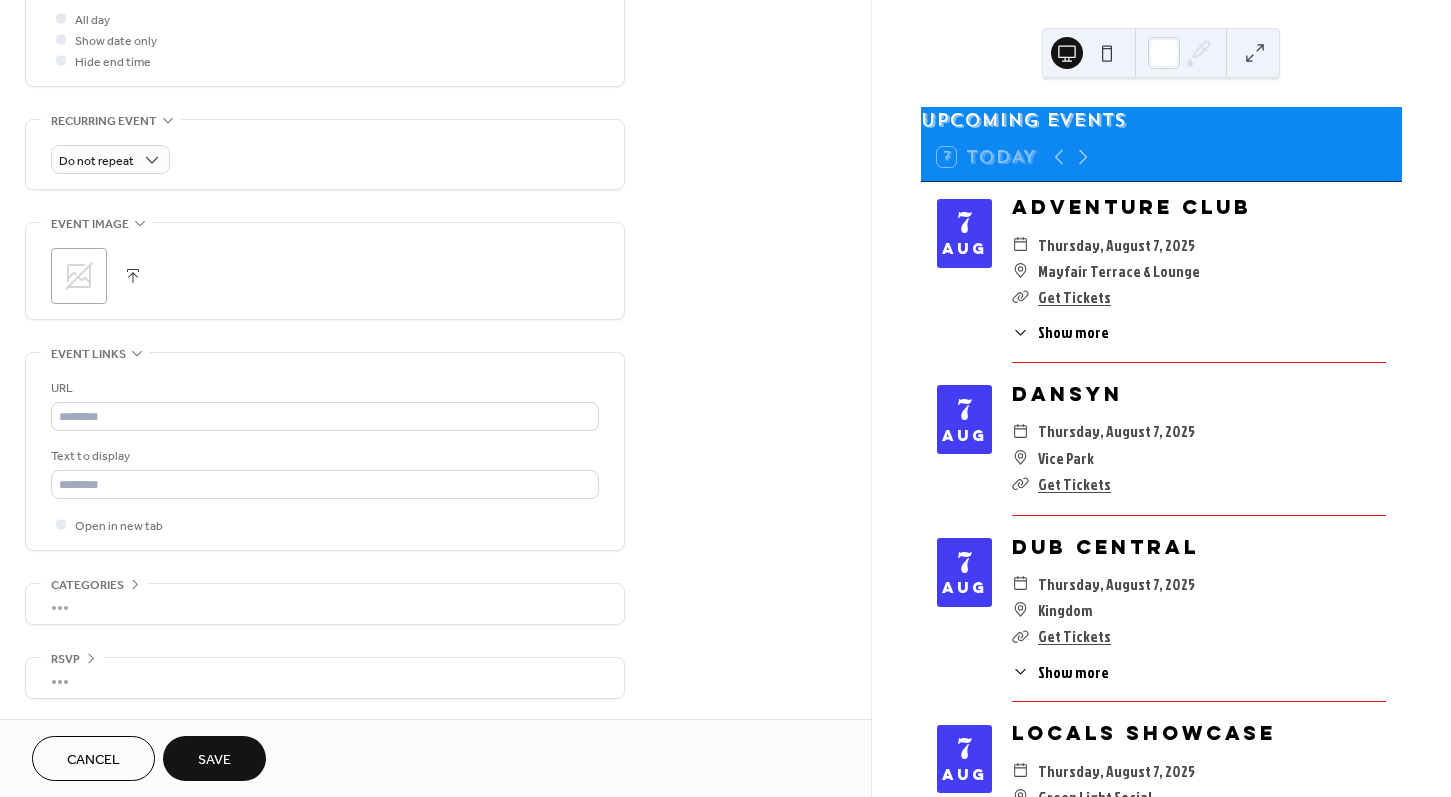 click on "URL Text to display Open in new tab" at bounding box center (325, 456) 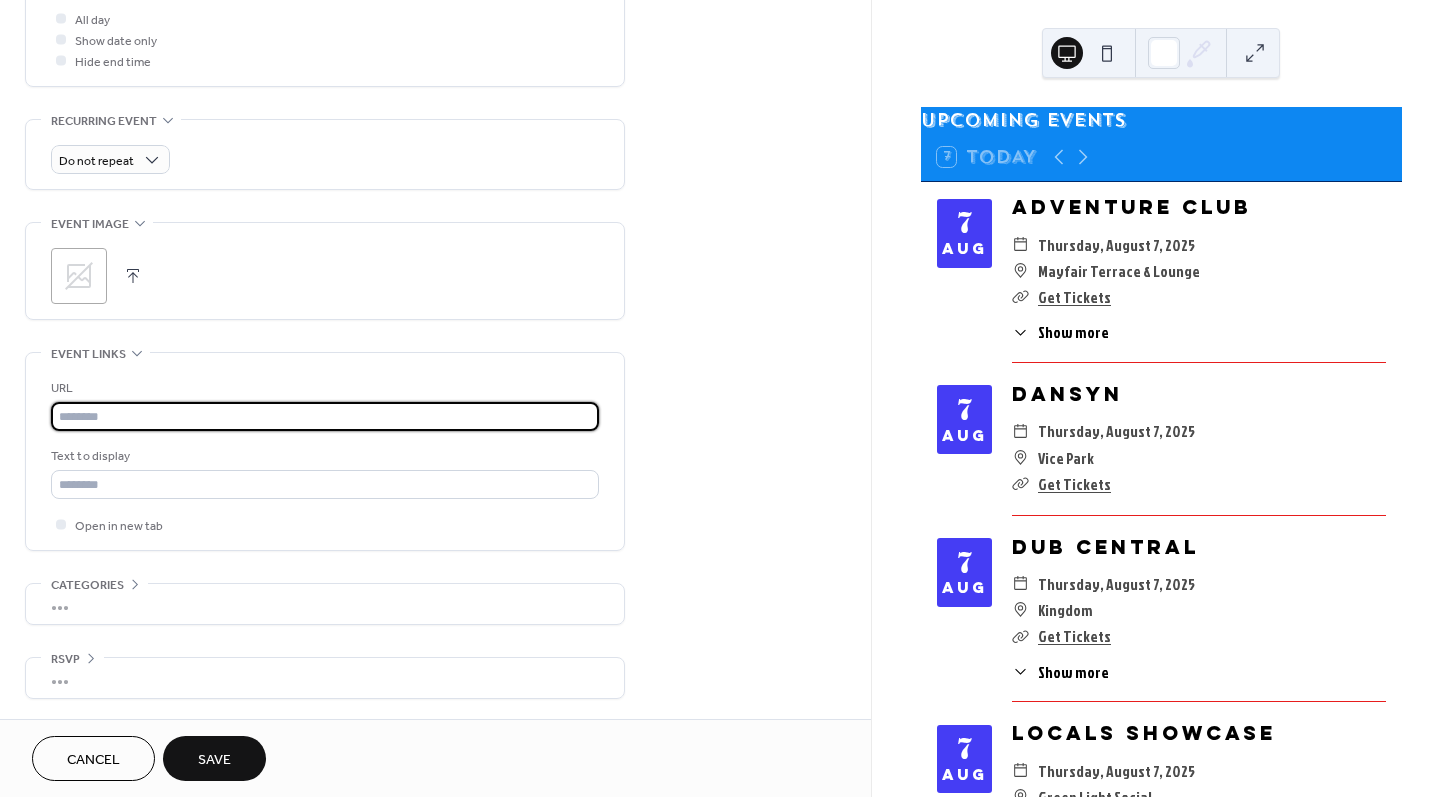 click at bounding box center (325, 416) 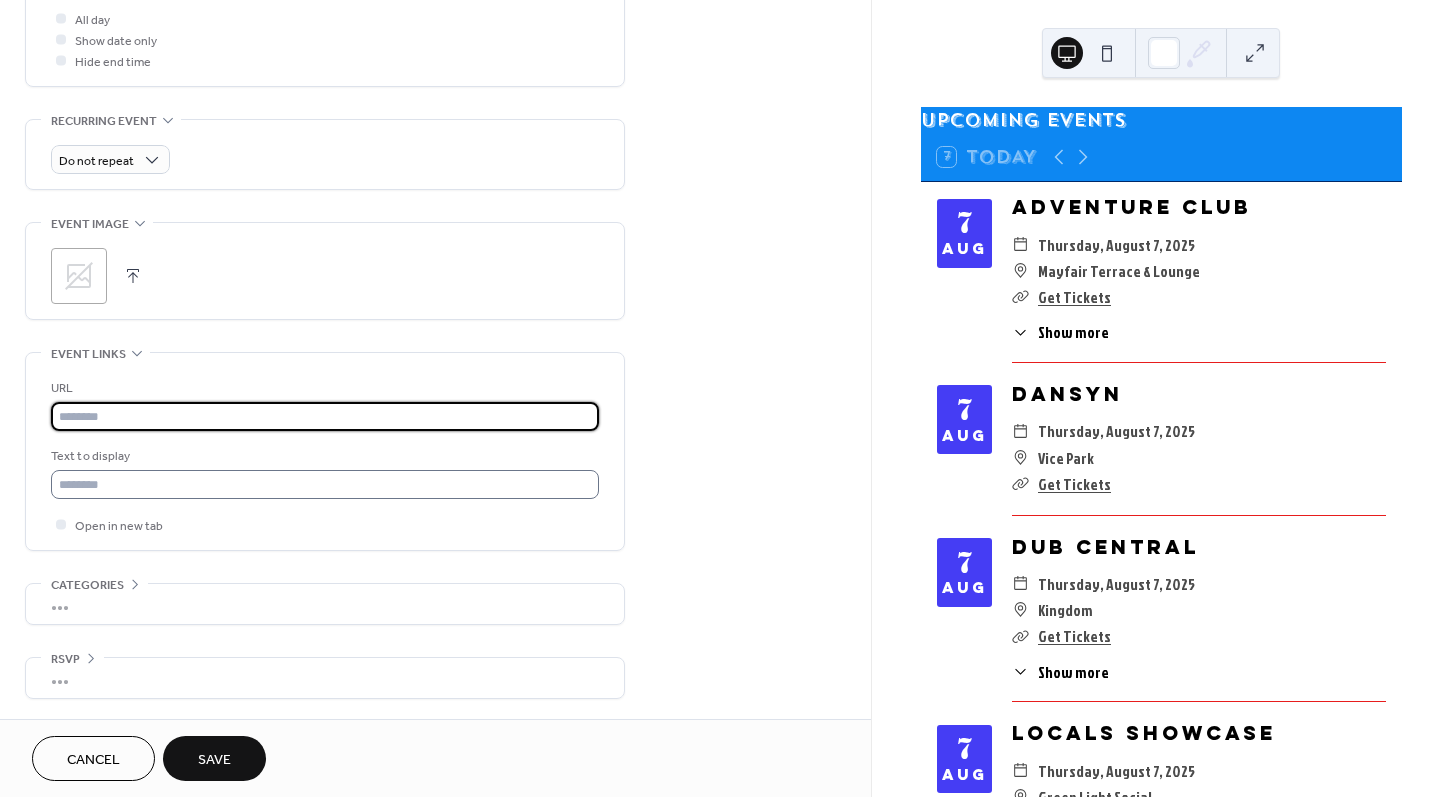 paste on "**********" 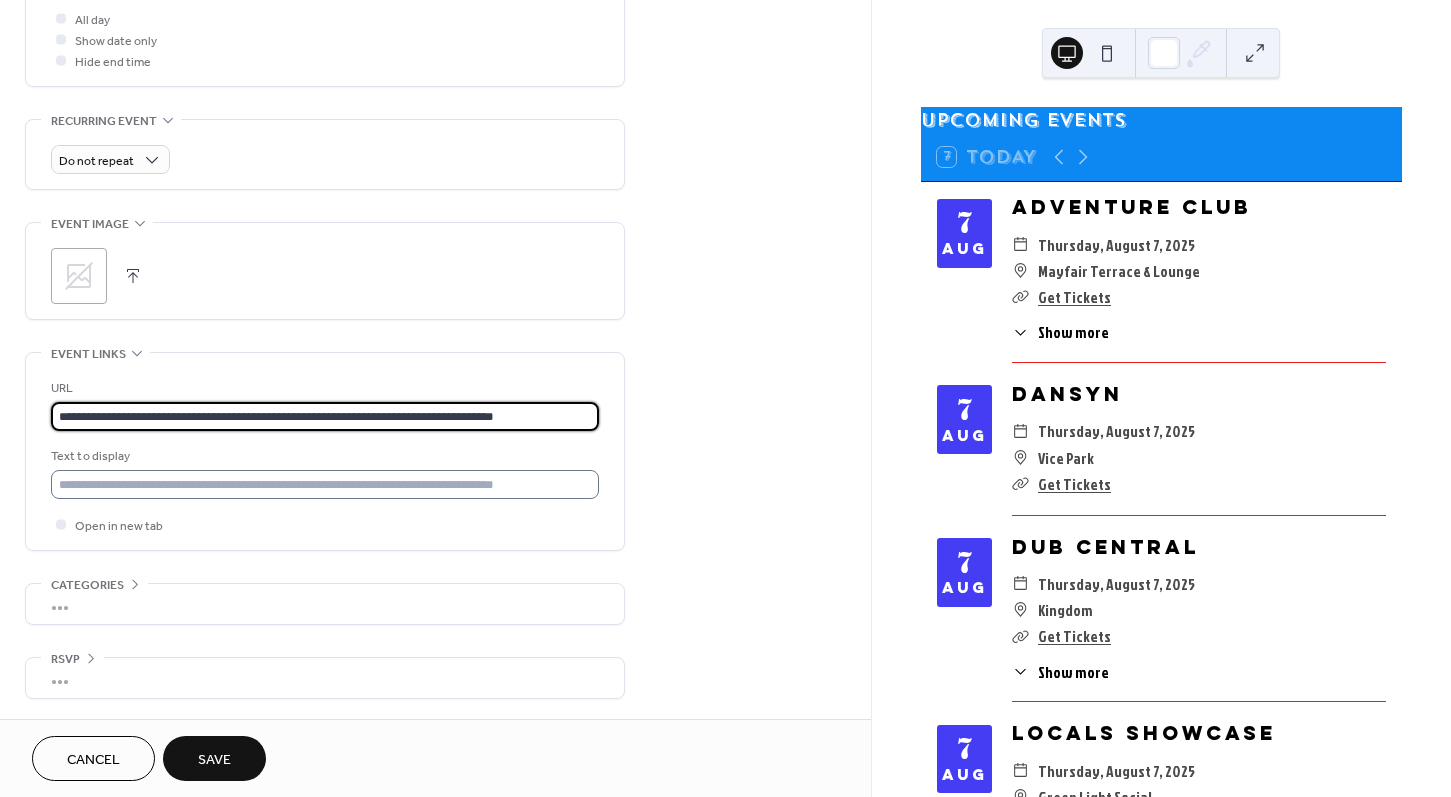 type on "**********" 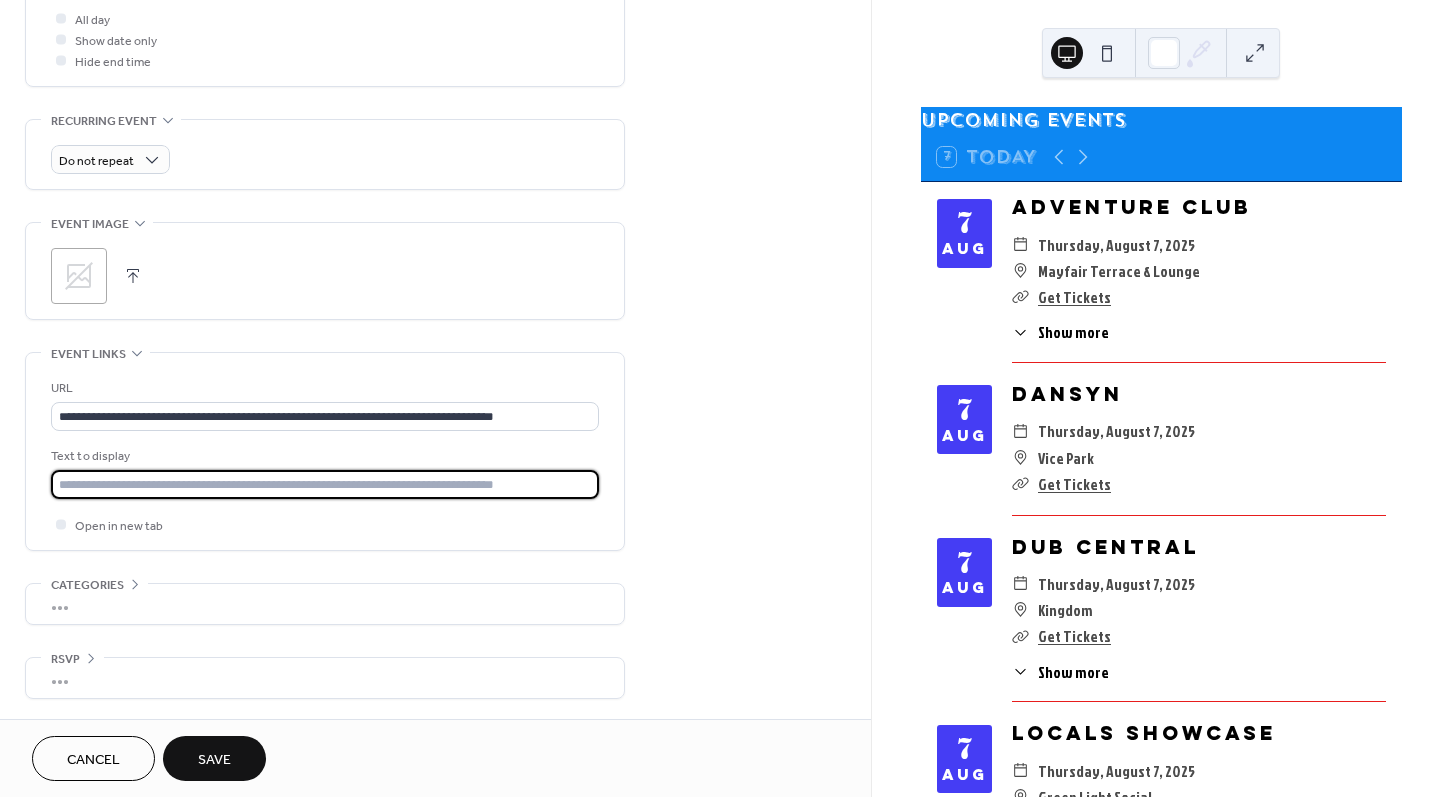 click at bounding box center [325, 484] 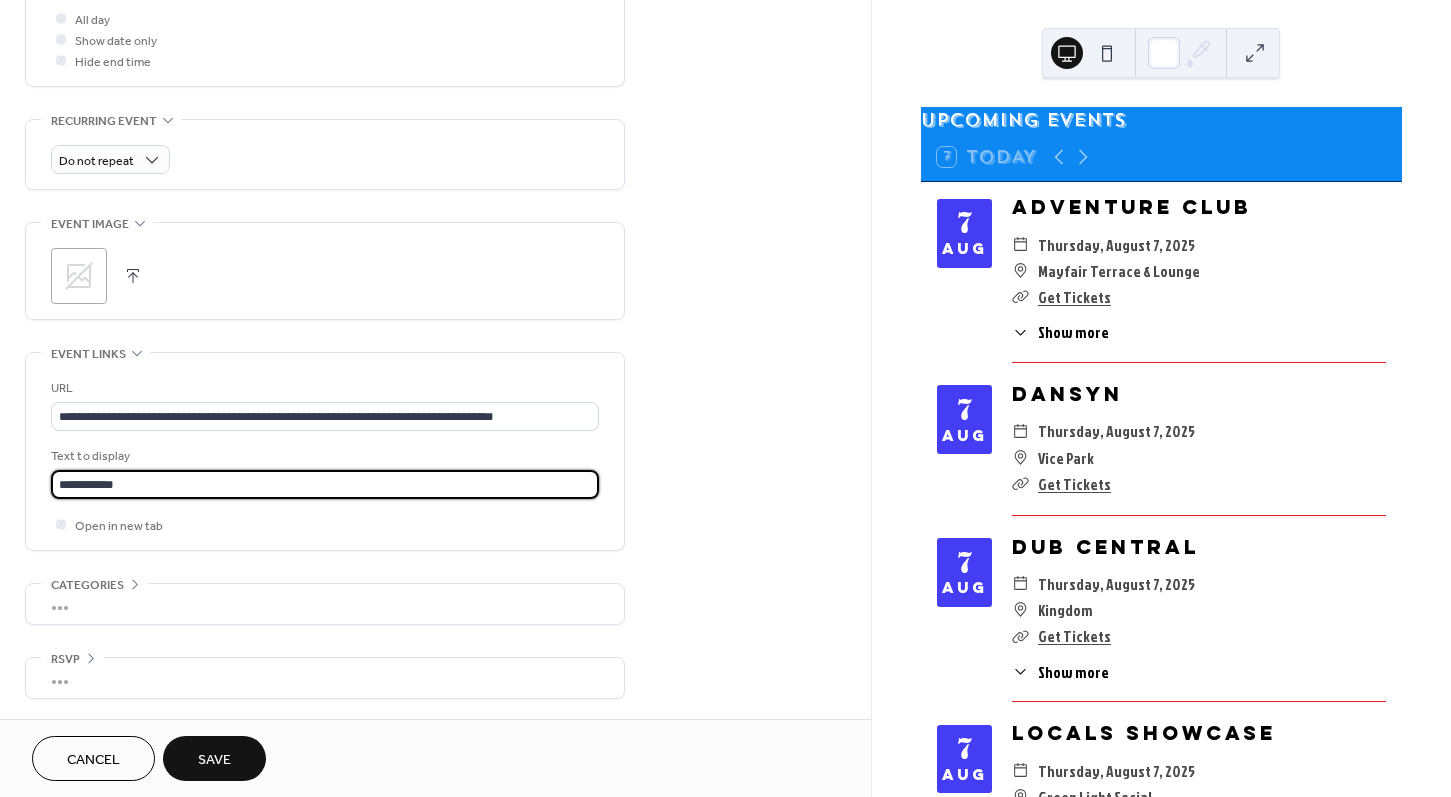 click on "Save" at bounding box center (214, 760) 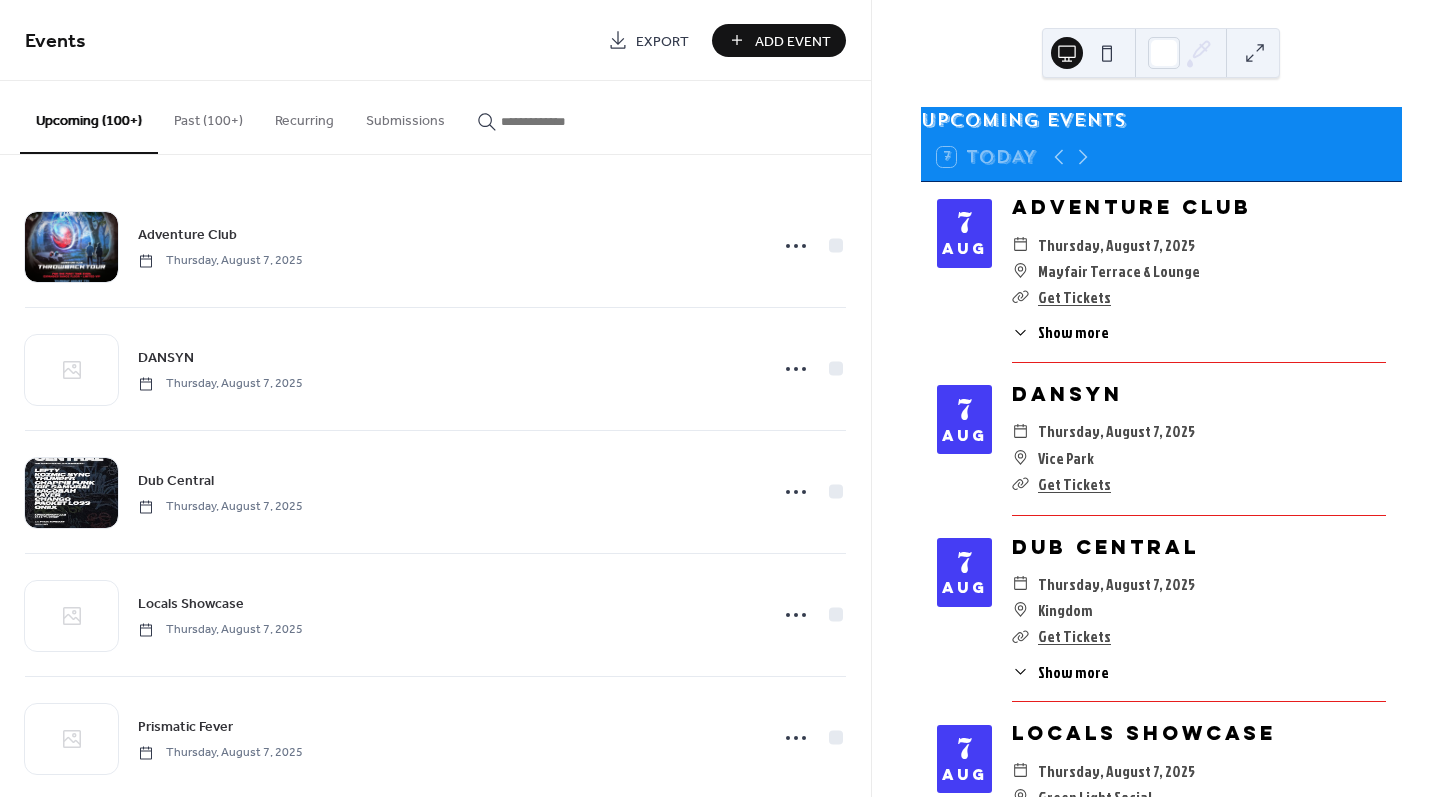 click on "Add Event" at bounding box center (793, 41) 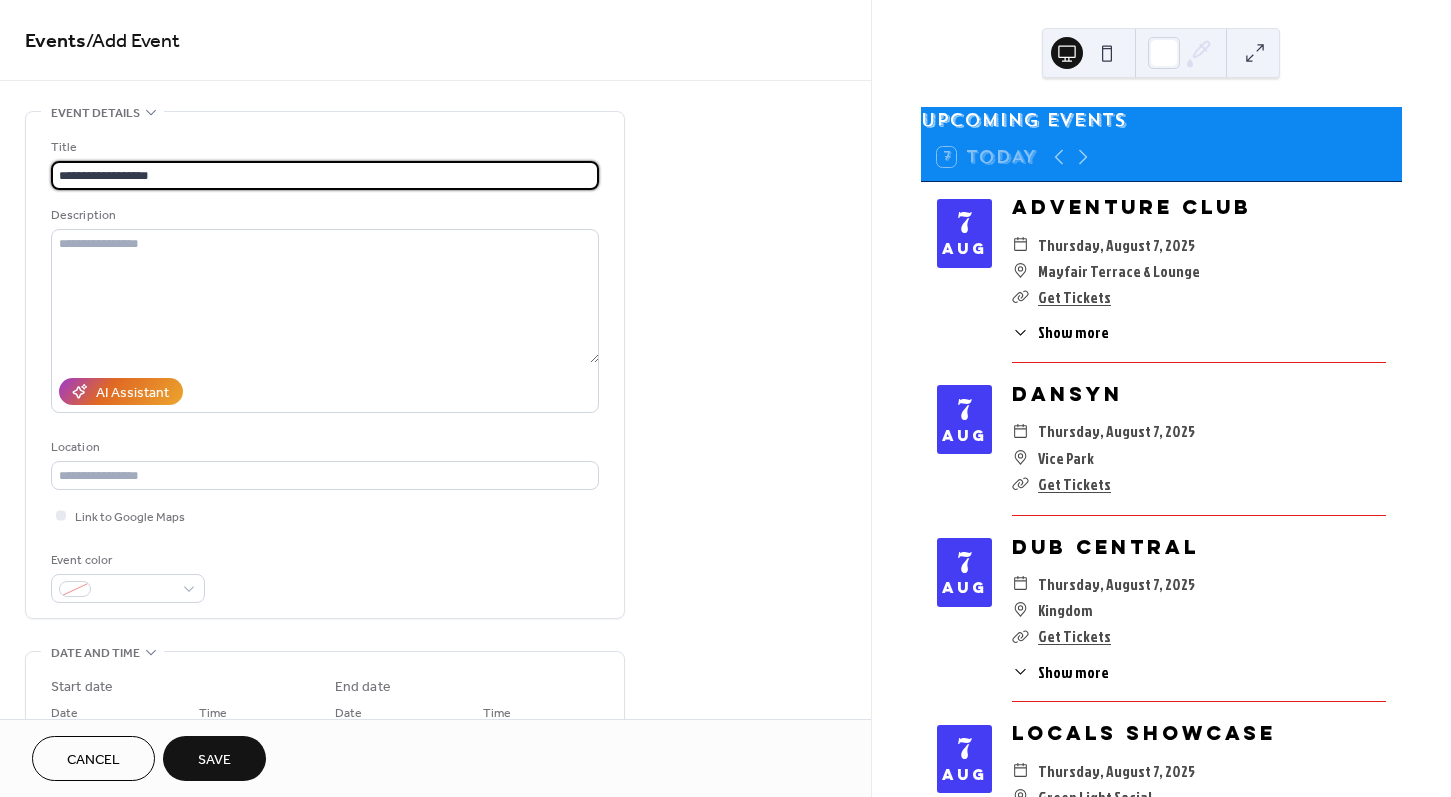 type on "**********" 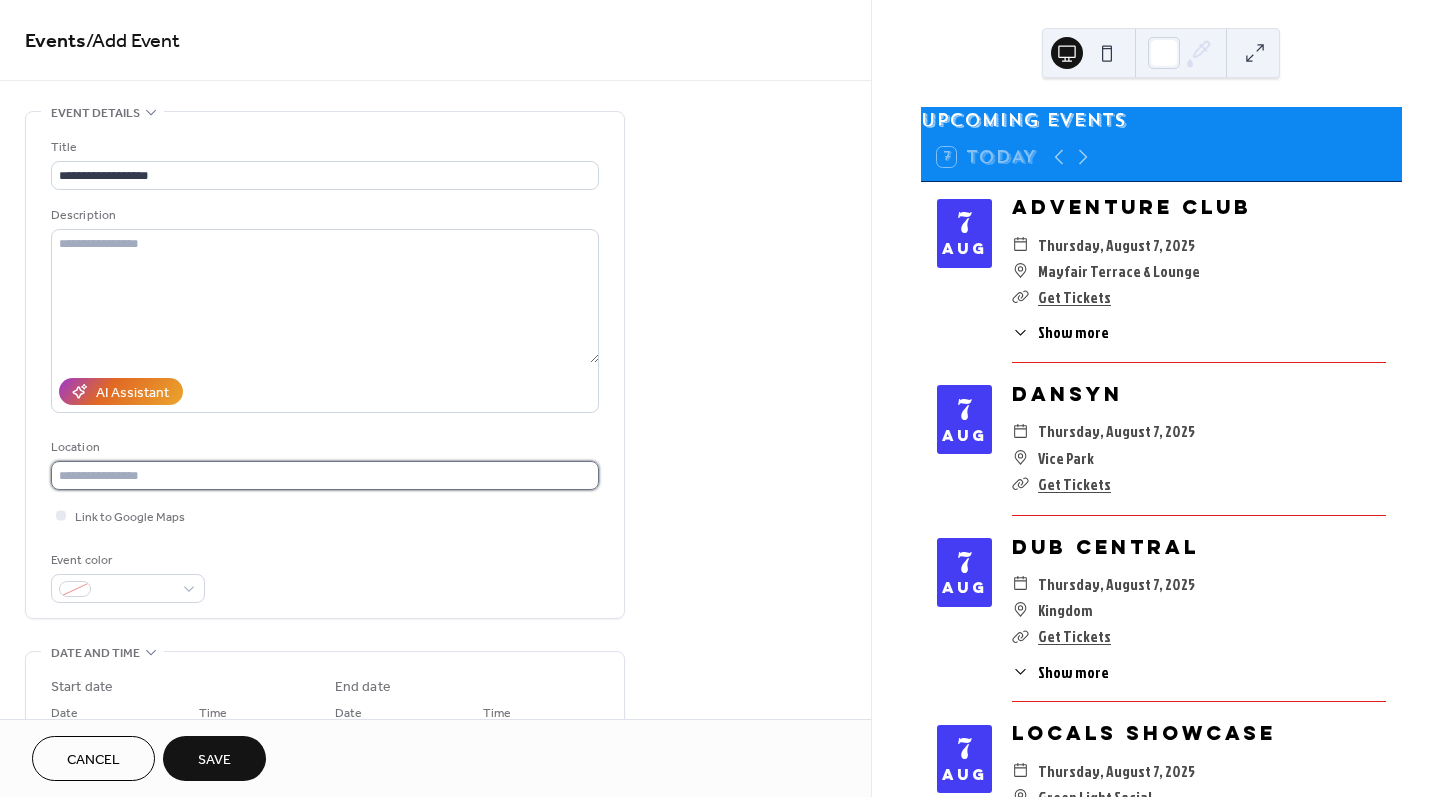 click at bounding box center [325, 475] 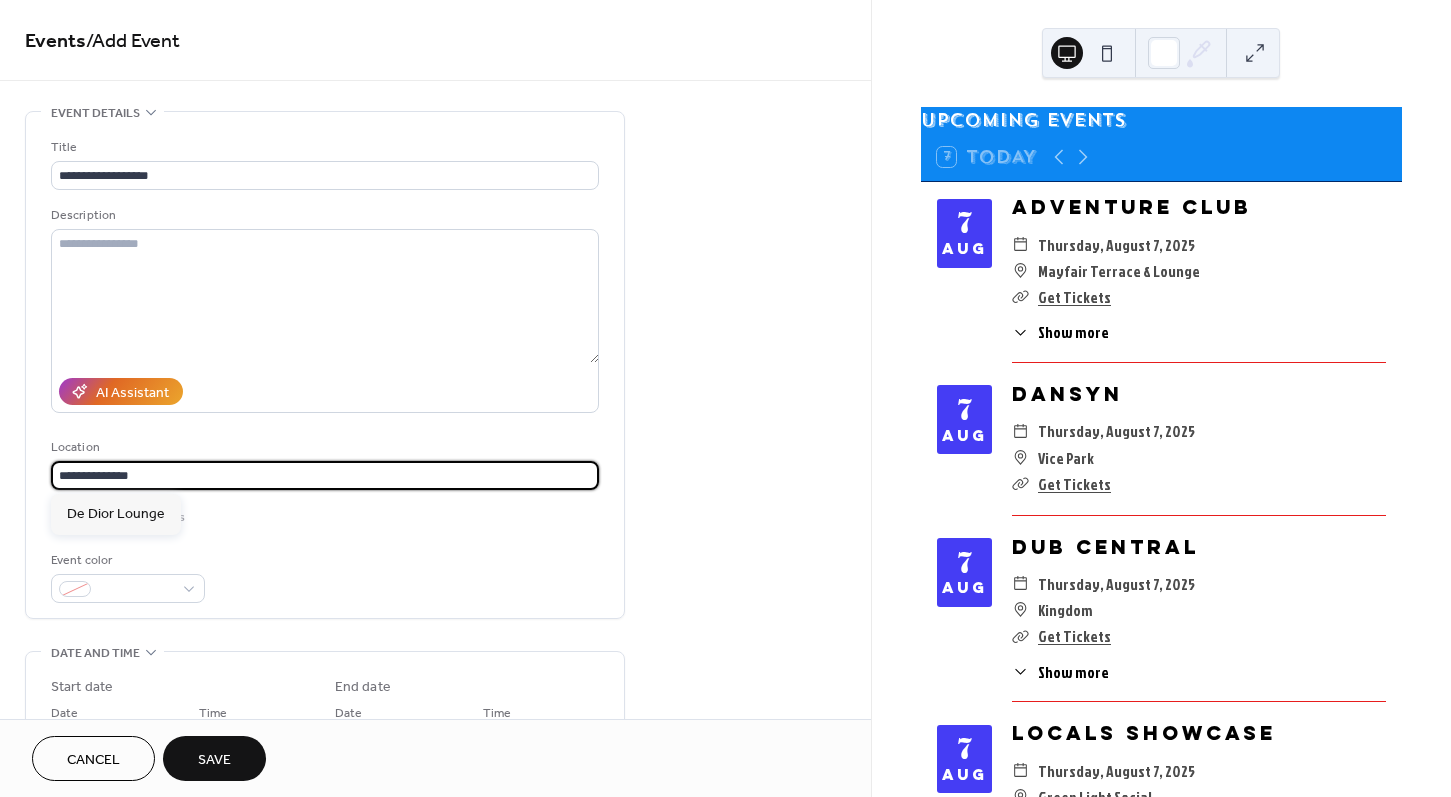 type on "**********" 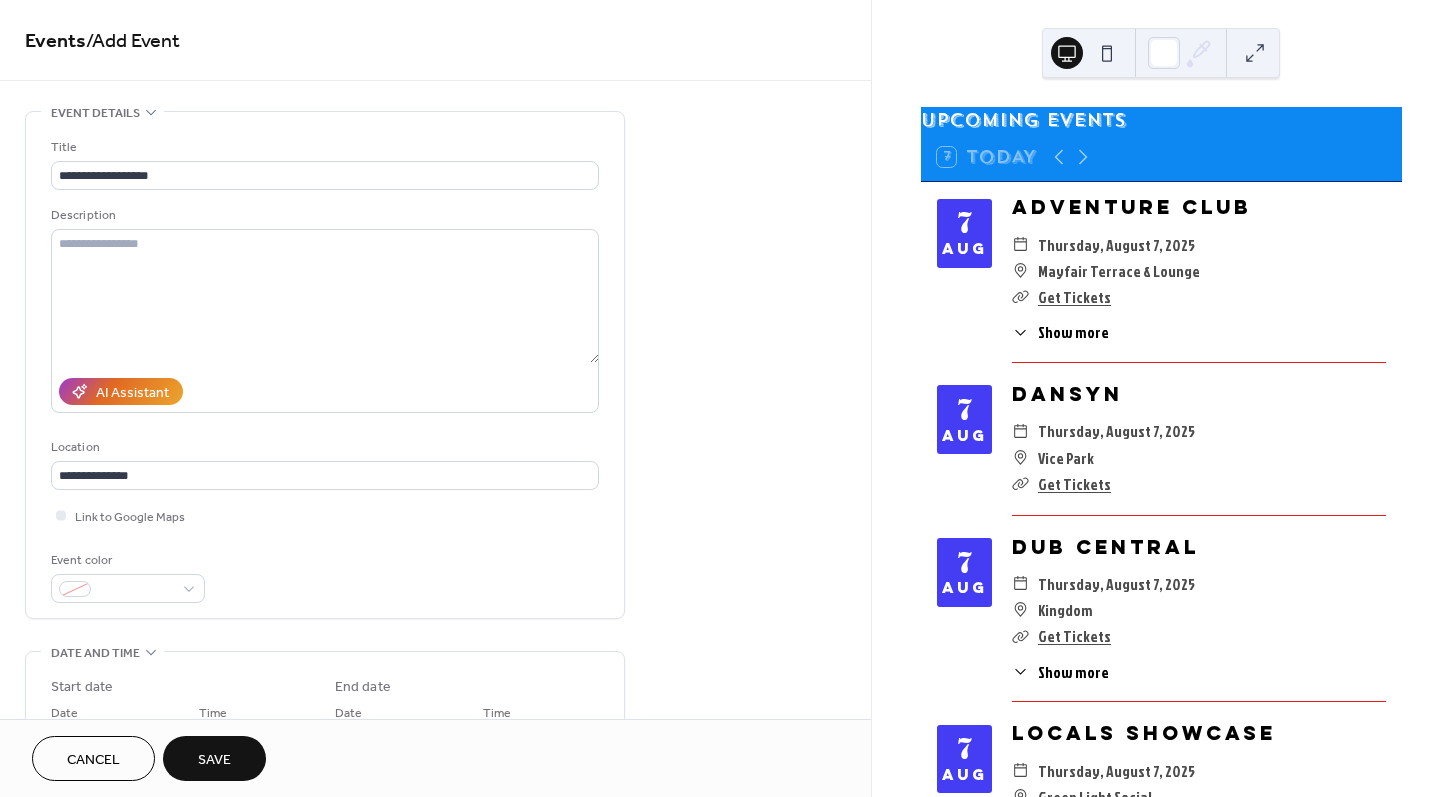 click on "Link to Google Maps" at bounding box center [325, 515] 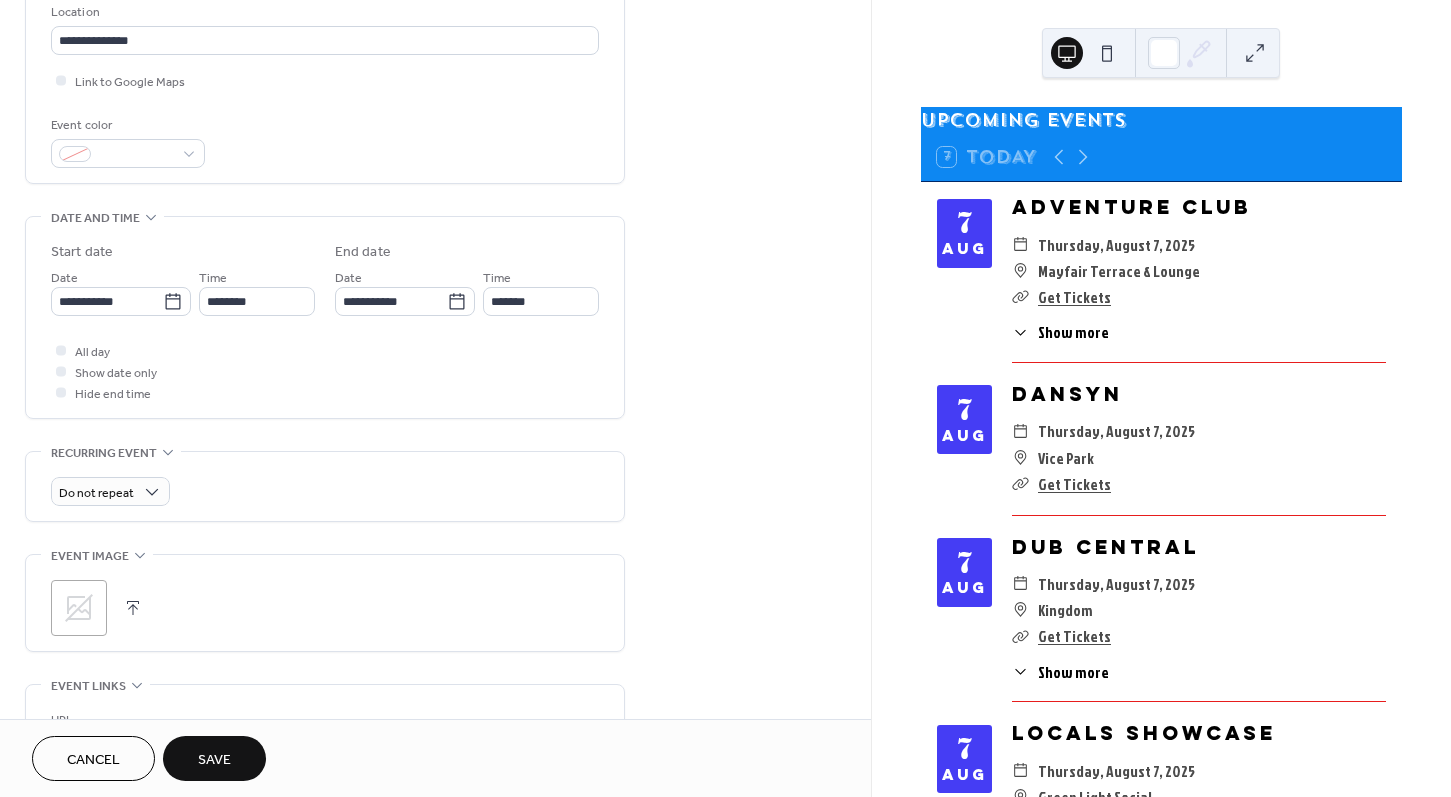 scroll, scrollTop: 464, scrollLeft: 0, axis: vertical 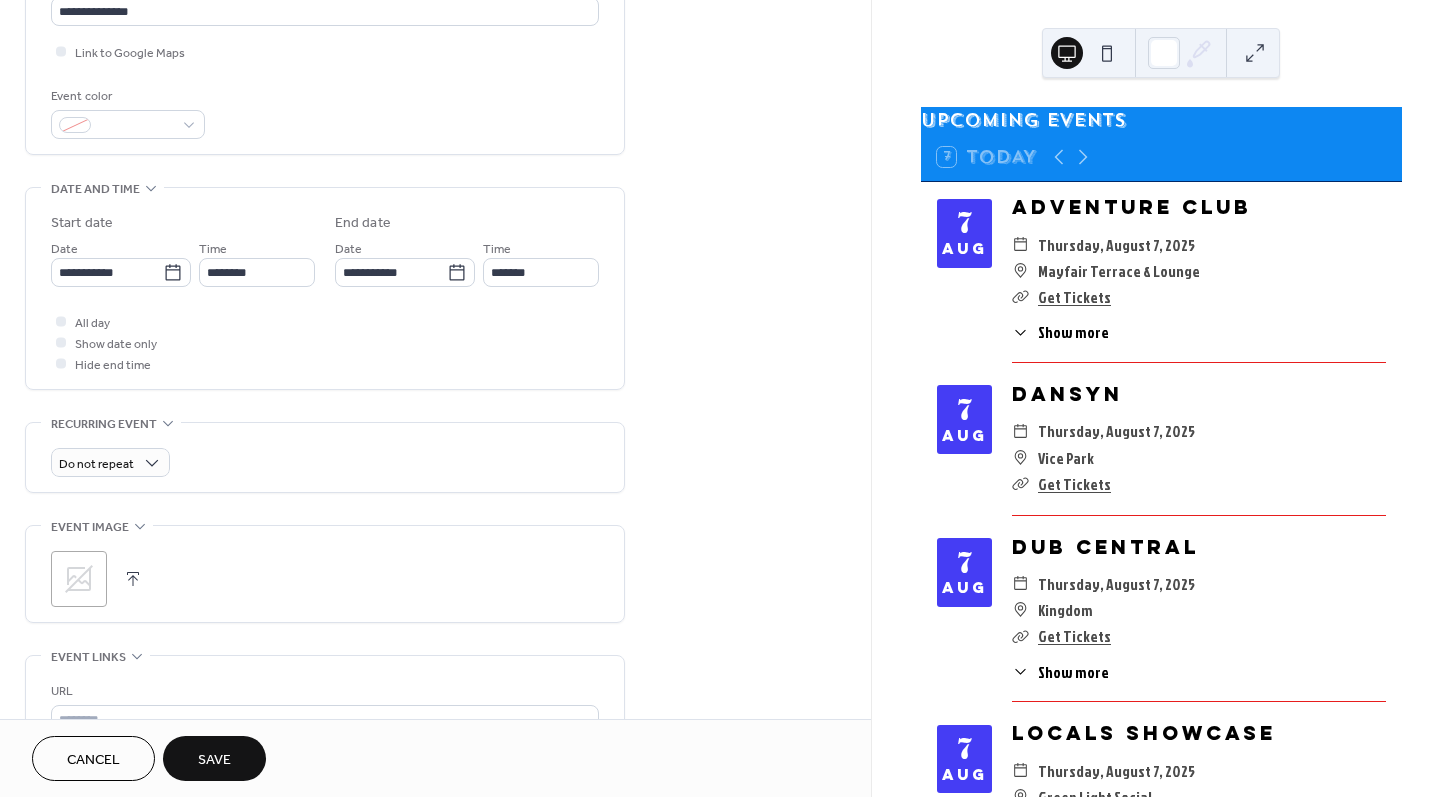 click on "All day Show date only Hide end time" at bounding box center [325, 342] 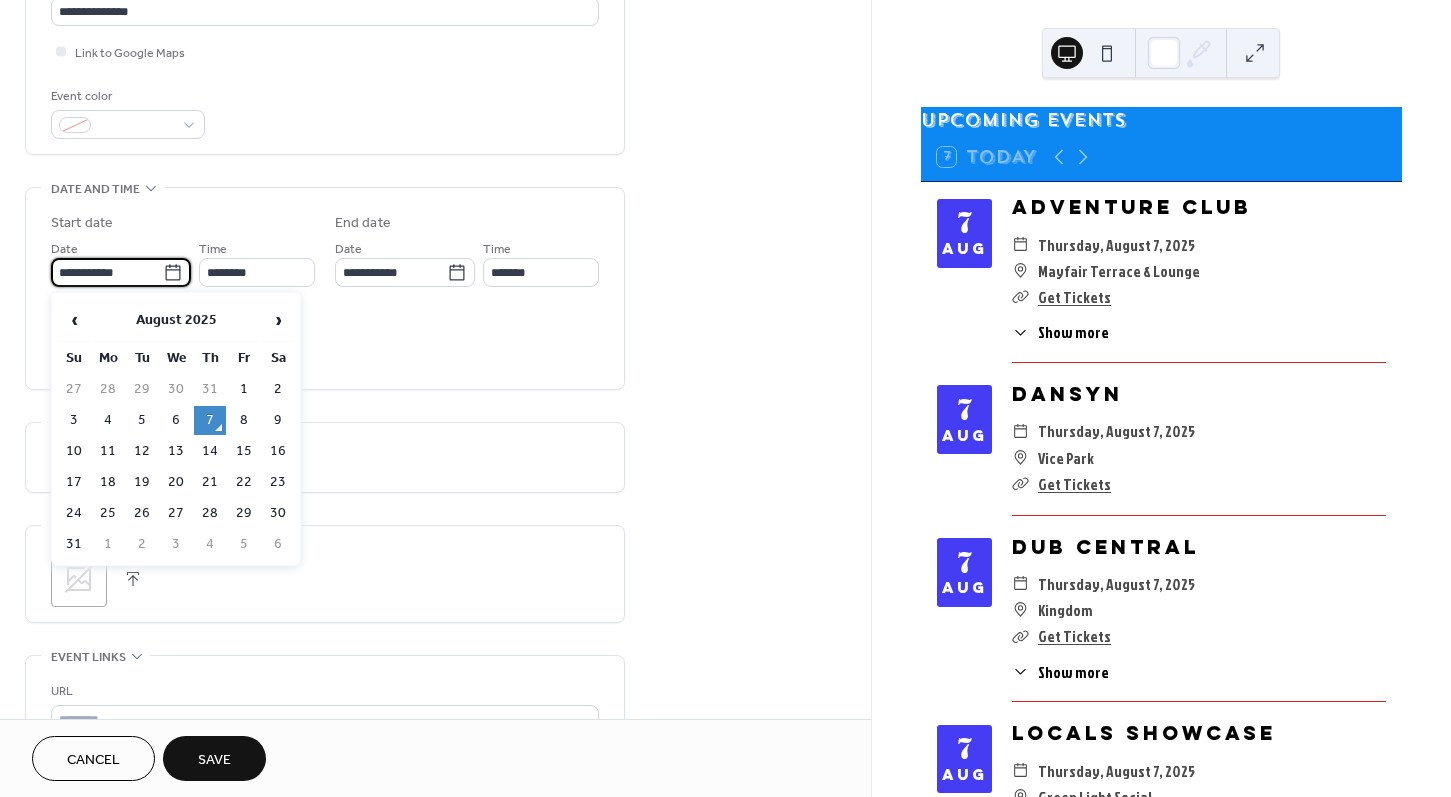 click on "**********" at bounding box center (107, 272) 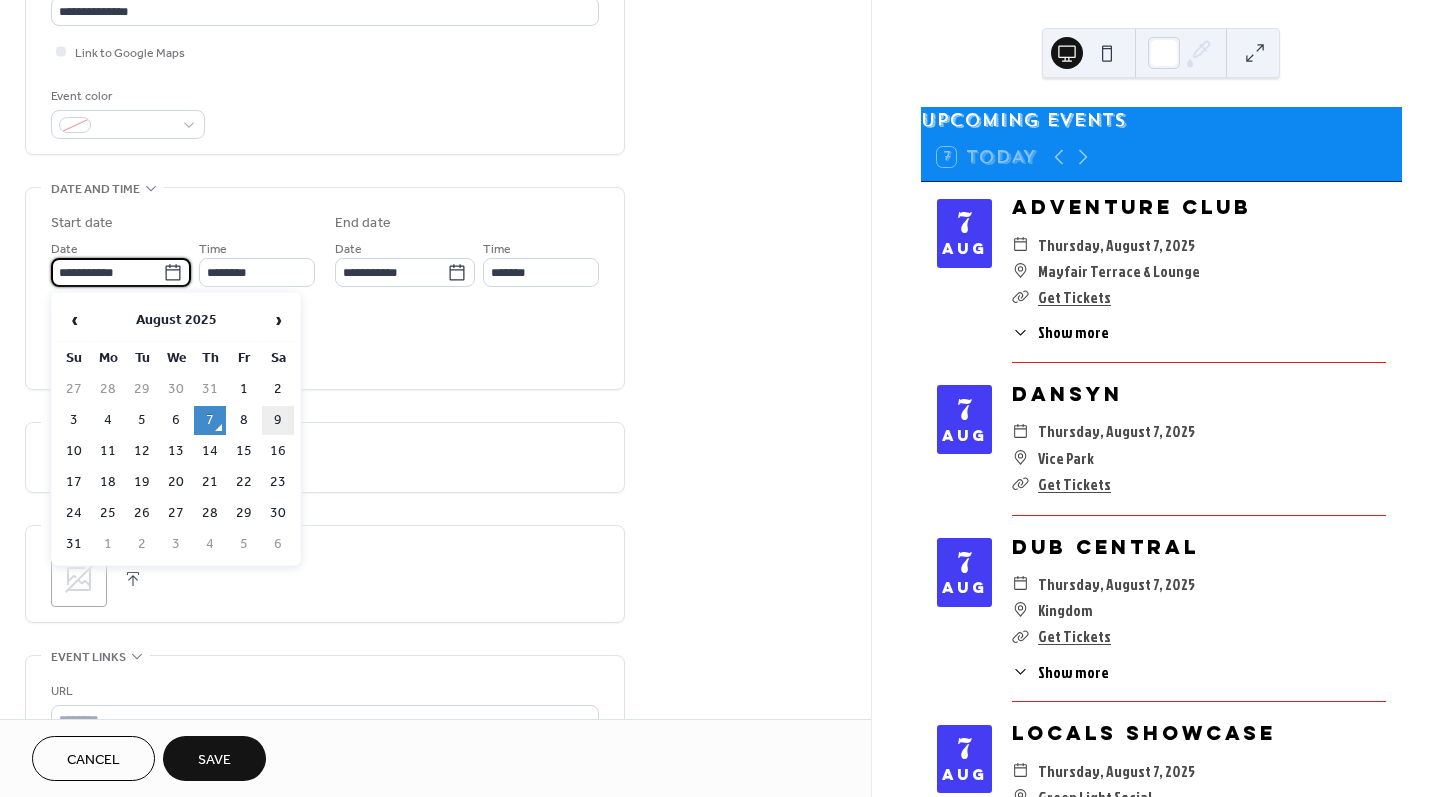 click on "9" at bounding box center [278, 420] 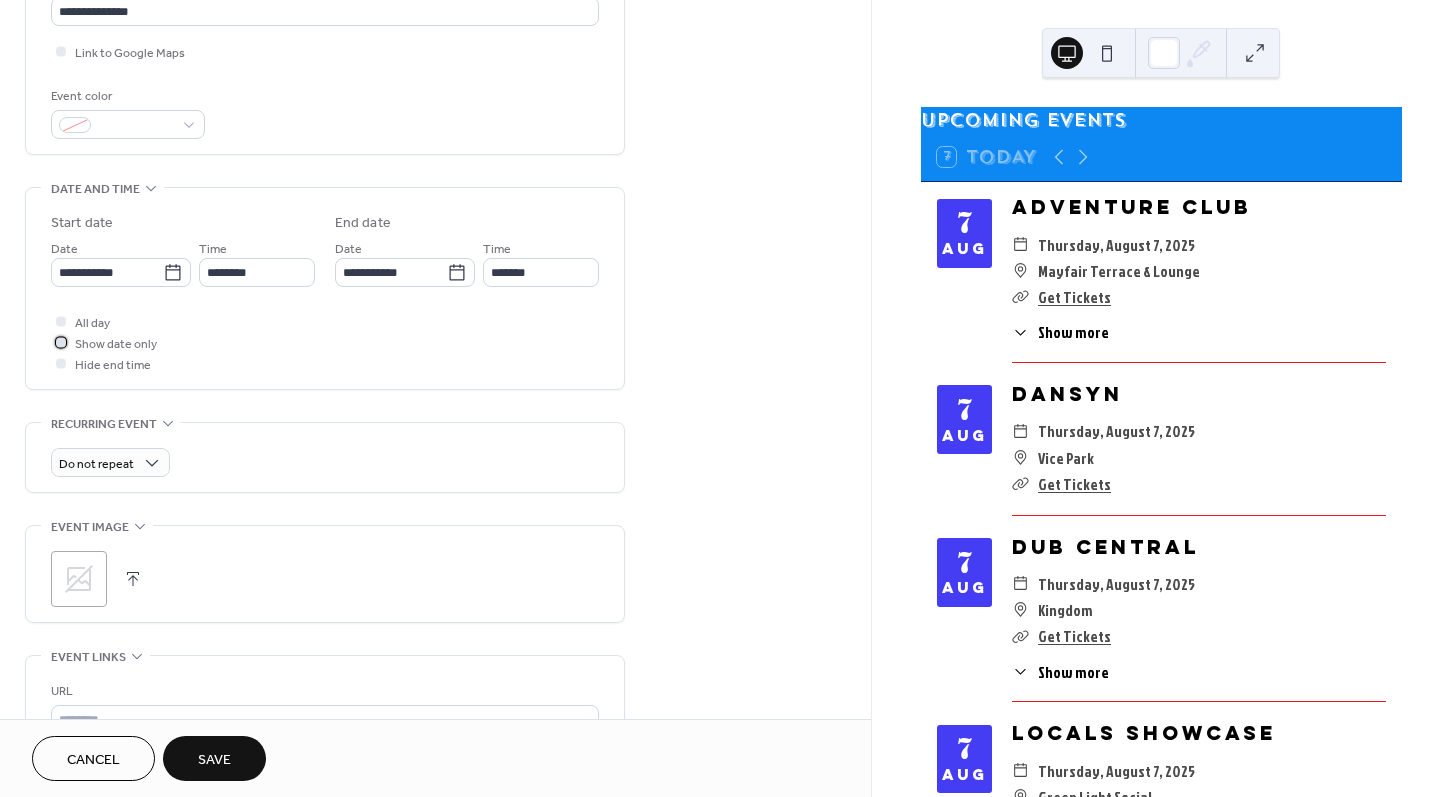 click on "Show date only" at bounding box center (116, 344) 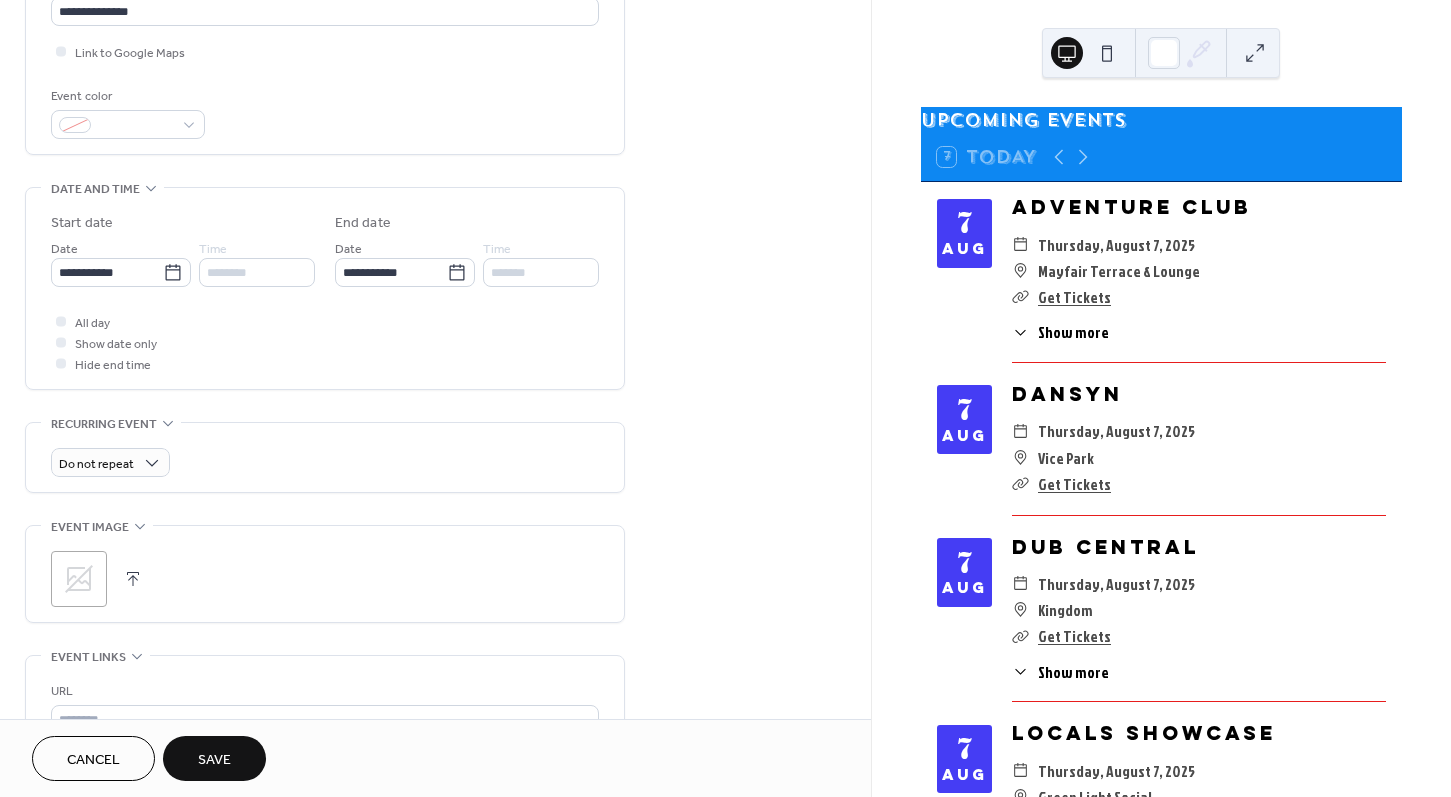 click on "**********" at bounding box center (325, 288) 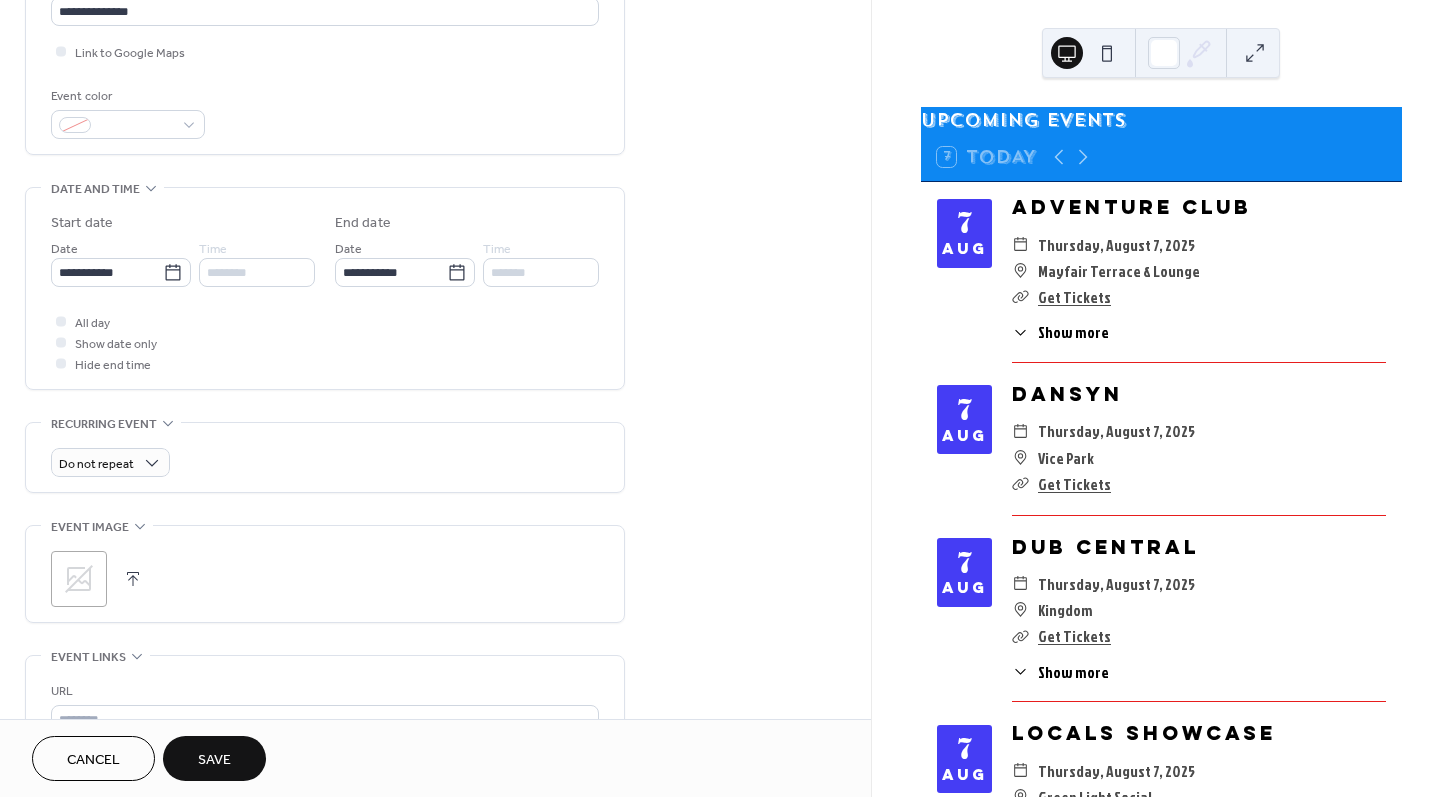 scroll, scrollTop: 767, scrollLeft: 0, axis: vertical 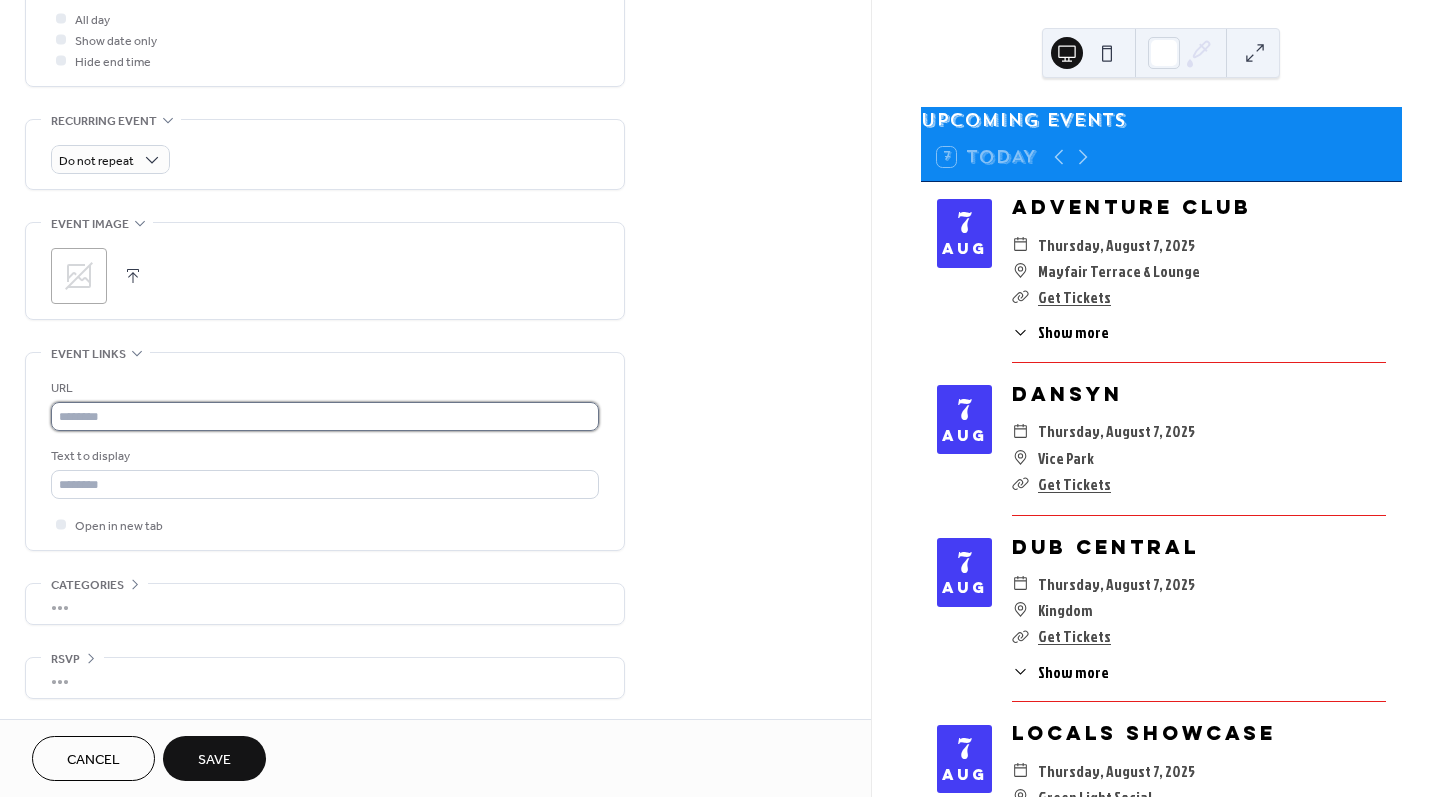 click at bounding box center (325, 416) 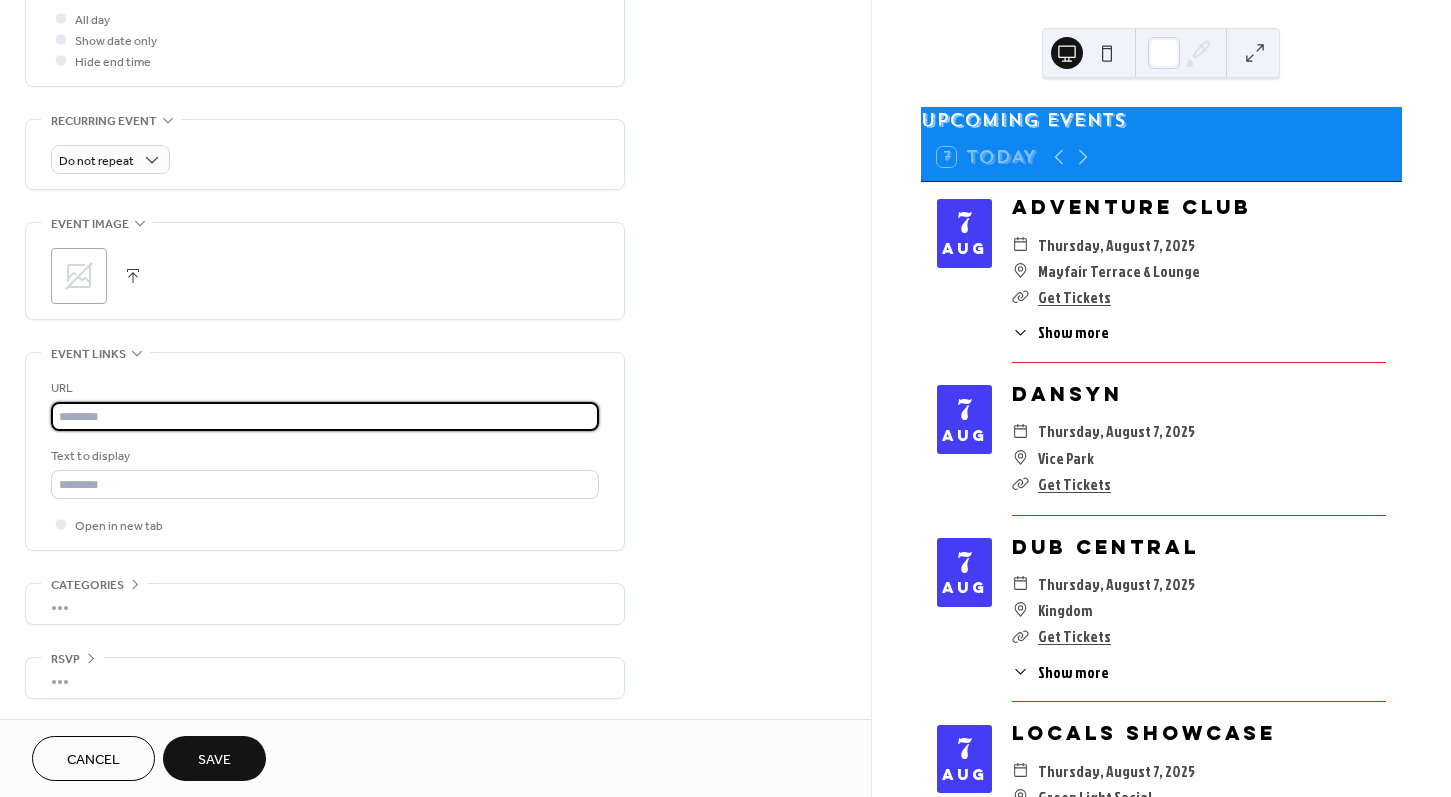 paste on "**********" 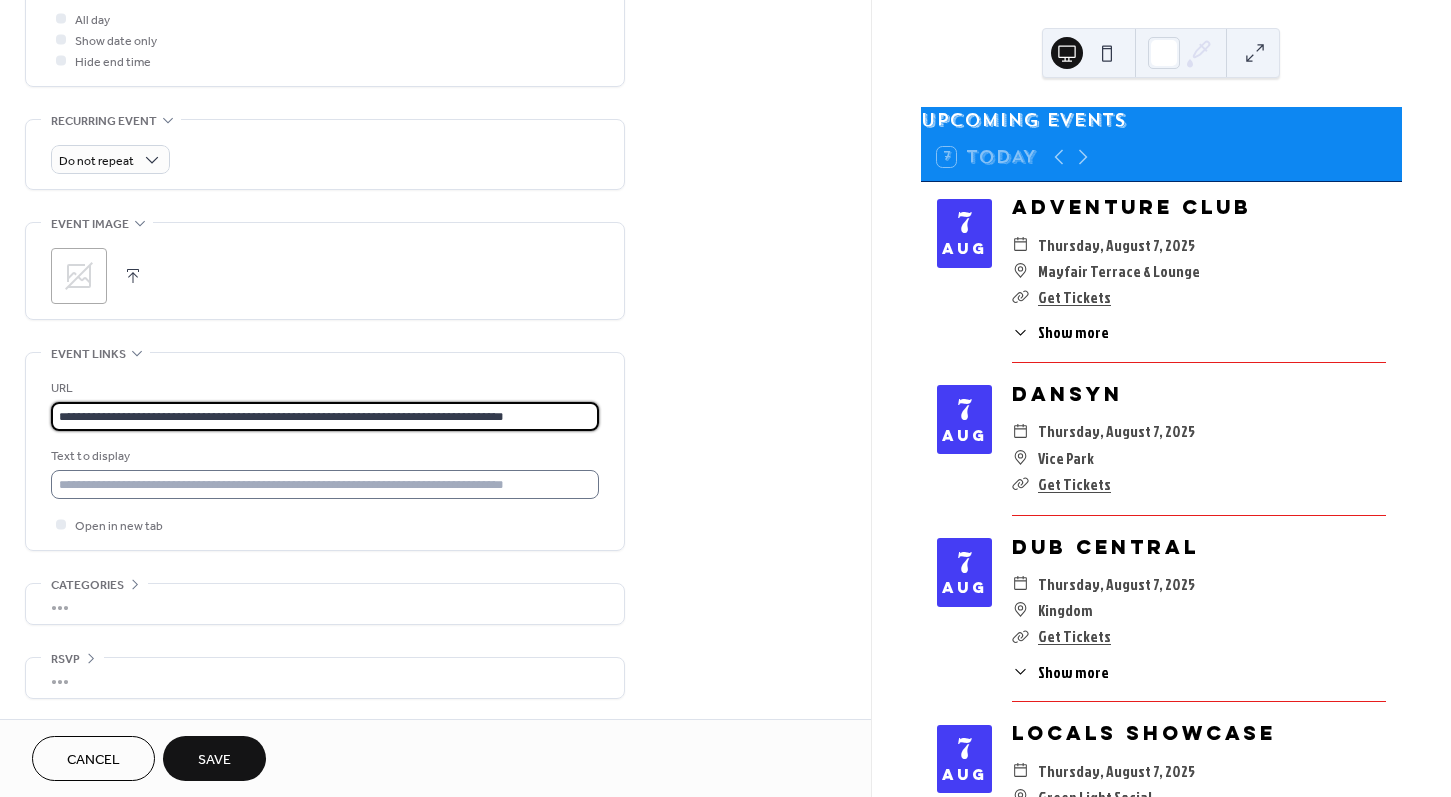 type on "**********" 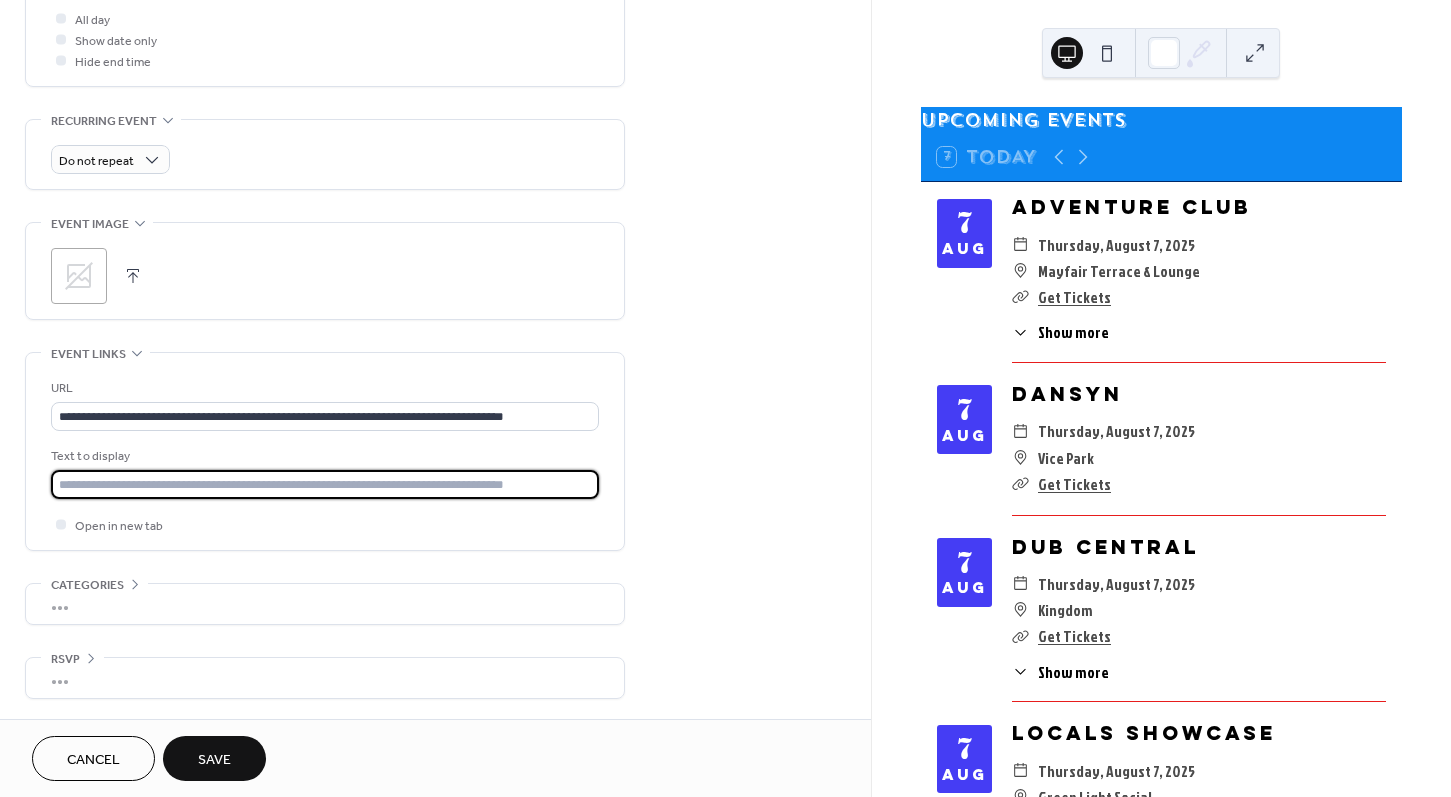 click at bounding box center [325, 484] 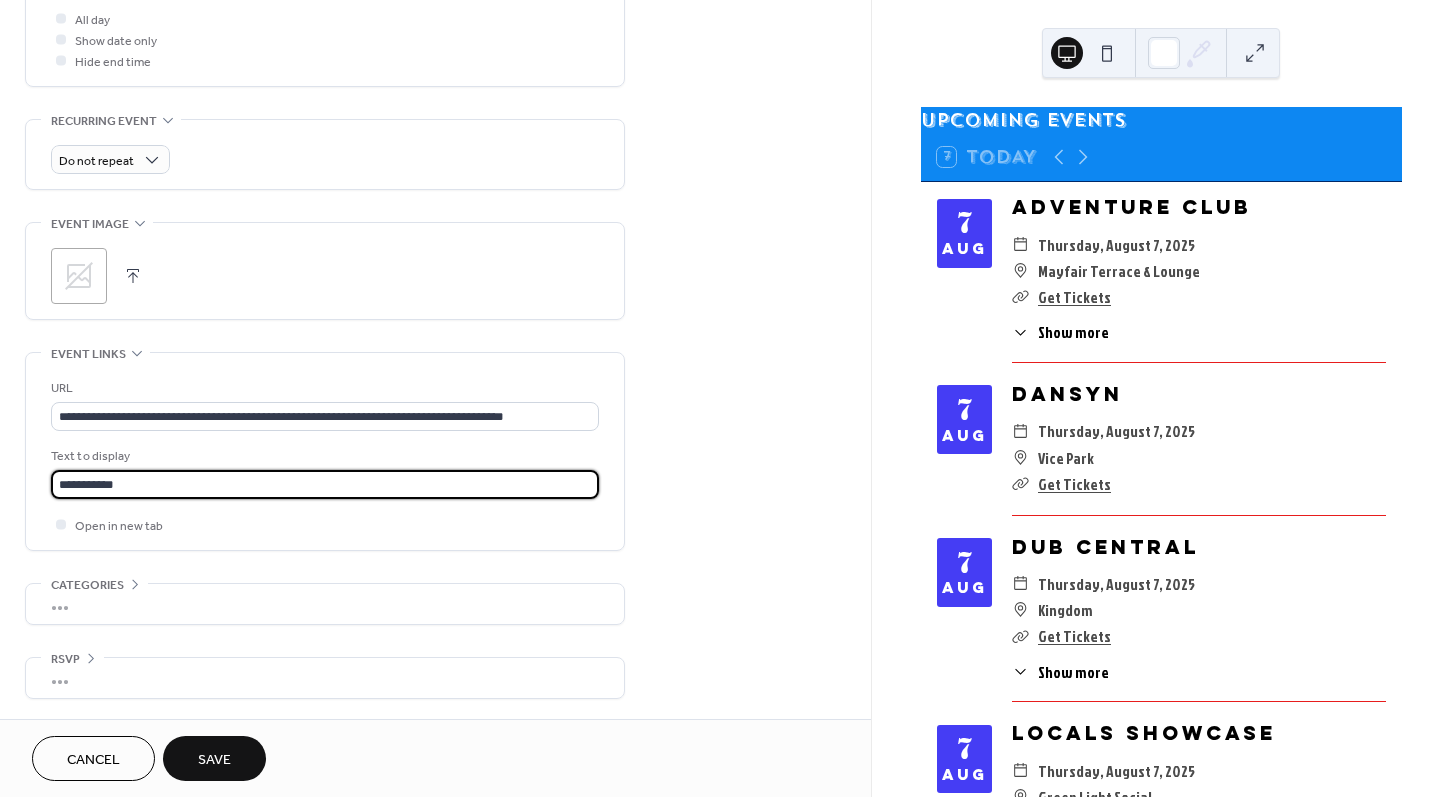 click on "Save" at bounding box center [214, 760] 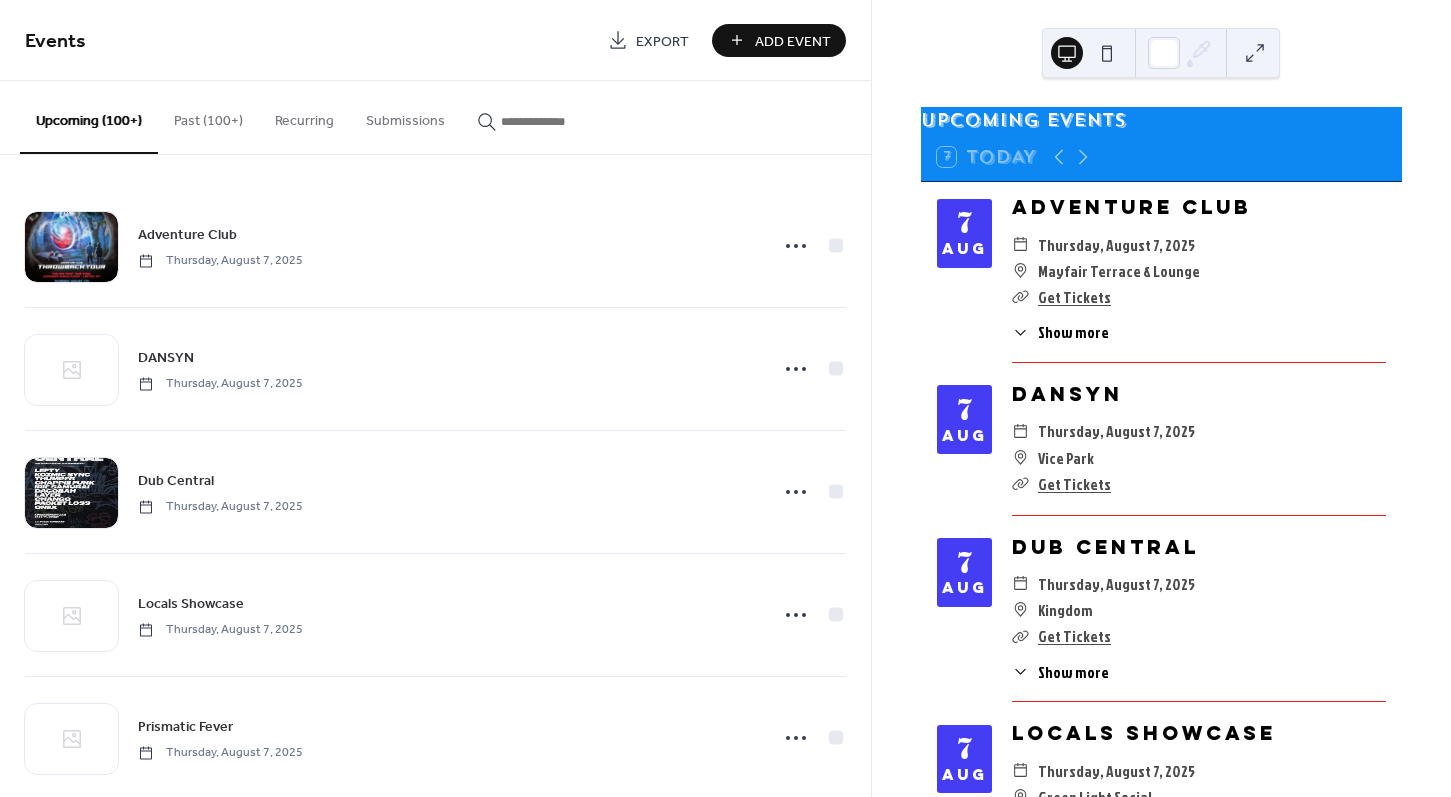 click on "Add Event" at bounding box center [793, 41] 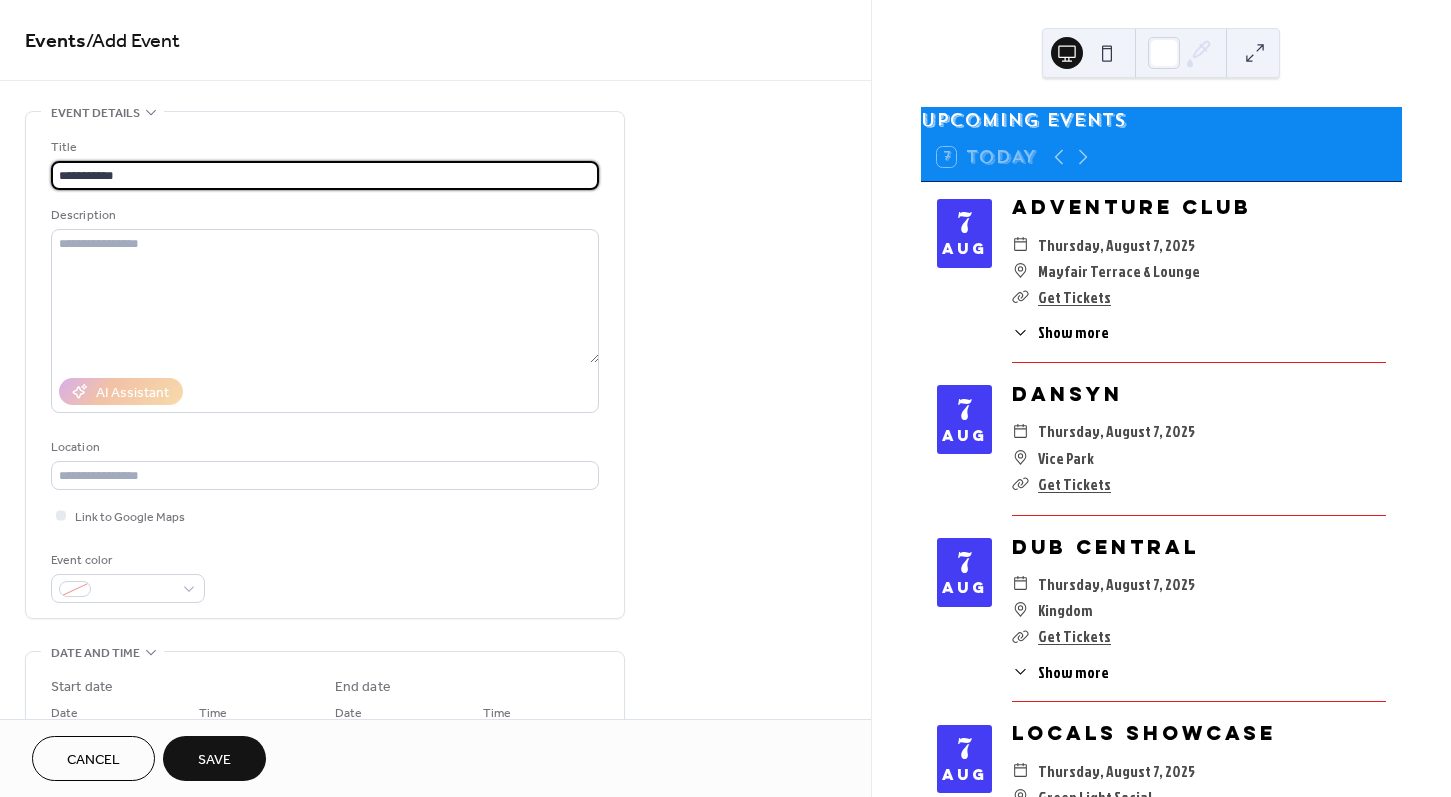 type on "**********" 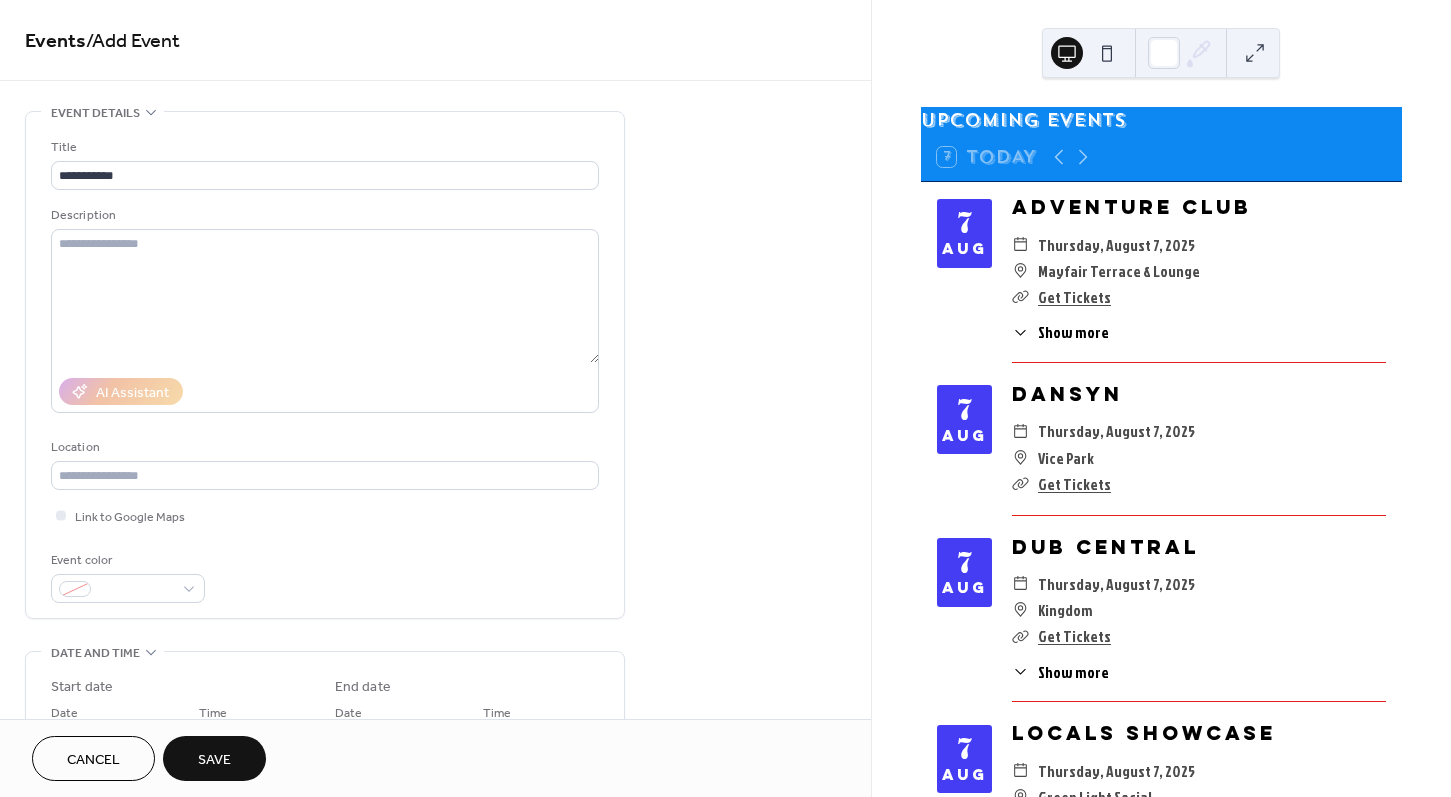 click on "Events  /  Add Event" at bounding box center [435, 40] 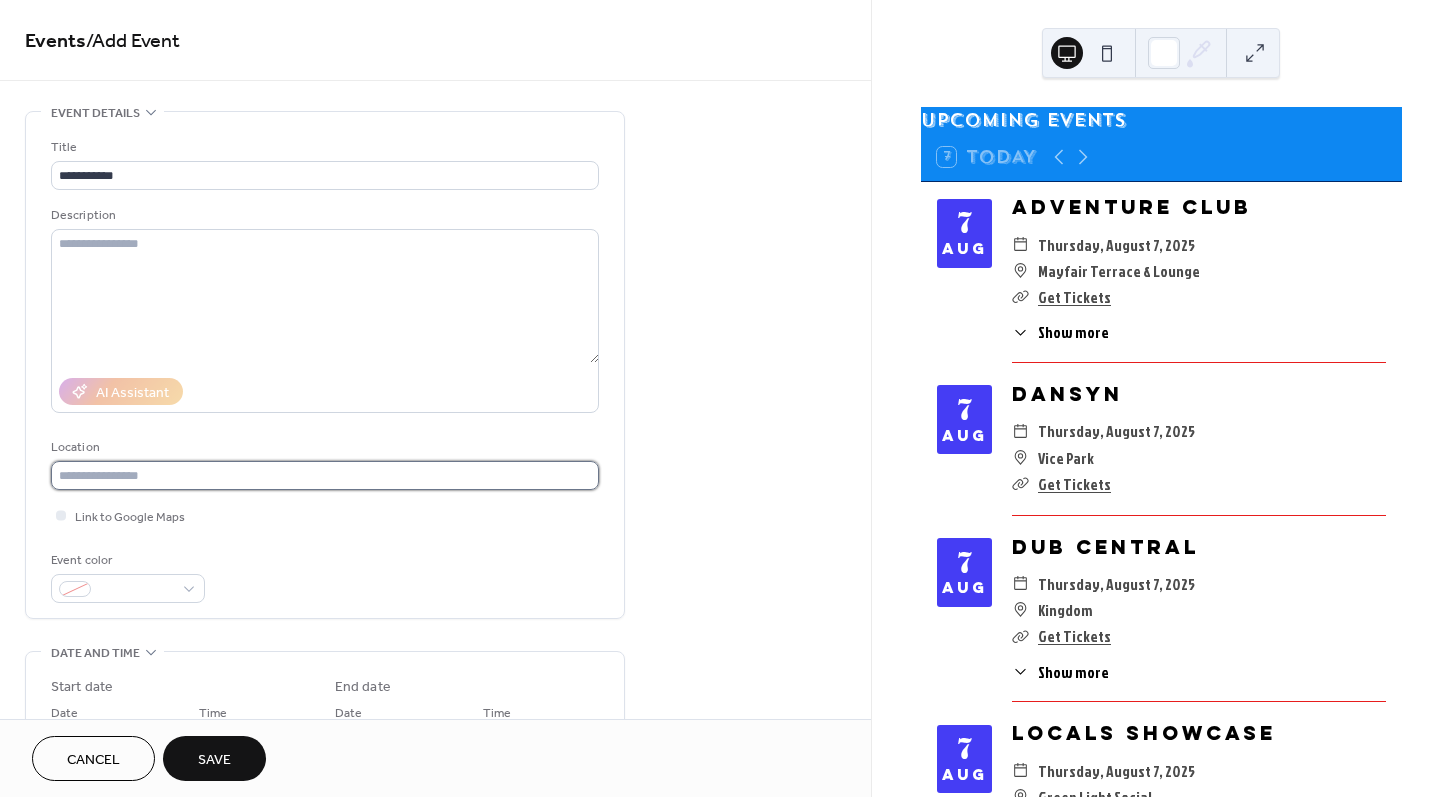 click at bounding box center [325, 475] 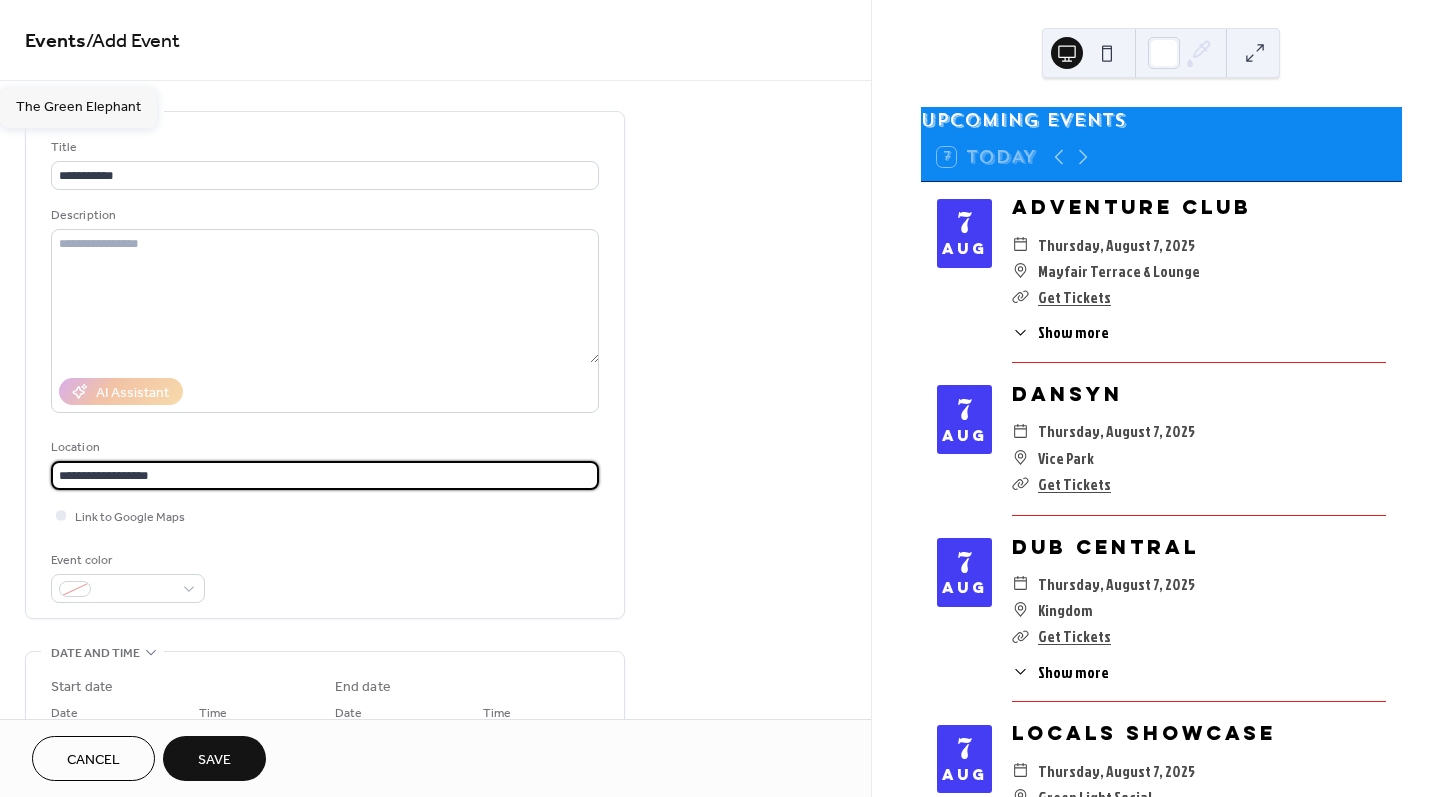 type on "**********" 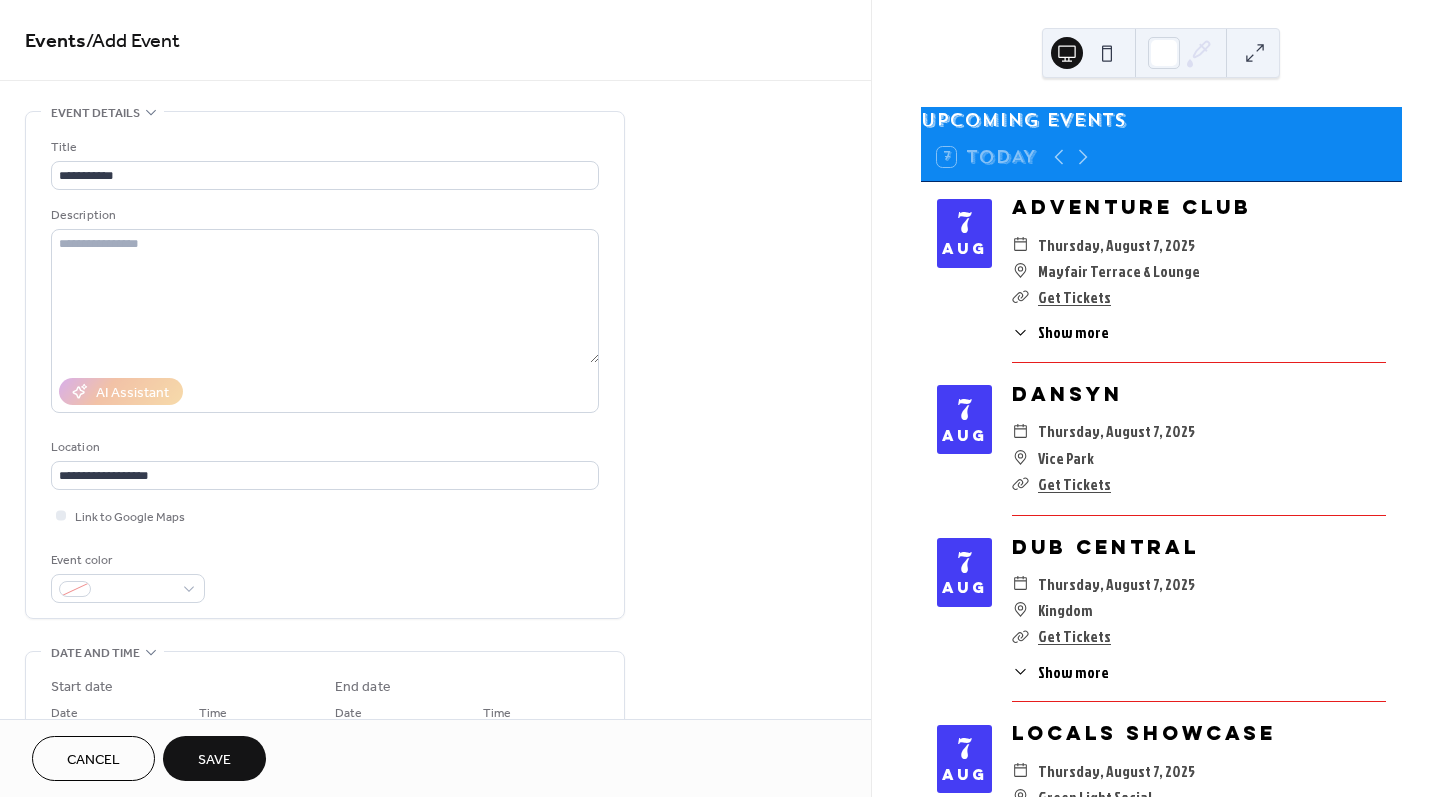 click on "**********" at bounding box center [325, 370] 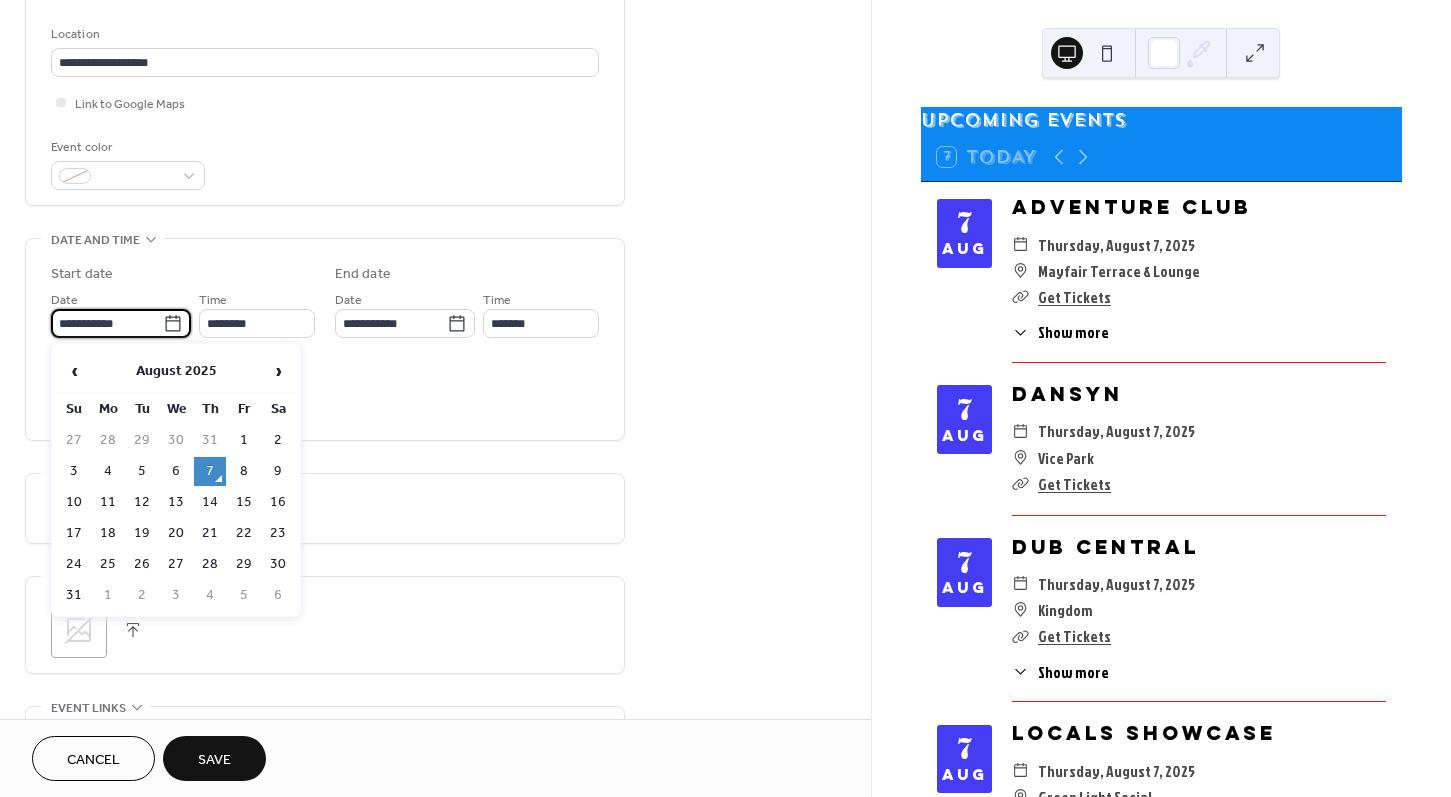 click on "**********" at bounding box center (107, 323) 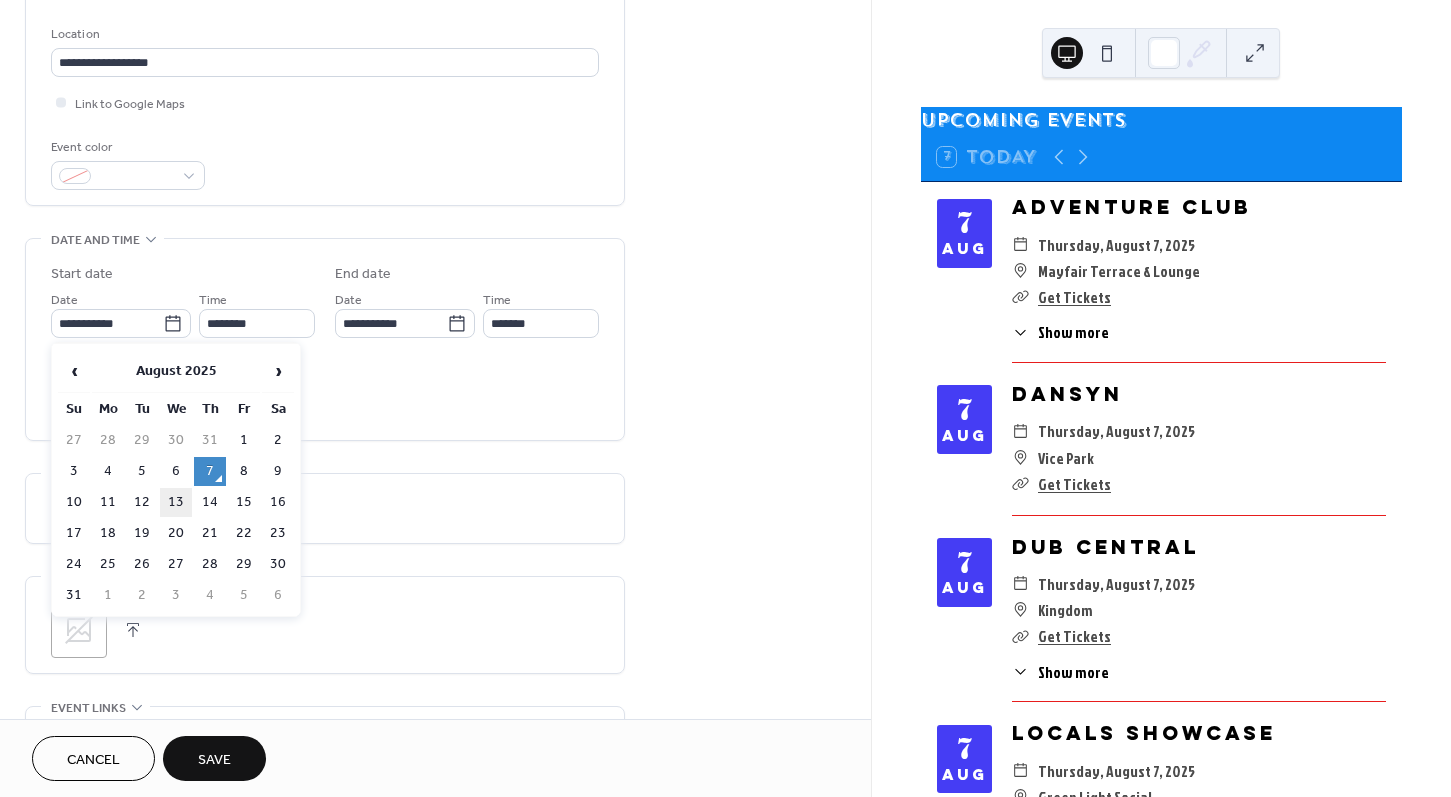 click on "13" at bounding box center (176, 502) 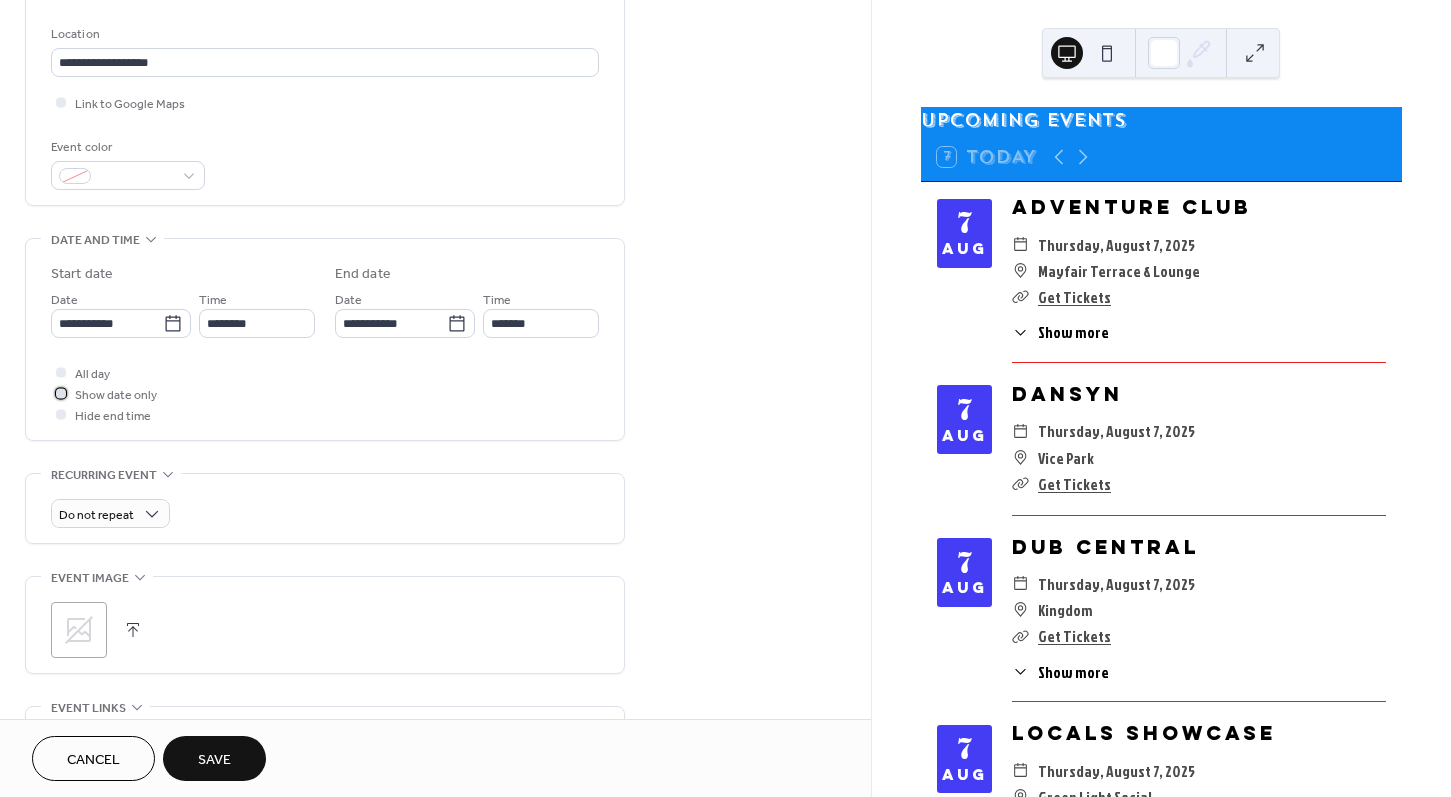 click on "Show date only" at bounding box center (116, 395) 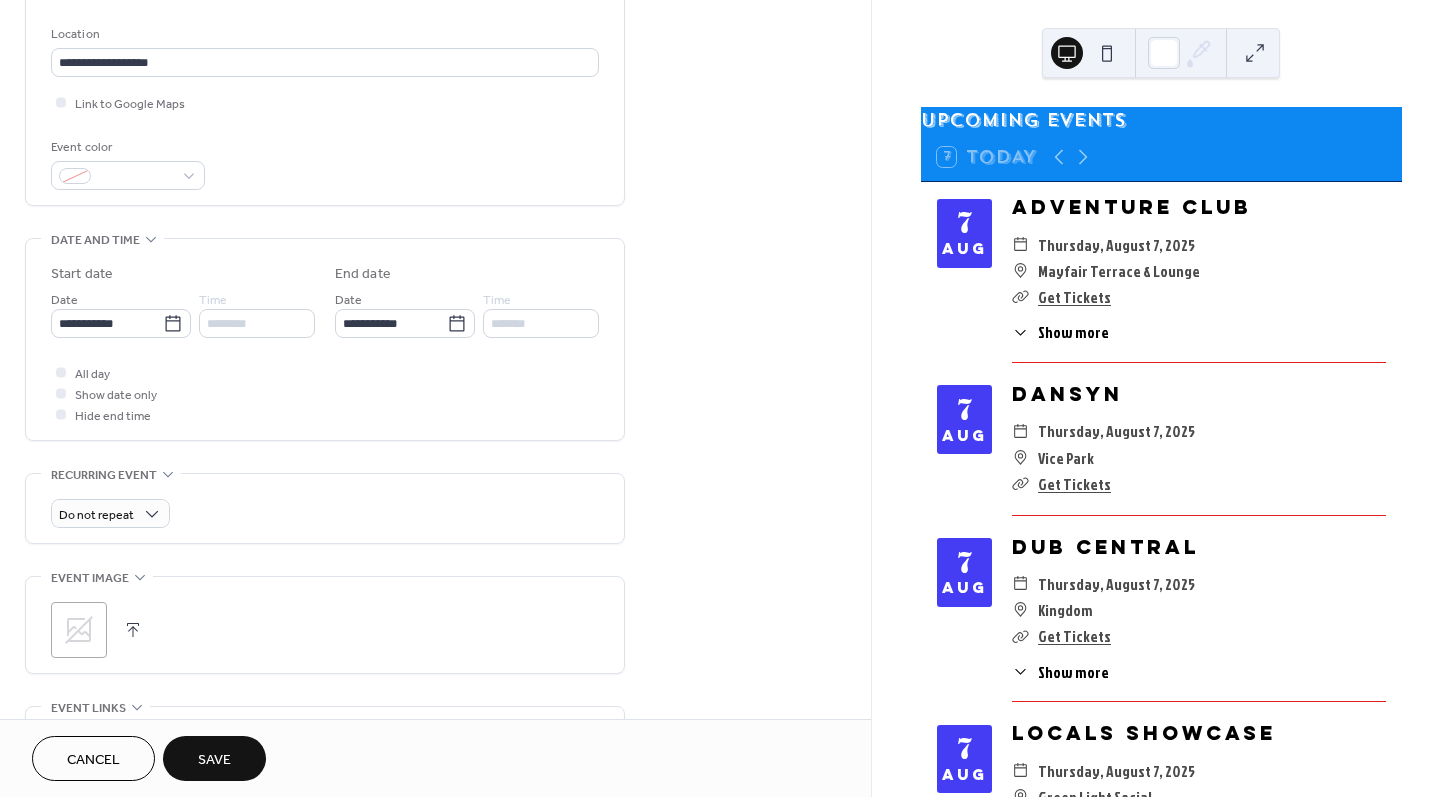 click on "**********" at bounding box center [435, 385] 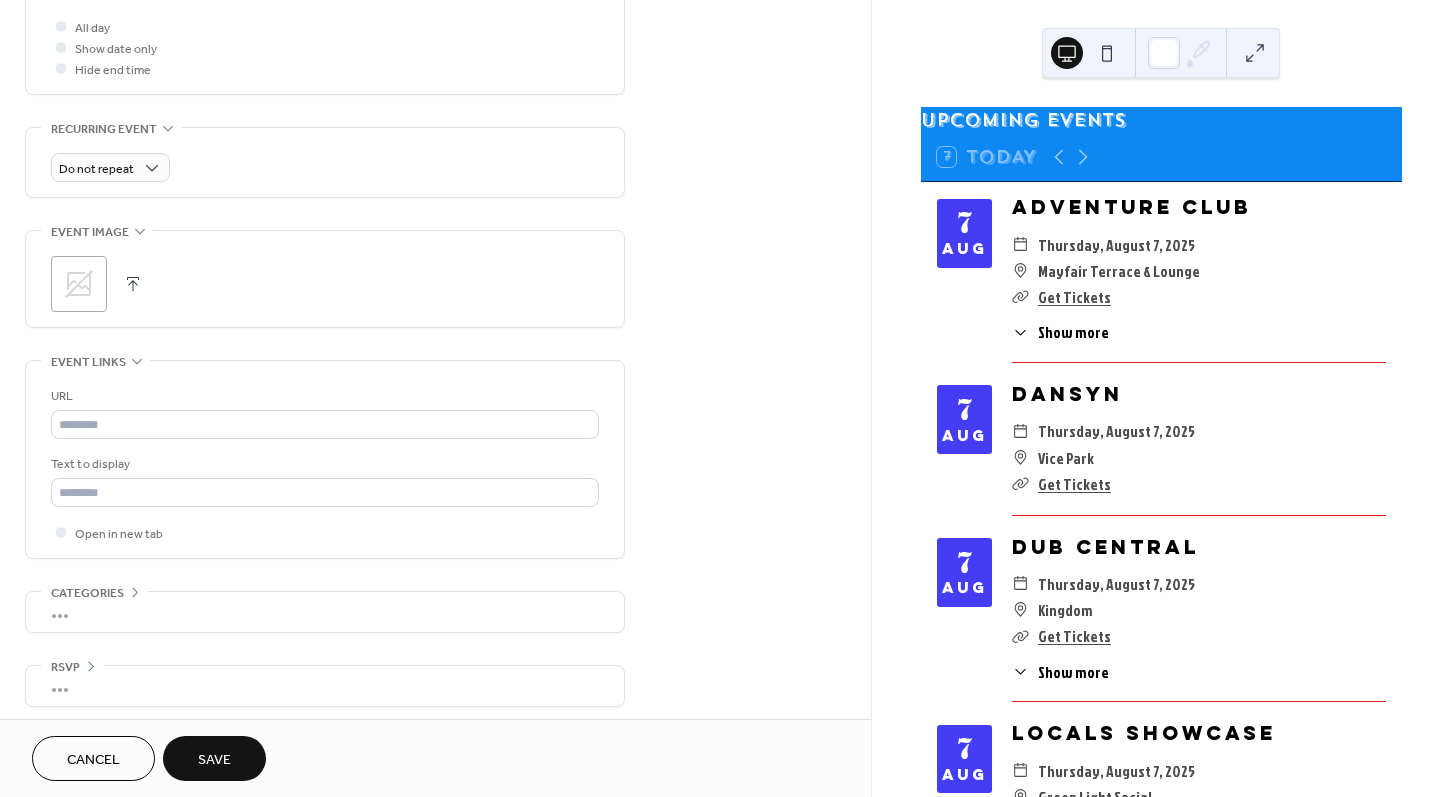 scroll, scrollTop: 767, scrollLeft: 0, axis: vertical 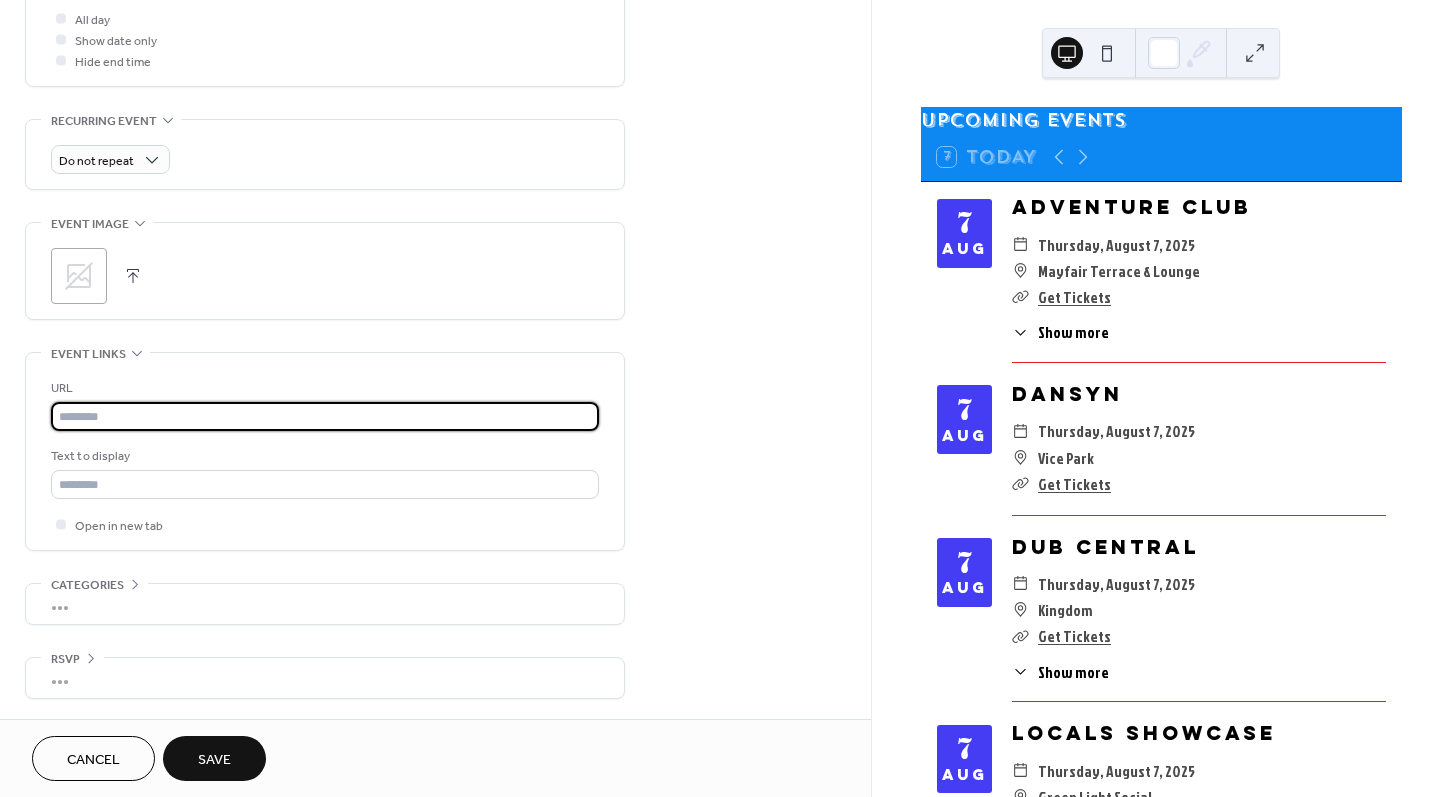 click at bounding box center (325, 416) 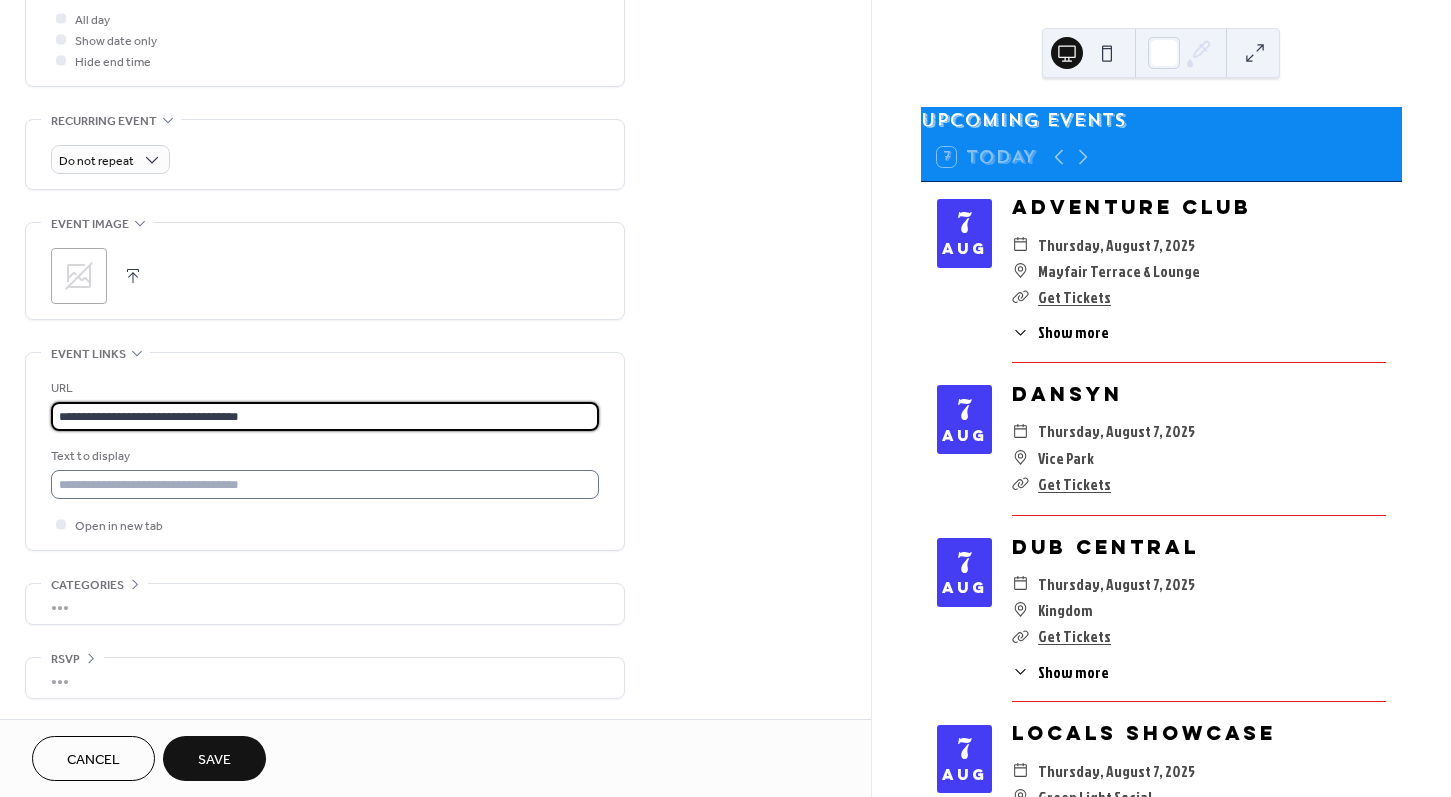 type on "**********" 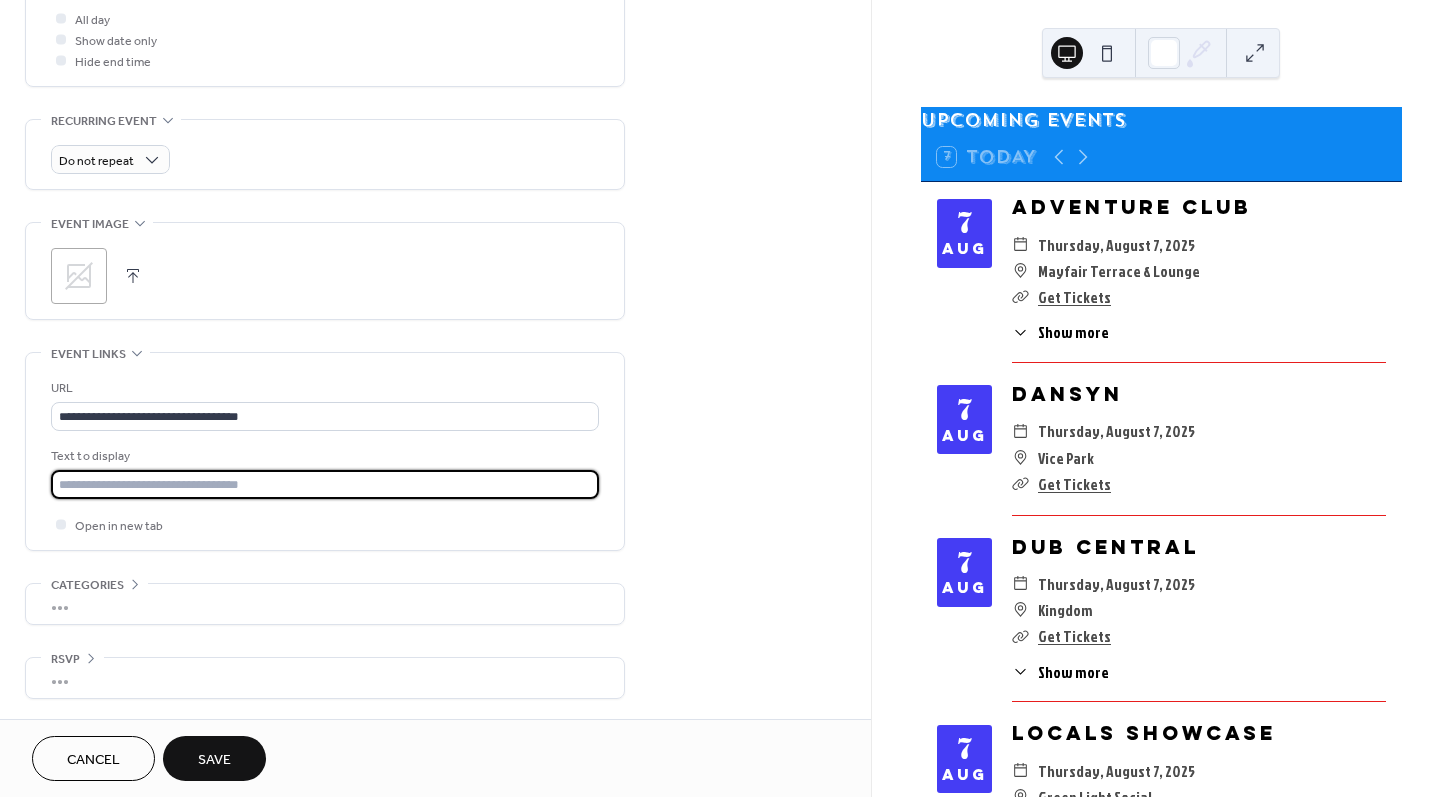 click at bounding box center (325, 484) 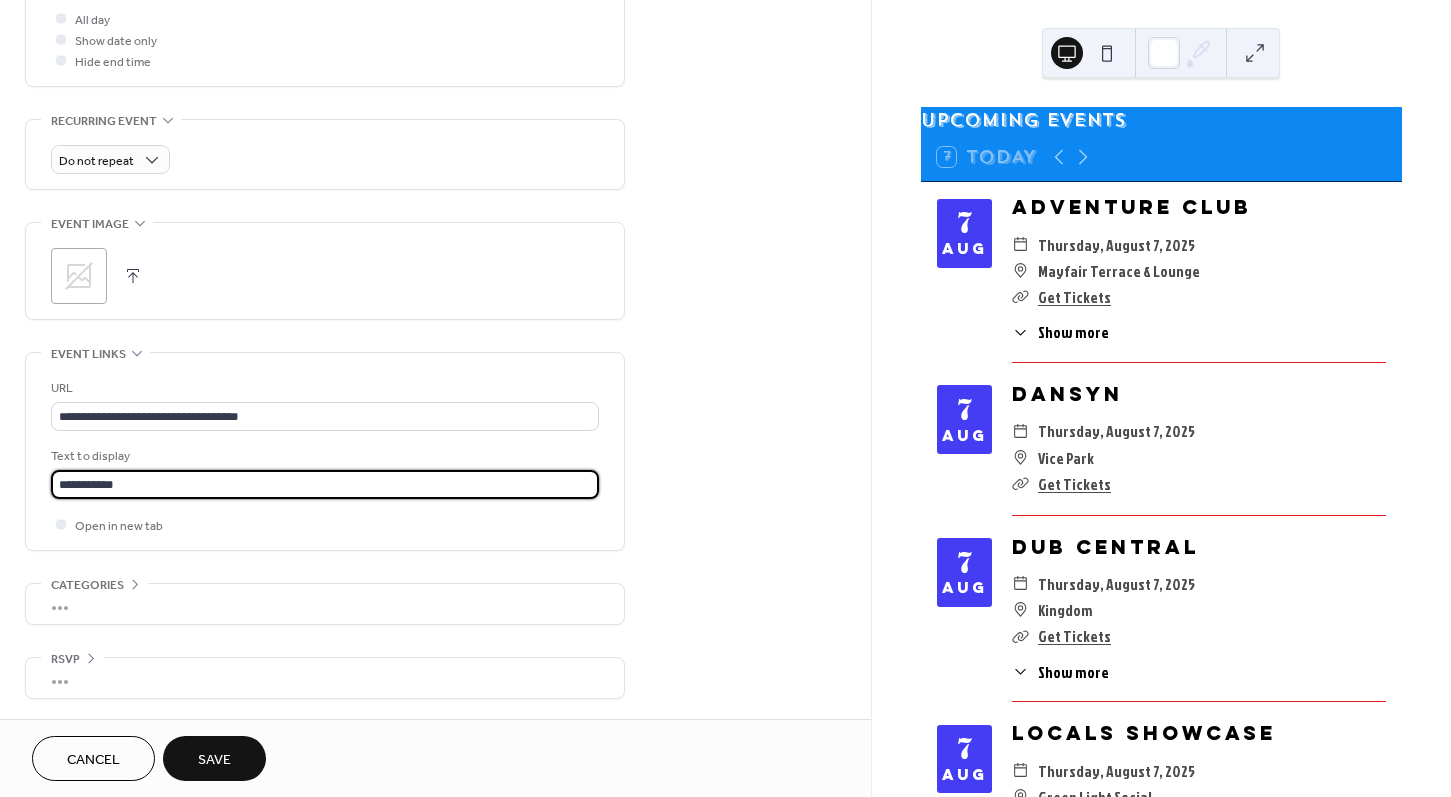 click on "Save" at bounding box center (214, 758) 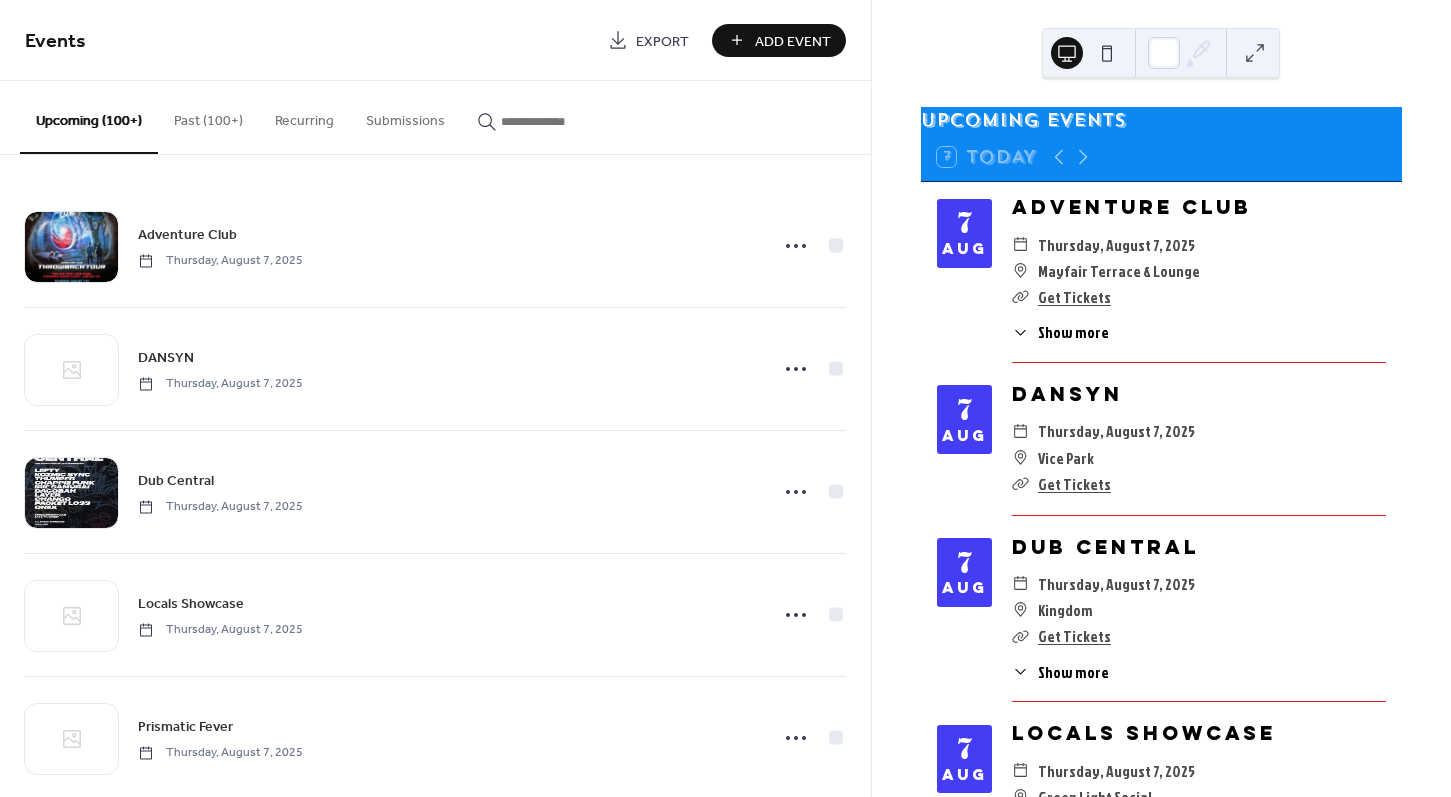 click on "Add Event" at bounding box center [793, 41] 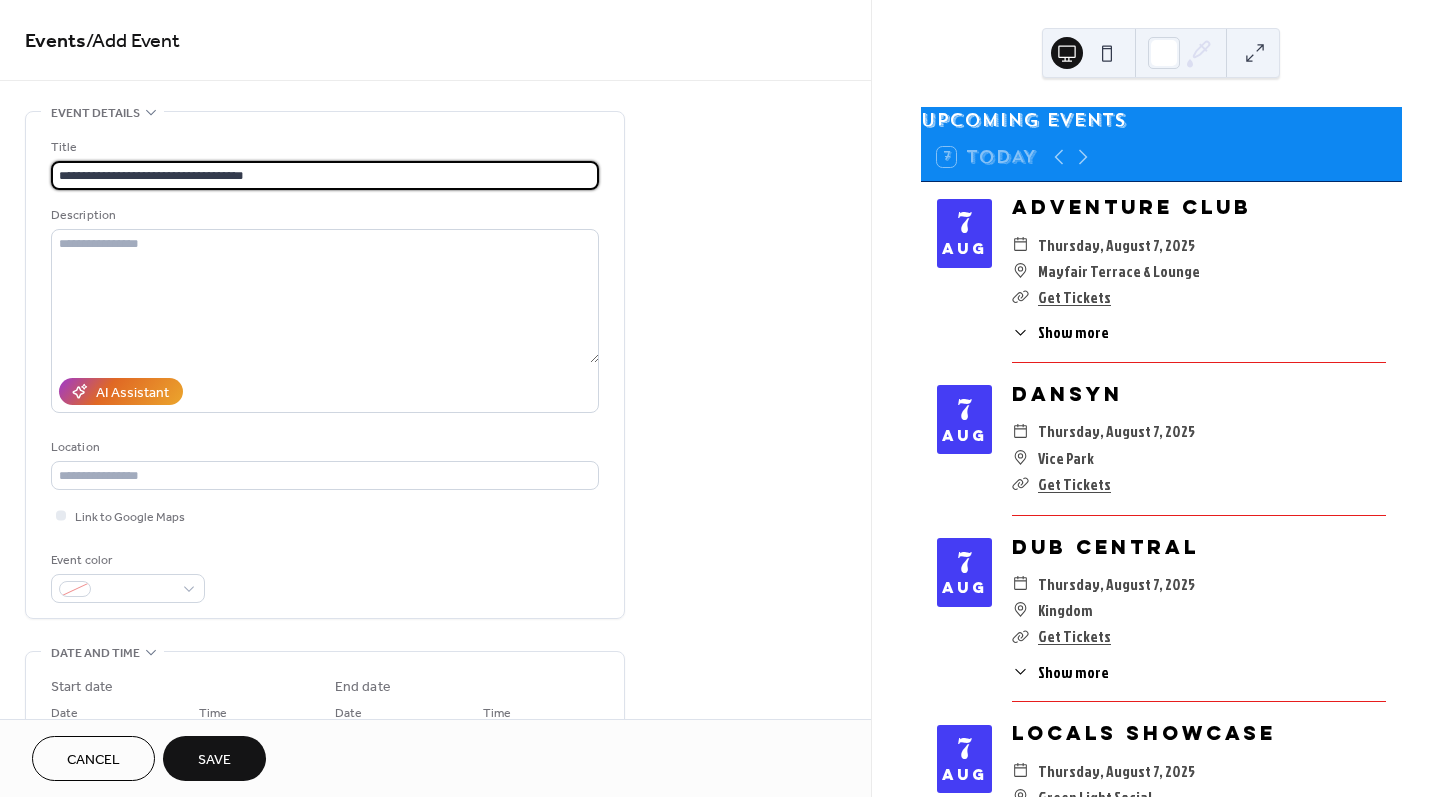 type on "**********" 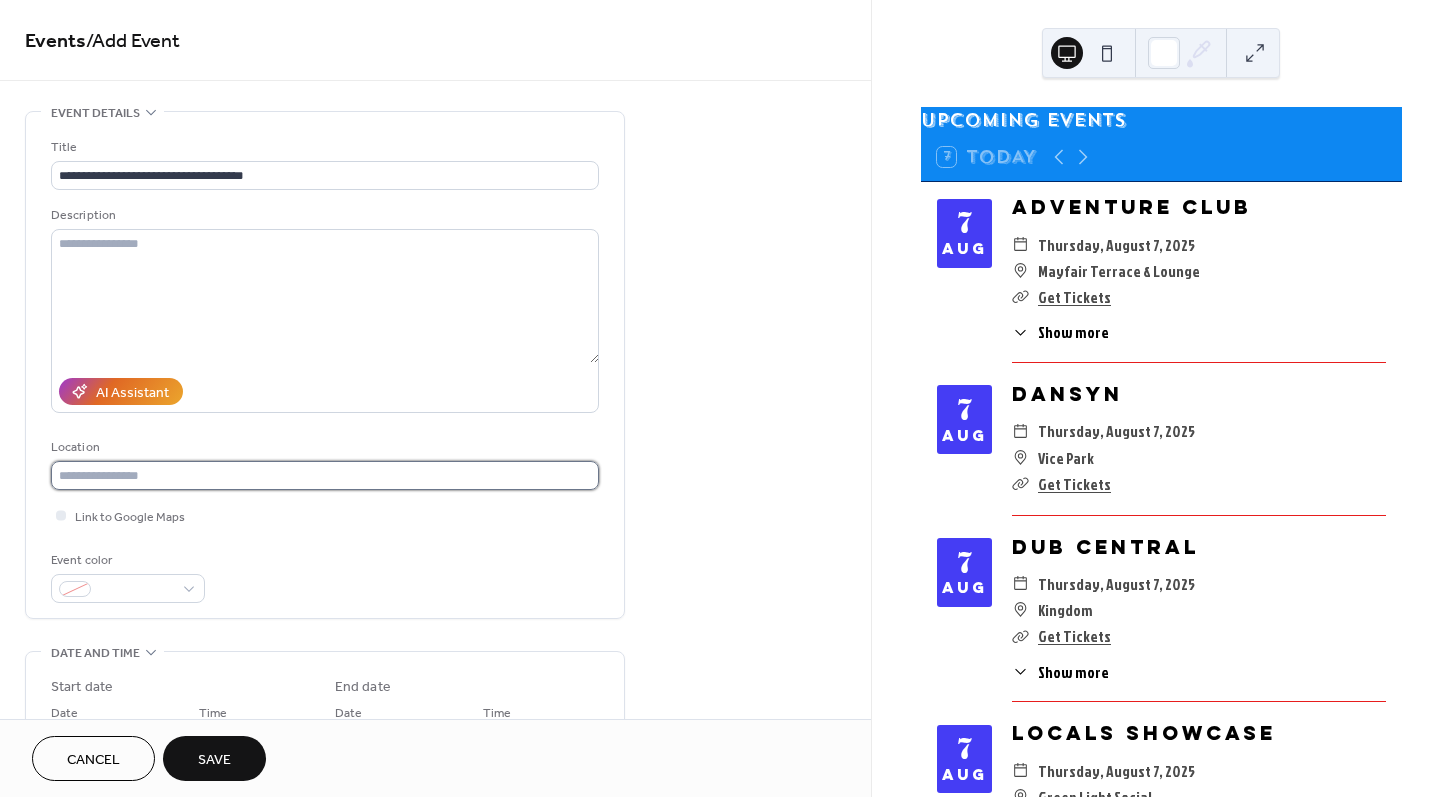 click at bounding box center [325, 475] 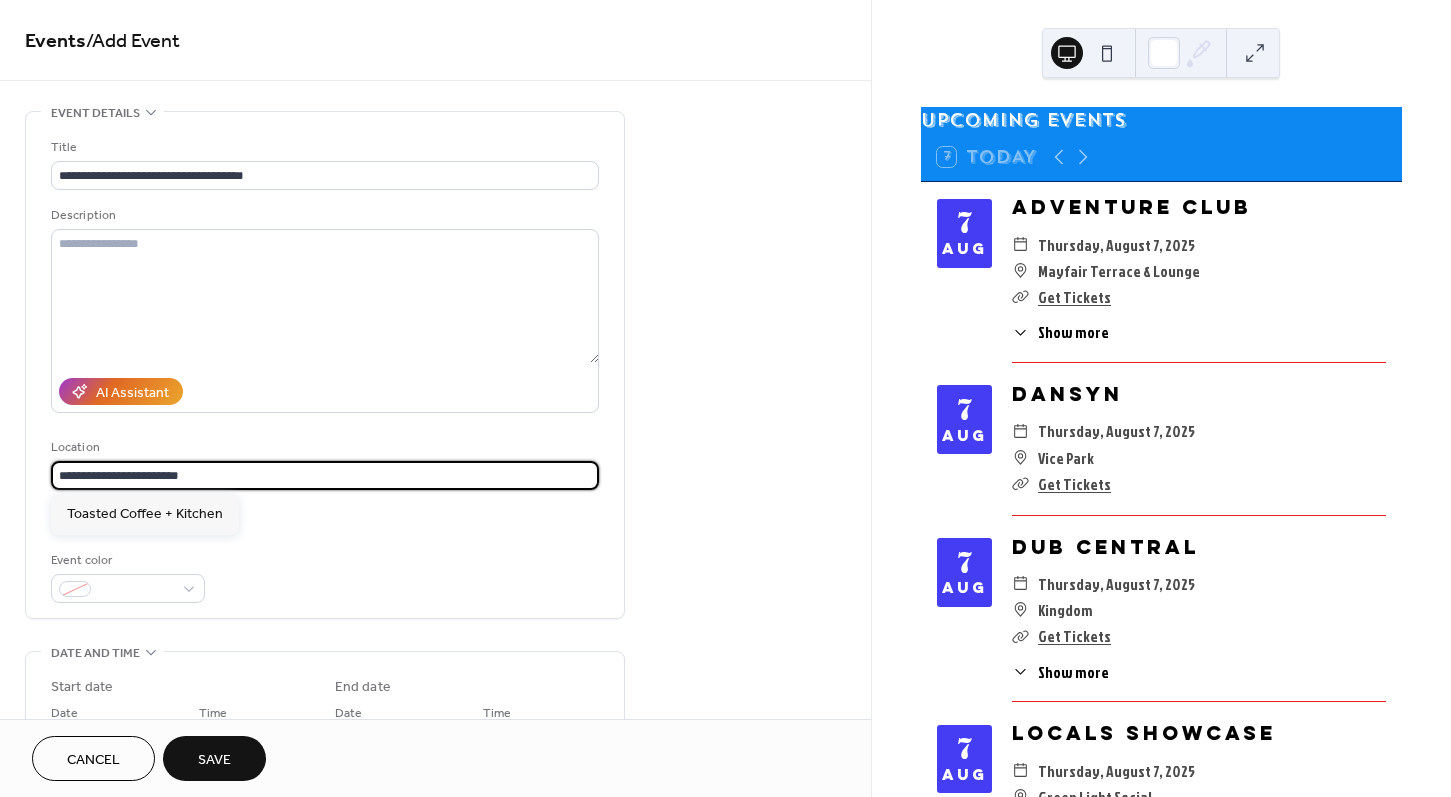 type on "**********" 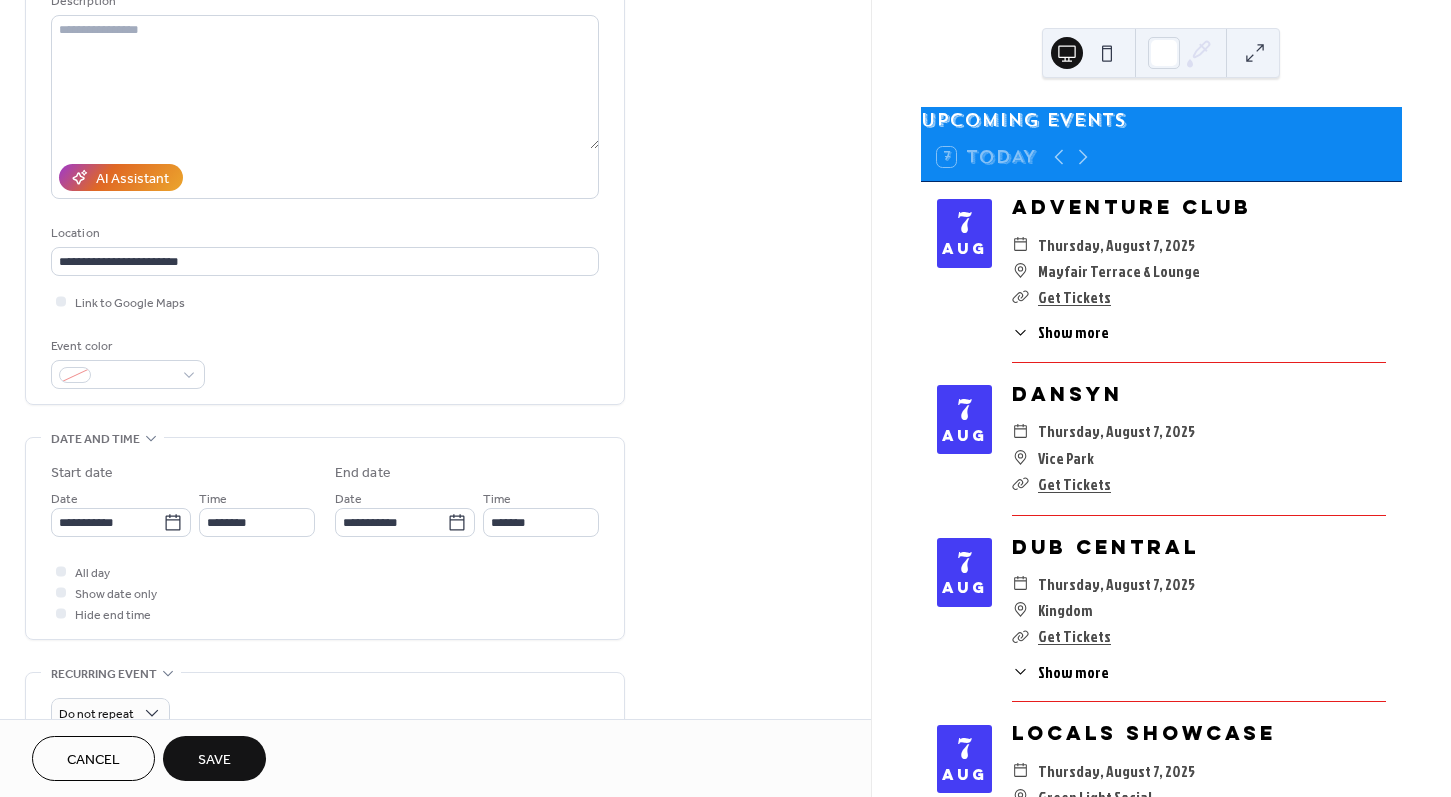 scroll, scrollTop: 254, scrollLeft: 0, axis: vertical 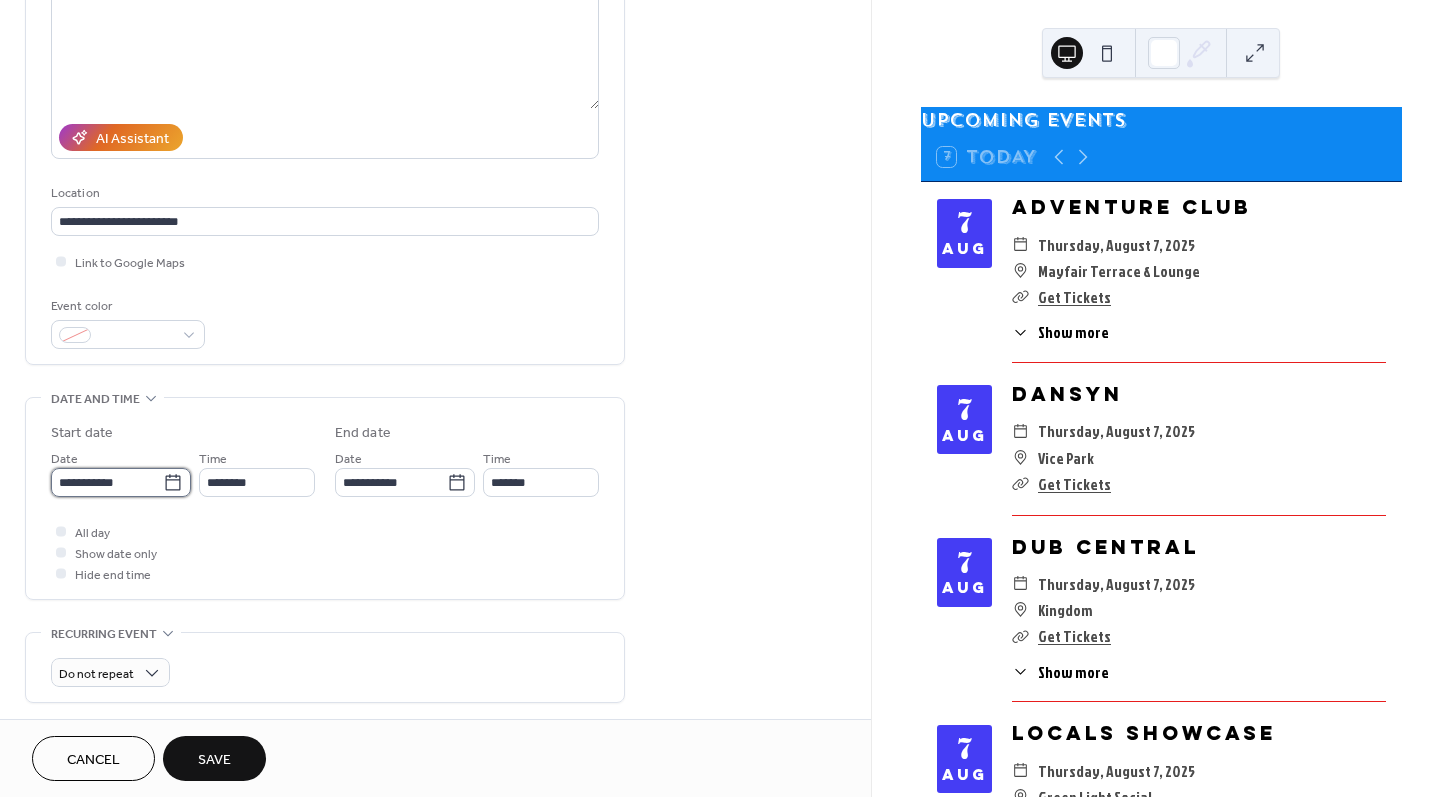 click on "**********" at bounding box center [107, 482] 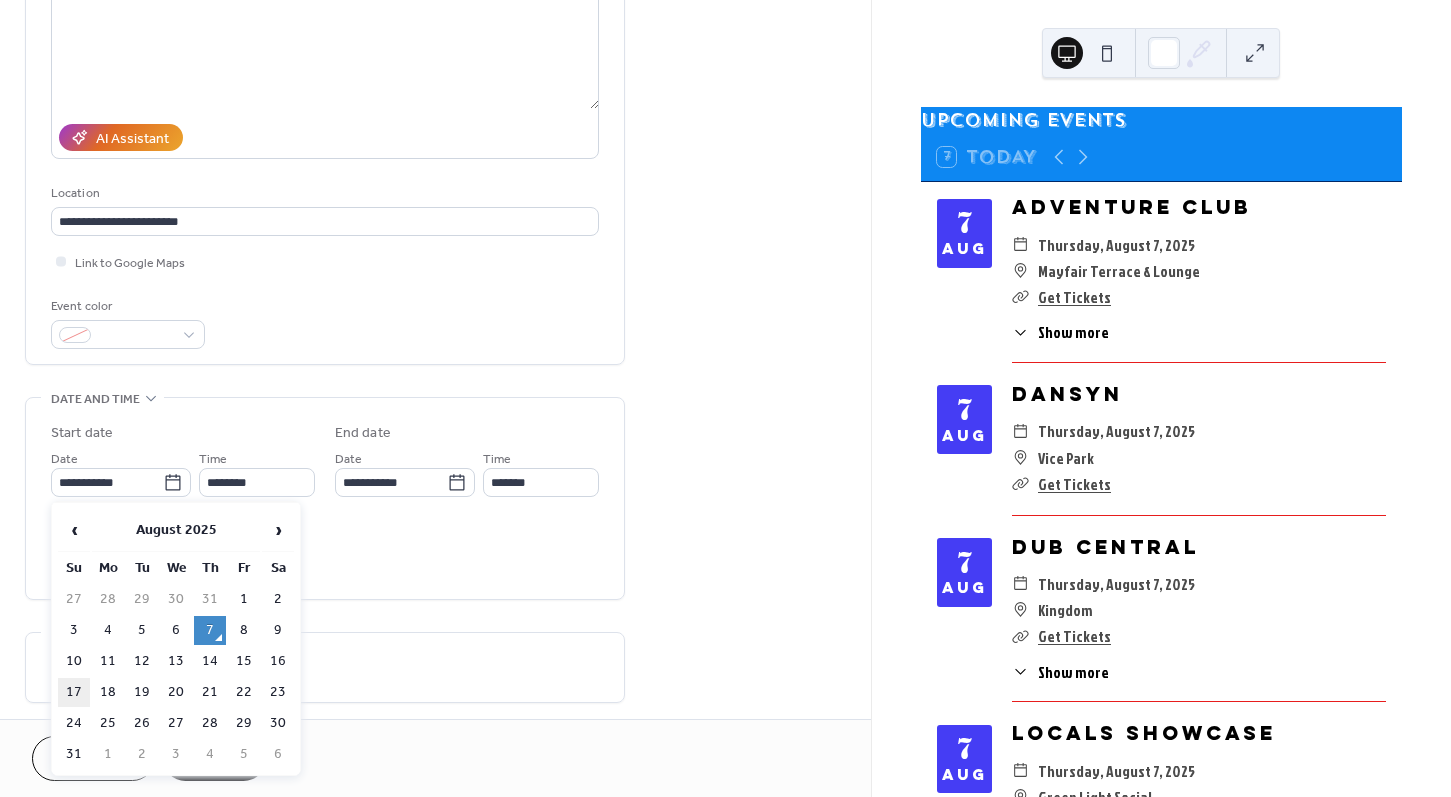 click on "17" at bounding box center [74, 692] 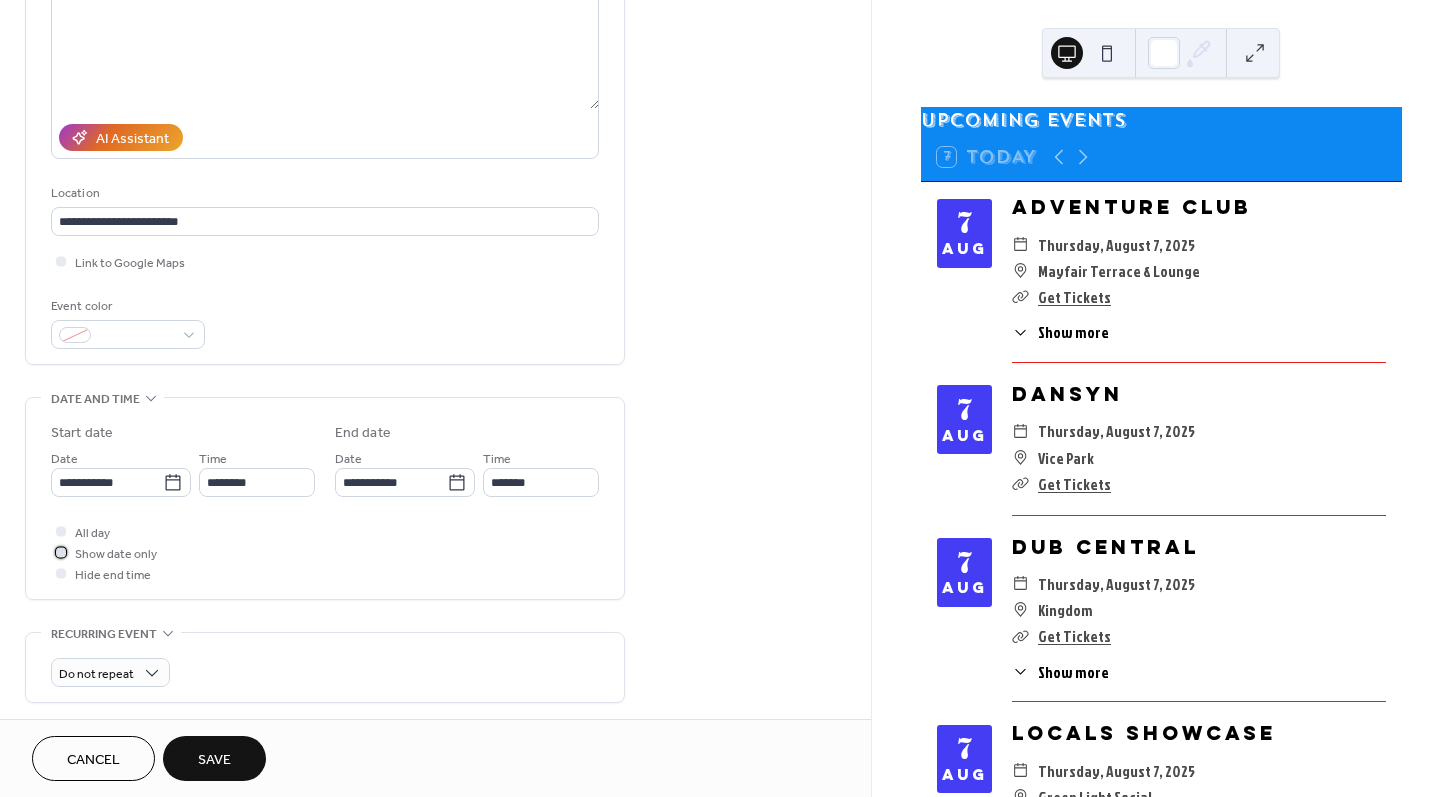 click on "Show date only" at bounding box center [116, 554] 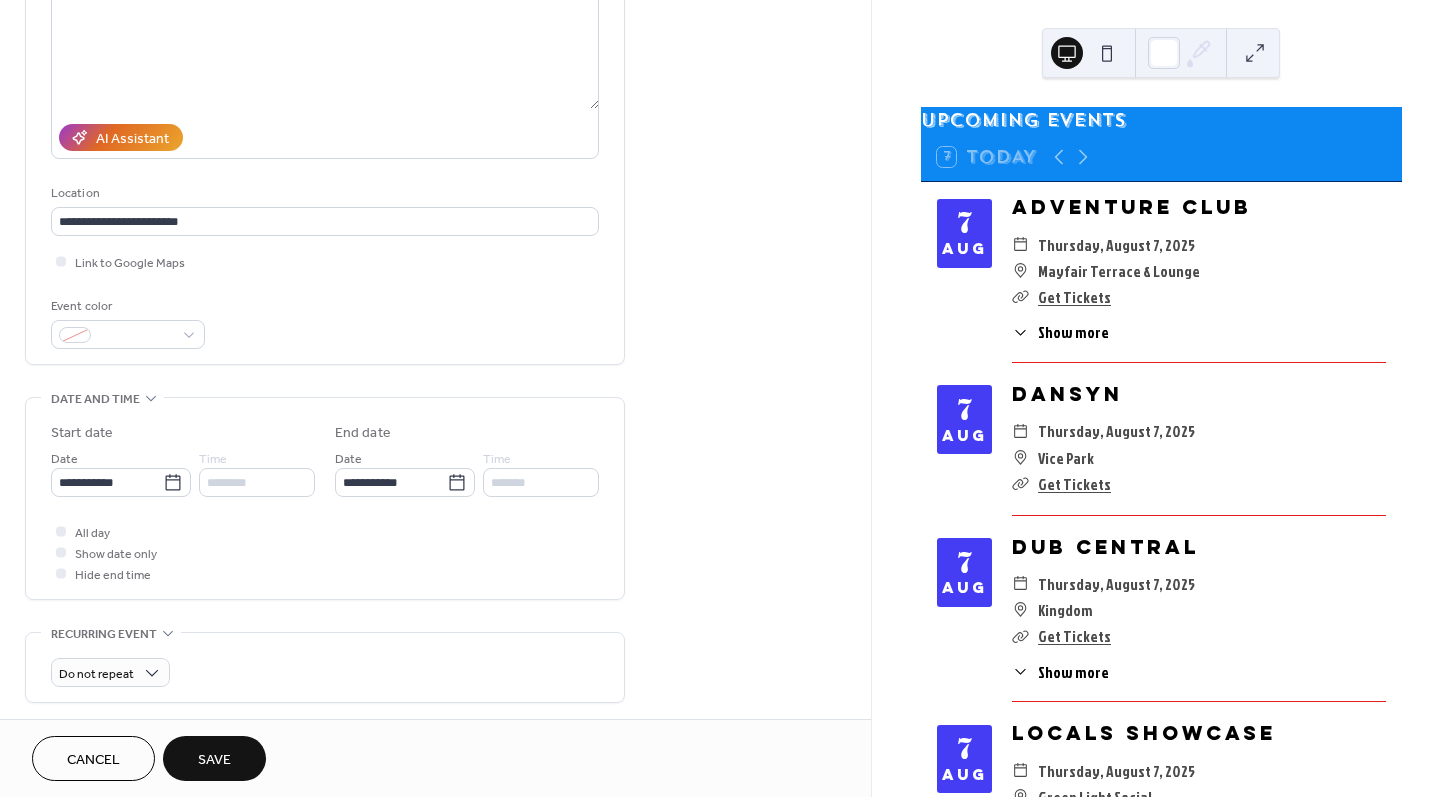 click on "**********" at bounding box center [325, 498] 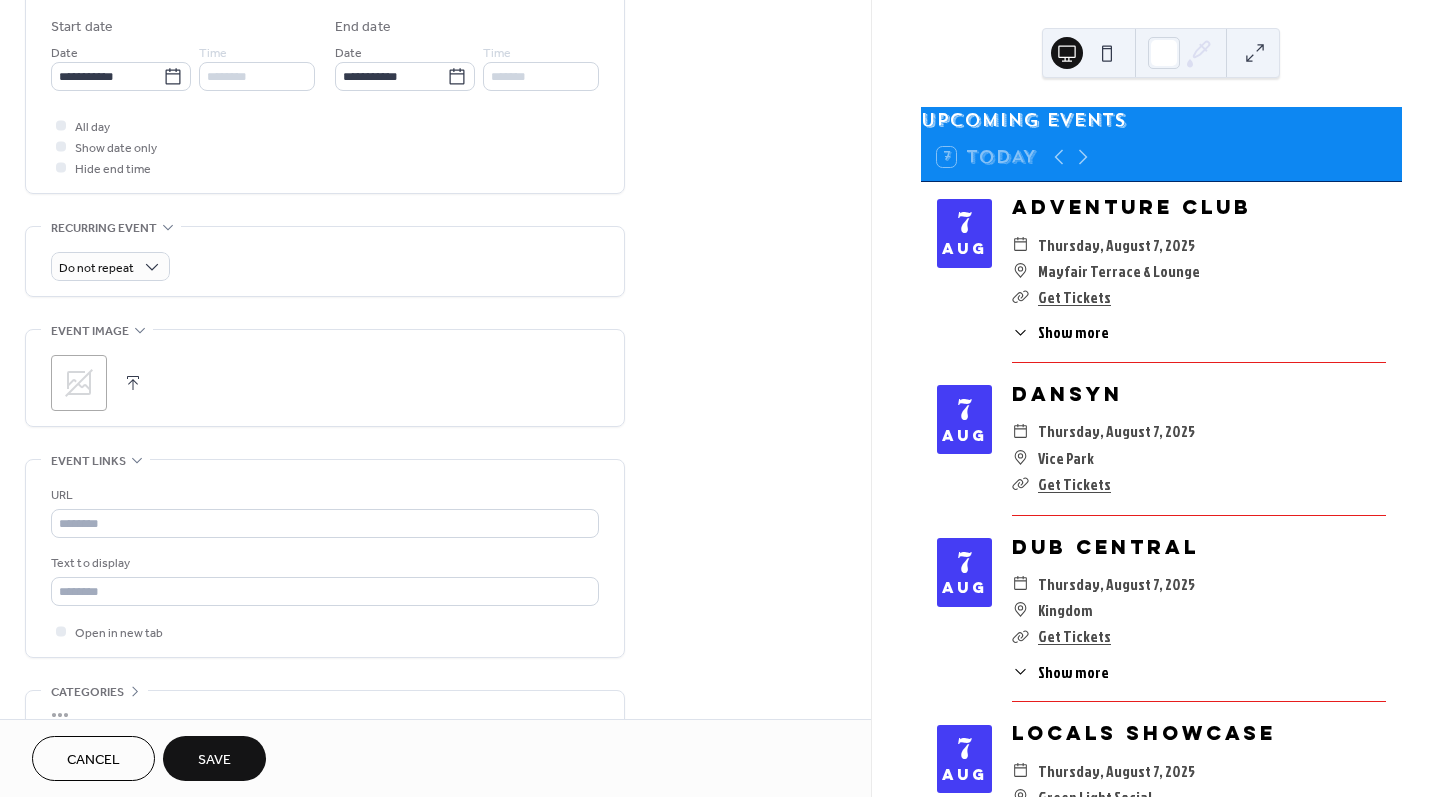 scroll, scrollTop: 759, scrollLeft: 0, axis: vertical 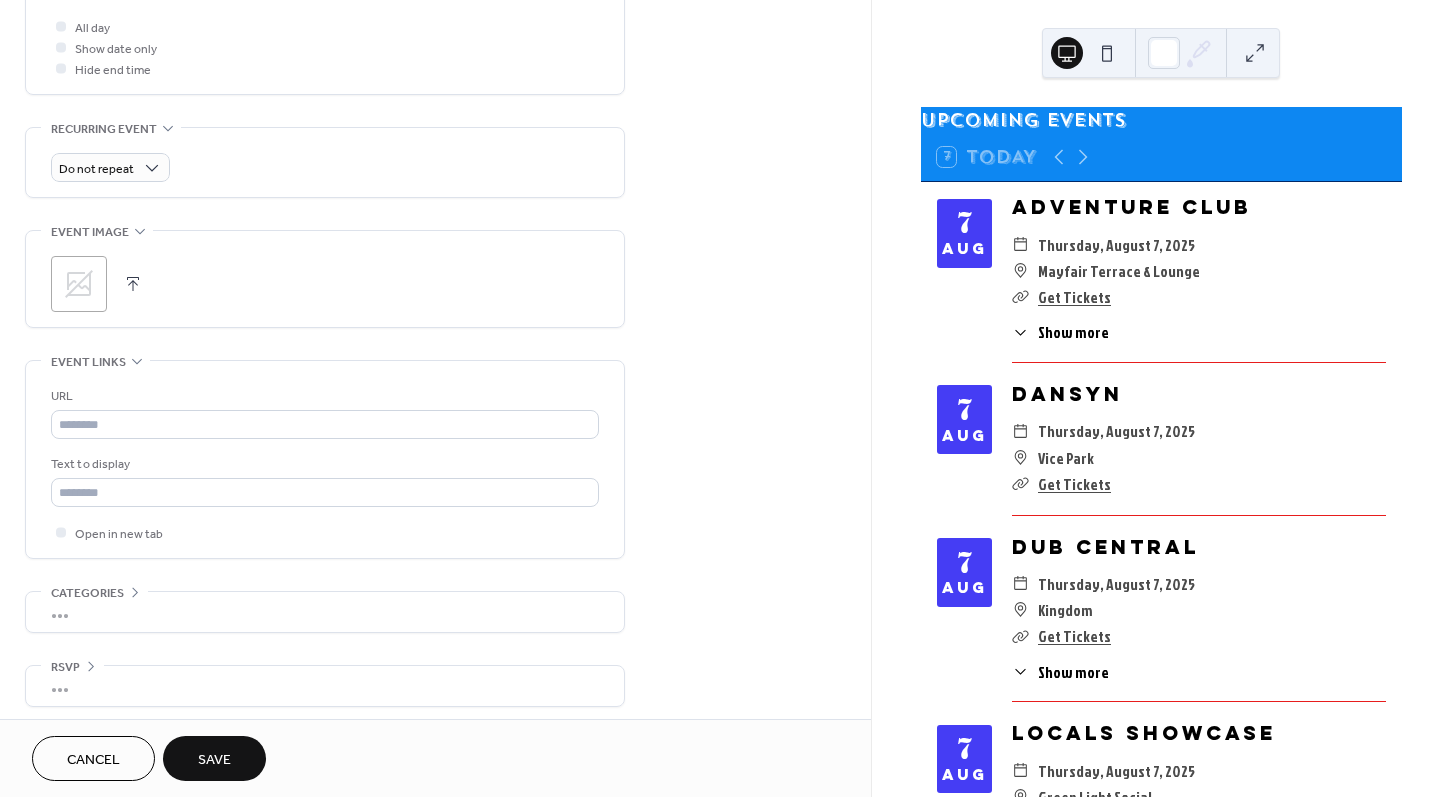 click at bounding box center [133, 284] 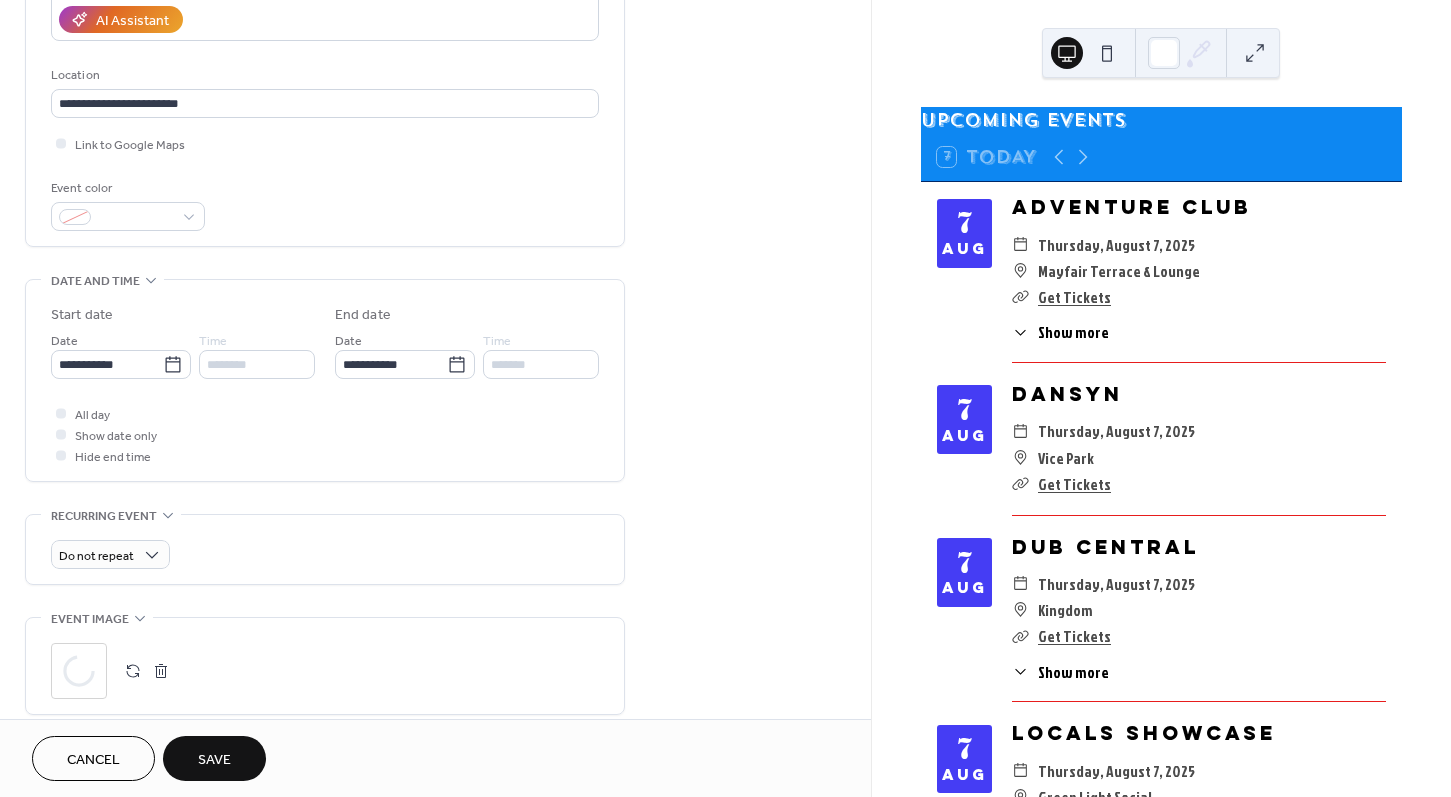 scroll, scrollTop: 767, scrollLeft: 0, axis: vertical 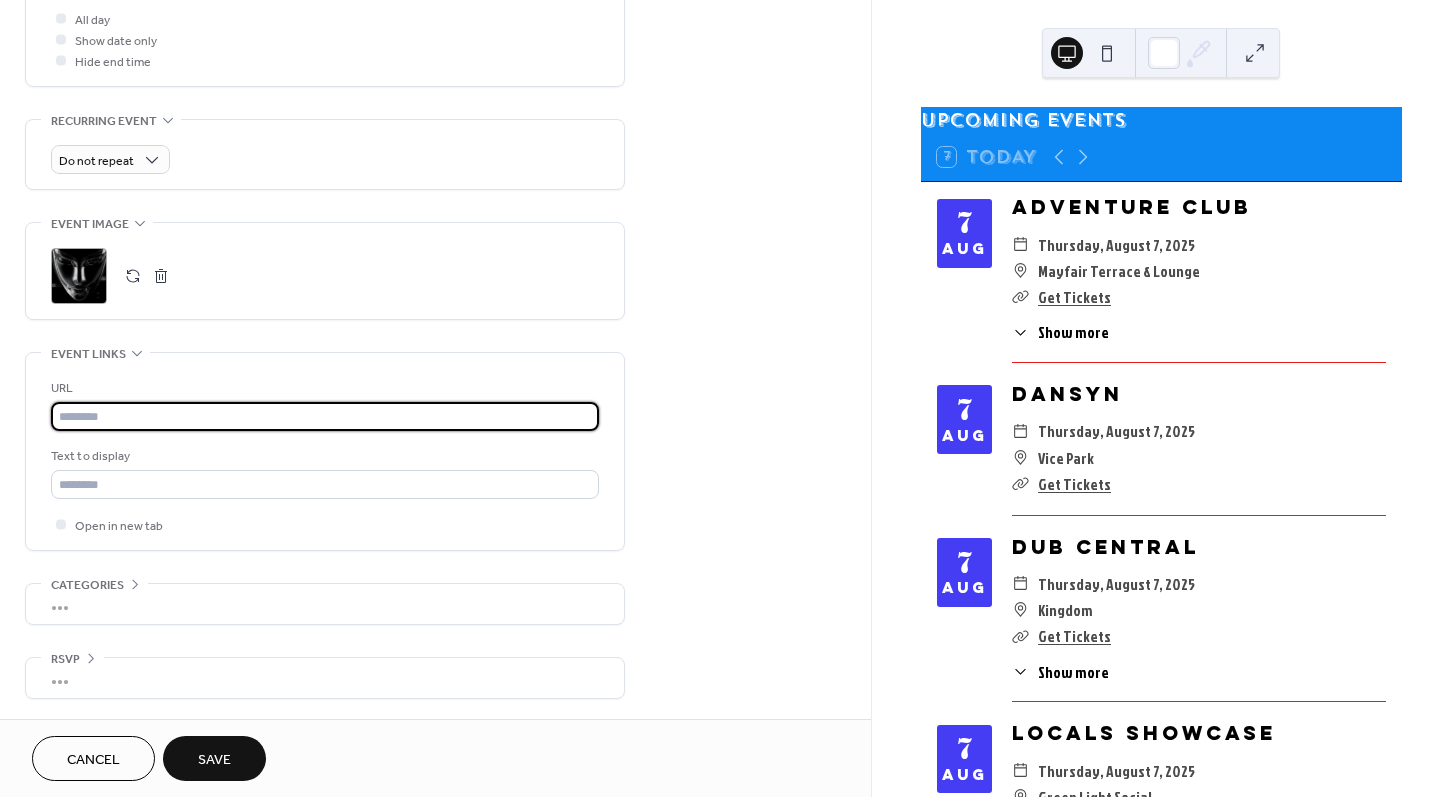 click at bounding box center [325, 416] 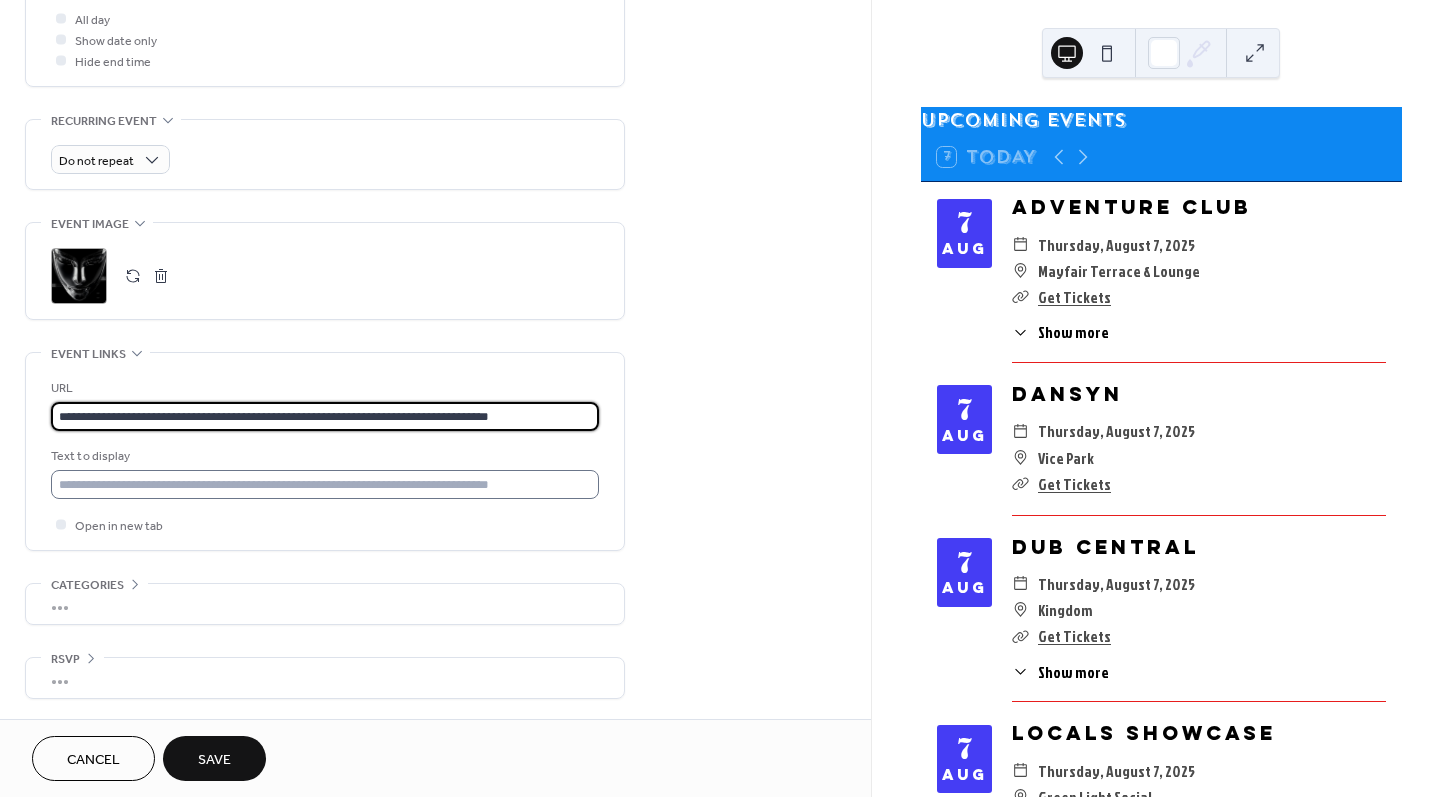 type on "**********" 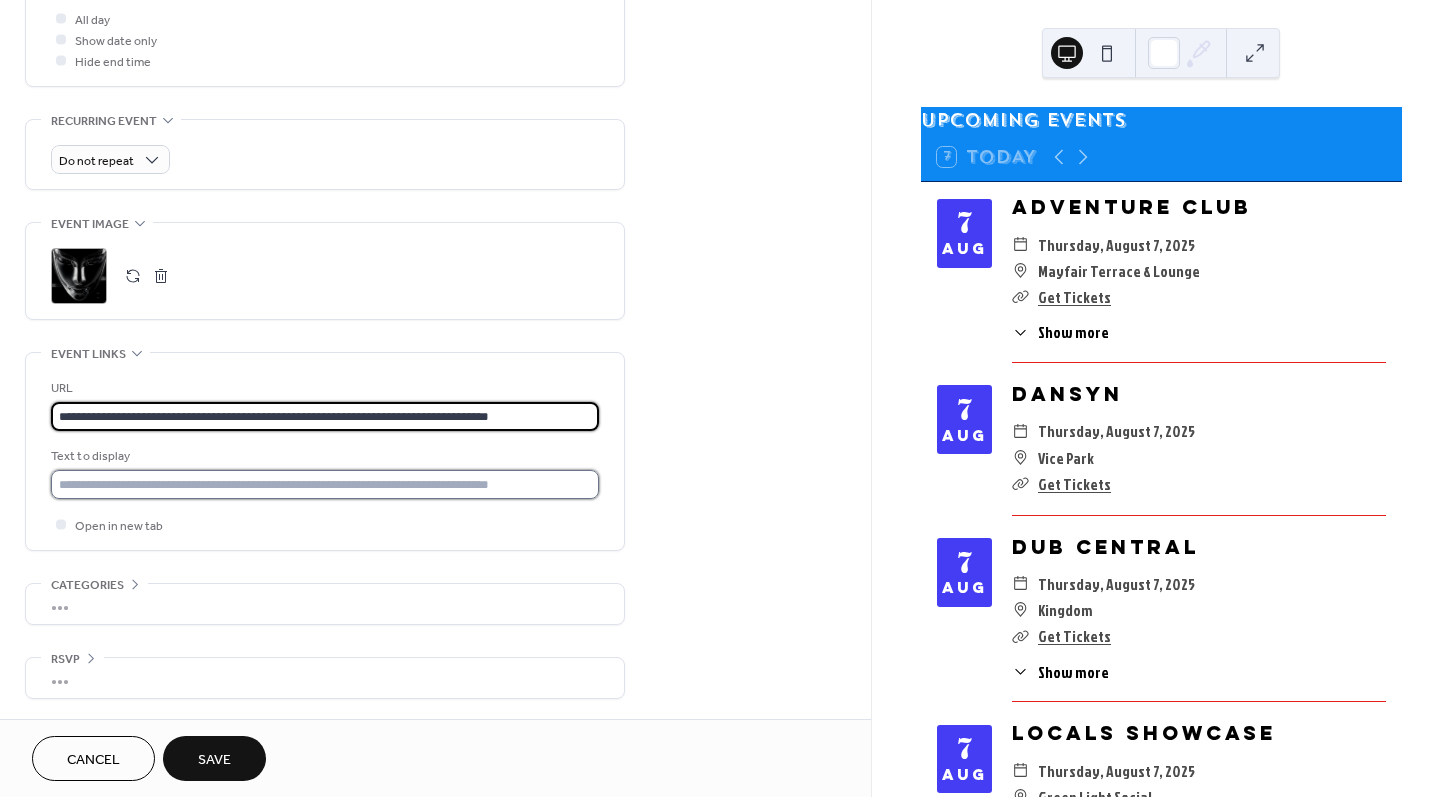 click at bounding box center [325, 484] 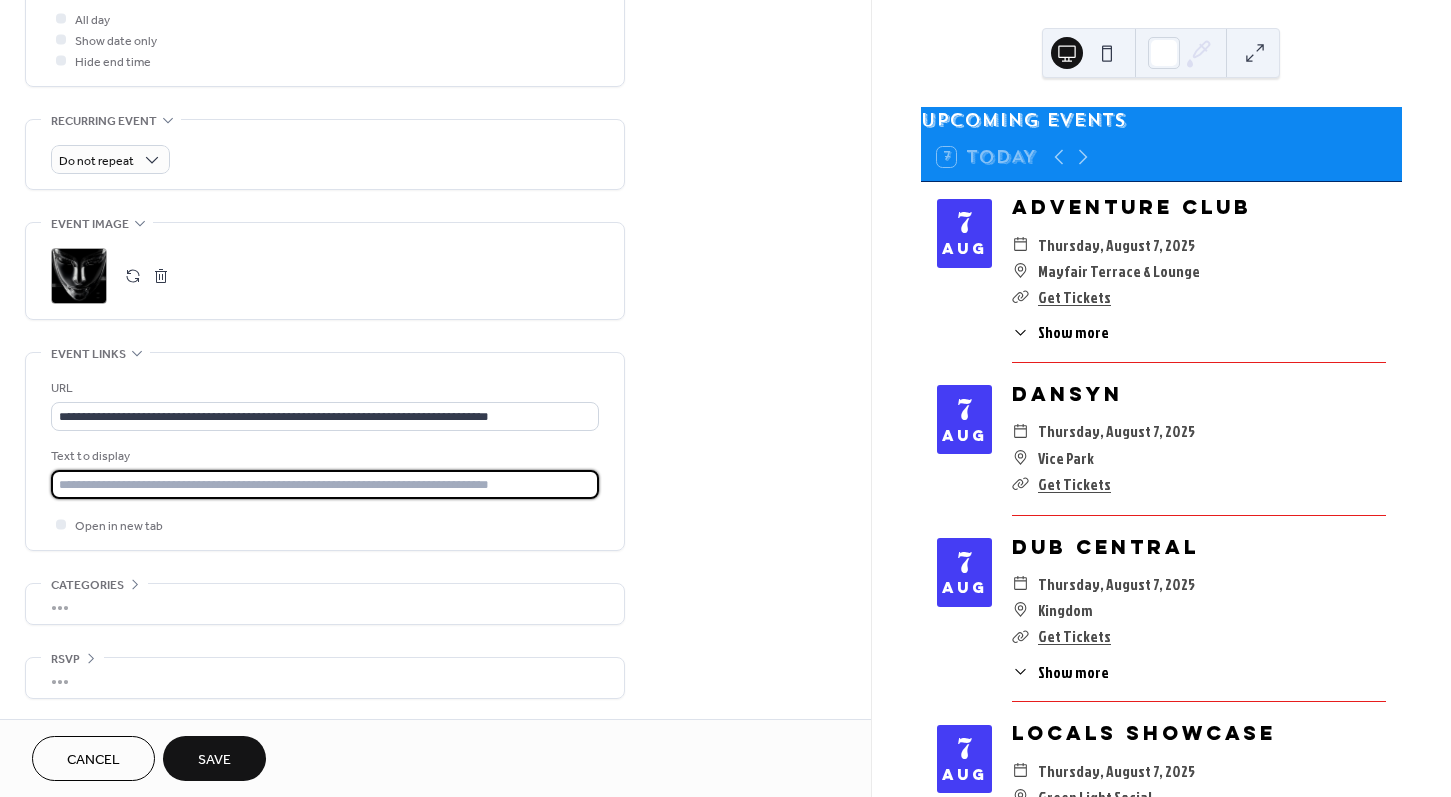 type on "**********" 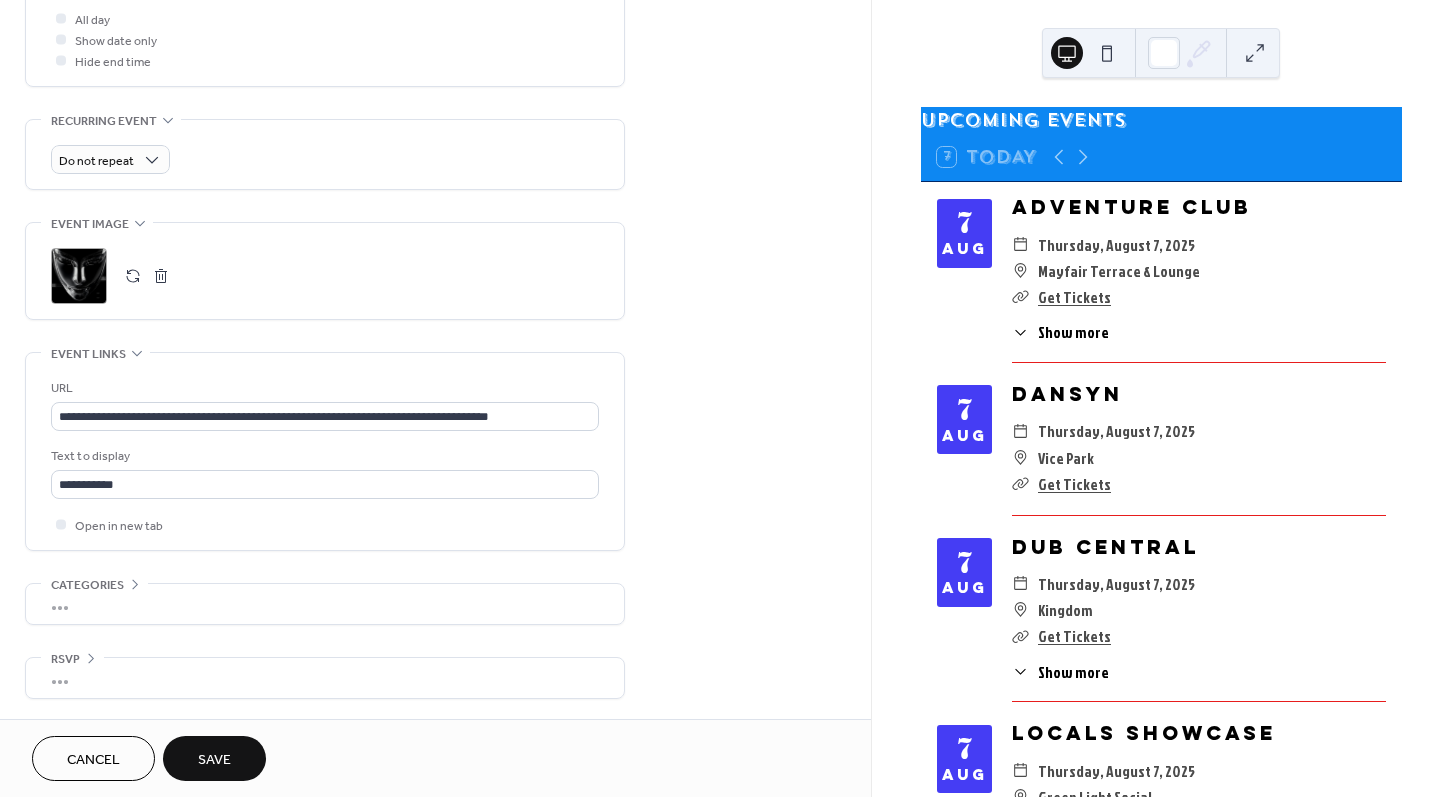 click on "Save" at bounding box center (214, 760) 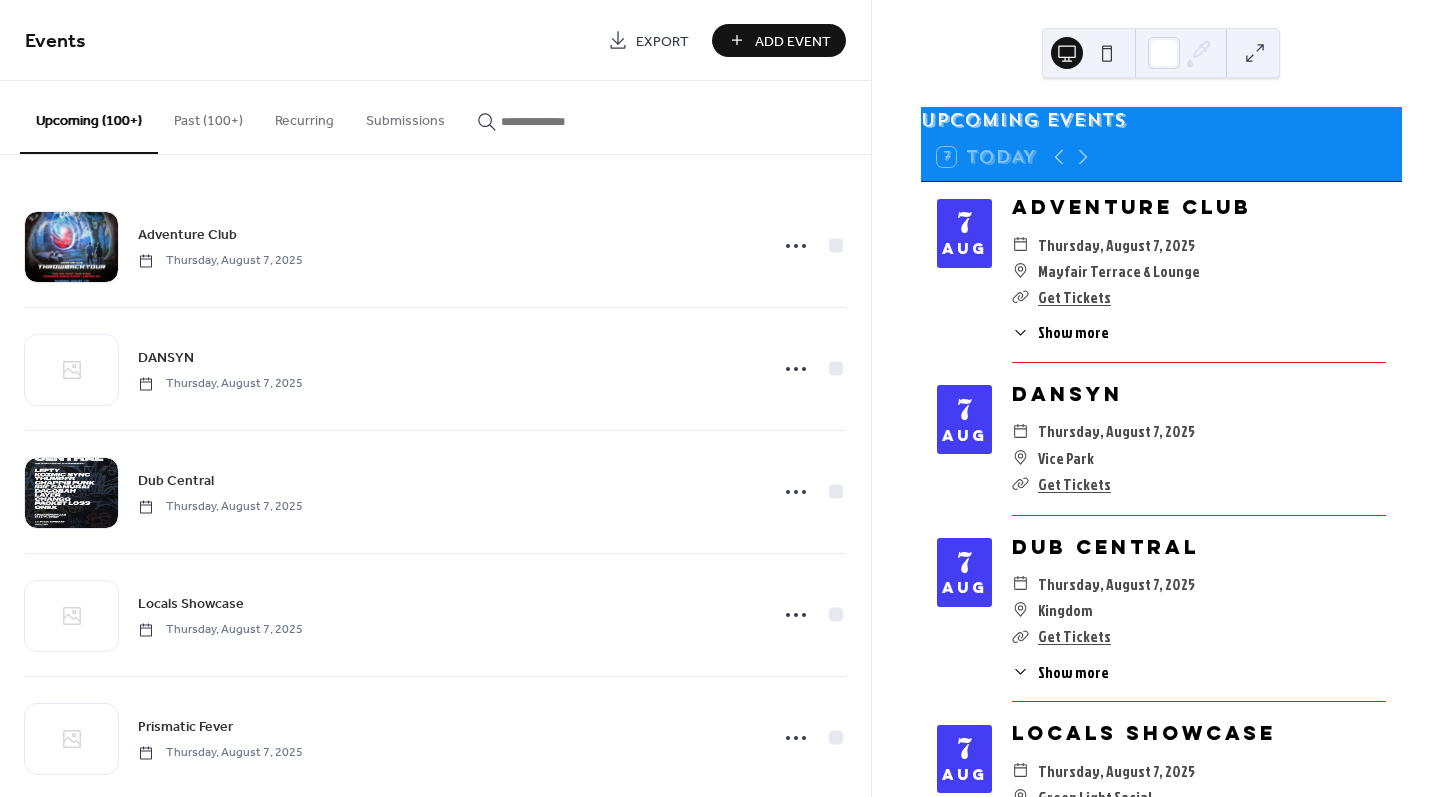 click on "Add Event" at bounding box center (793, 41) 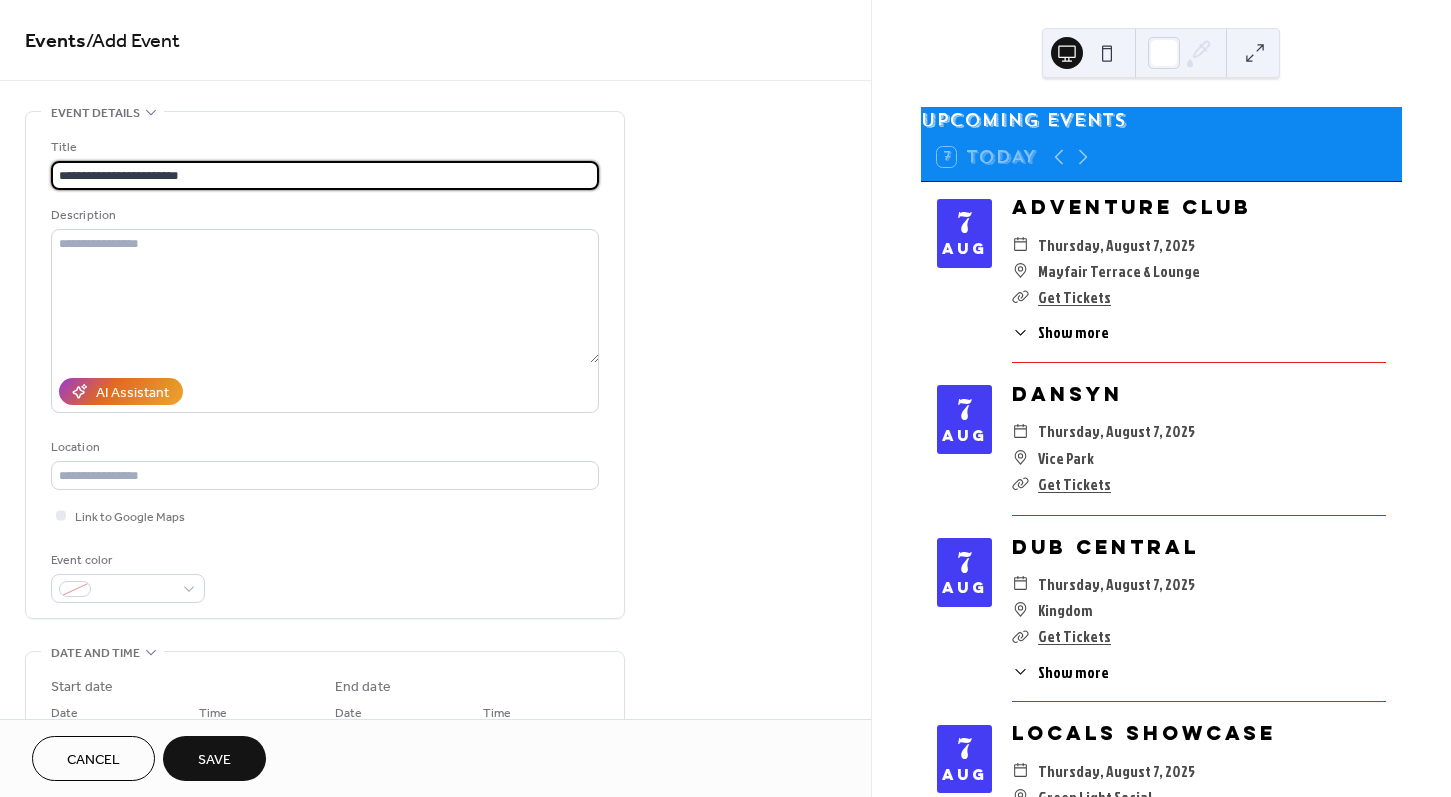 type on "**********" 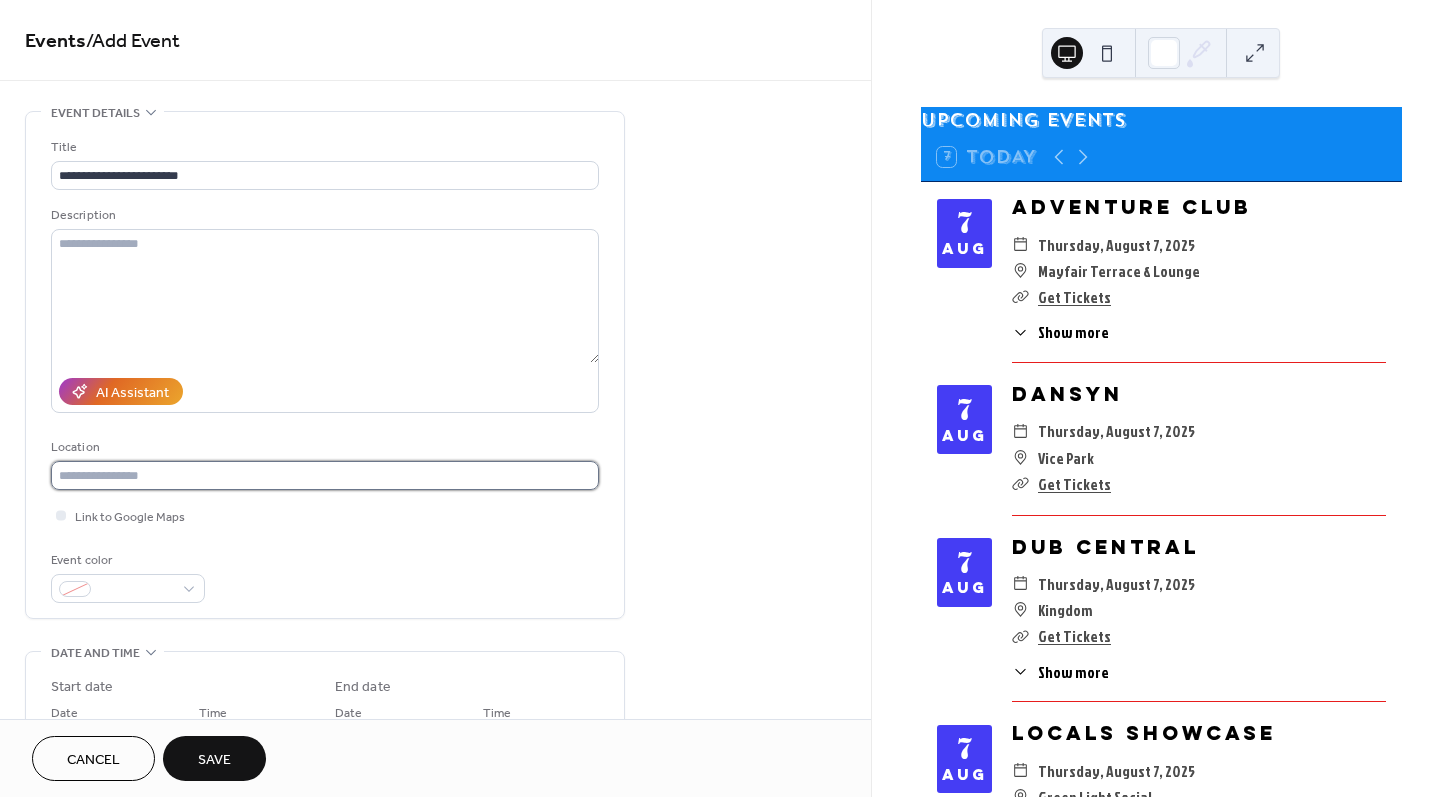 click at bounding box center [325, 475] 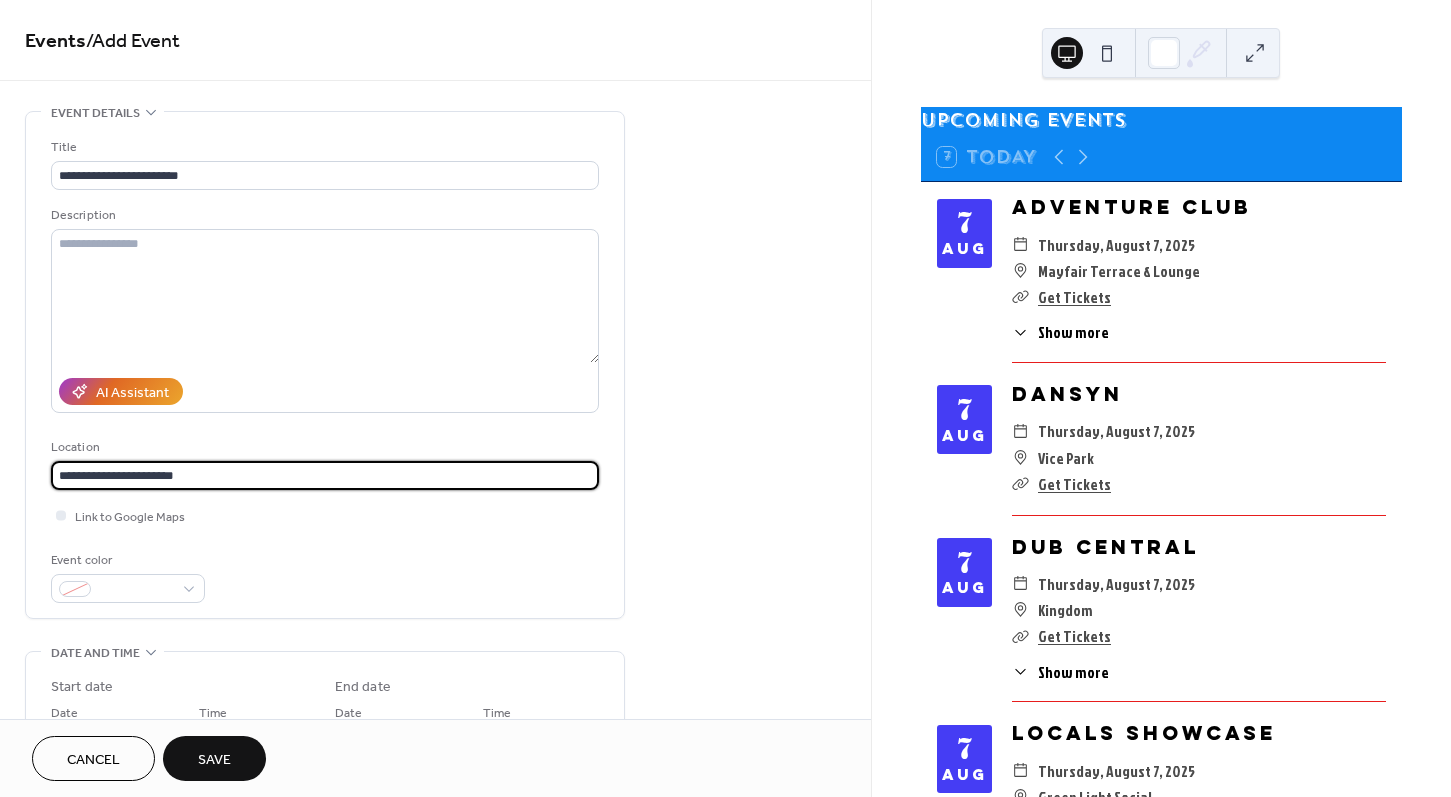 type on "**********" 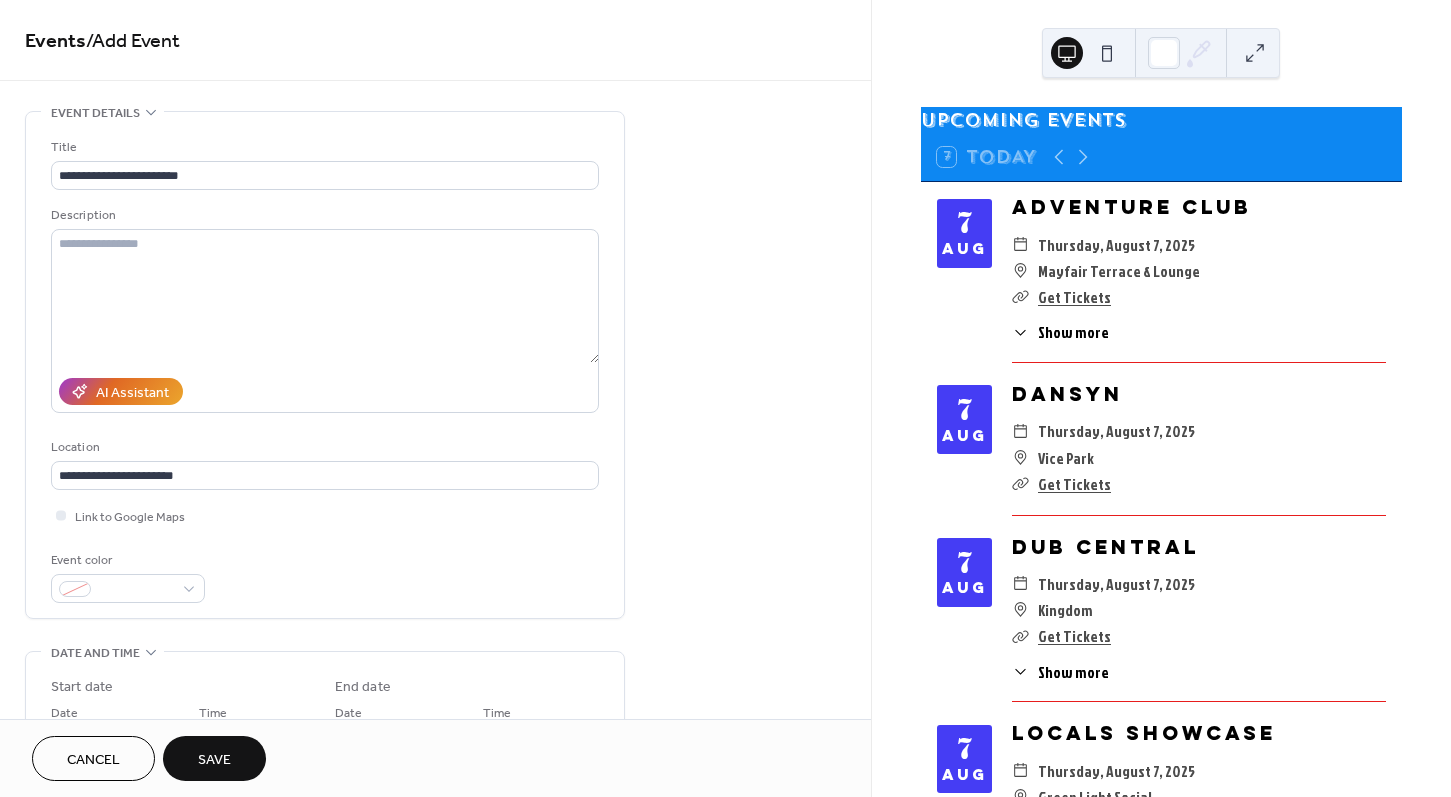 click on "**********" at bounding box center (435, 798) 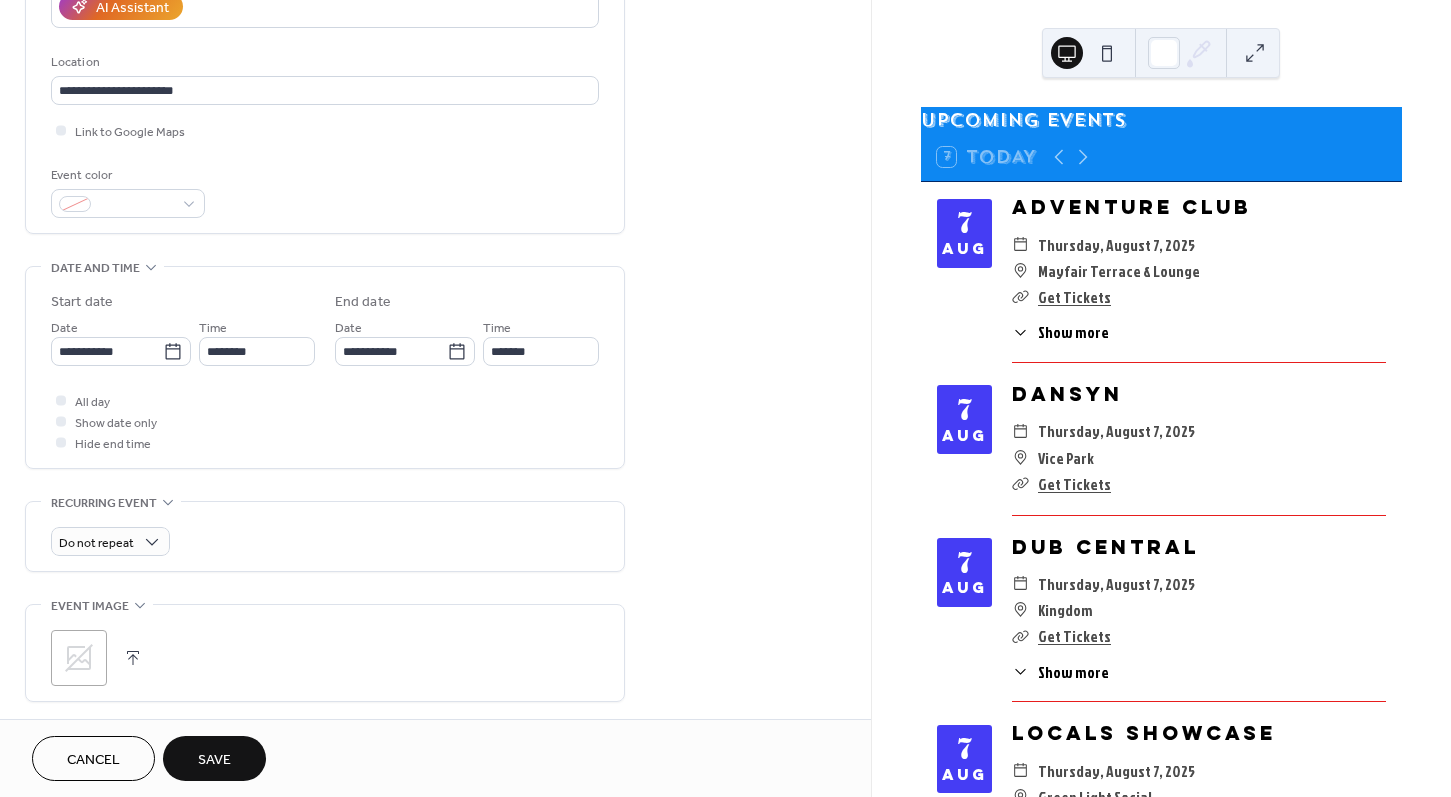 scroll, scrollTop: 392, scrollLeft: 0, axis: vertical 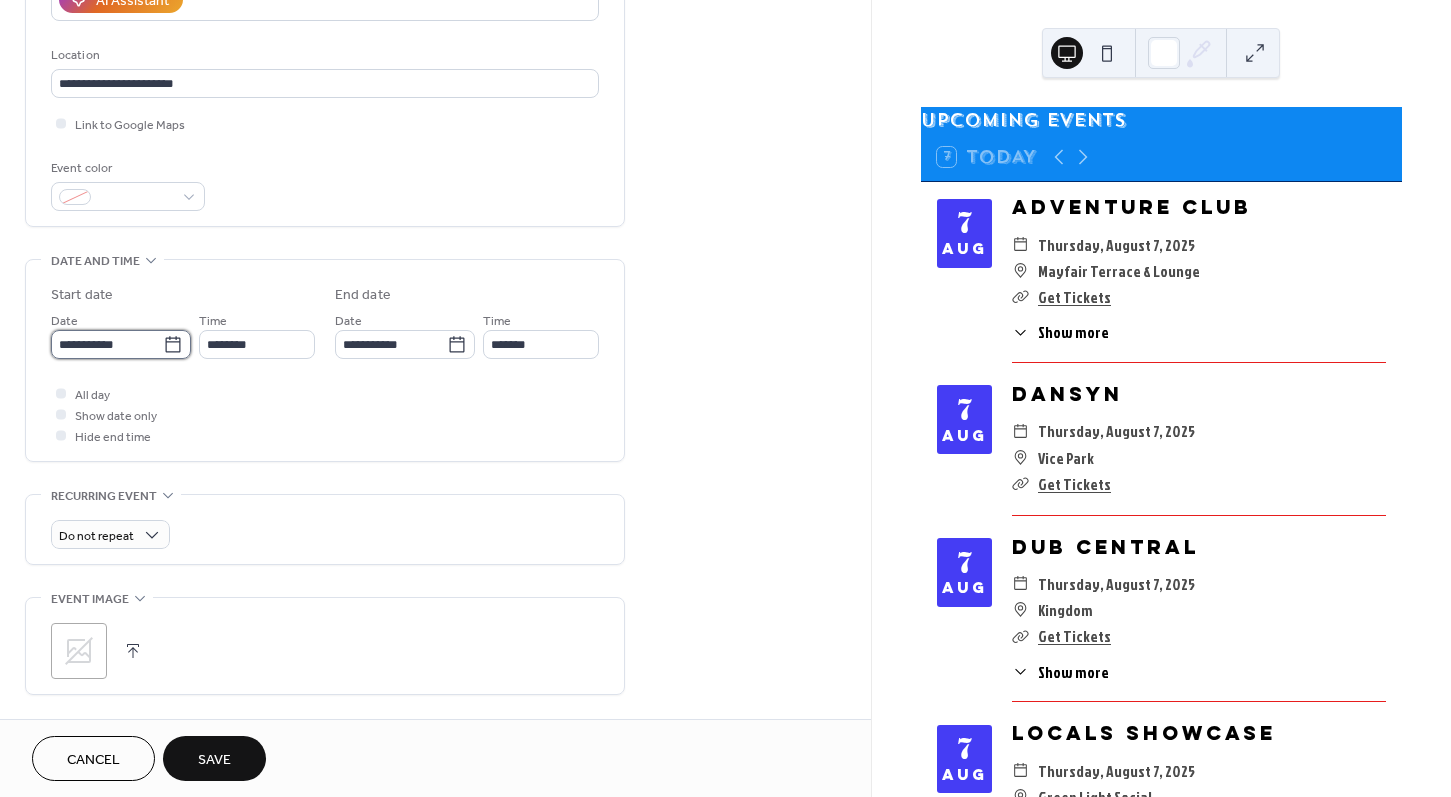 click on "**********" at bounding box center (107, 344) 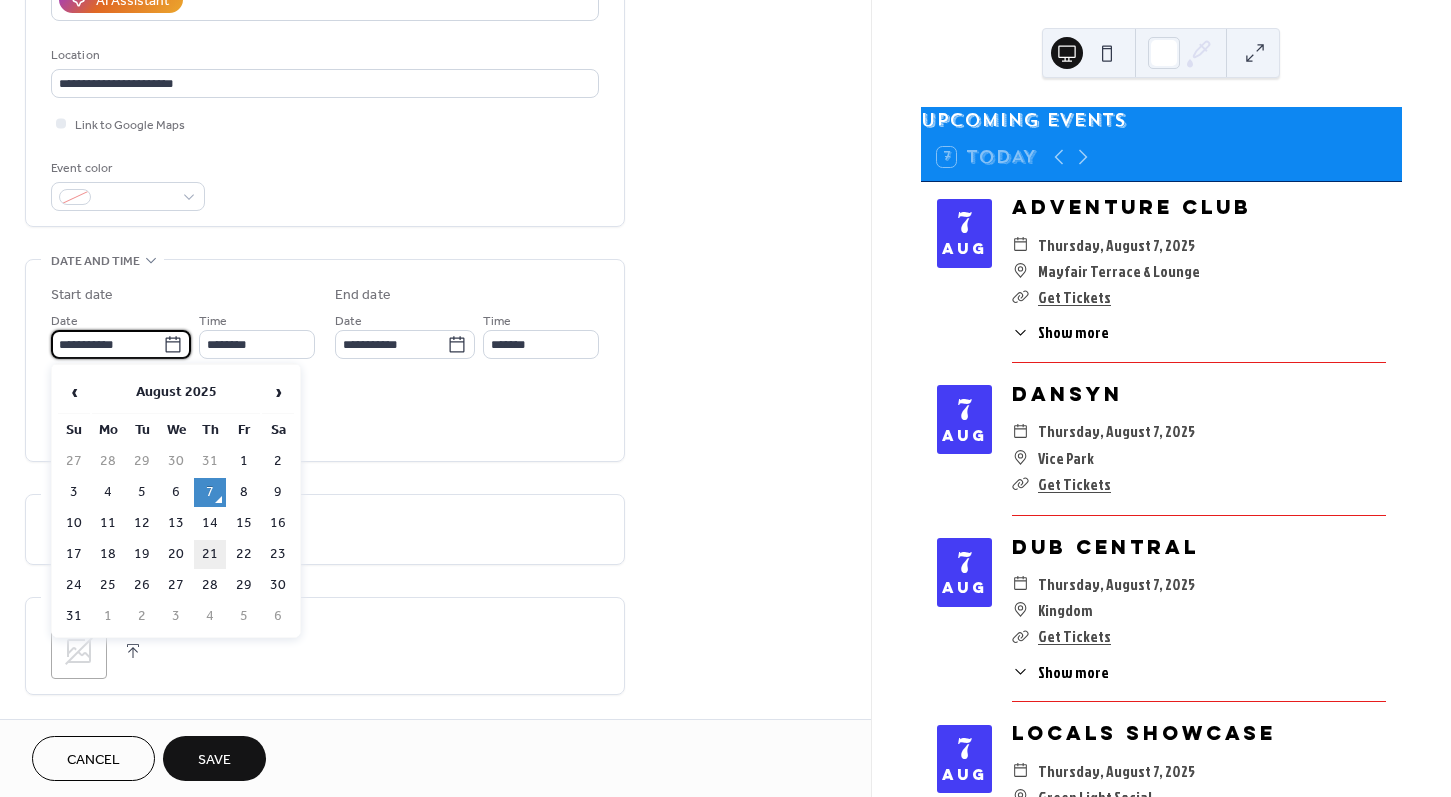 click on "21" at bounding box center (210, 554) 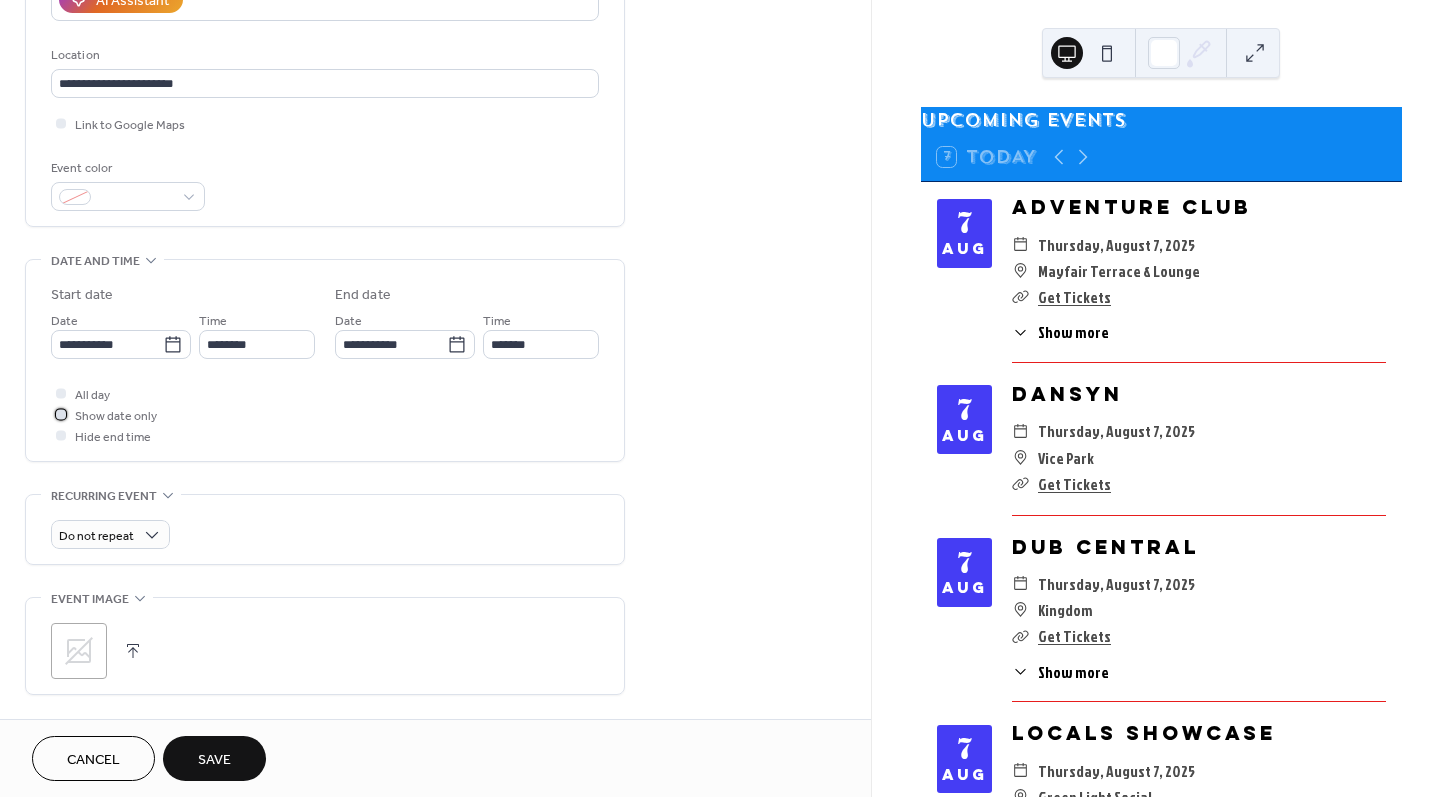 click on "Show date only" at bounding box center (116, 416) 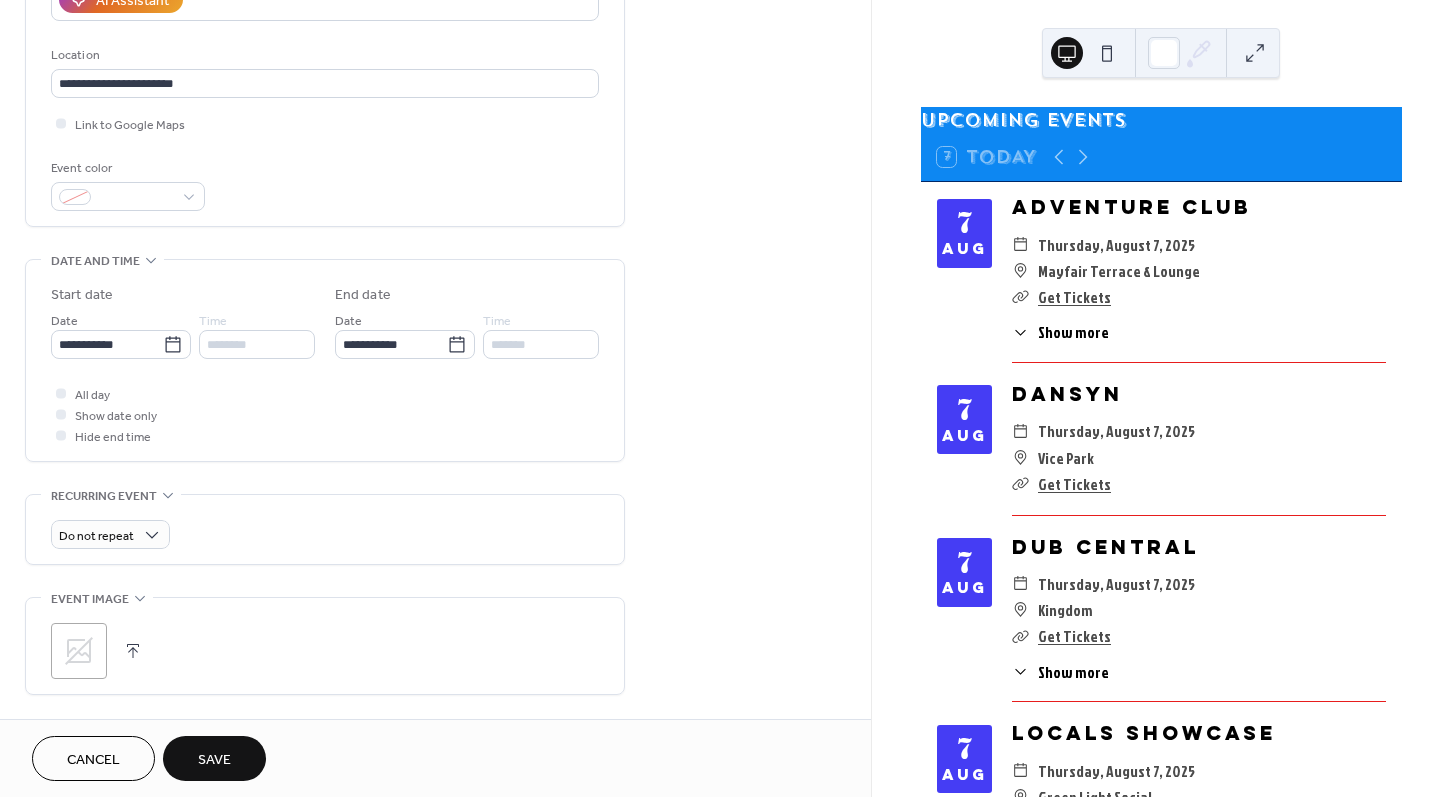 click on "**********" at bounding box center [325, 396] 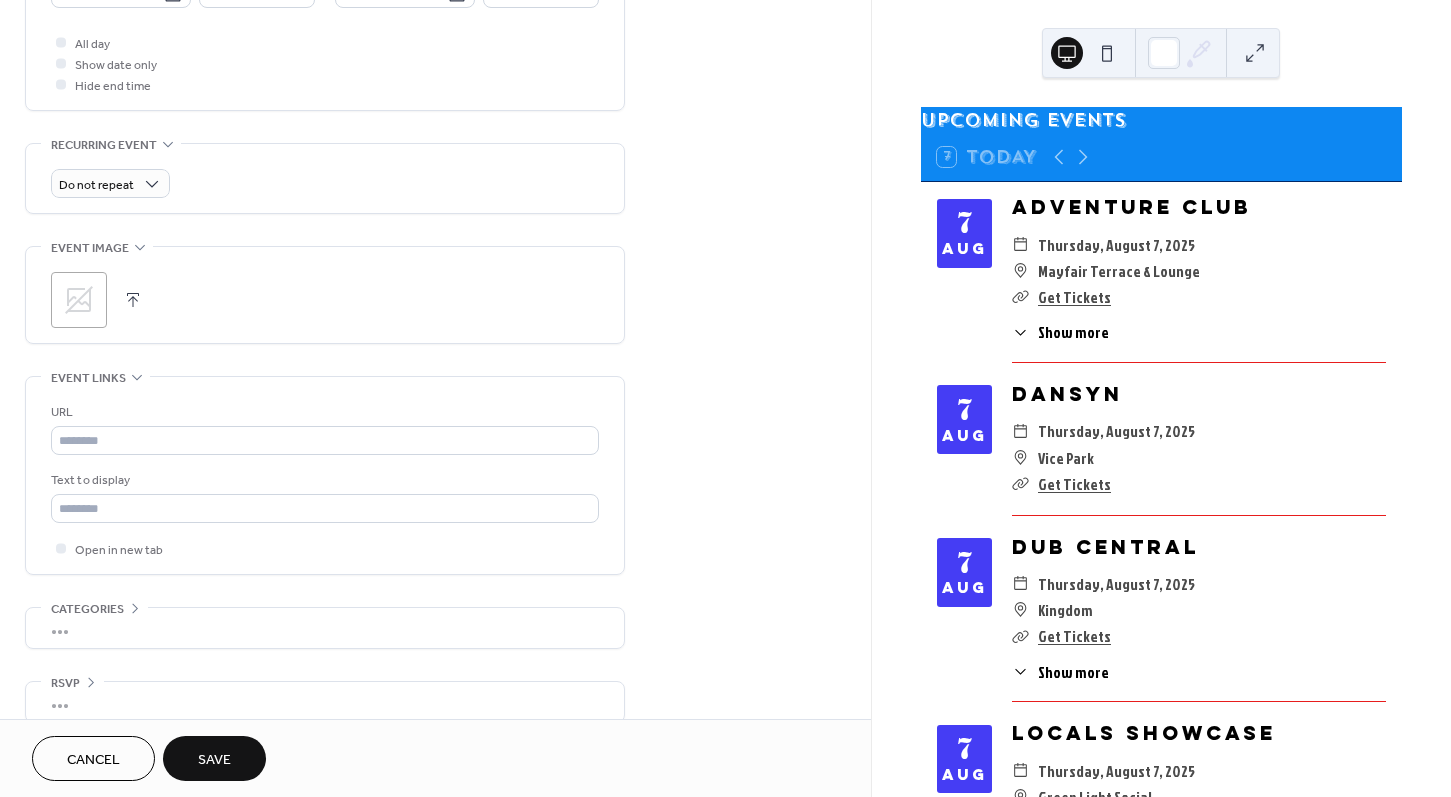 click at bounding box center [133, 300] 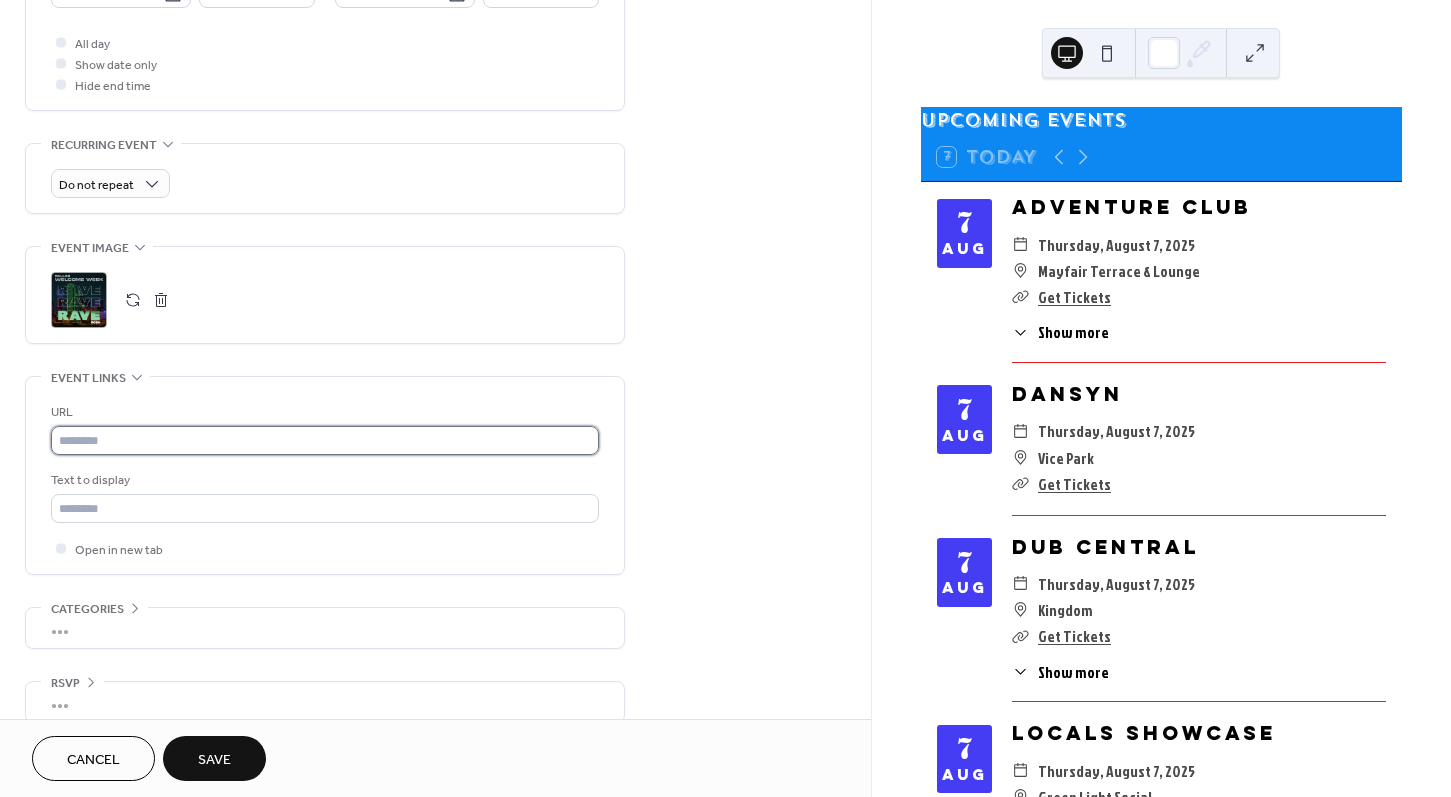 click at bounding box center (325, 440) 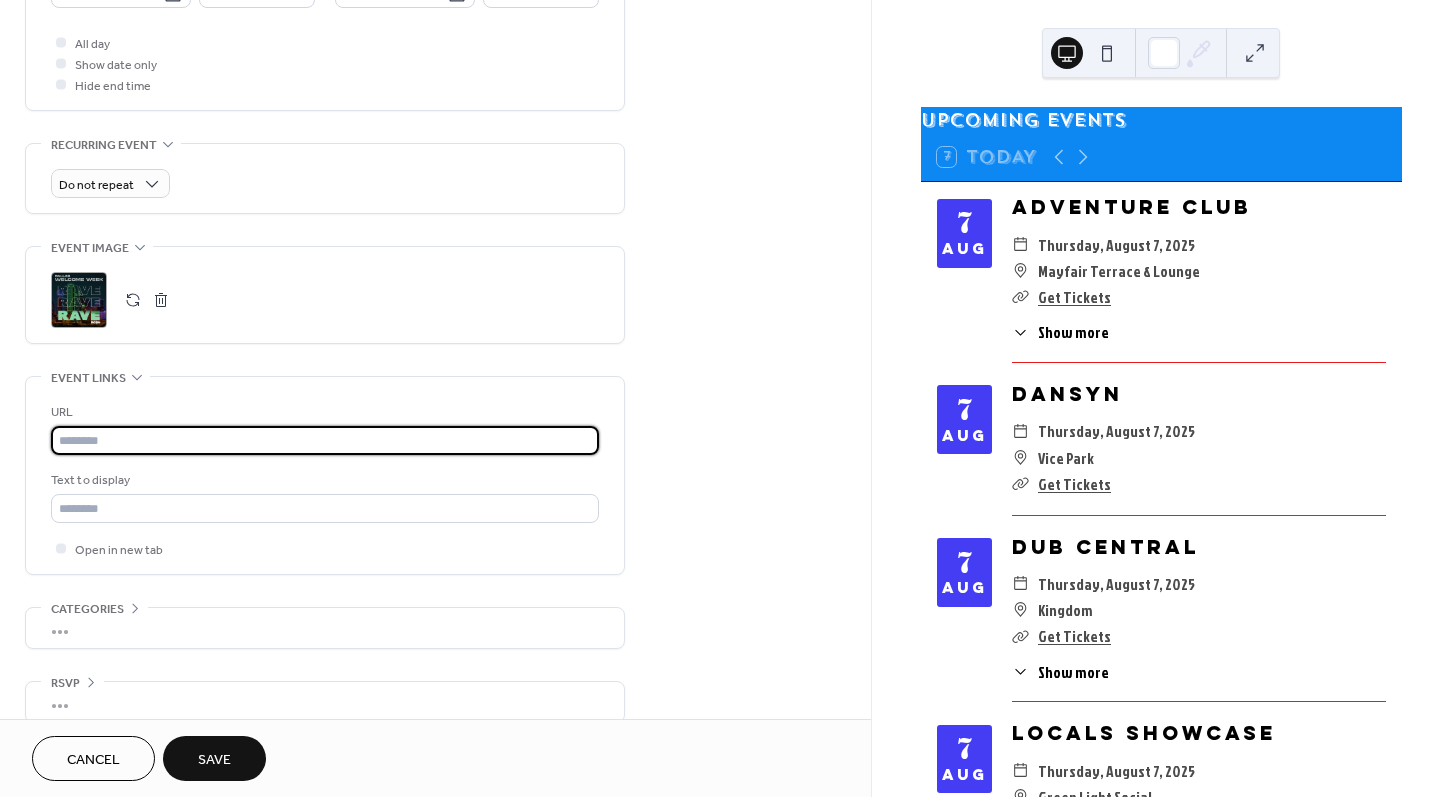 paste on "**********" 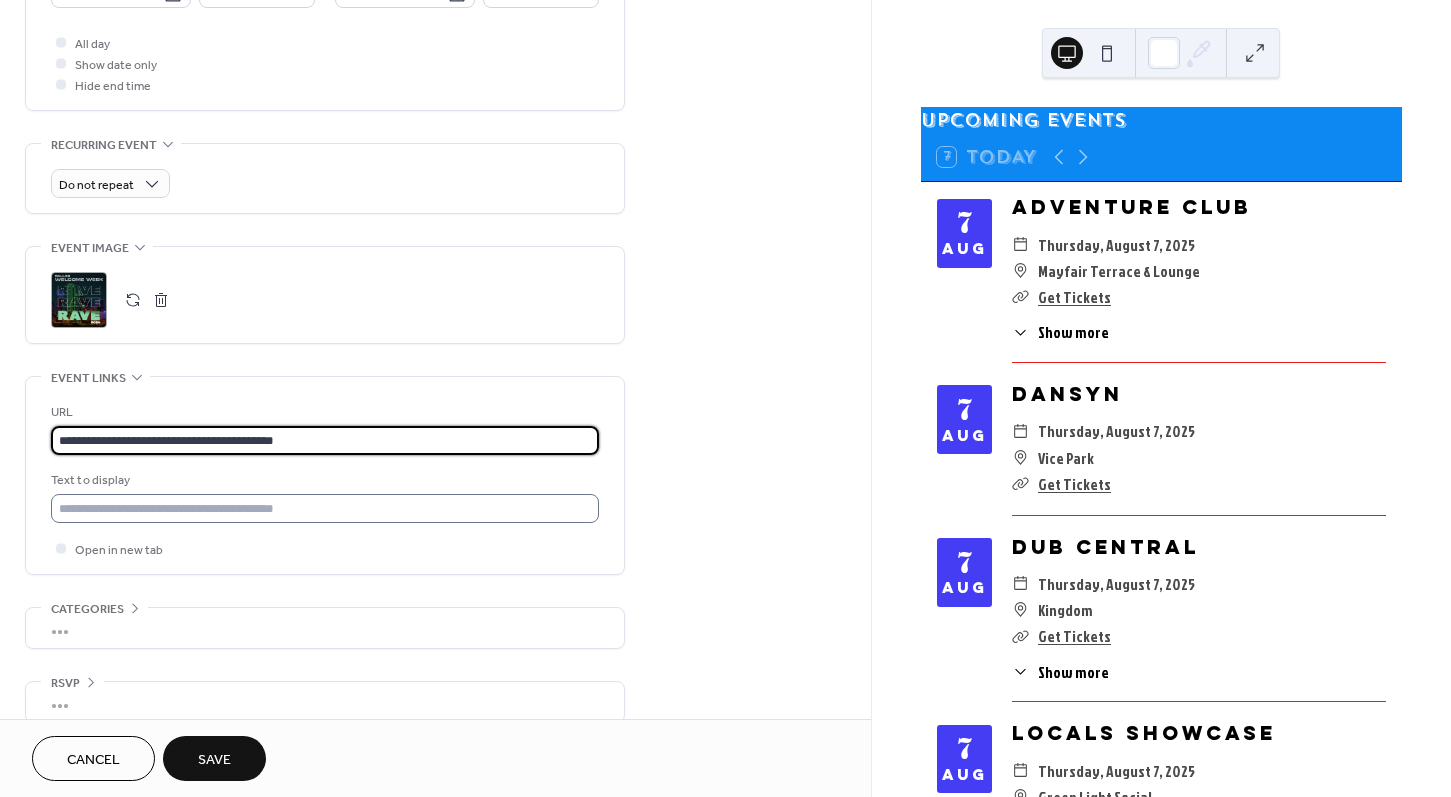 type on "**********" 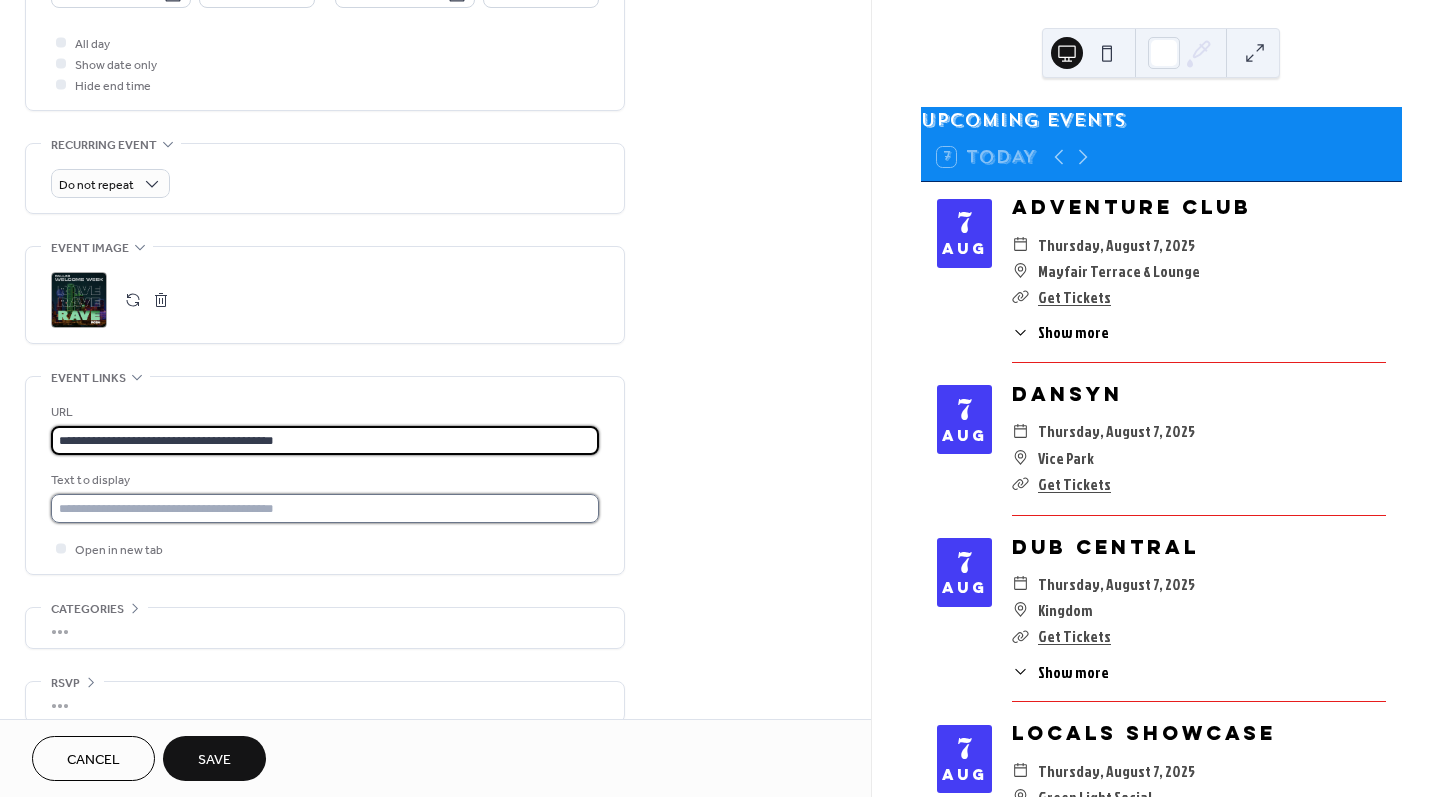 click at bounding box center (325, 508) 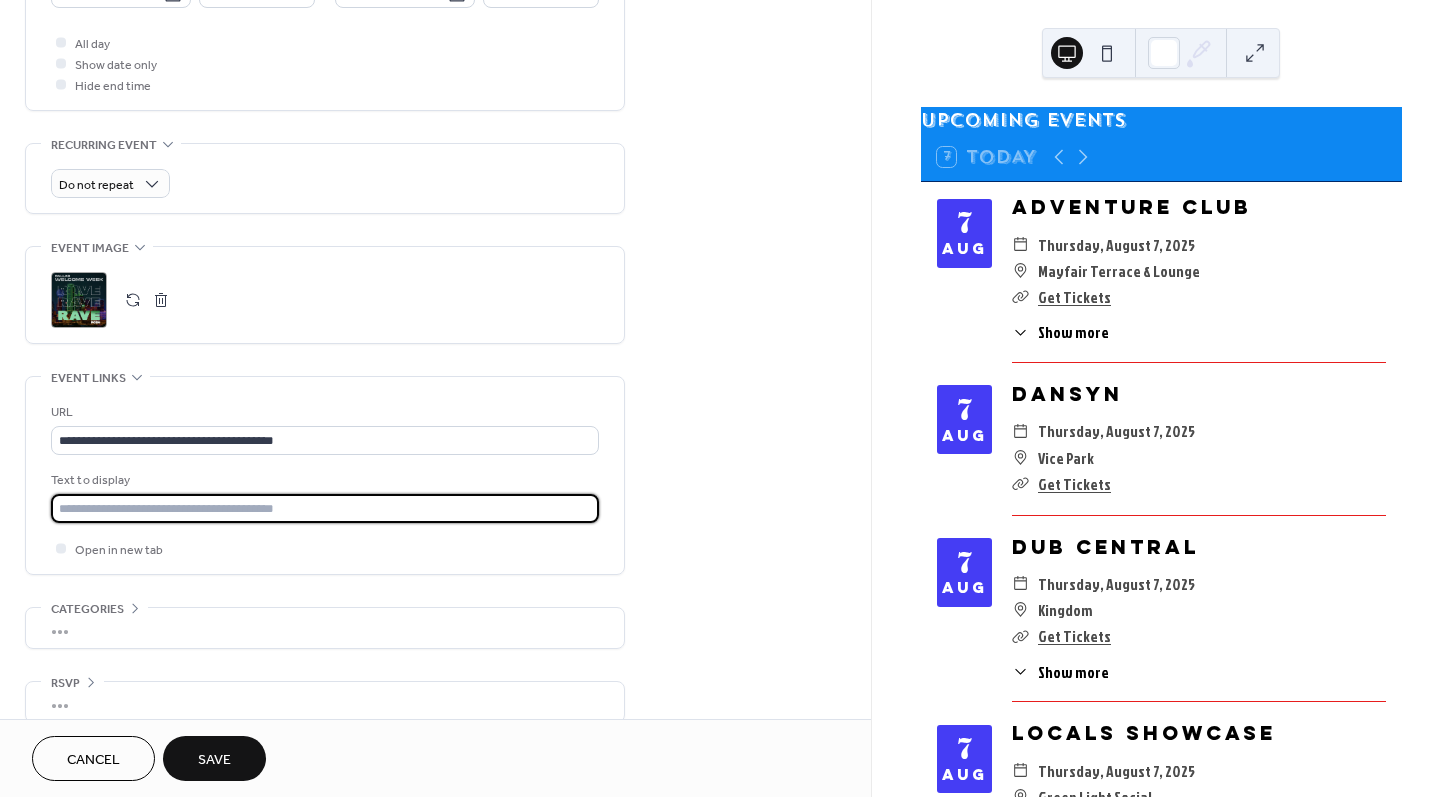 type on "**********" 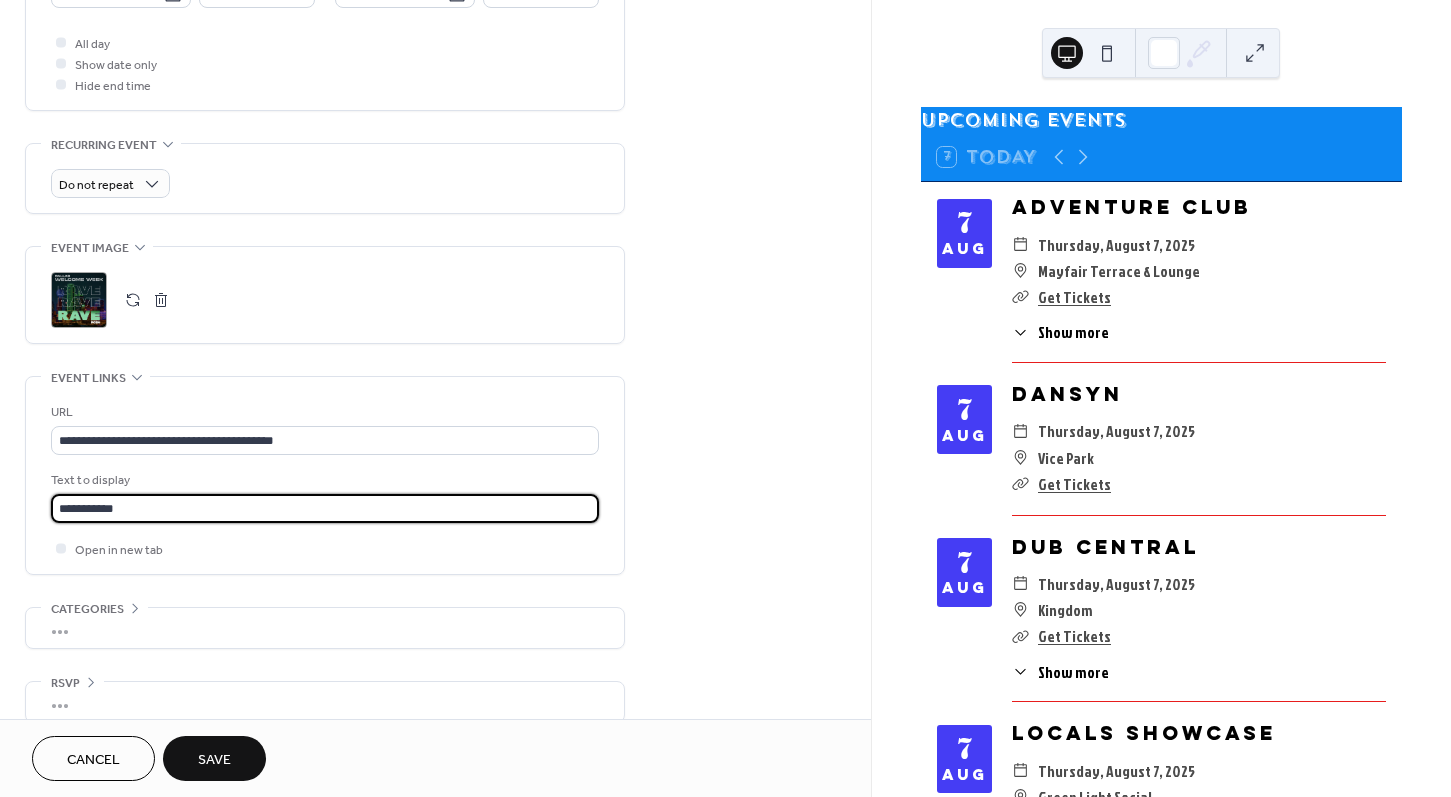 click on "Save" at bounding box center [214, 760] 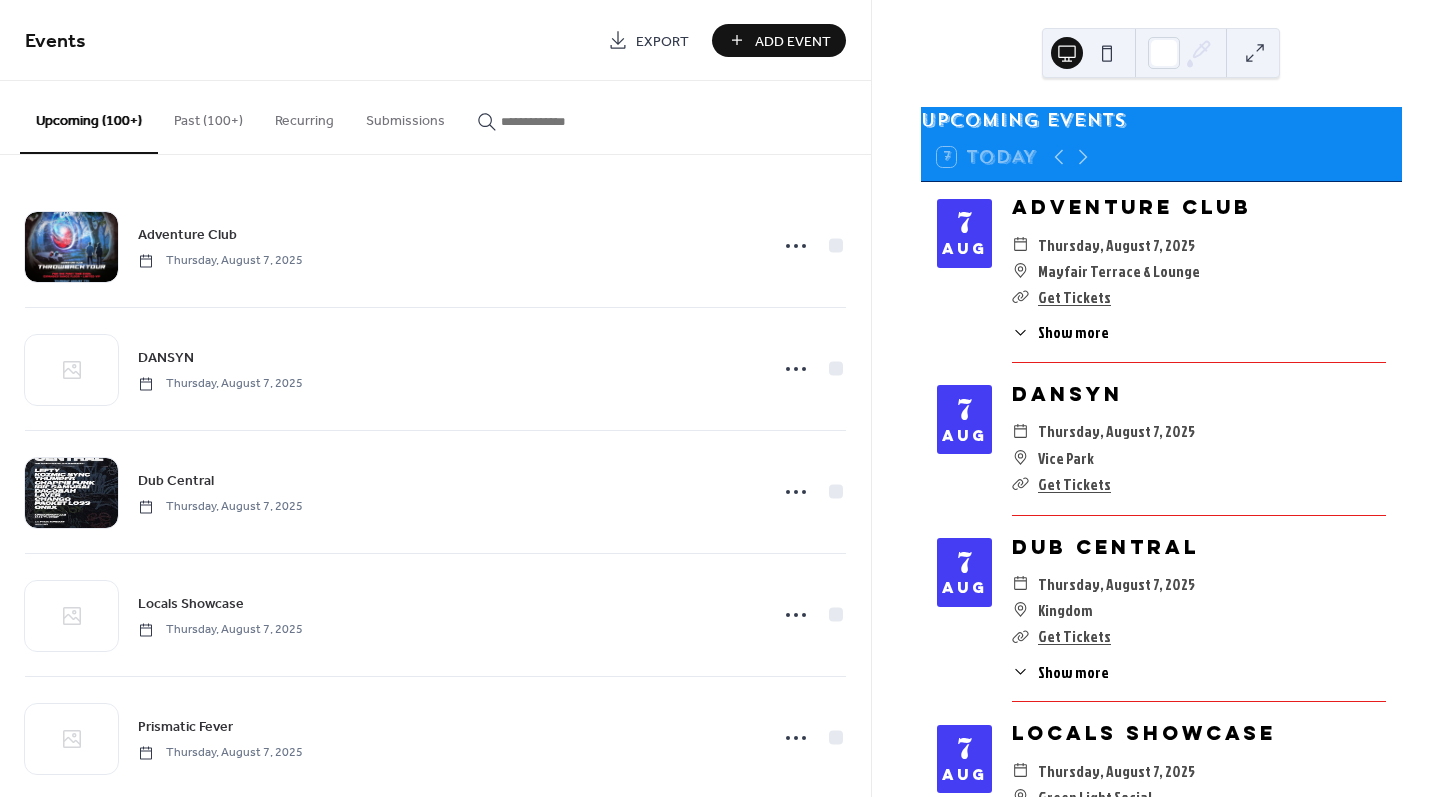 click on "Add Event" at bounding box center (793, 41) 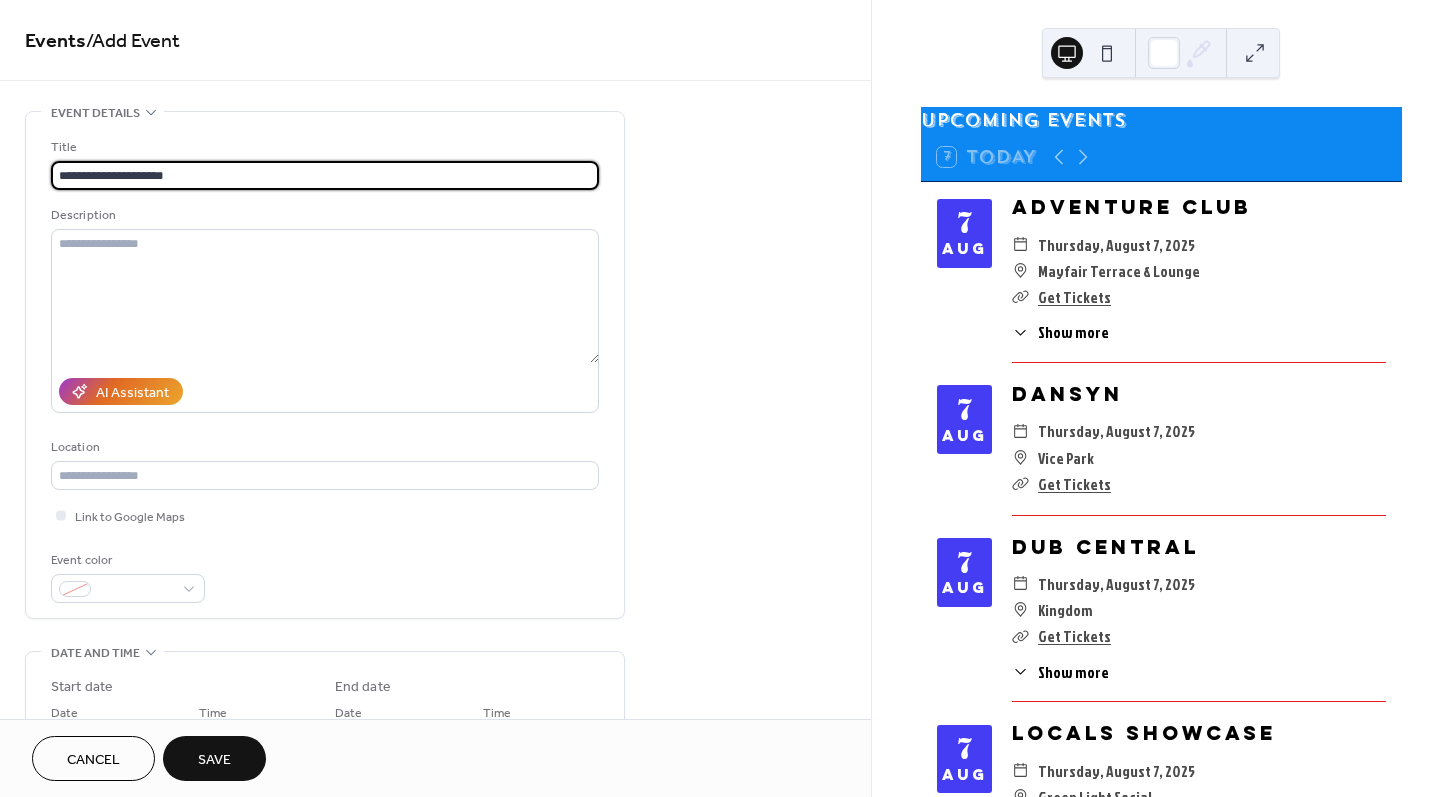 type on "**********" 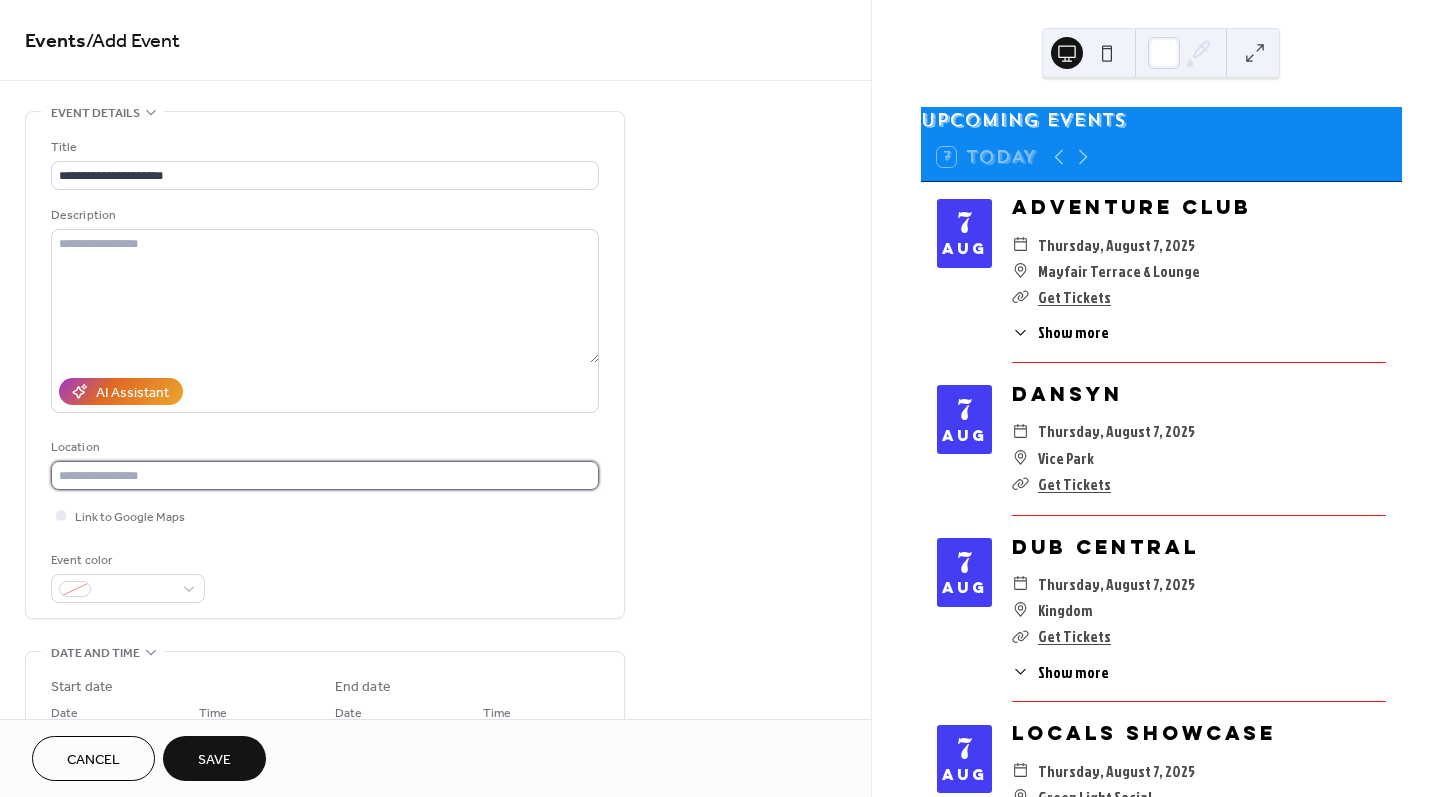 click at bounding box center (325, 475) 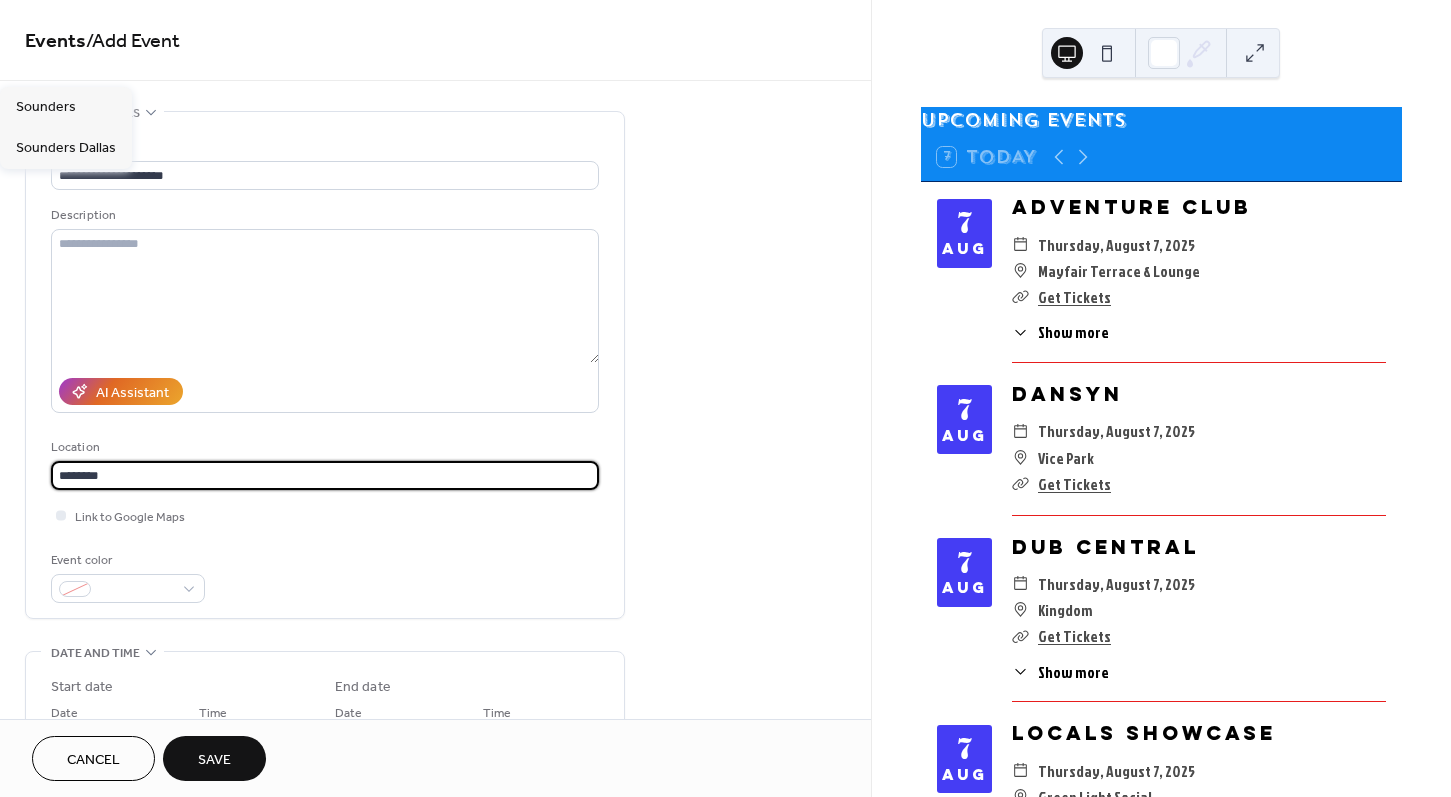 type on "********" 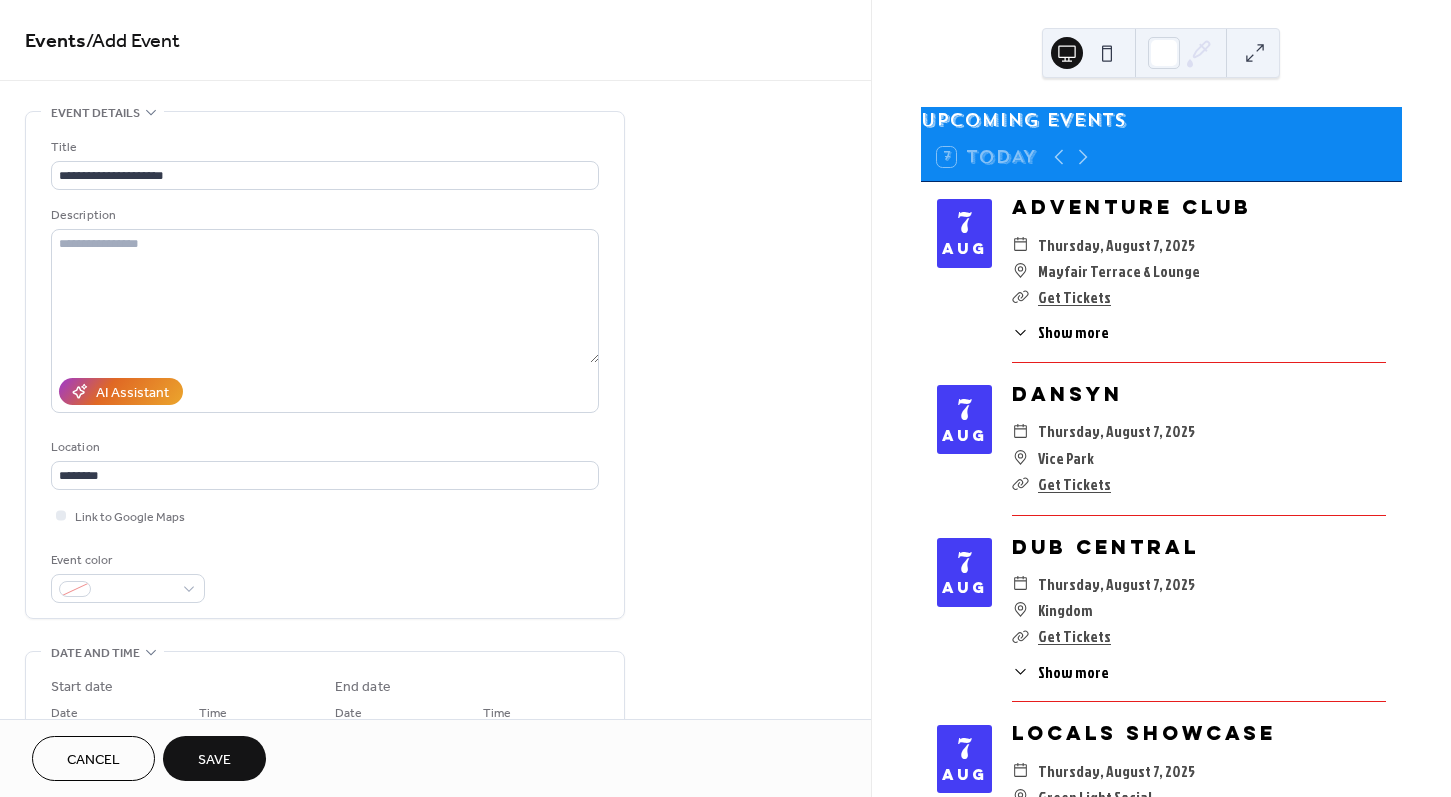 click on "**********" at bounding box center (325, 370) 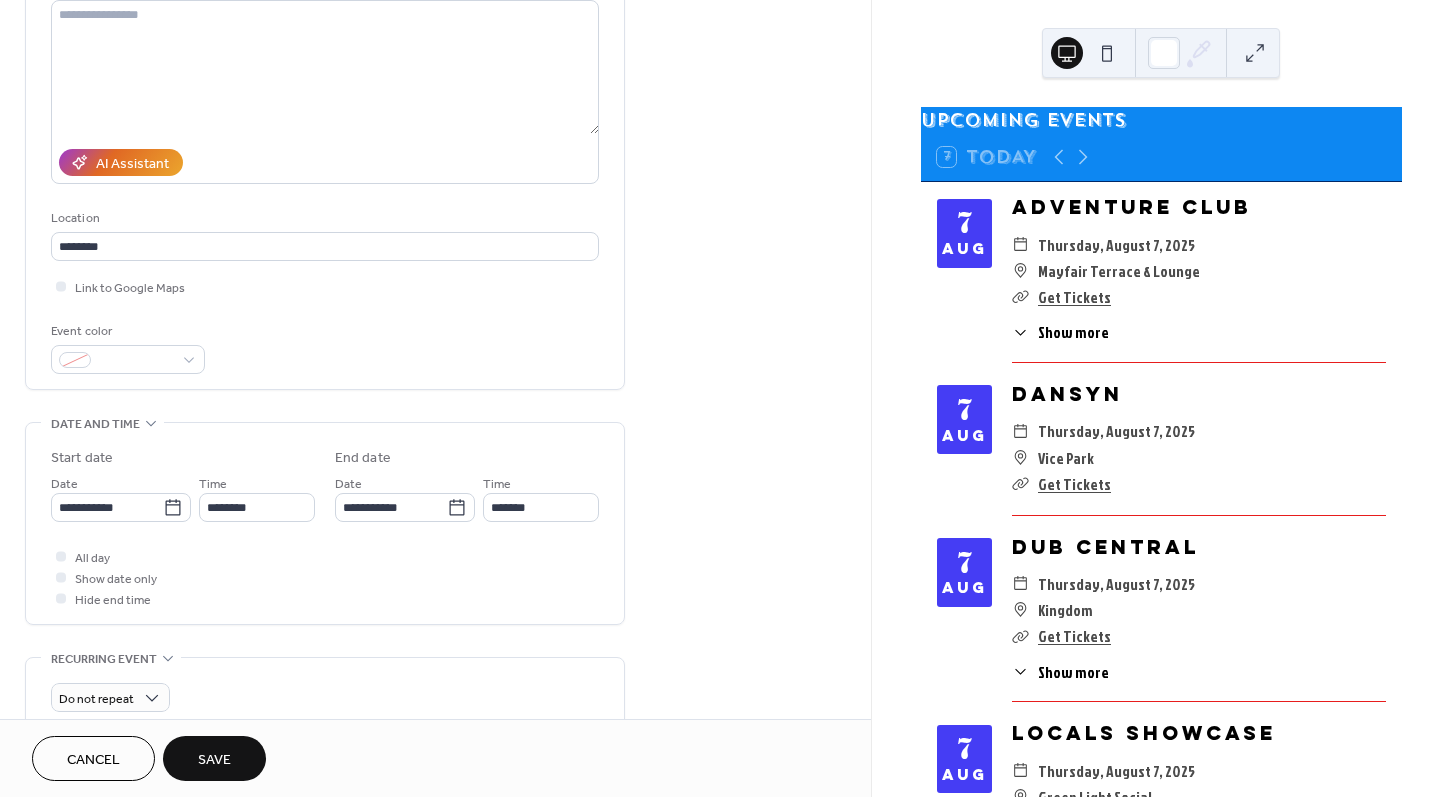 scroll, scrollTop: 393, scrollLeft: 0, axis: vertical 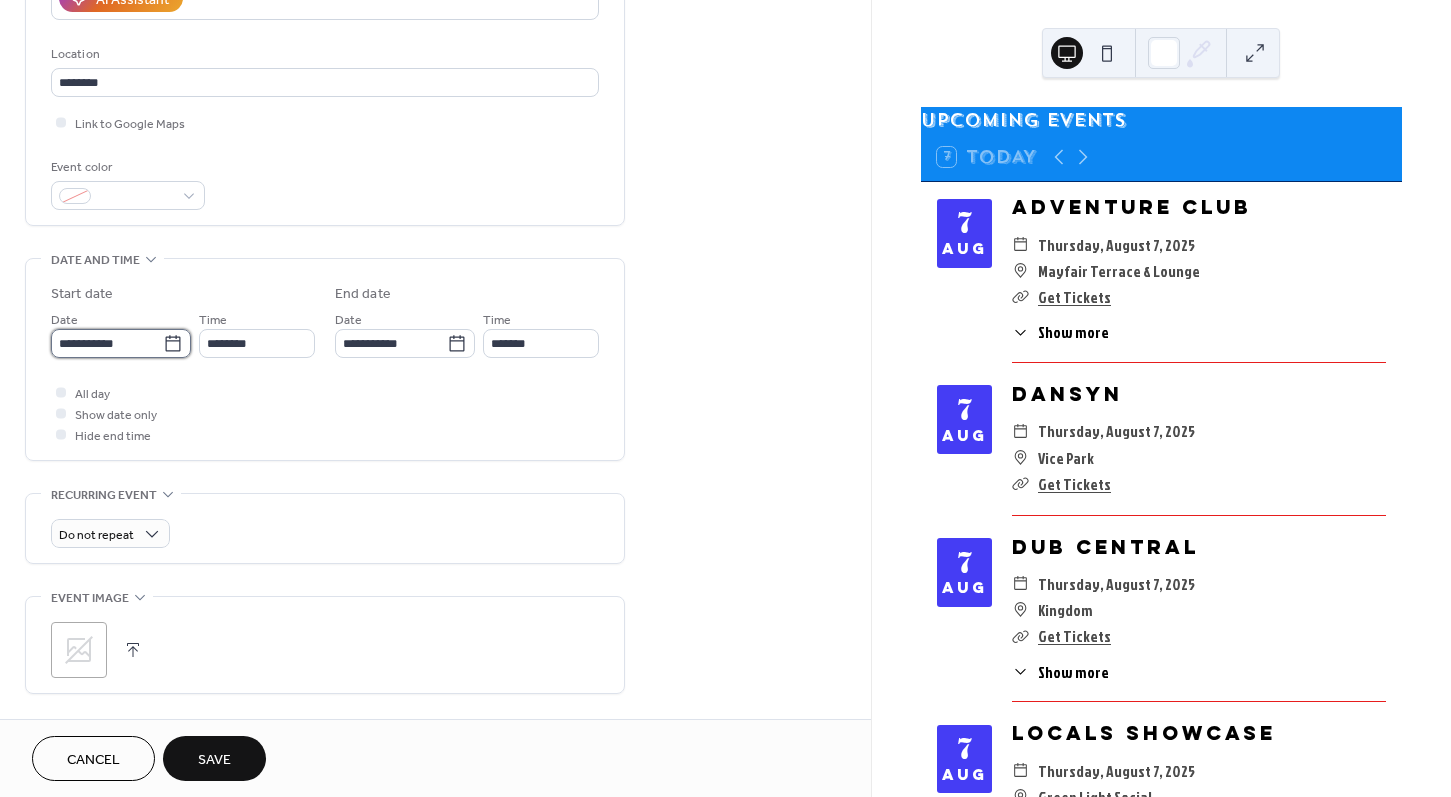 click on "**********" at bounding box center [107, 343] 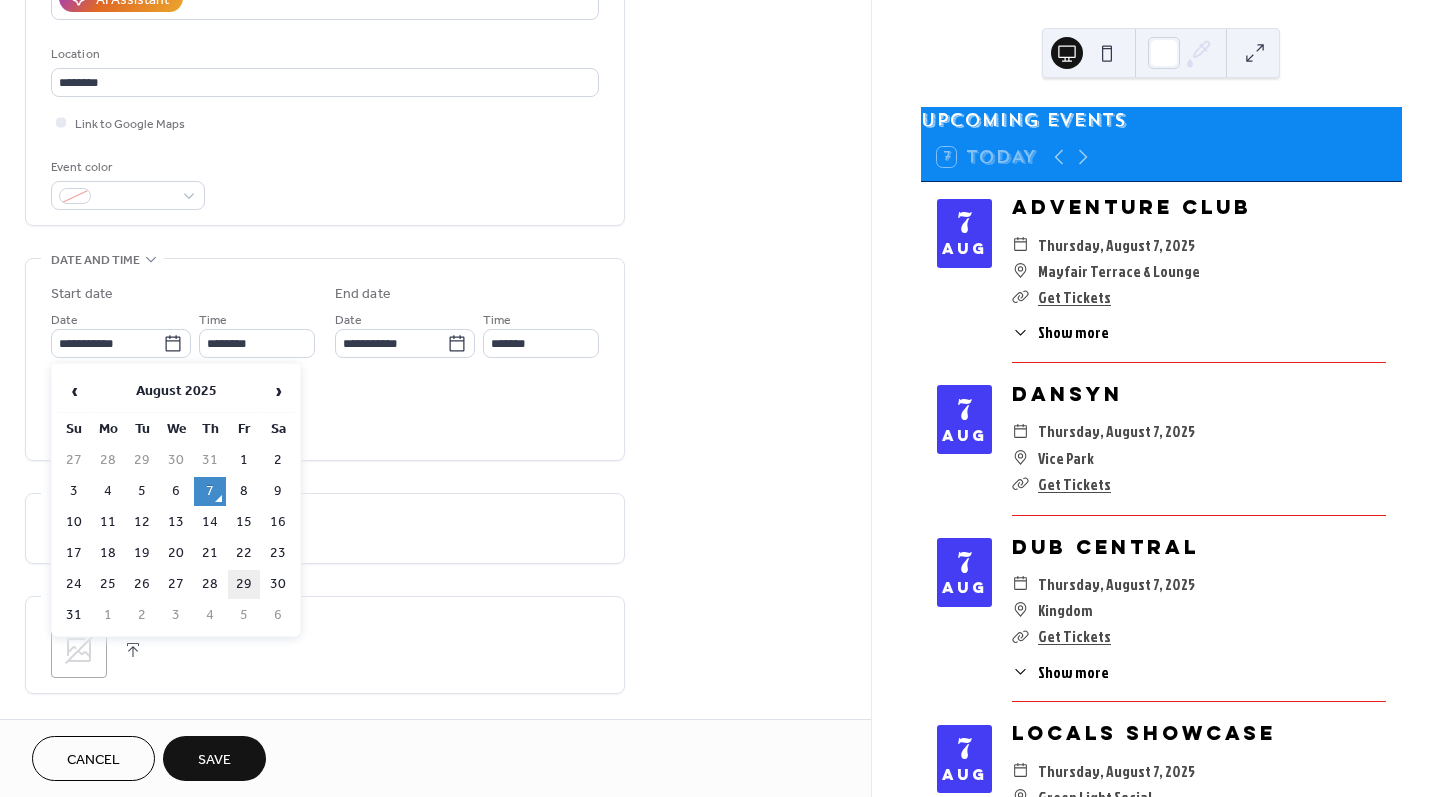 click on "29" at bounding box center [244, 584] 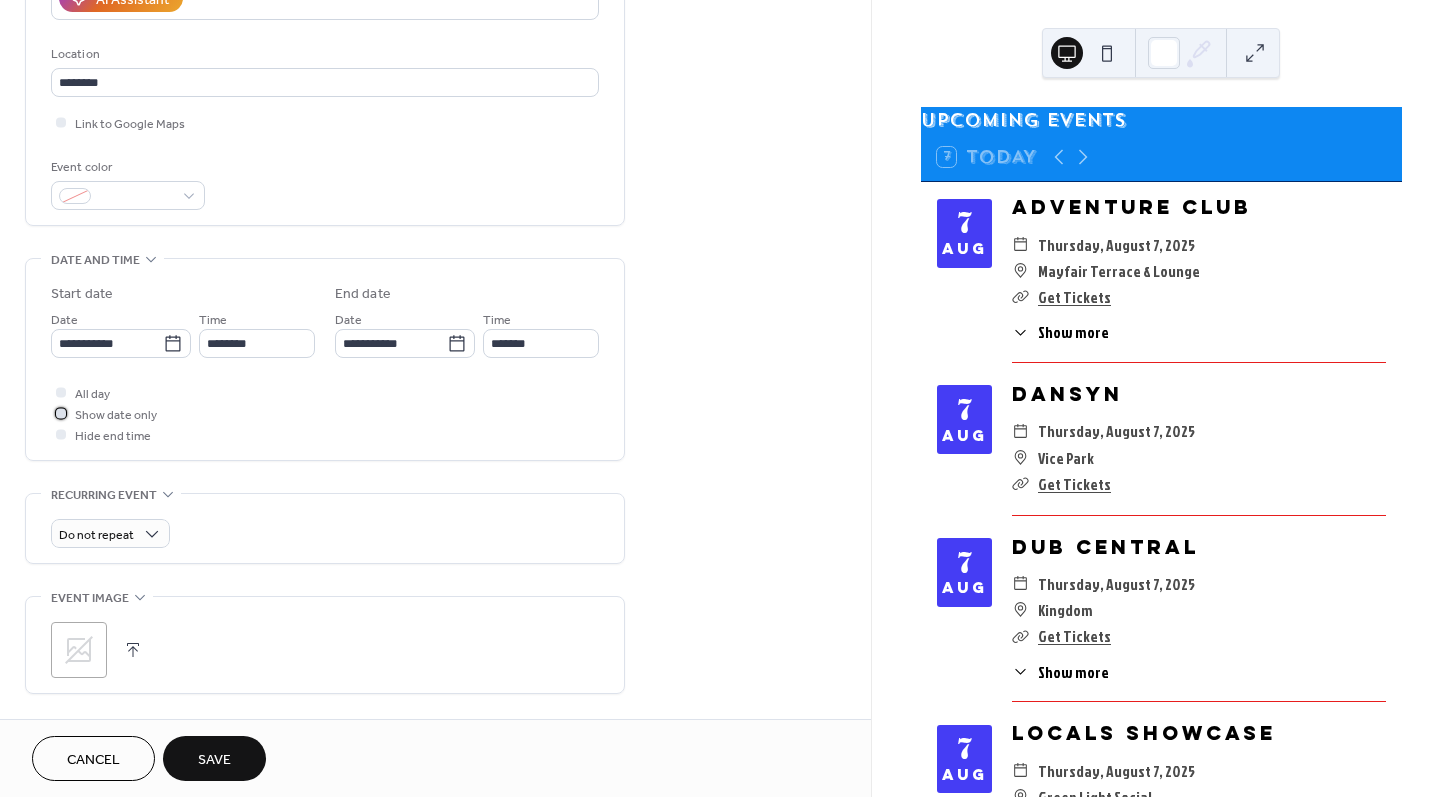 click on "Show date only" at bounding box center (116, 415) 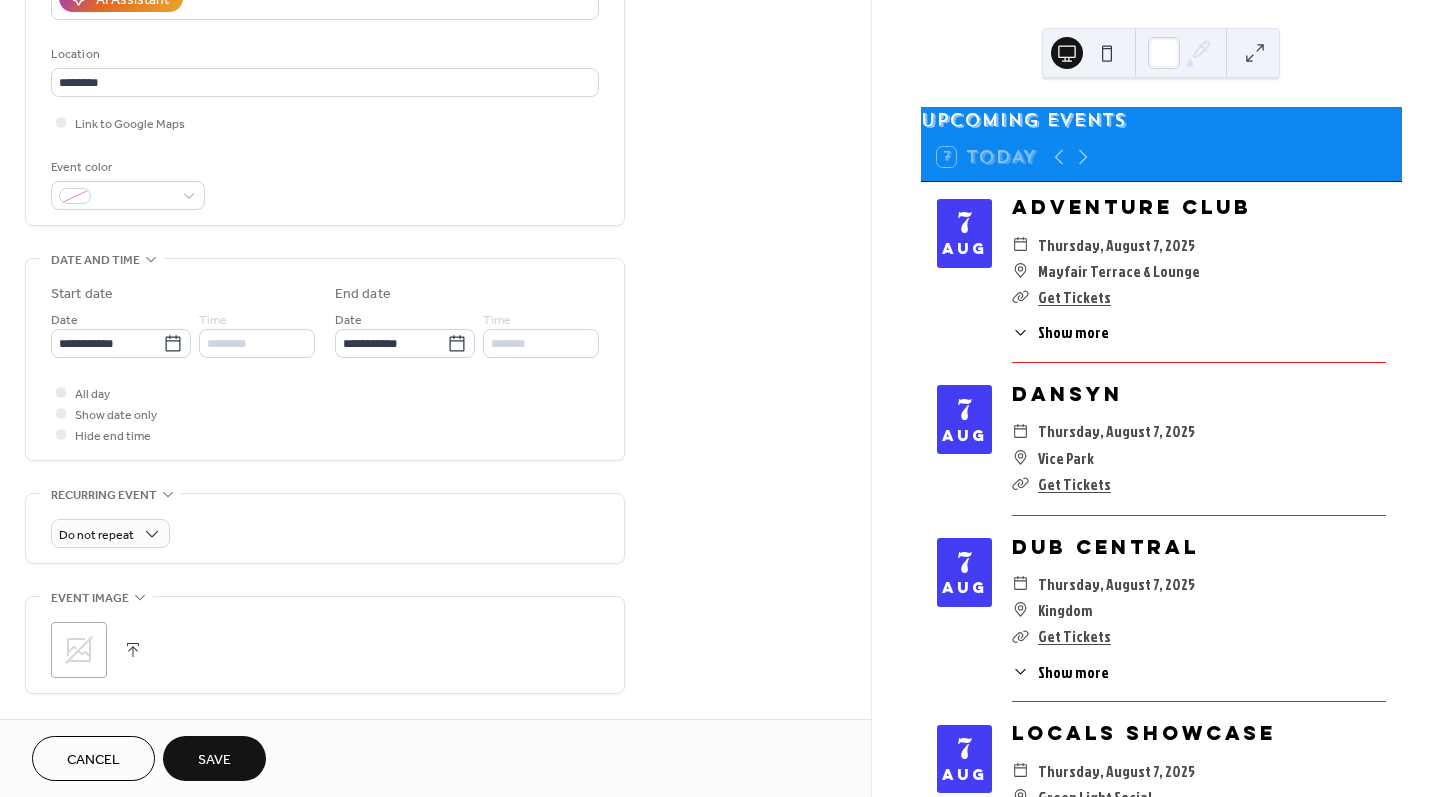 click on "**********" at bounding box center [325, 395] 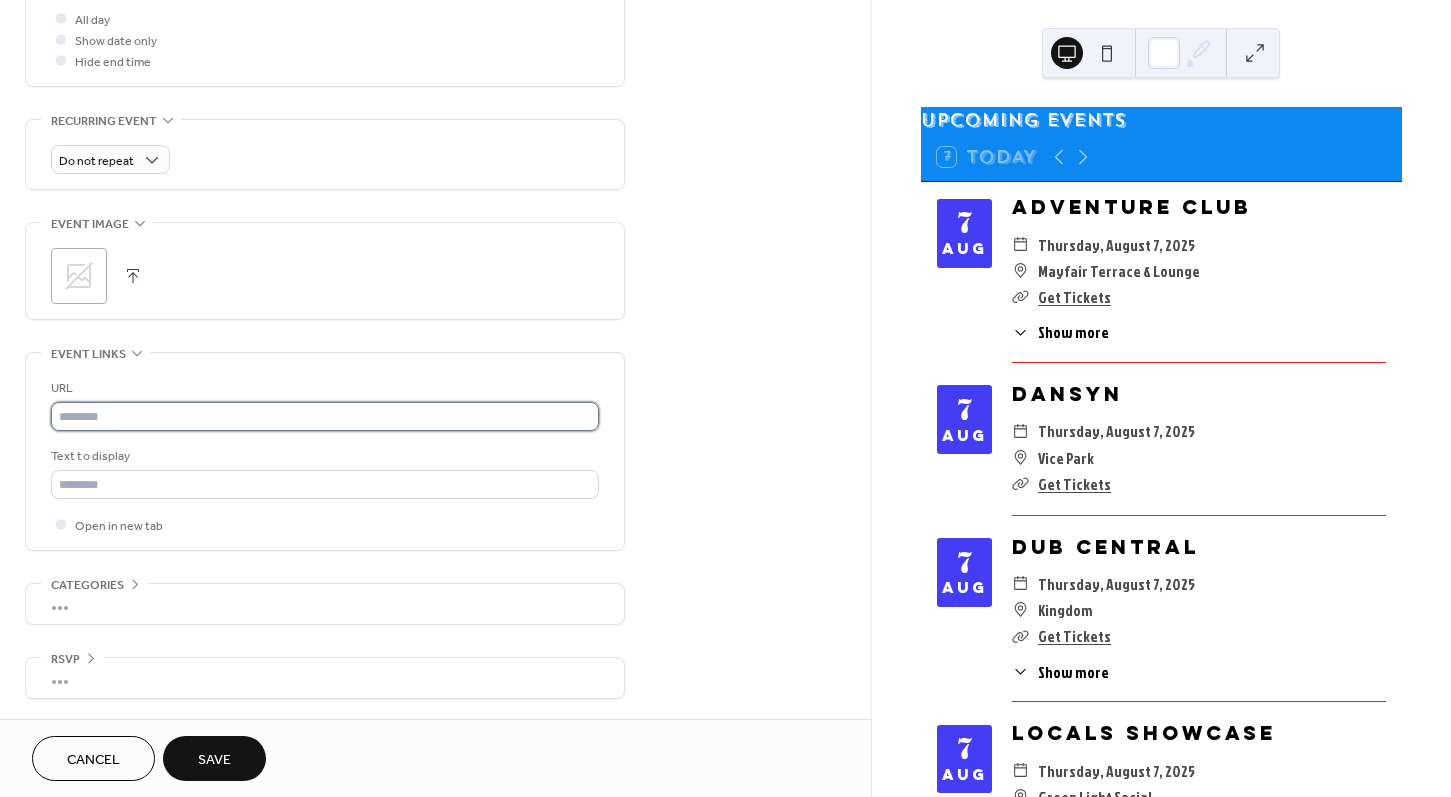 click at bounding box center [325, 416] 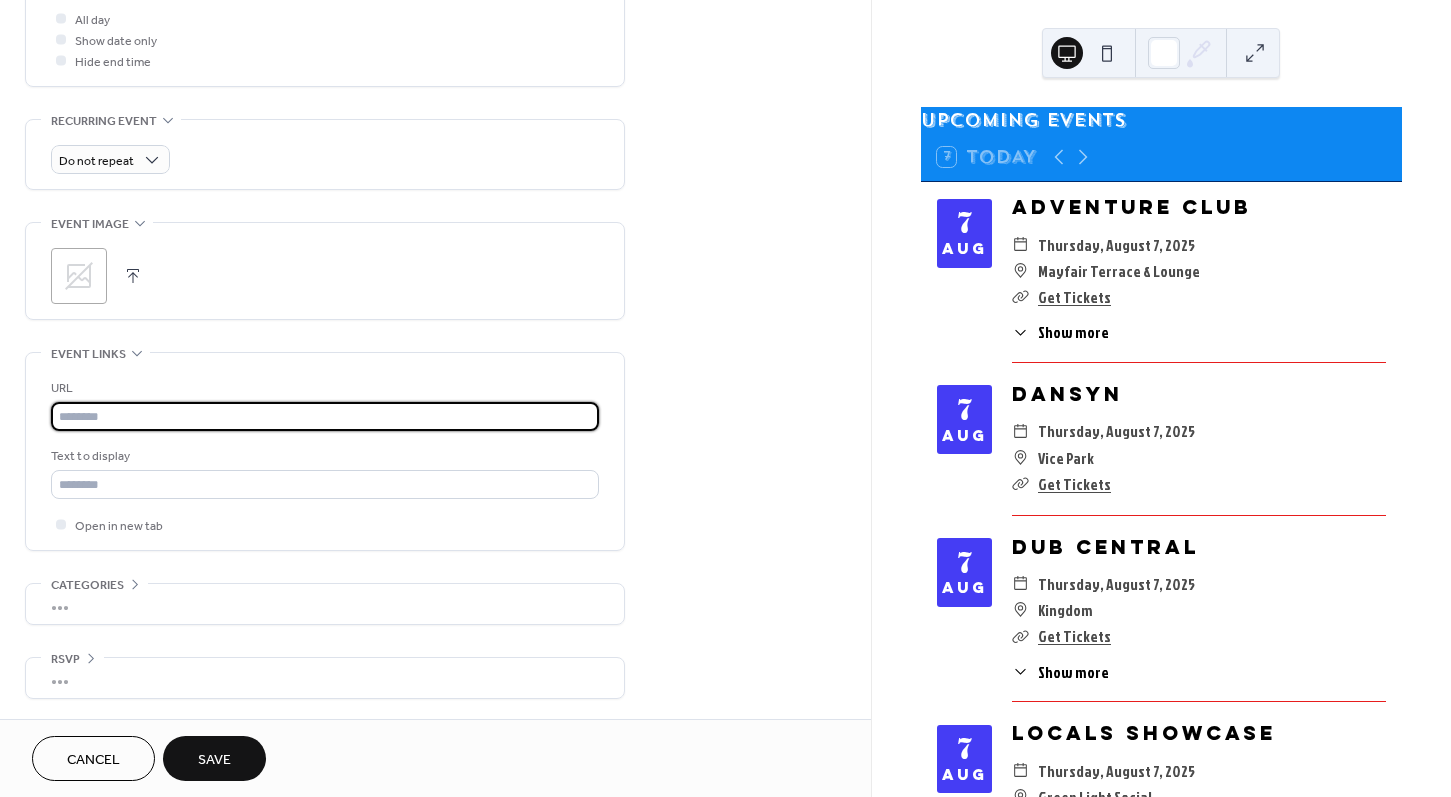 paste on "**********" 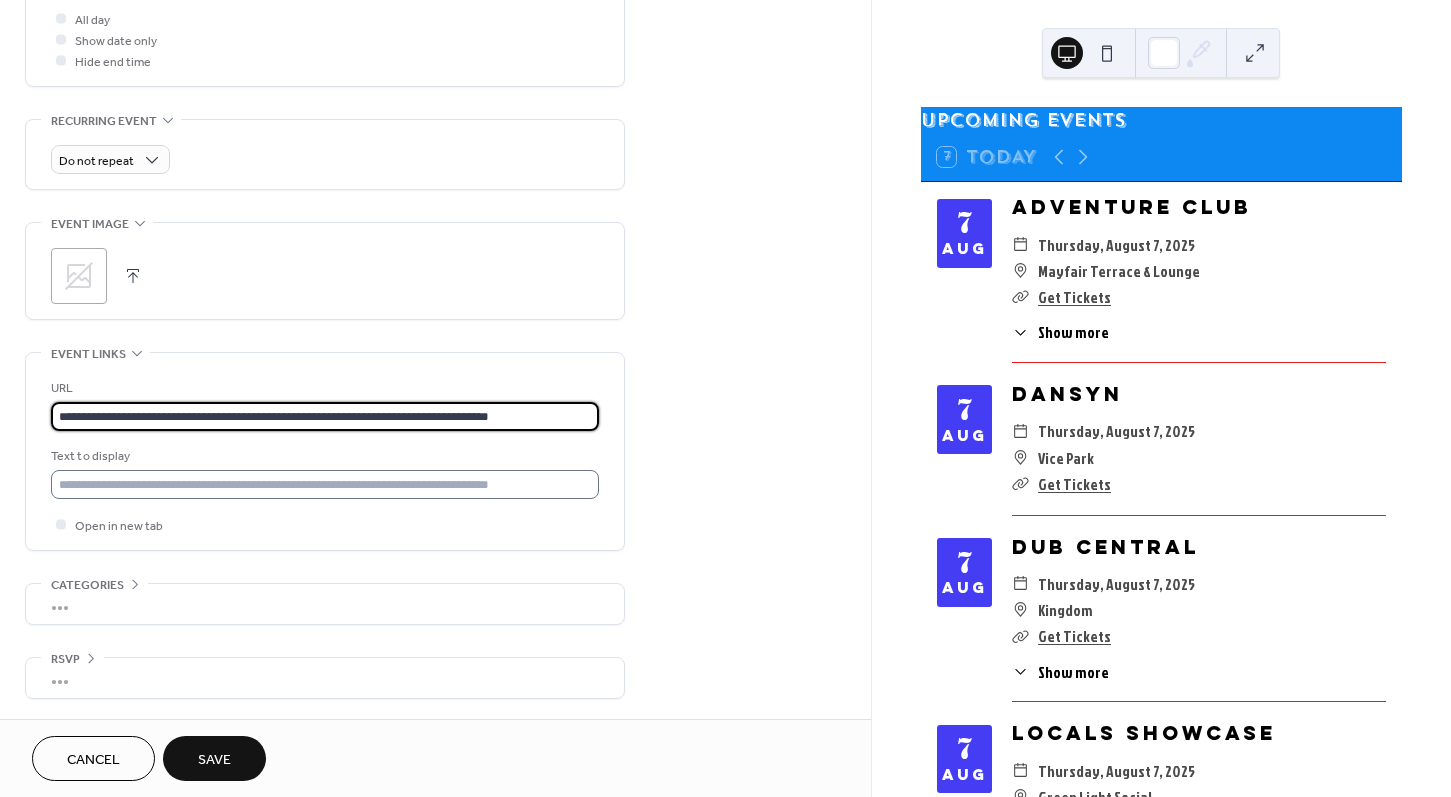 type on "**********" 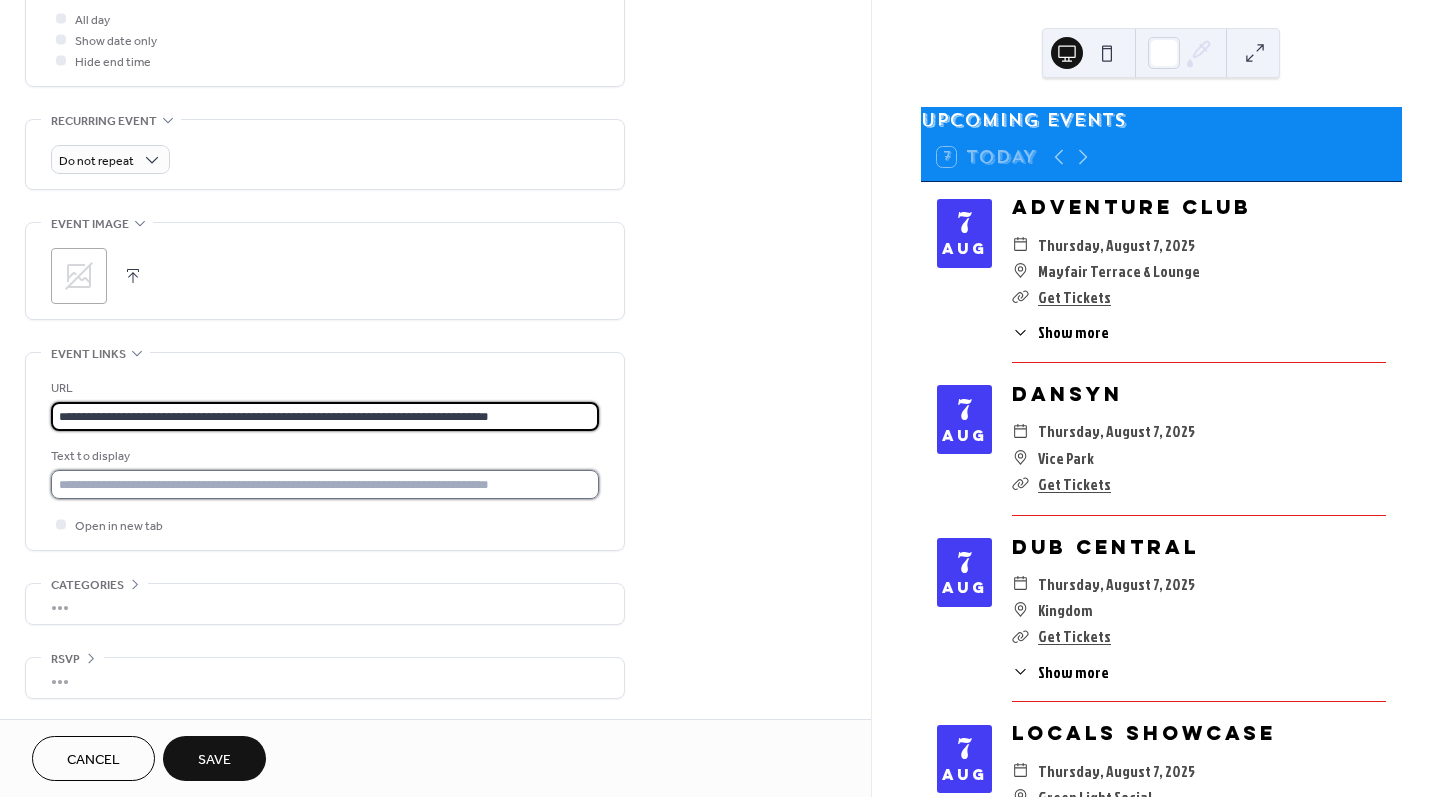 click at bounding box center (325, 484) 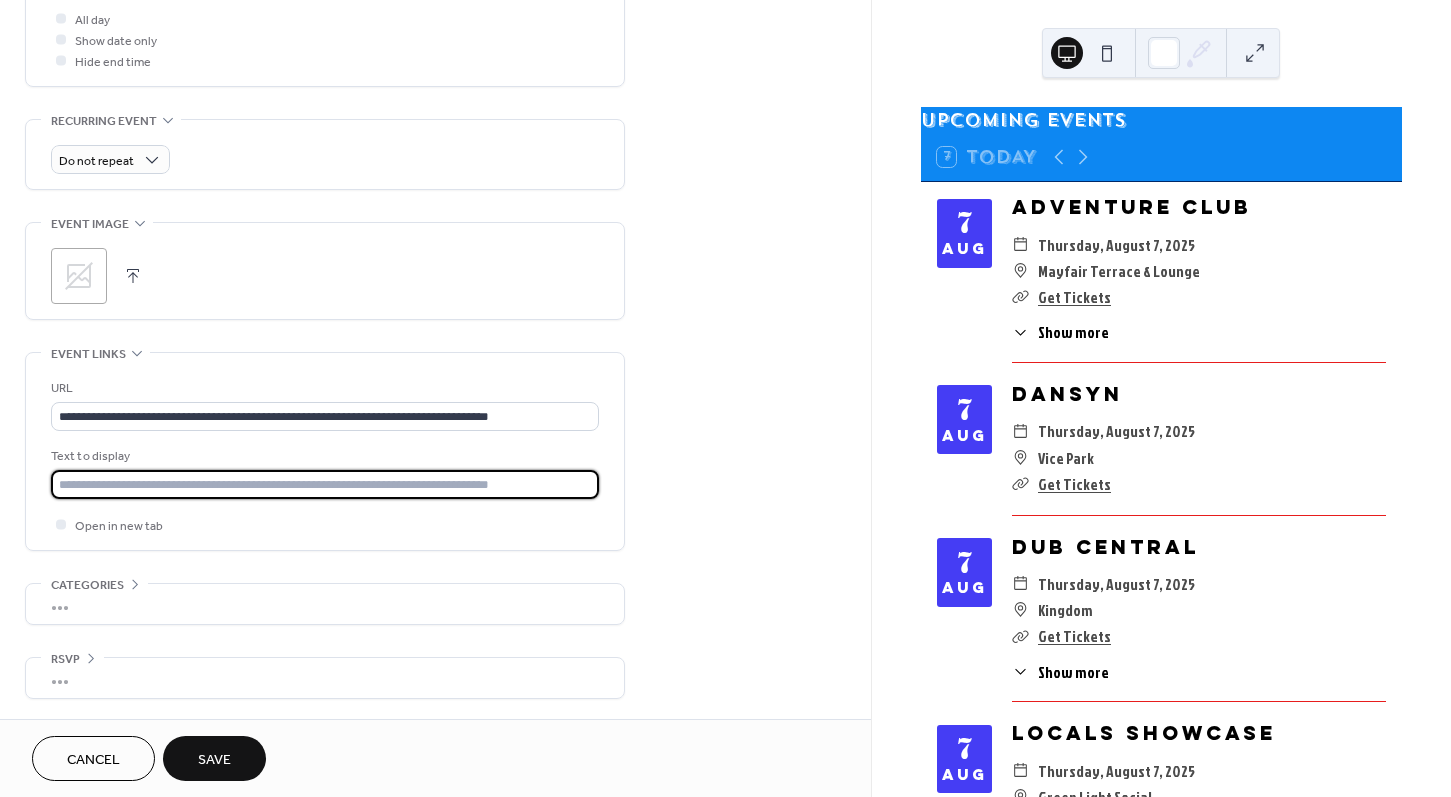 type on "**********" 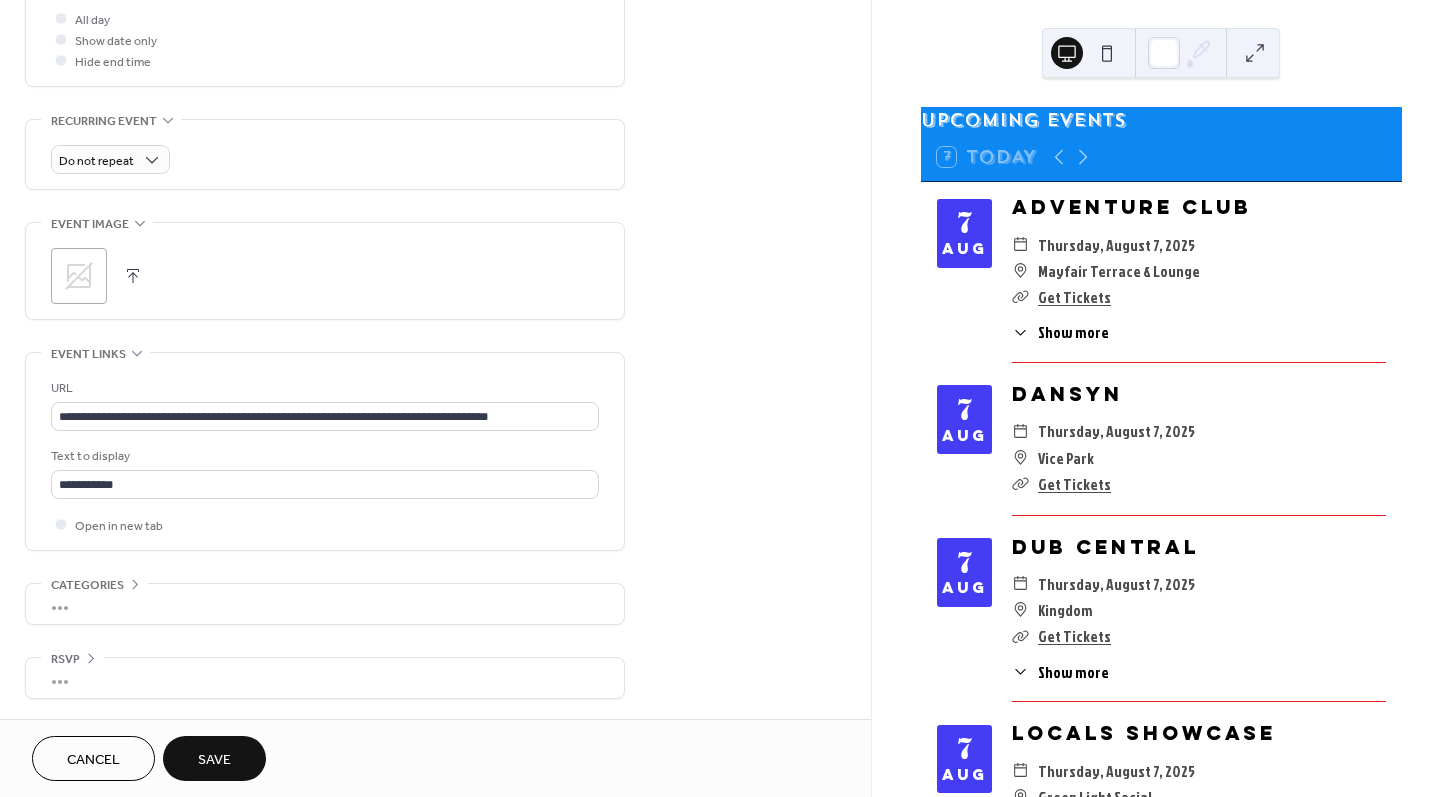 click on "Save" at bounding box center [214, 758] 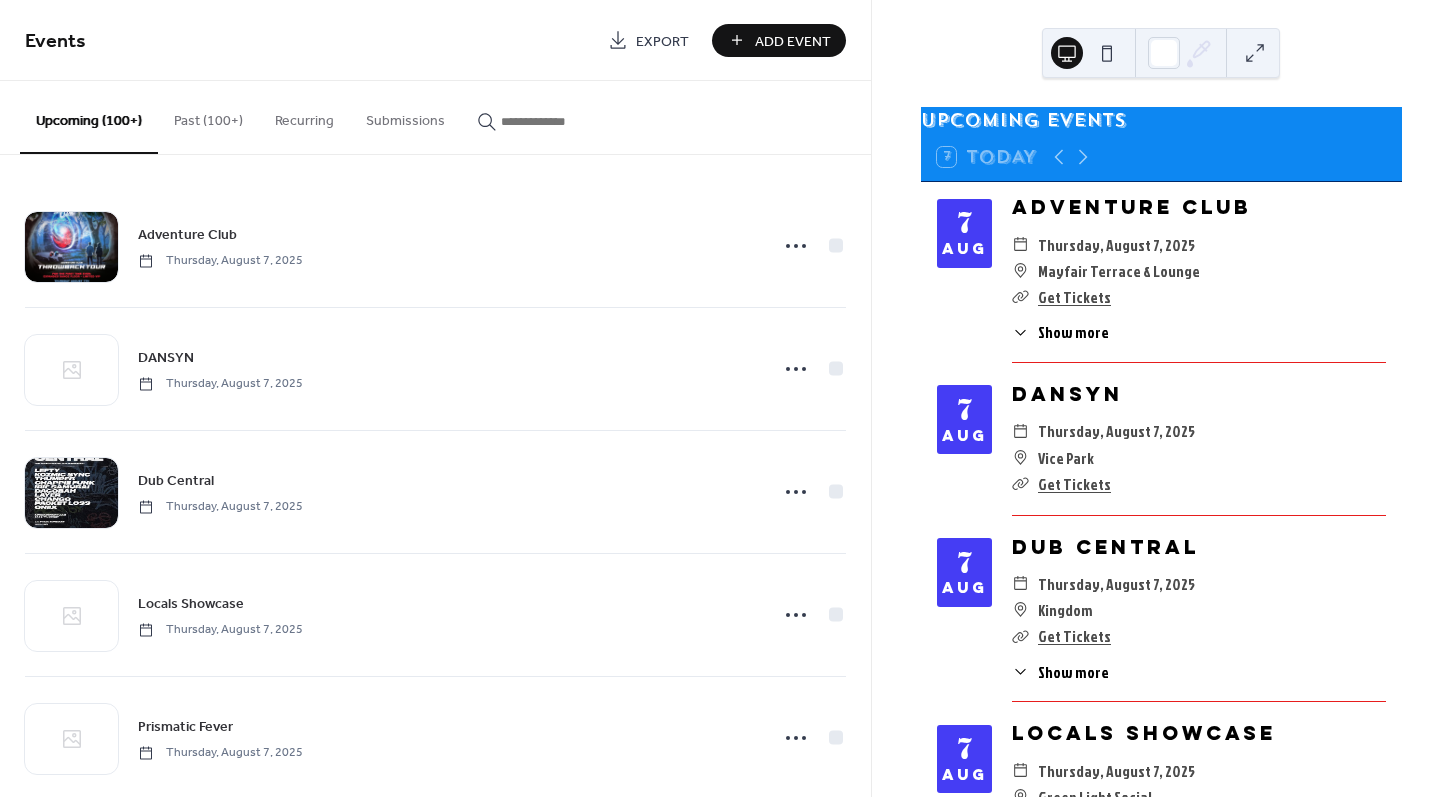 click on "Add Event" at bounding box center (793, 41) 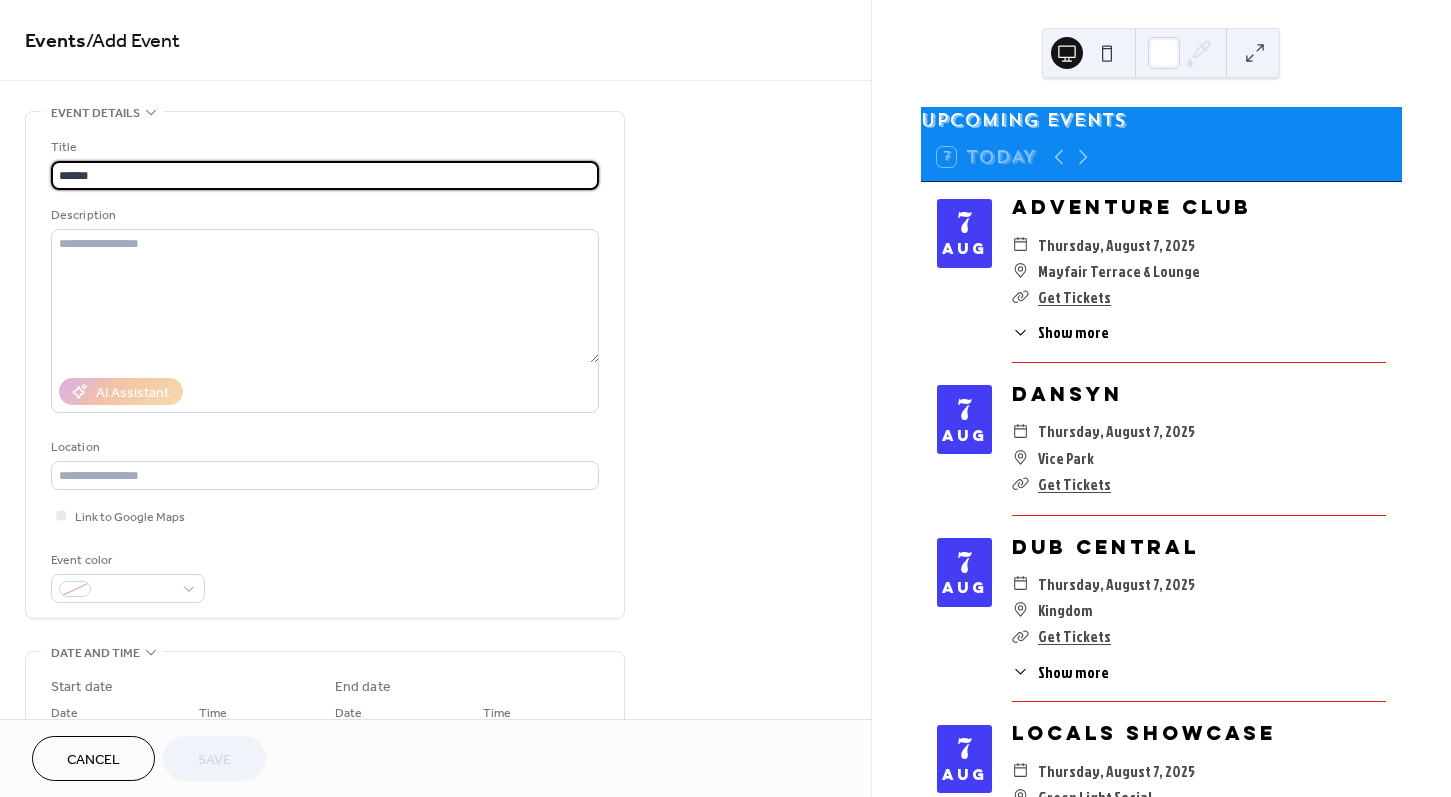 type on "******" 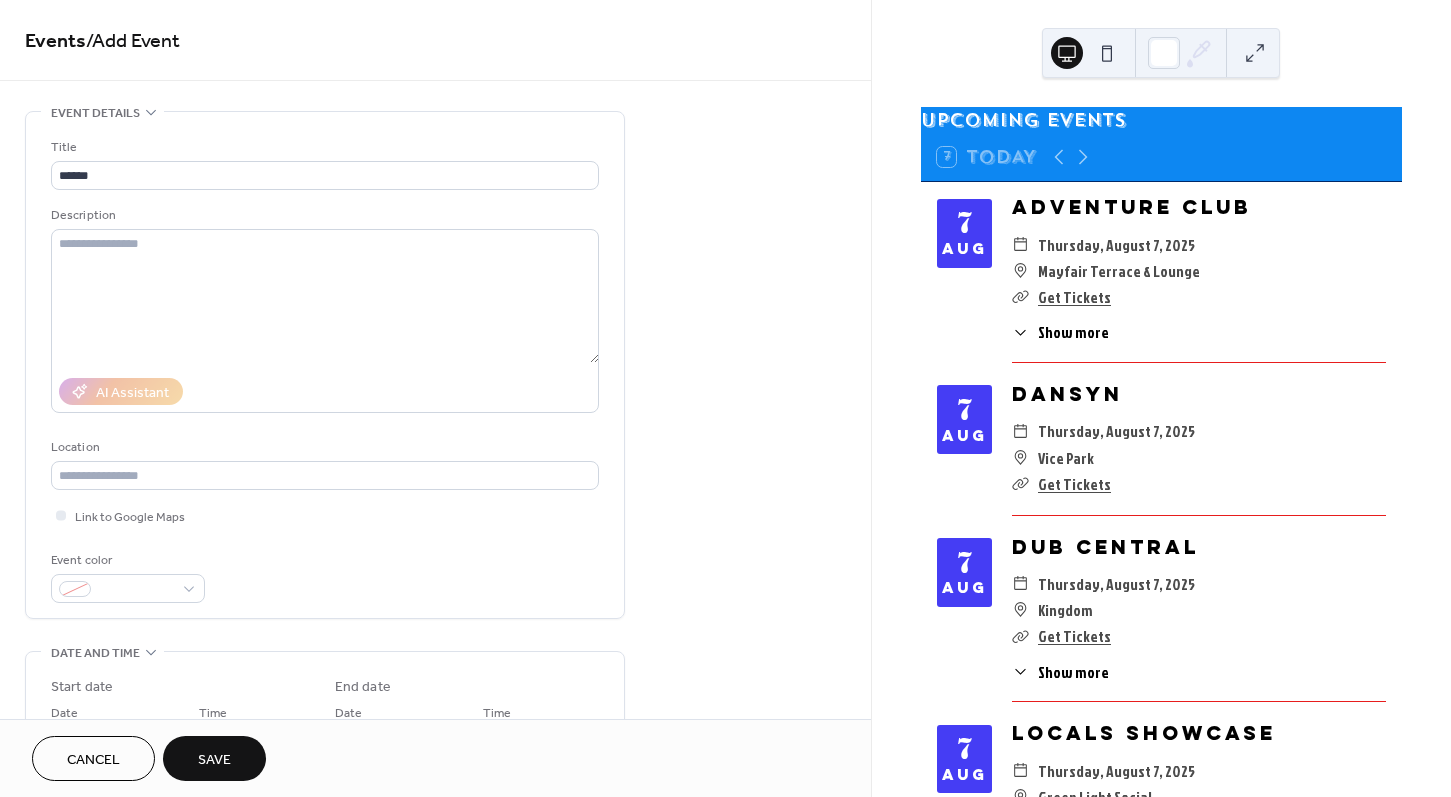 click on "Events  /  Add Event" at bounding box center (435, 40) 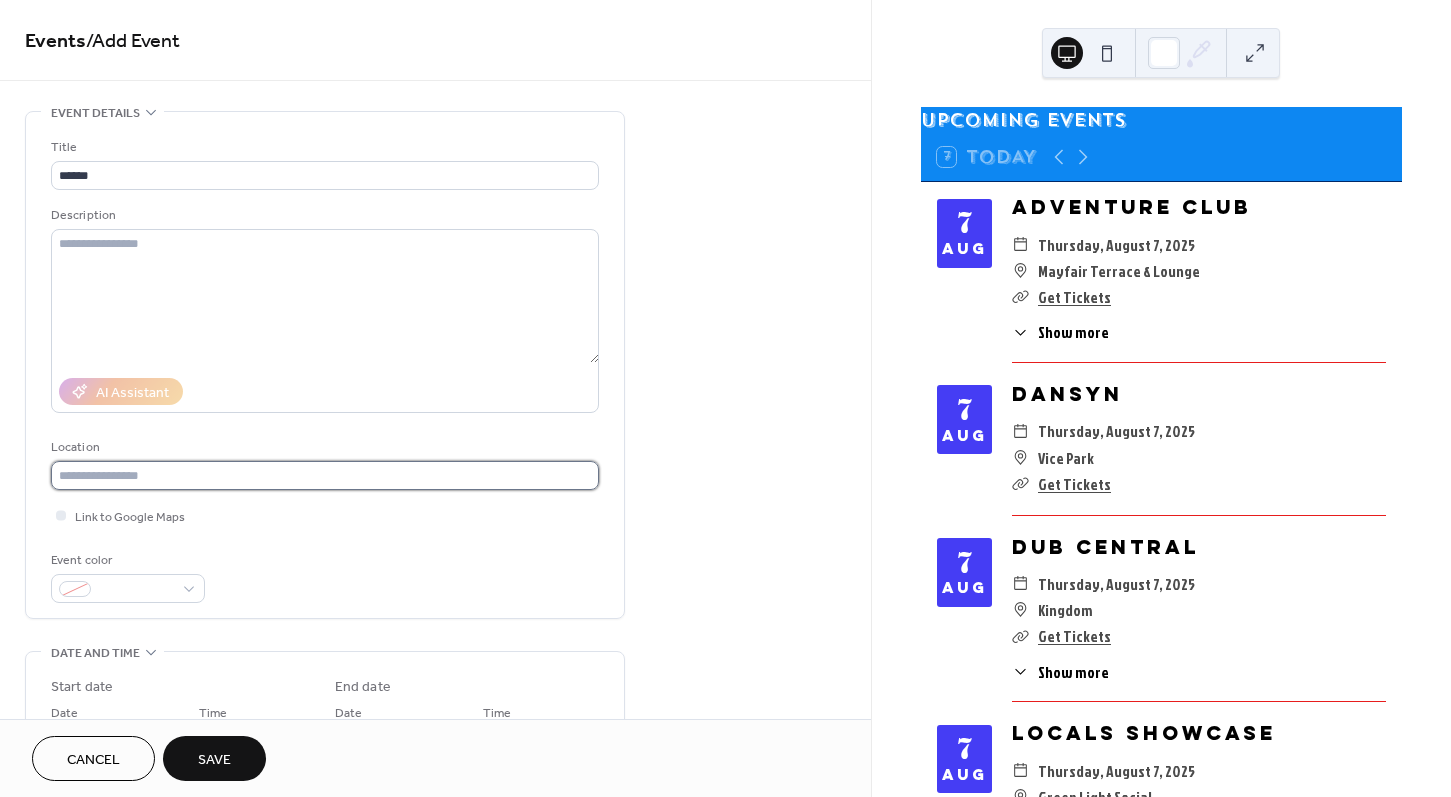 click at bounding box center [325, 475] 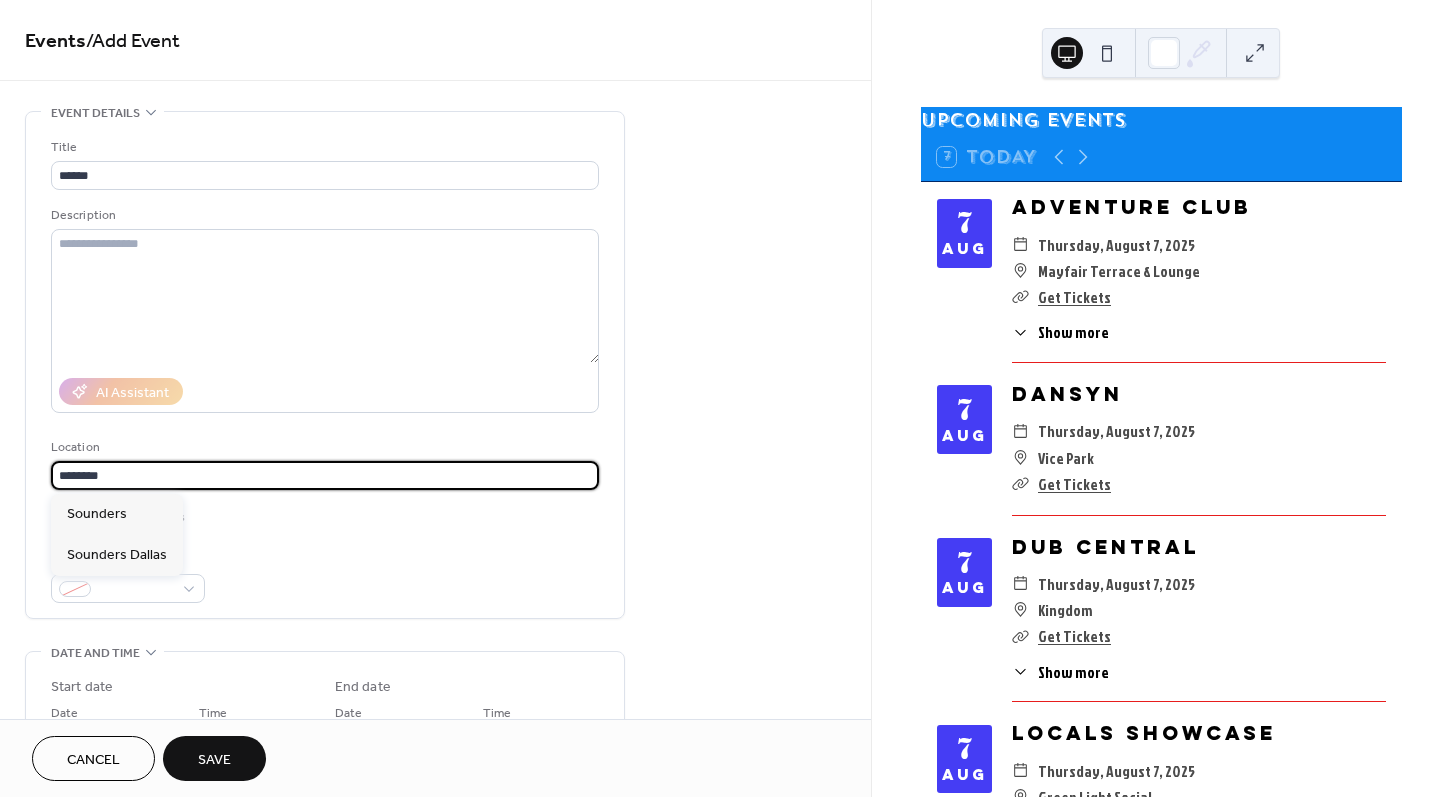 type on "********" 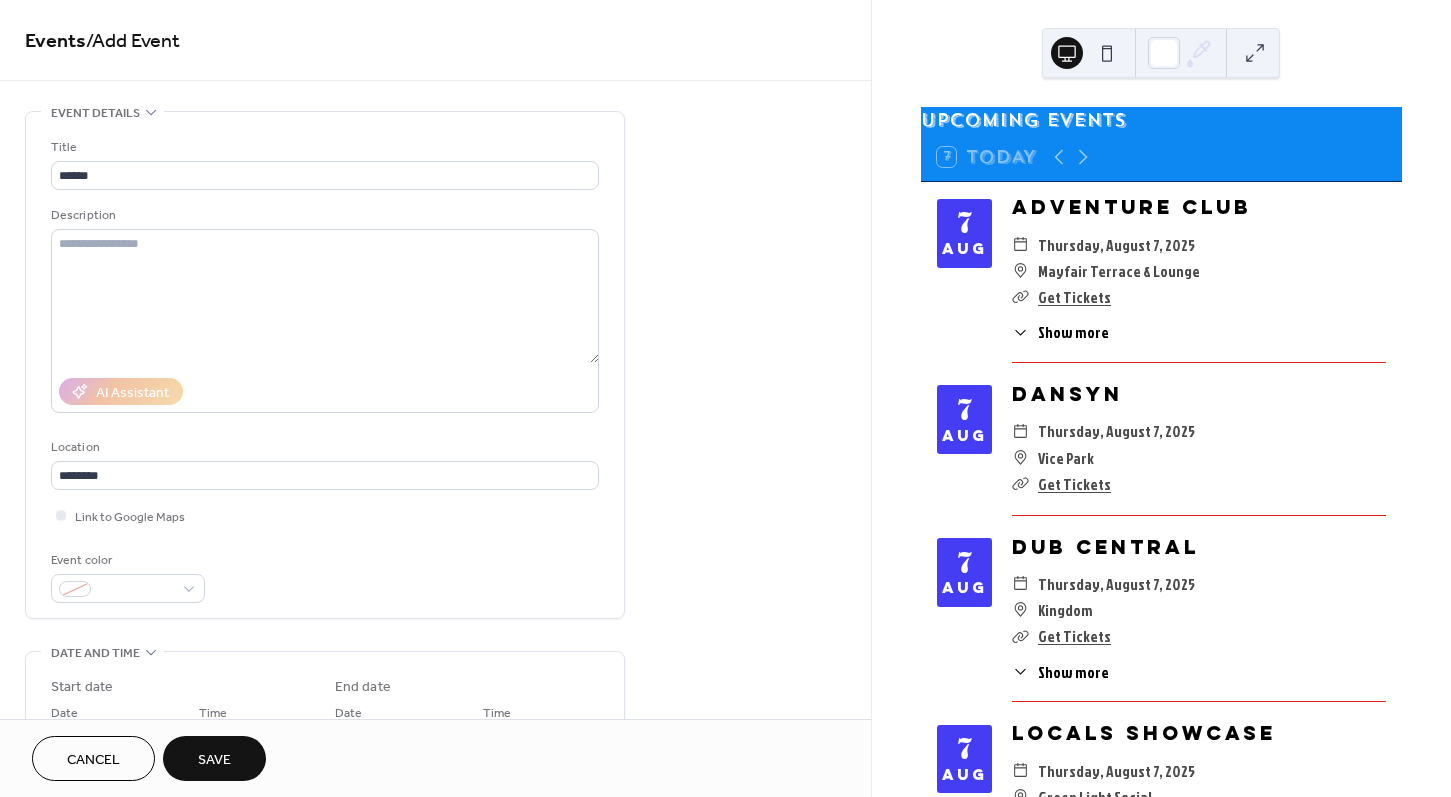 click on "Event color" at bounding box center [325, 576] 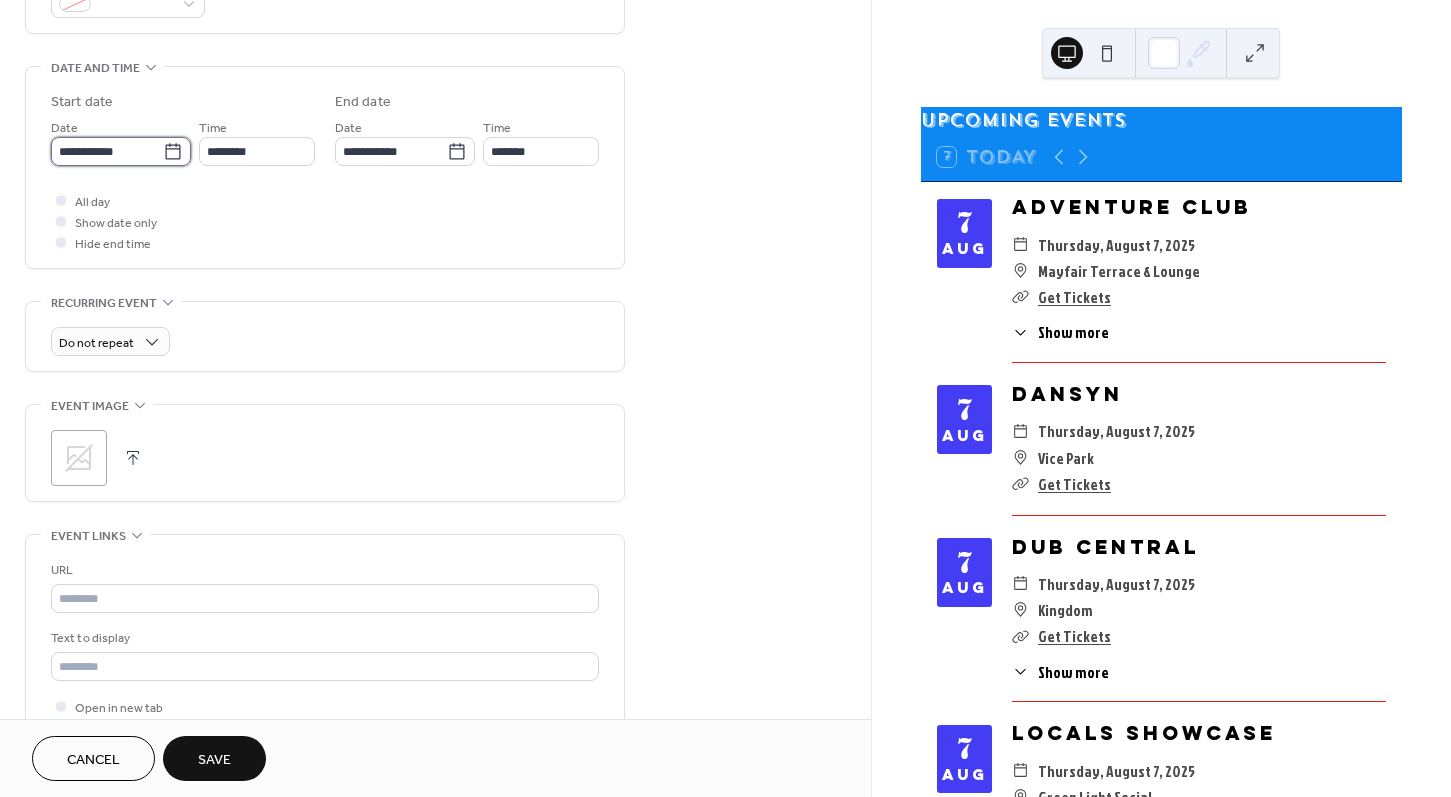 click on "**********" at bounding box center (107, 151) 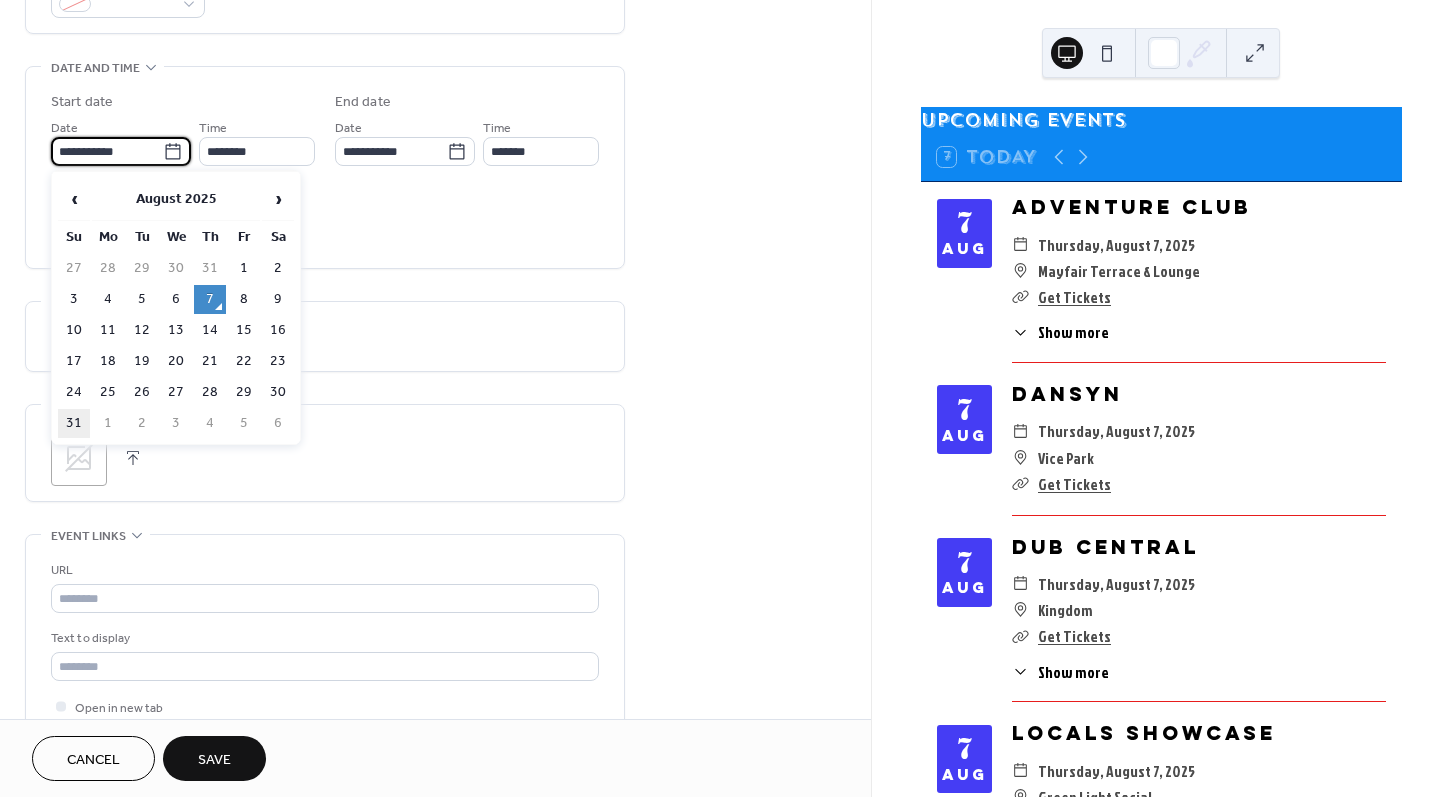 click on "31" at bounding box center (74, 423) 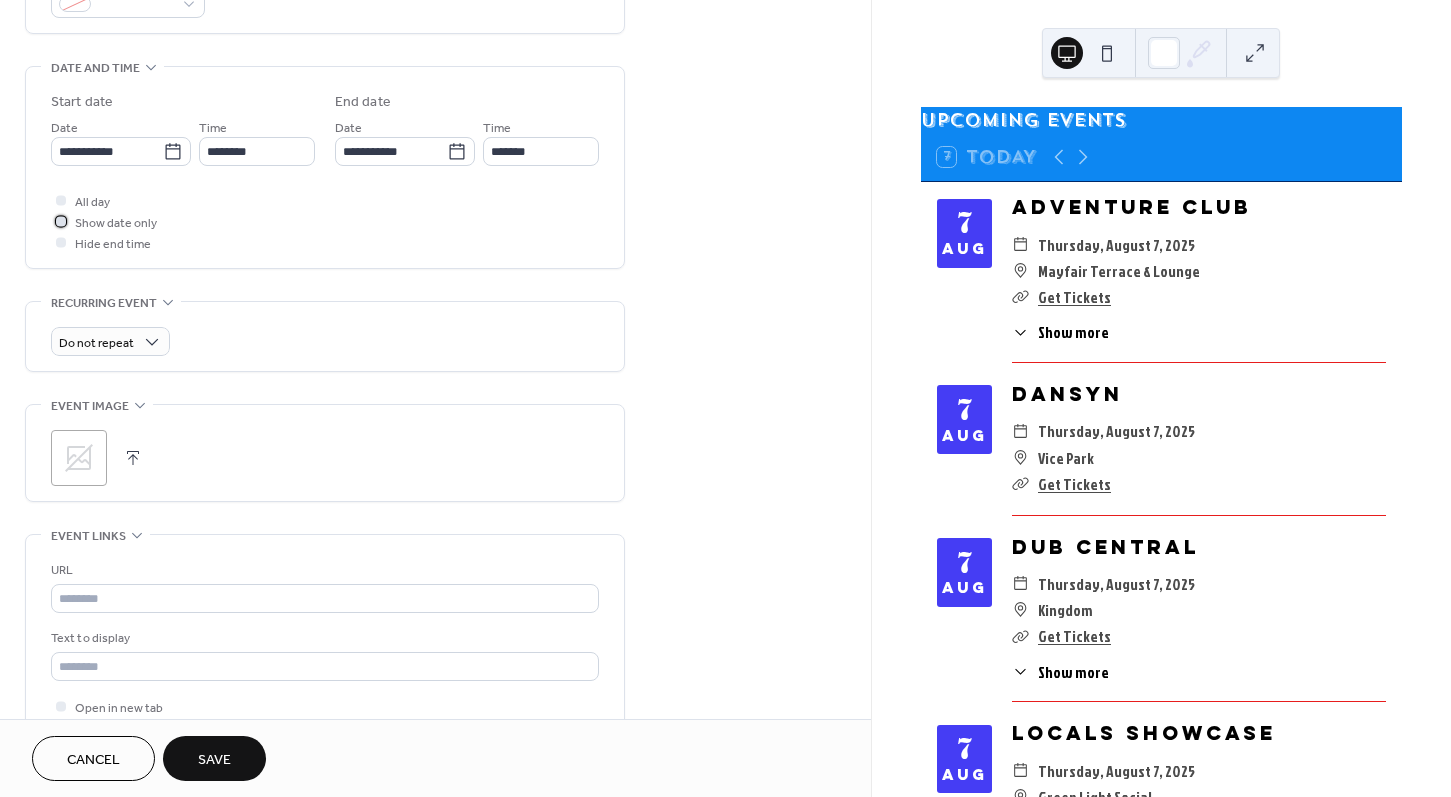 click on "Show date only" at bounding box center [116, 223] 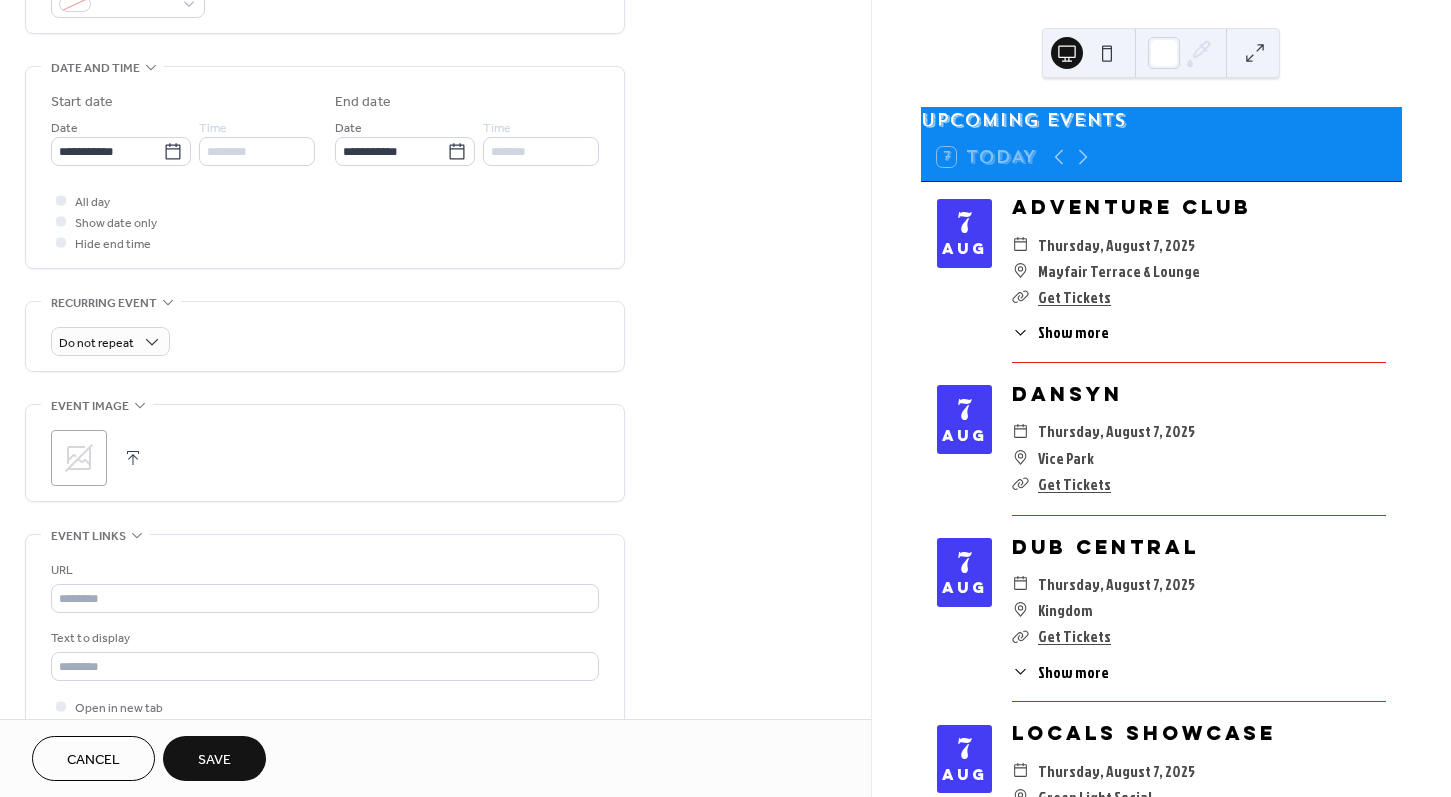 click on "Do not repeat" at bounding box center [325, 341] 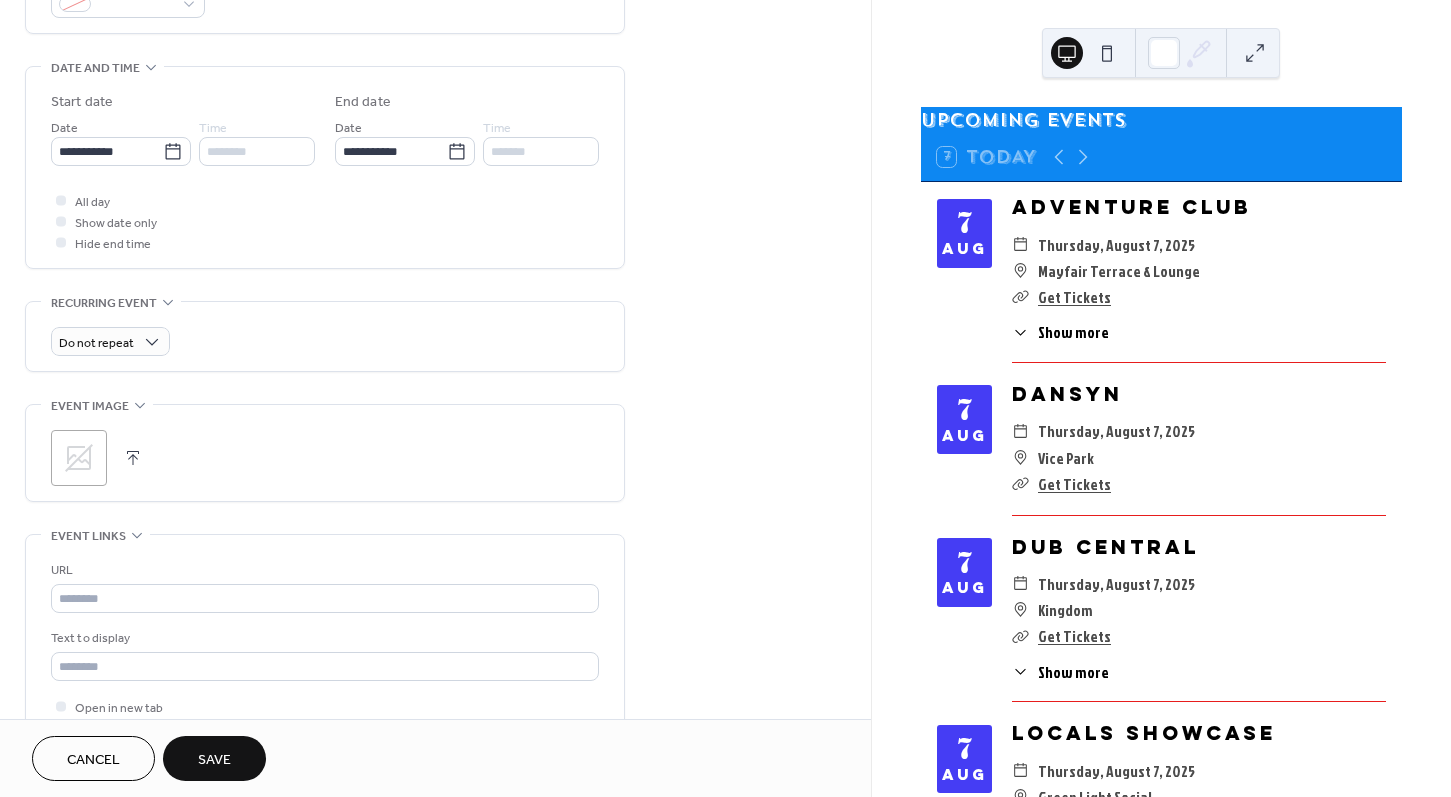 scroll, scrollTop: 767, scrollLeft: 0, axis: vertical 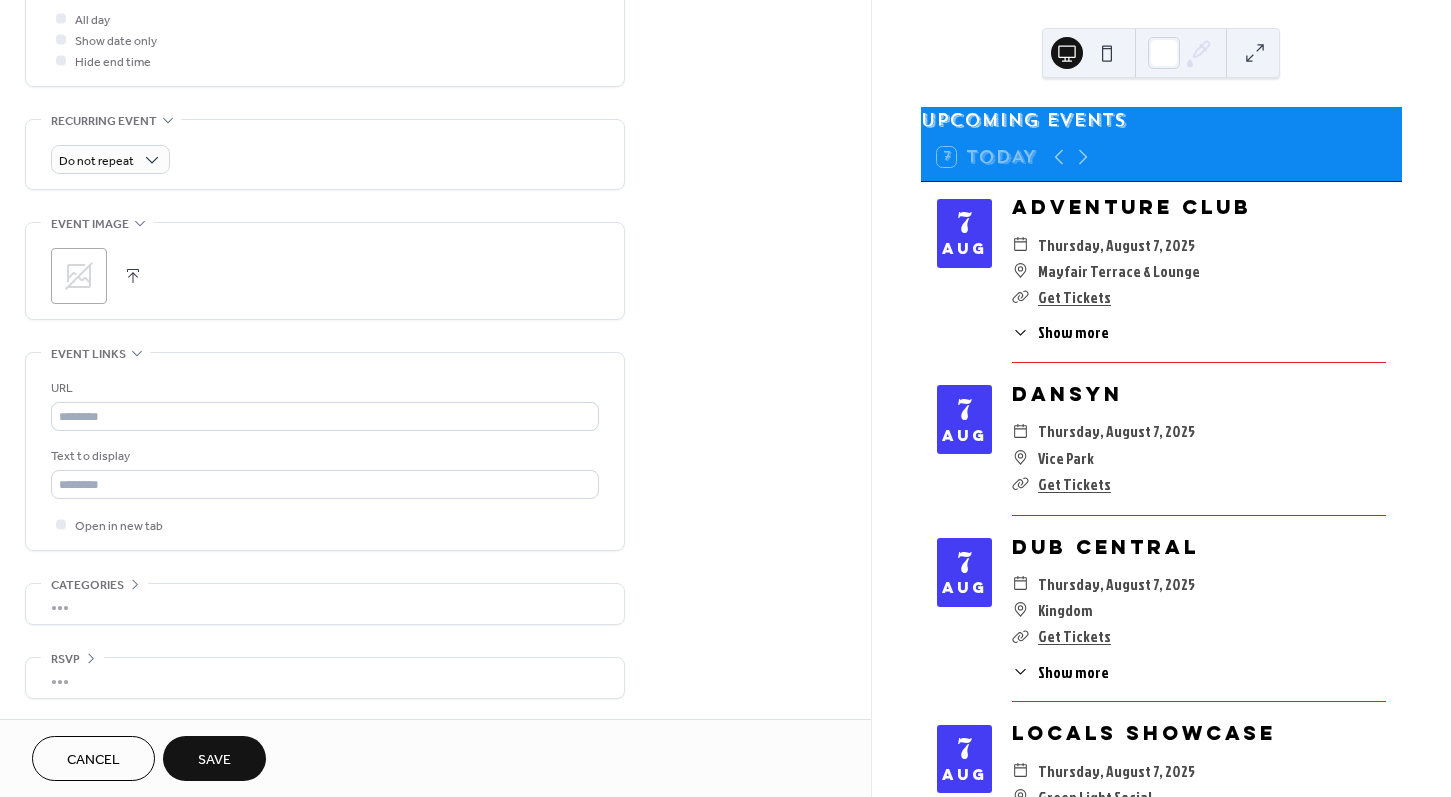 click at bounding box center [133, 276] 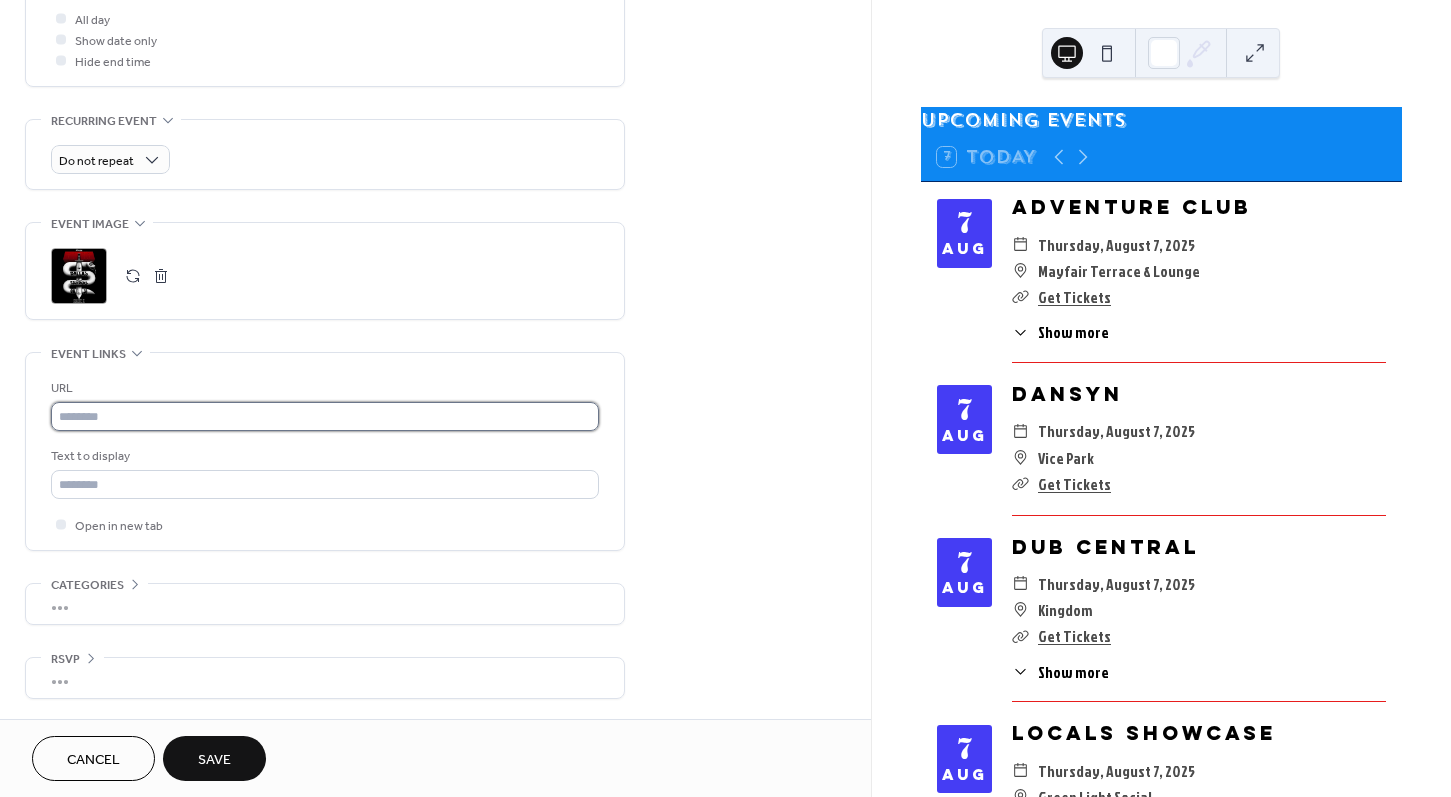 click at bounding box center (325, 416) 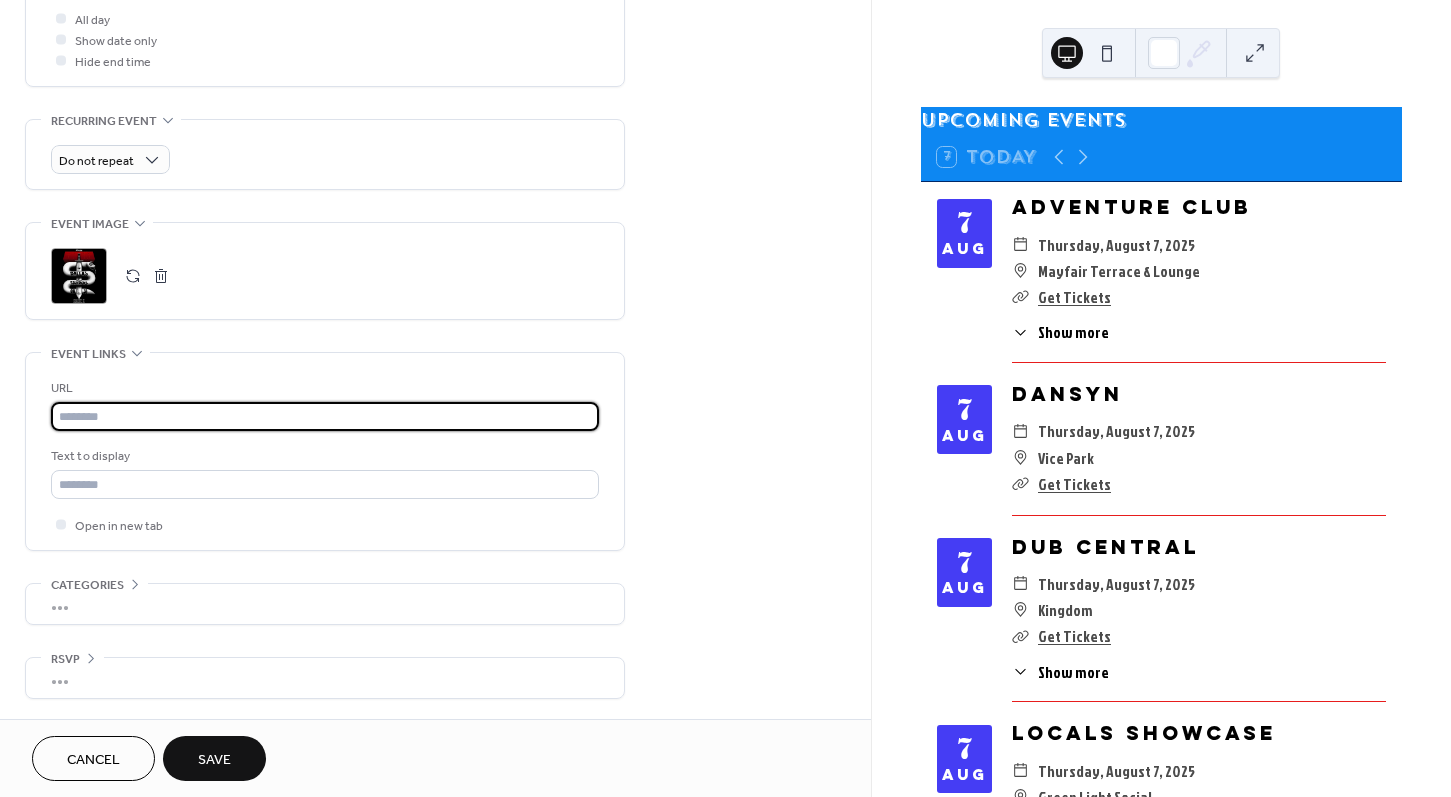 paste on "**********" 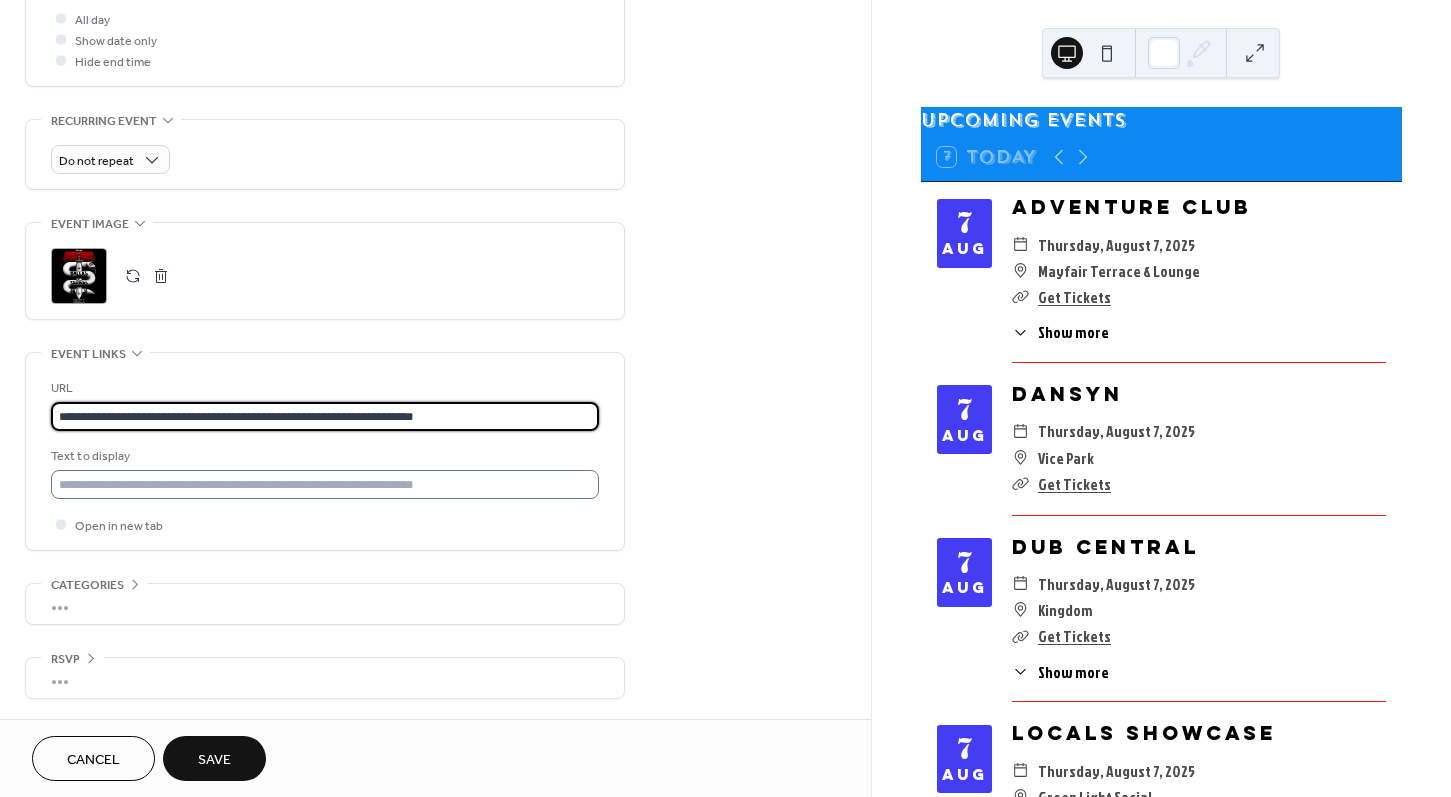 type on "**********" 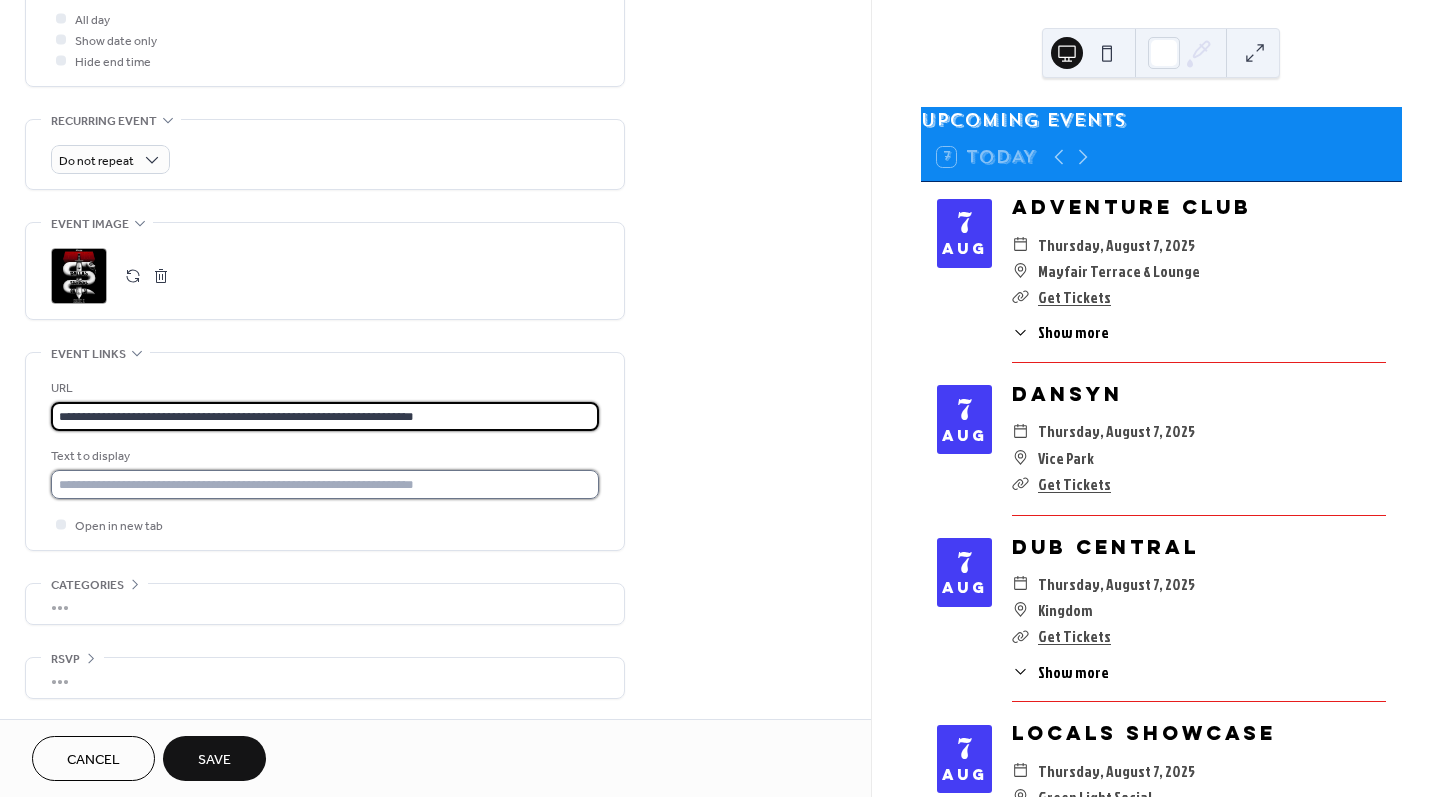 click at bounding box center (325, 484) 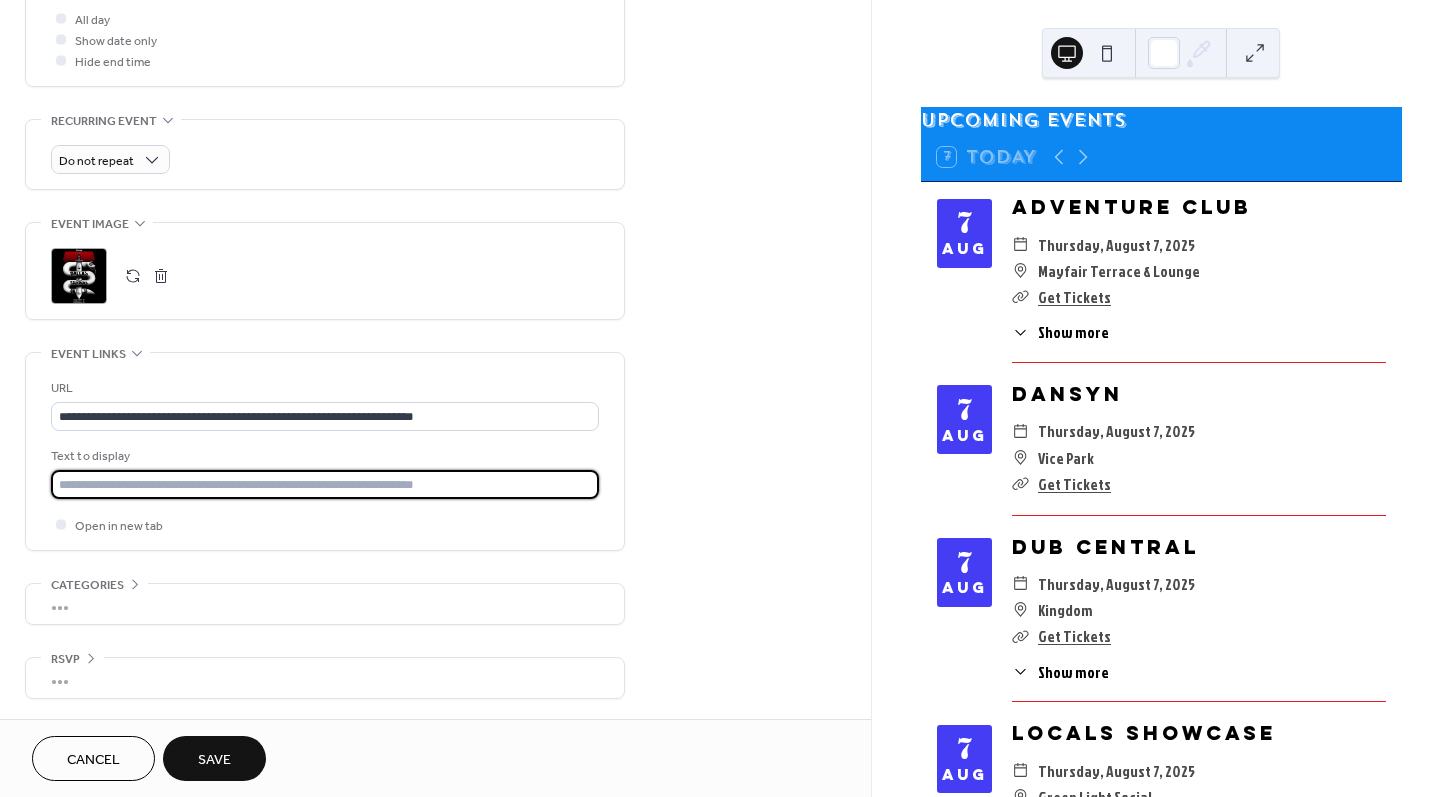type on "**********" 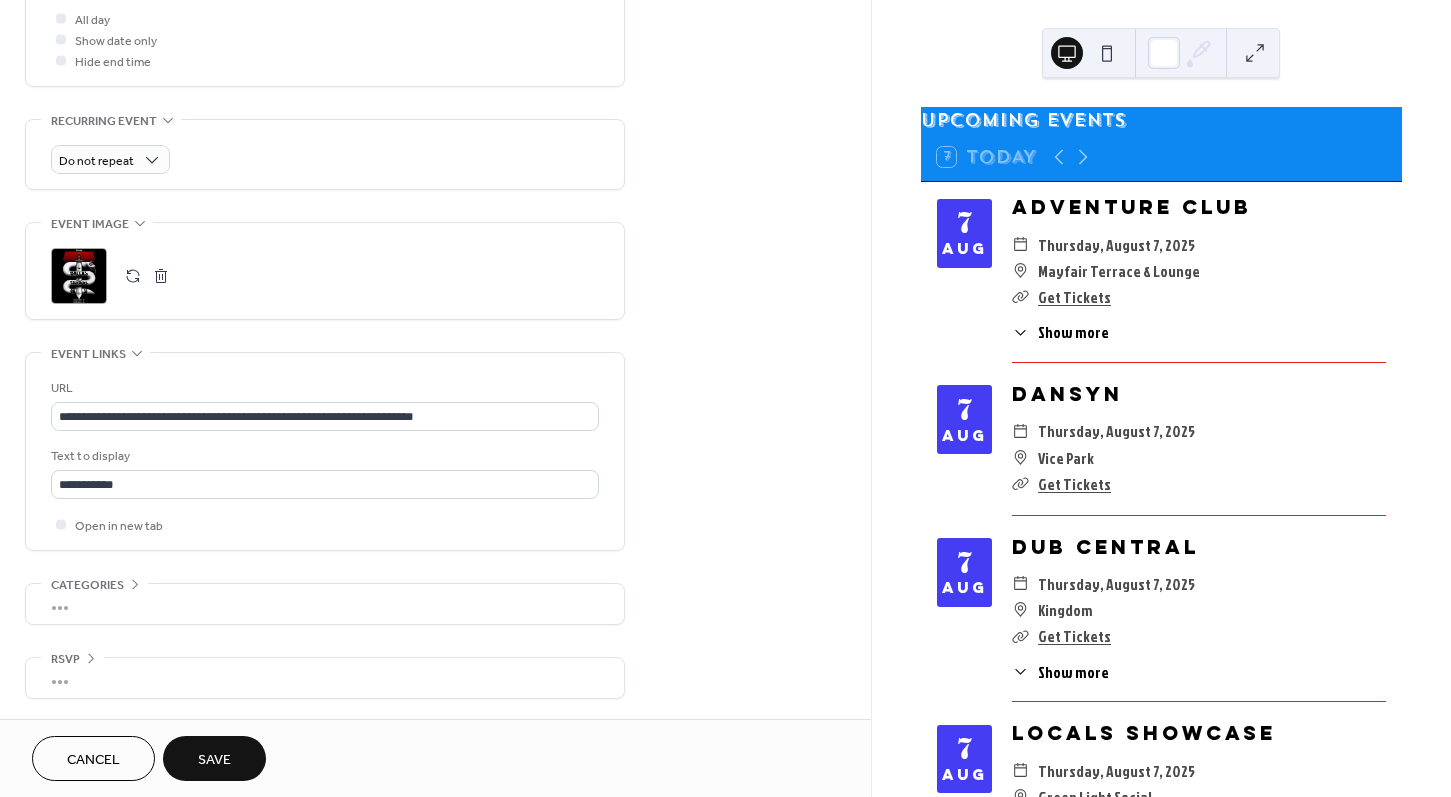 click on "Save" at bounding box center [214, 760] 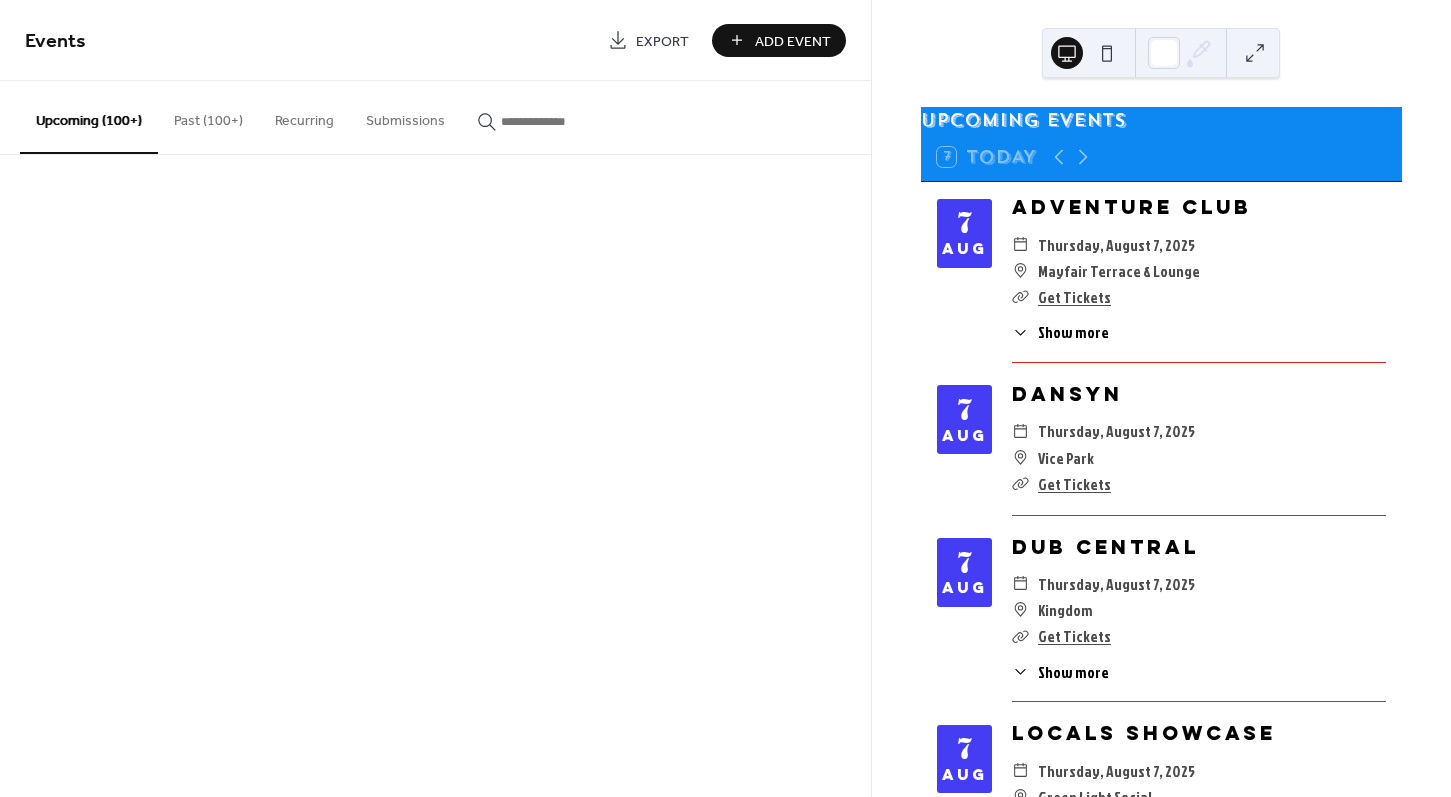 click on "Events Export Add Event Upcoming (100+) Past (100+) Recurring Submissions Cancel" at bounding box center (435, 398) 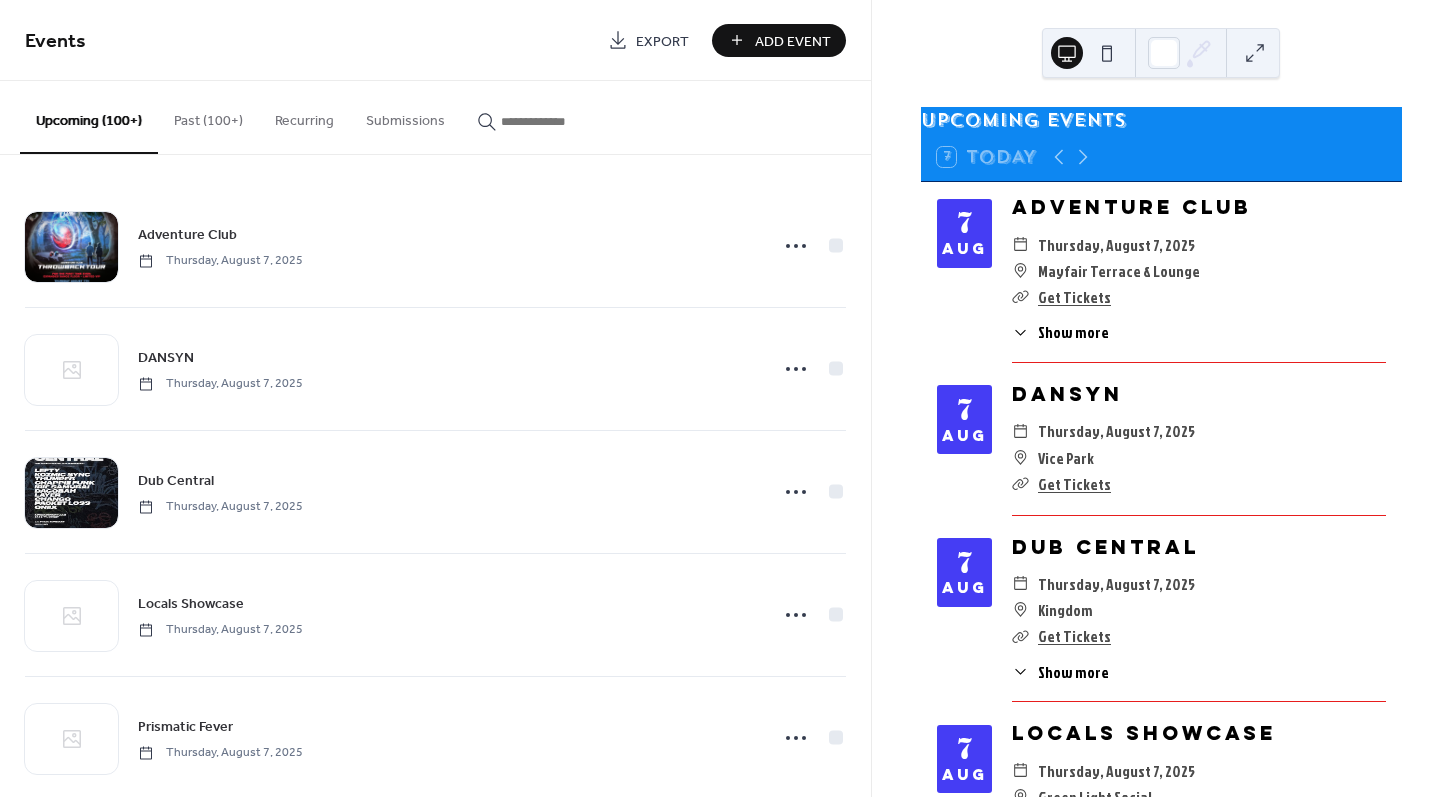 click on "Add Event" at bounding box center (793, 41) 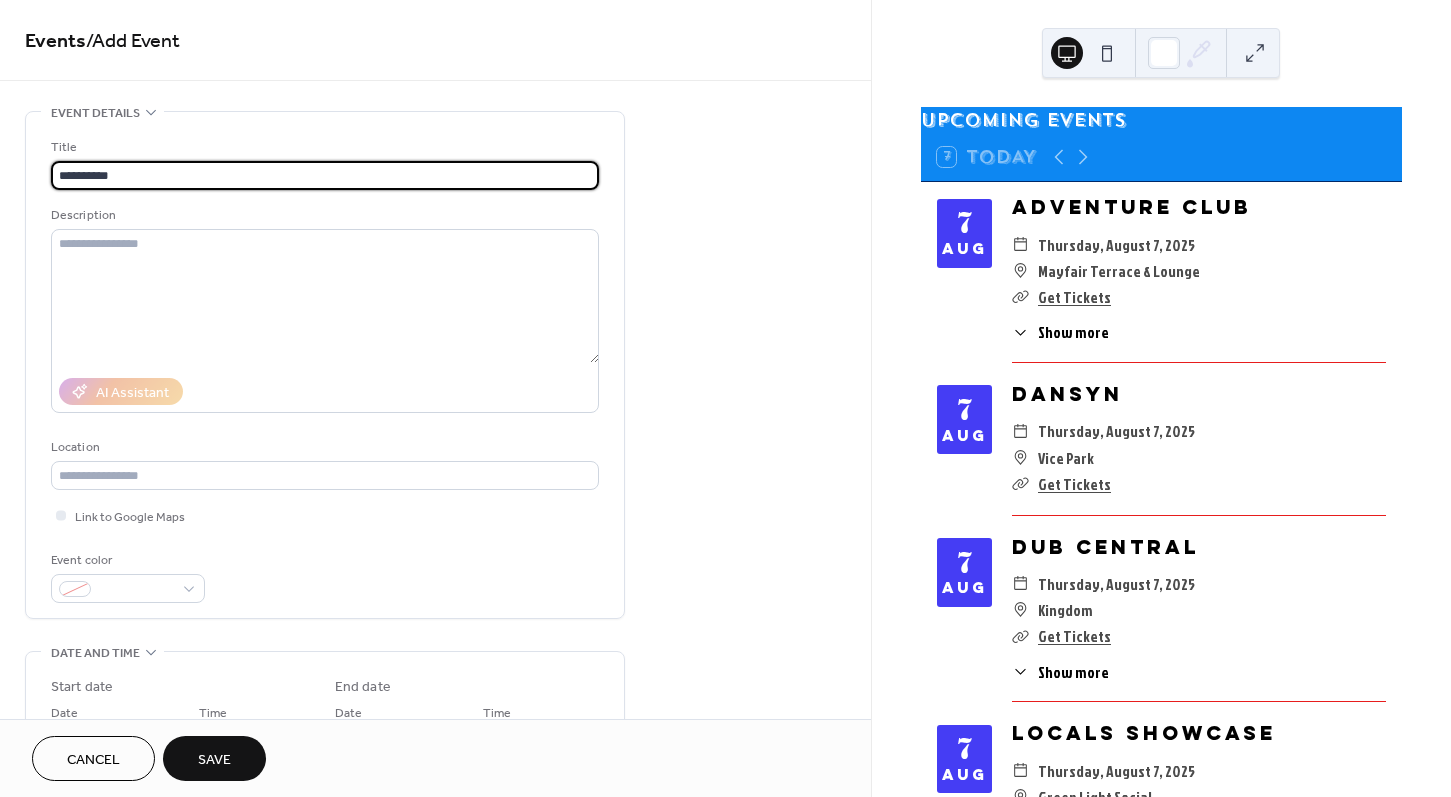 type on "**********" 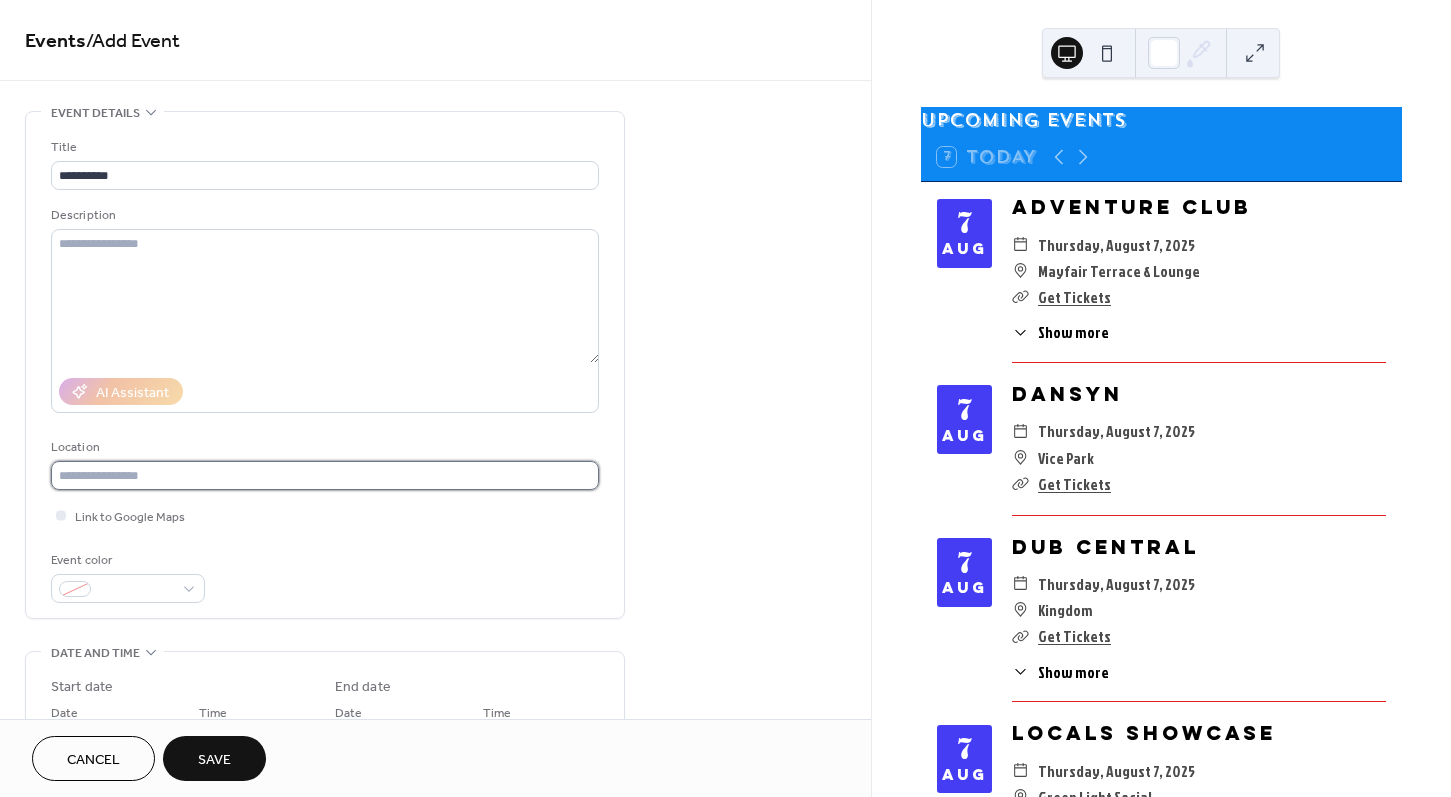 click at bounding box center (325, 475) 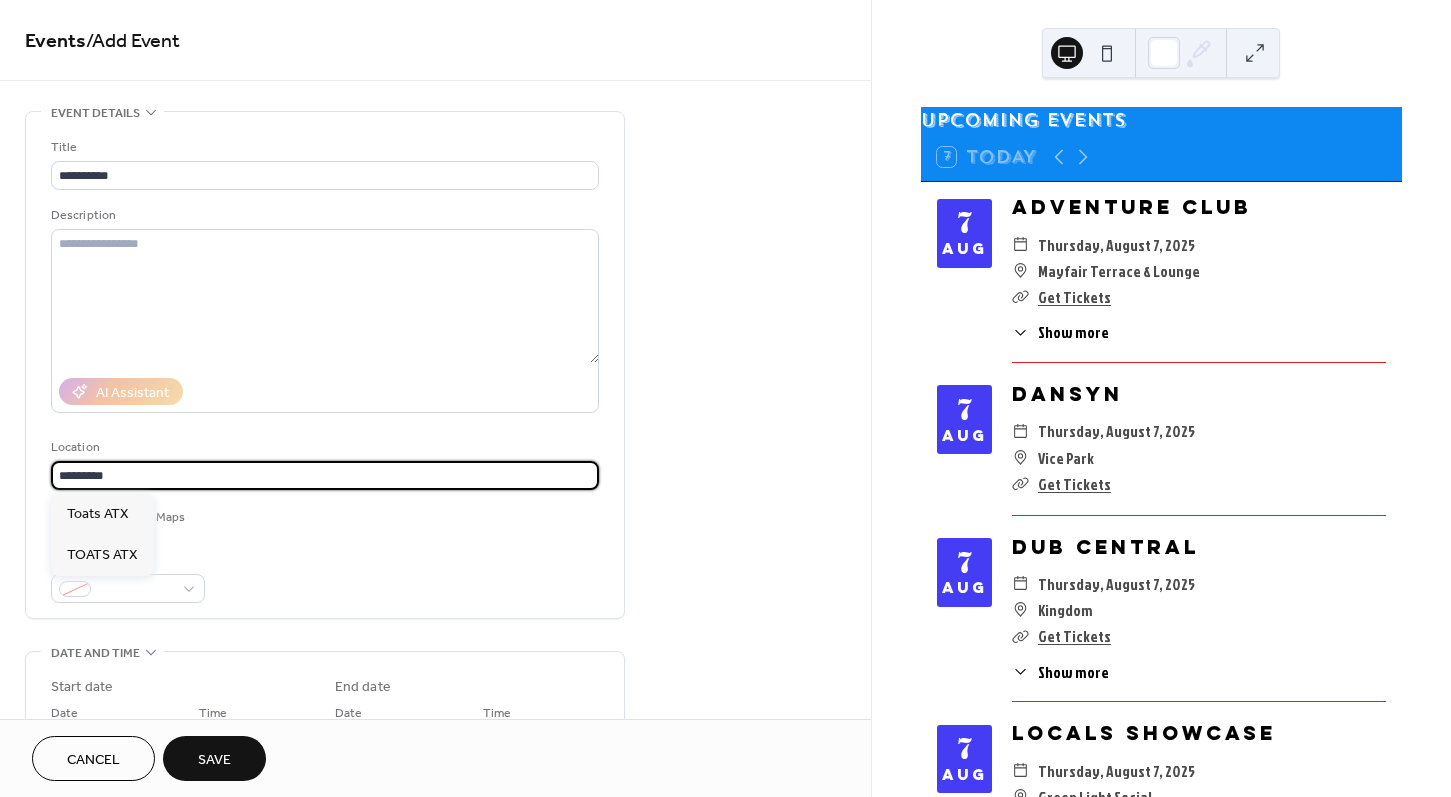 type on "*********" 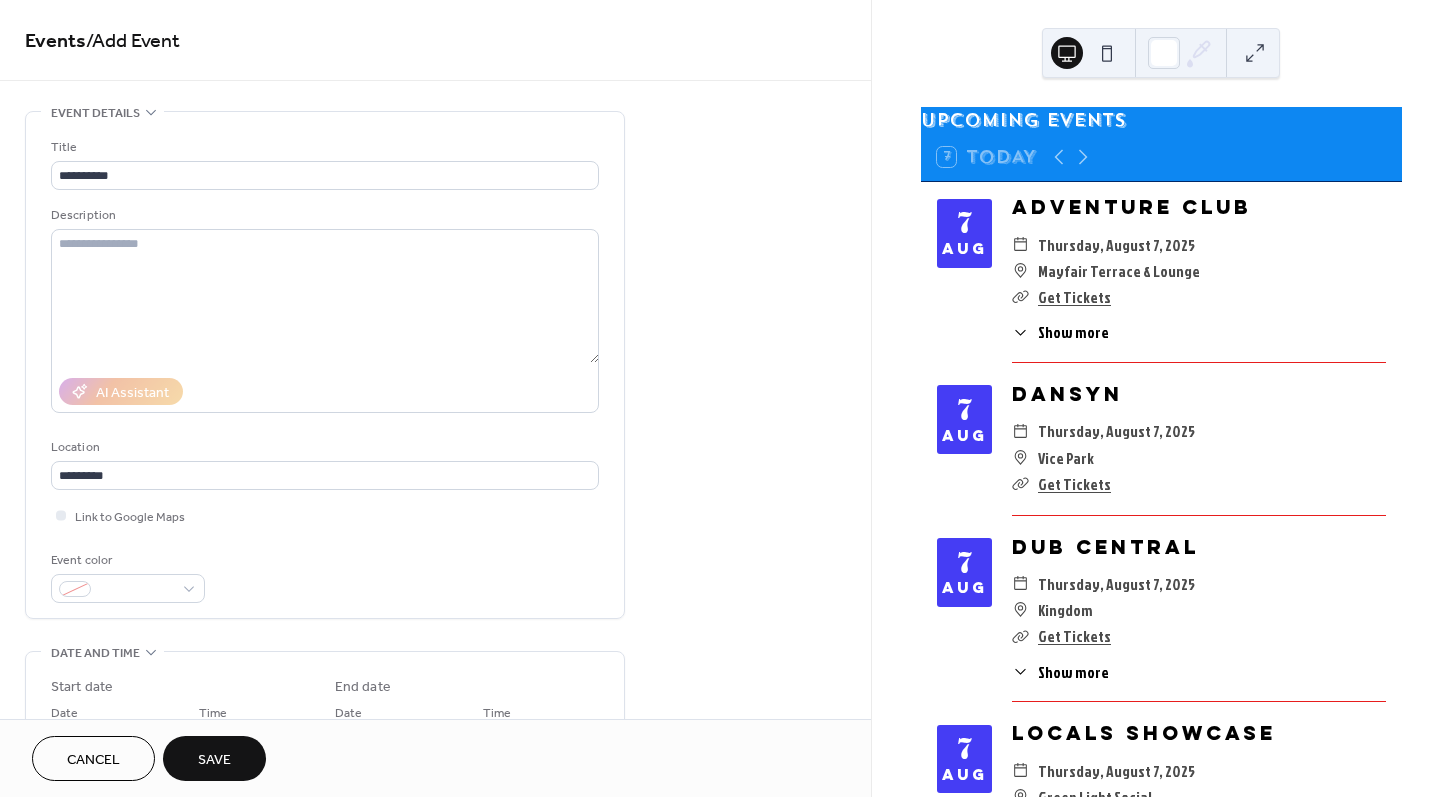 click on "**********" at bounding box center [325, 370] 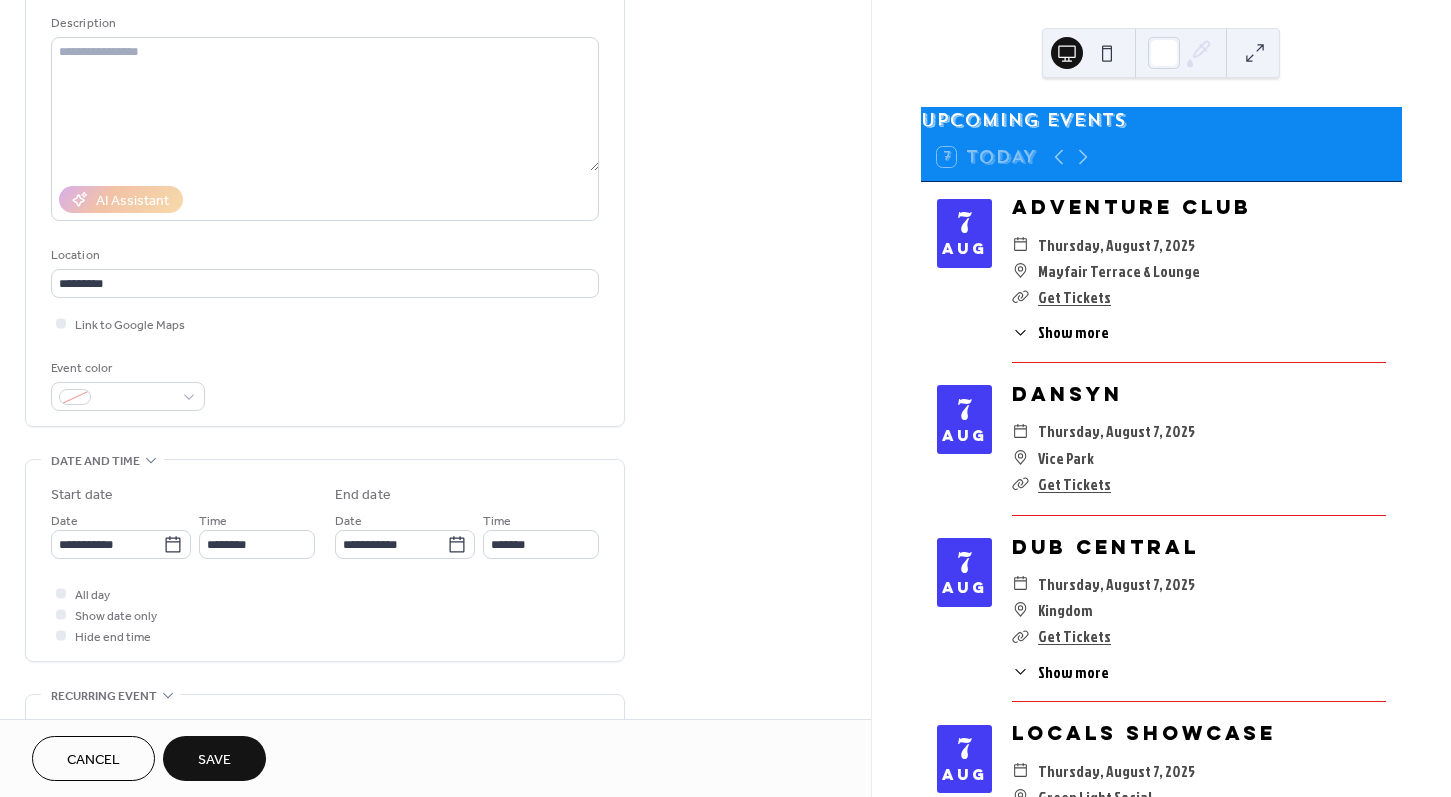 scroll, scrollTop: 556, scrollLeft: 0, axis: vertical 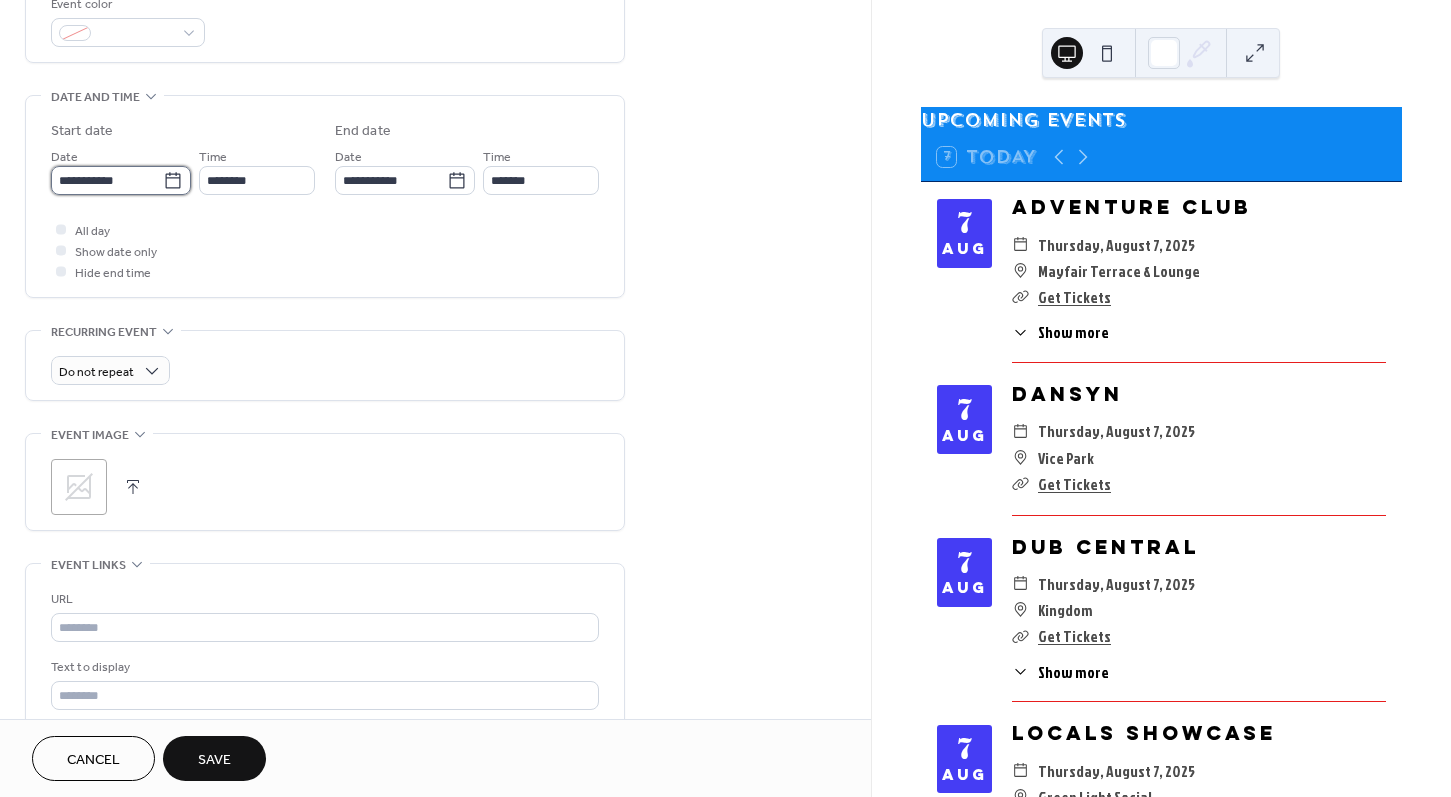 click on "**********" at bounding box center (107, 180) 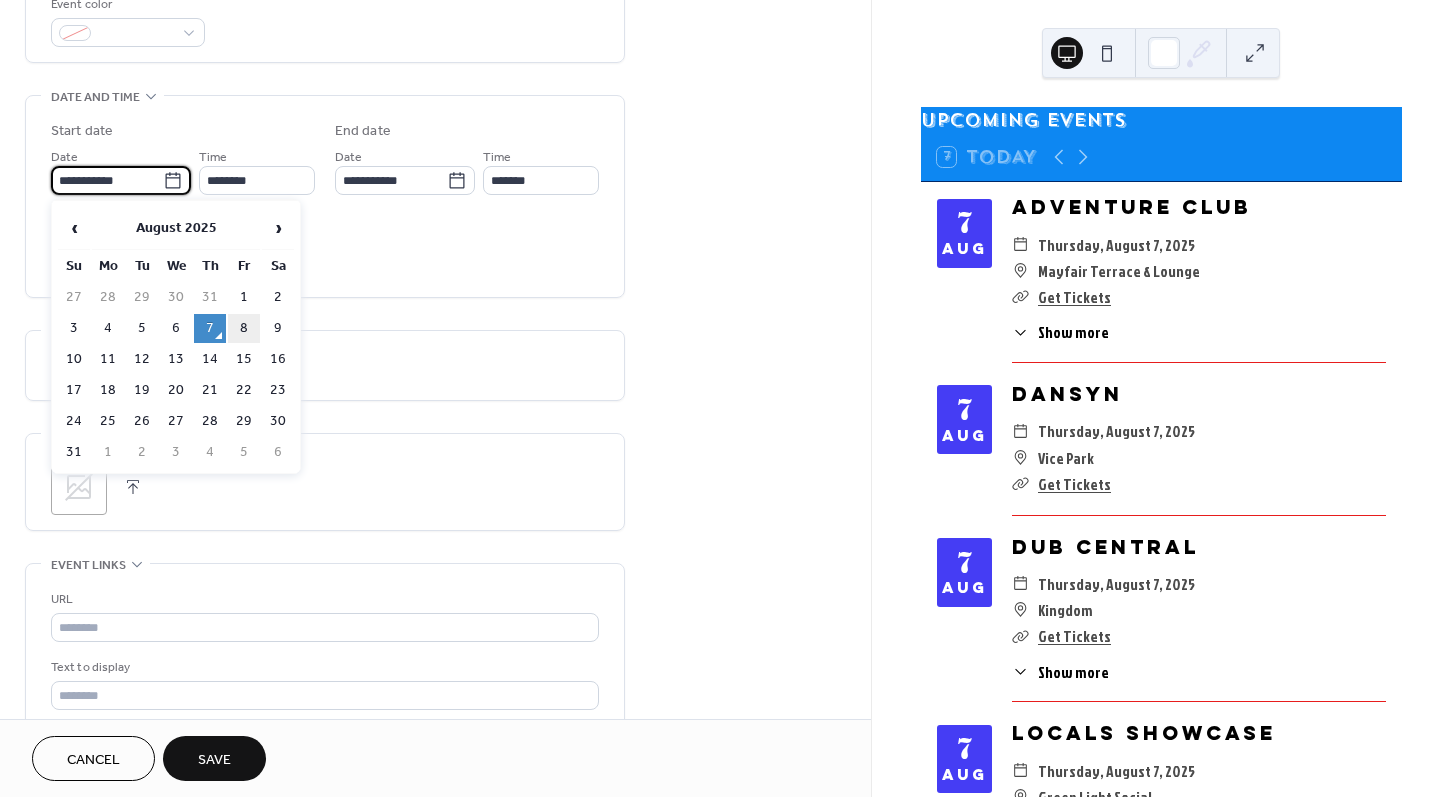 click on "8" at bounding box center (244, 328) 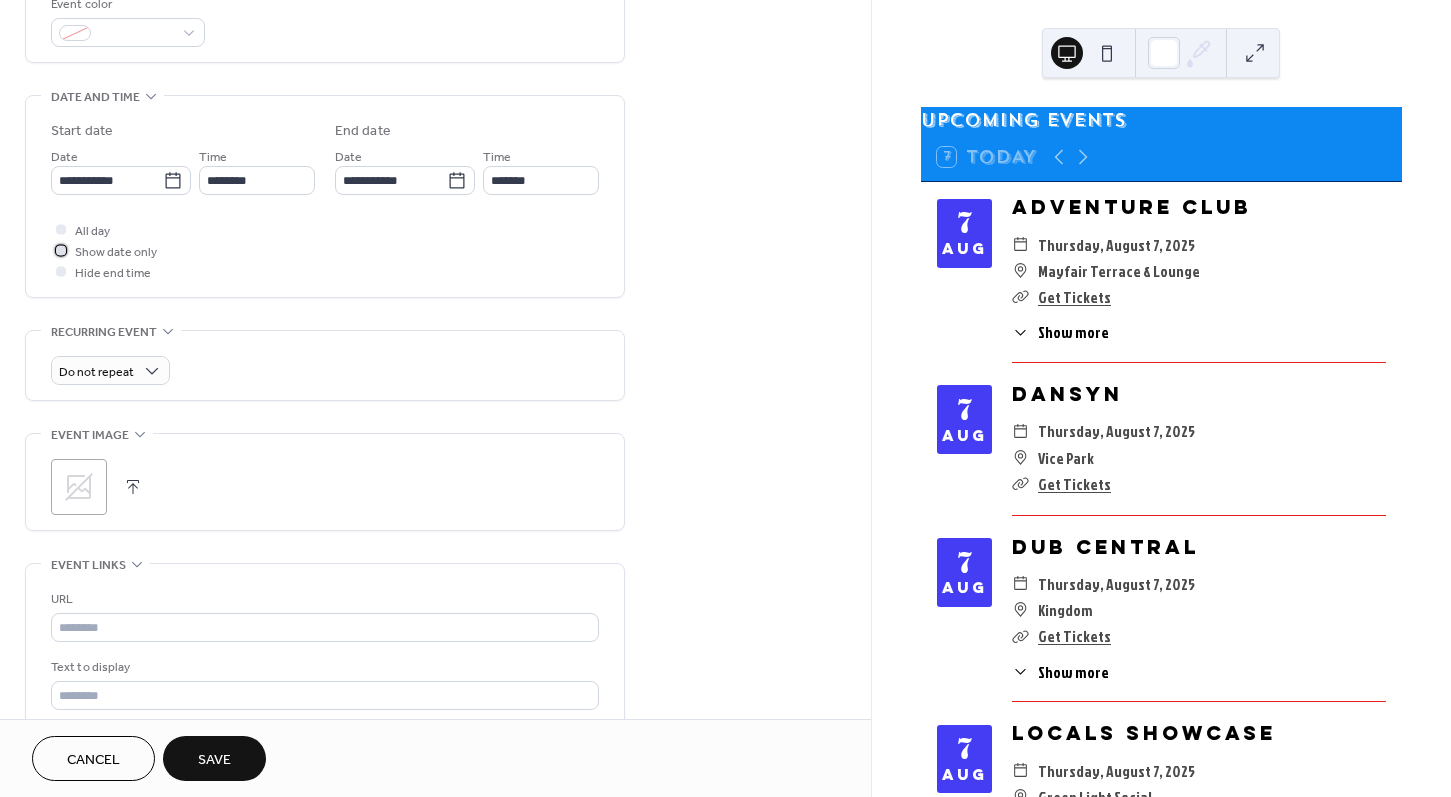 click on "Show date only" at bounding box center [116, 252] 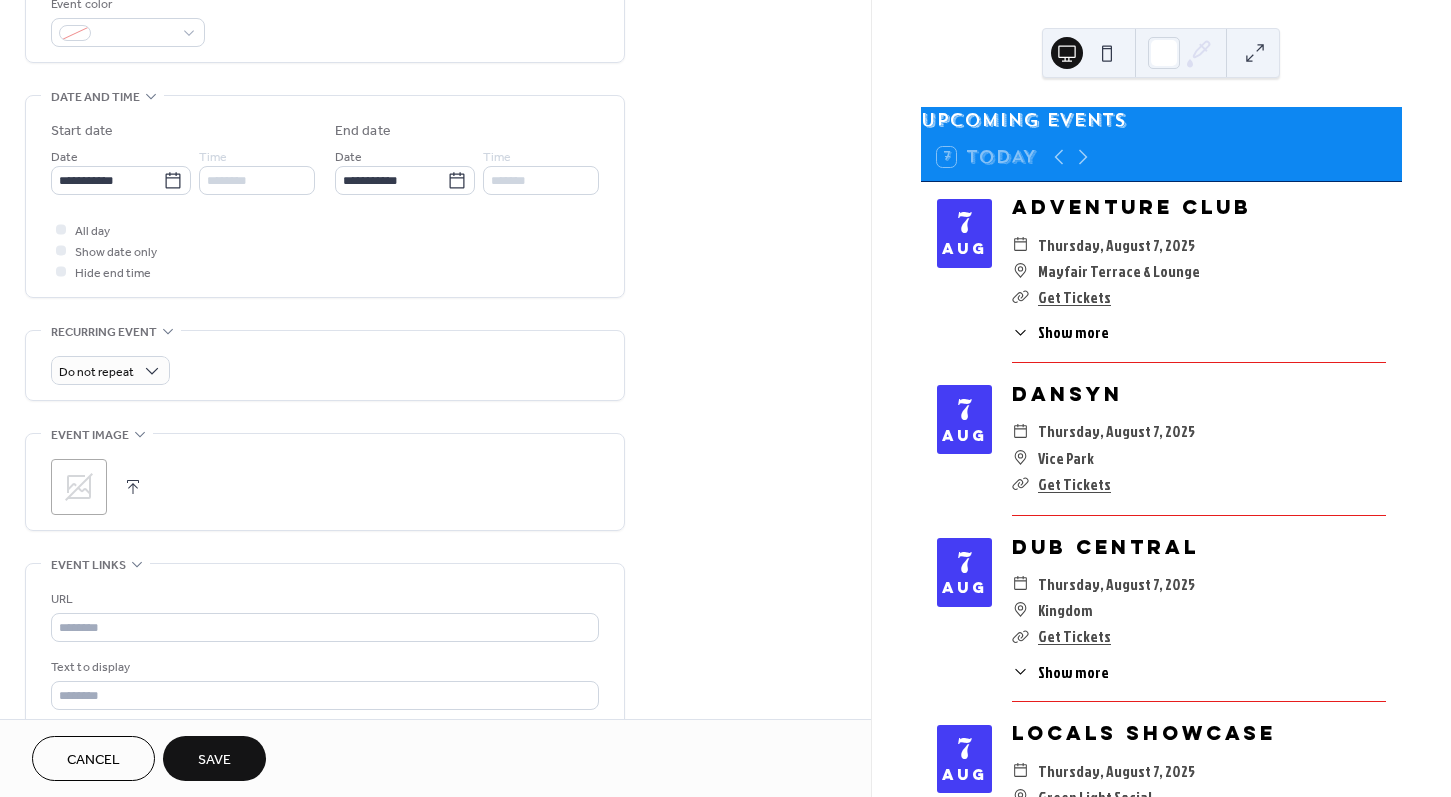click on "Do not repeat" at bounding box center [325, 365] 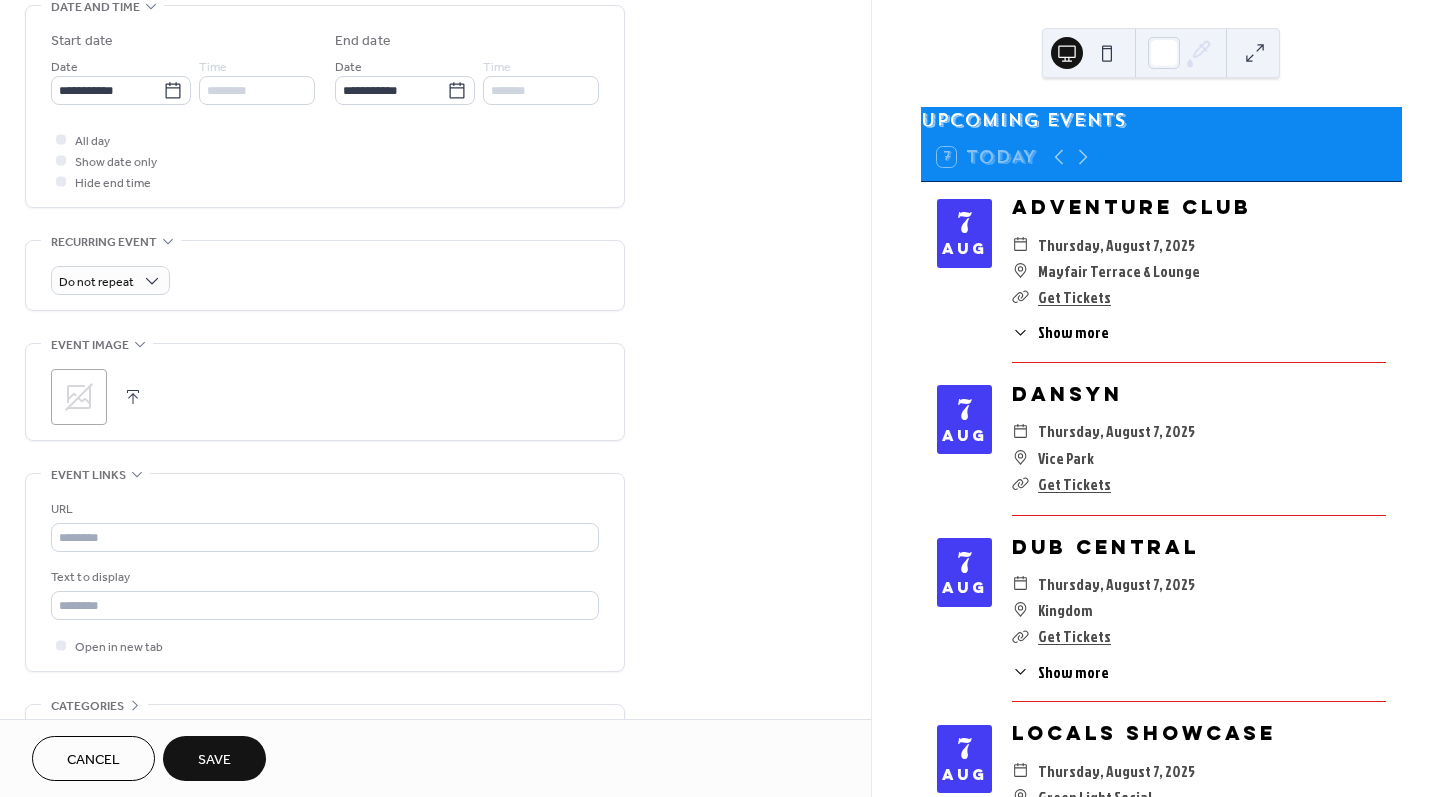 scroll, scrollTop: 767, scrollLeft: 0, axis: vertical 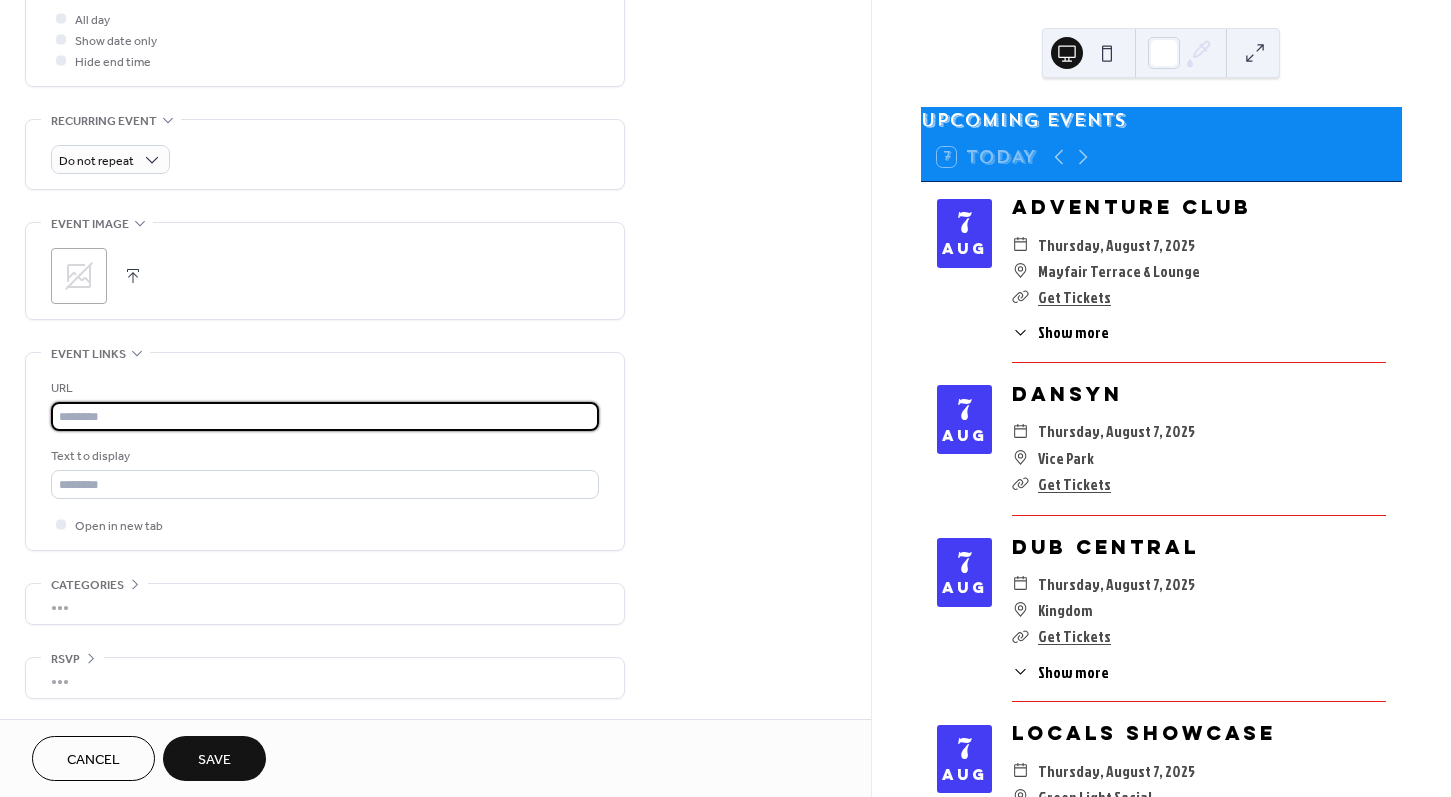 click at bounding box center [325, 416] 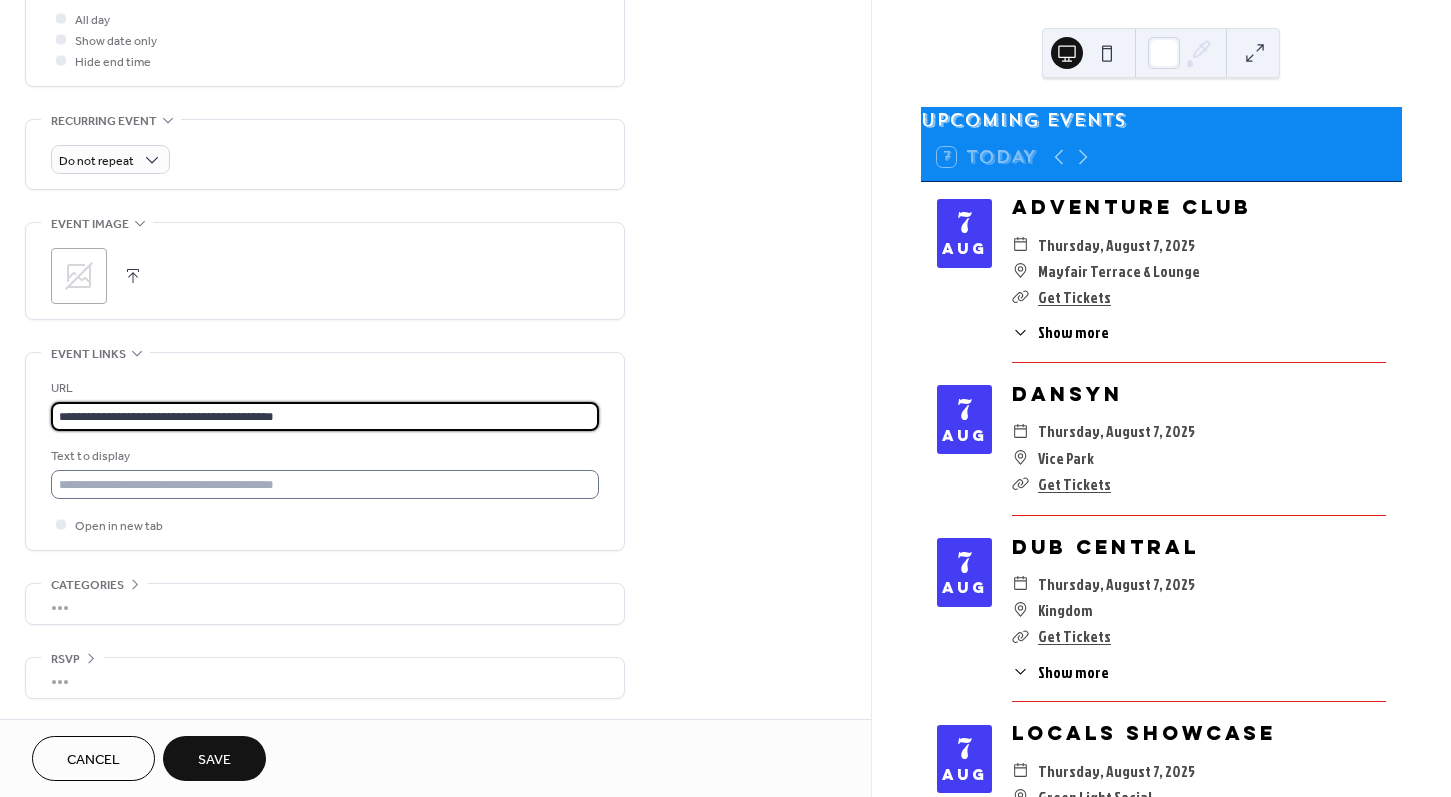 type on "**********" 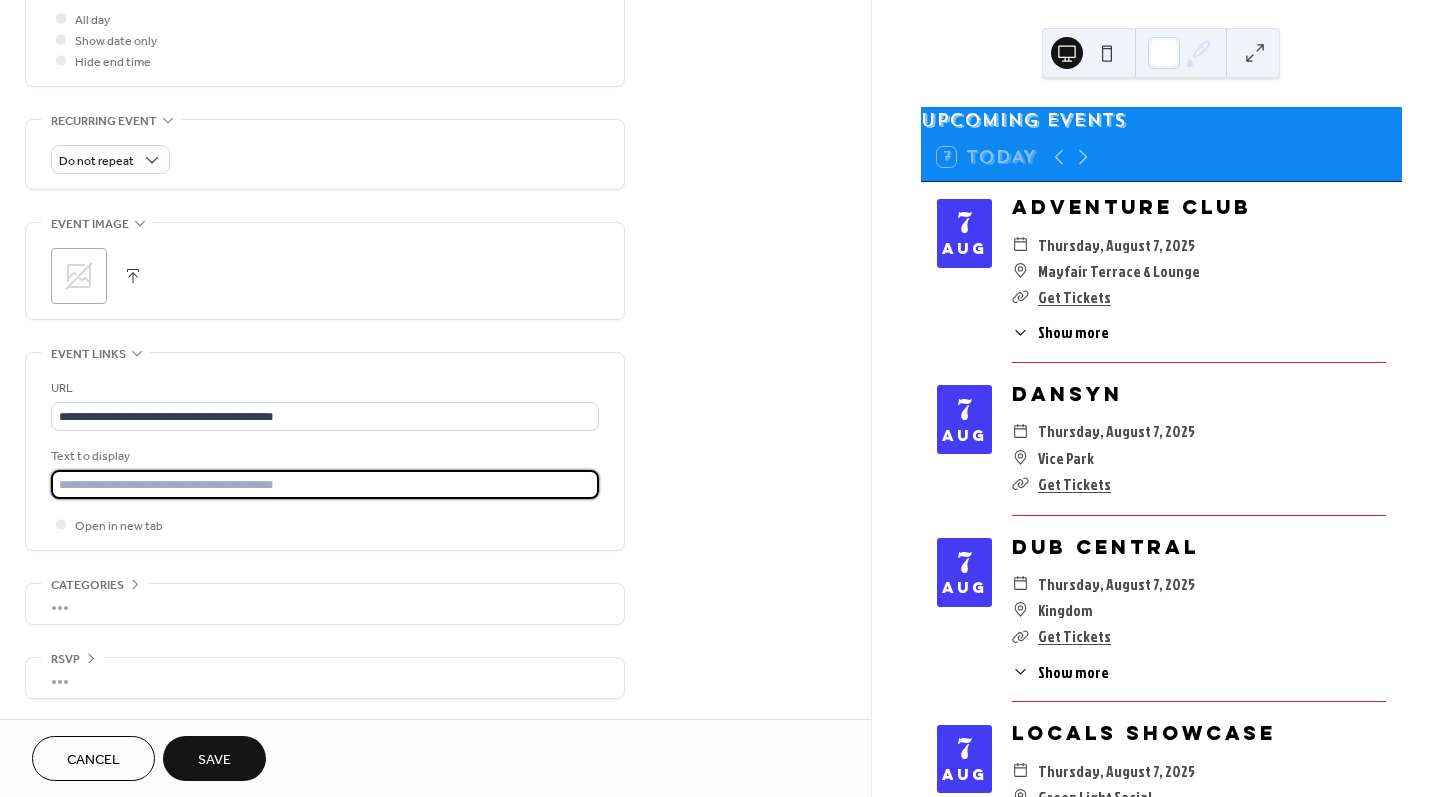 click at bounding box center (325, 484) 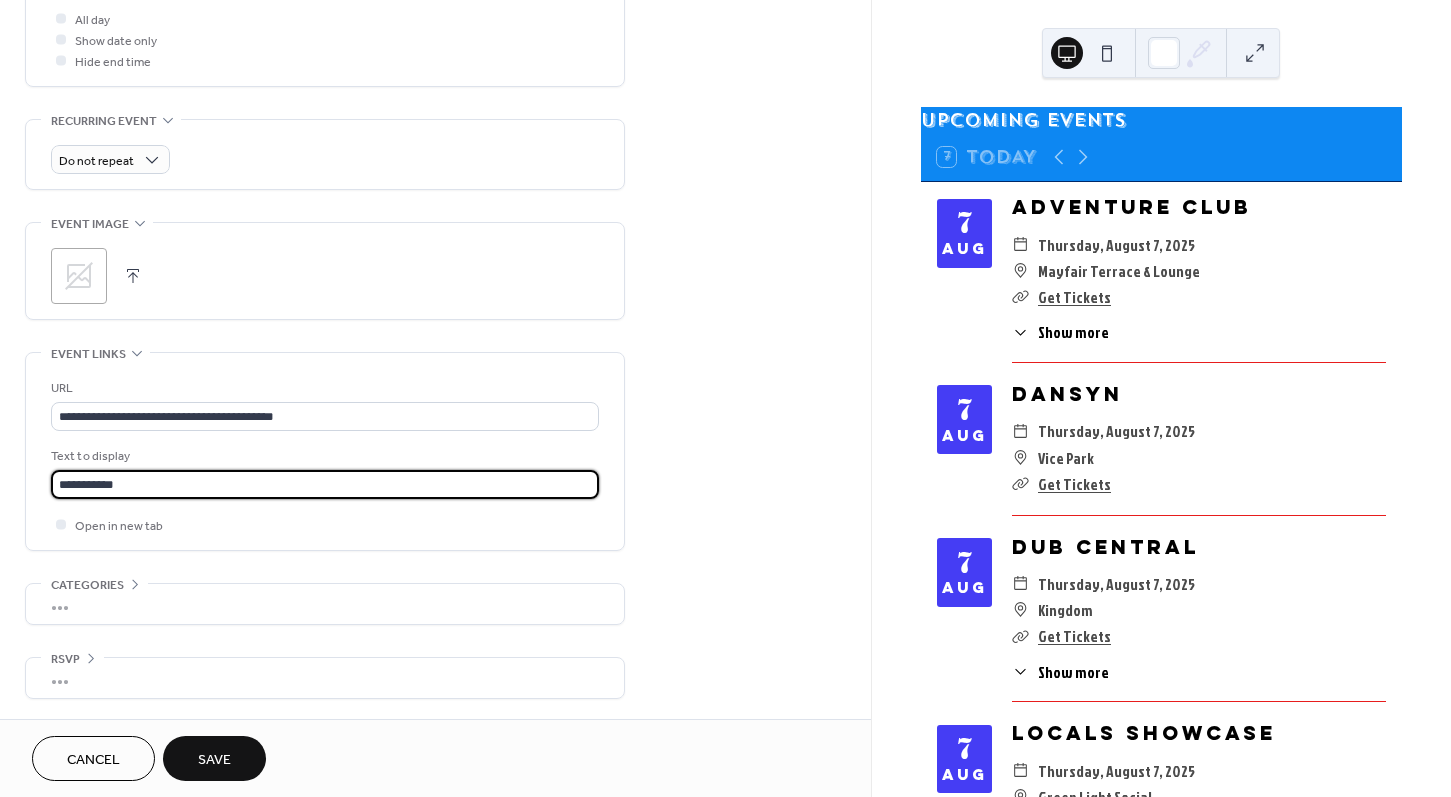 click on "Save" at bounding box center [214, 760] 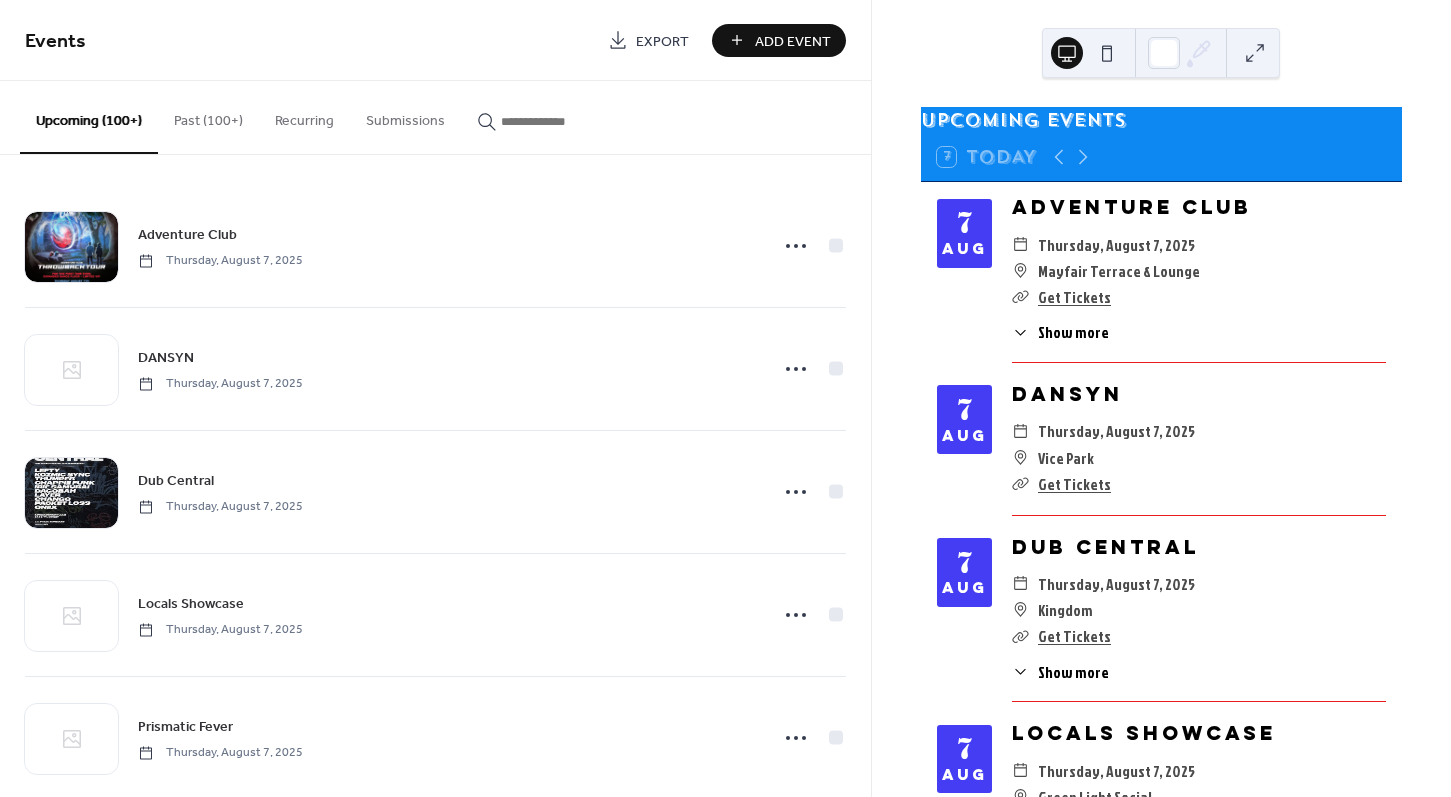 click on "Add Event" at bounding box center [793, 41] 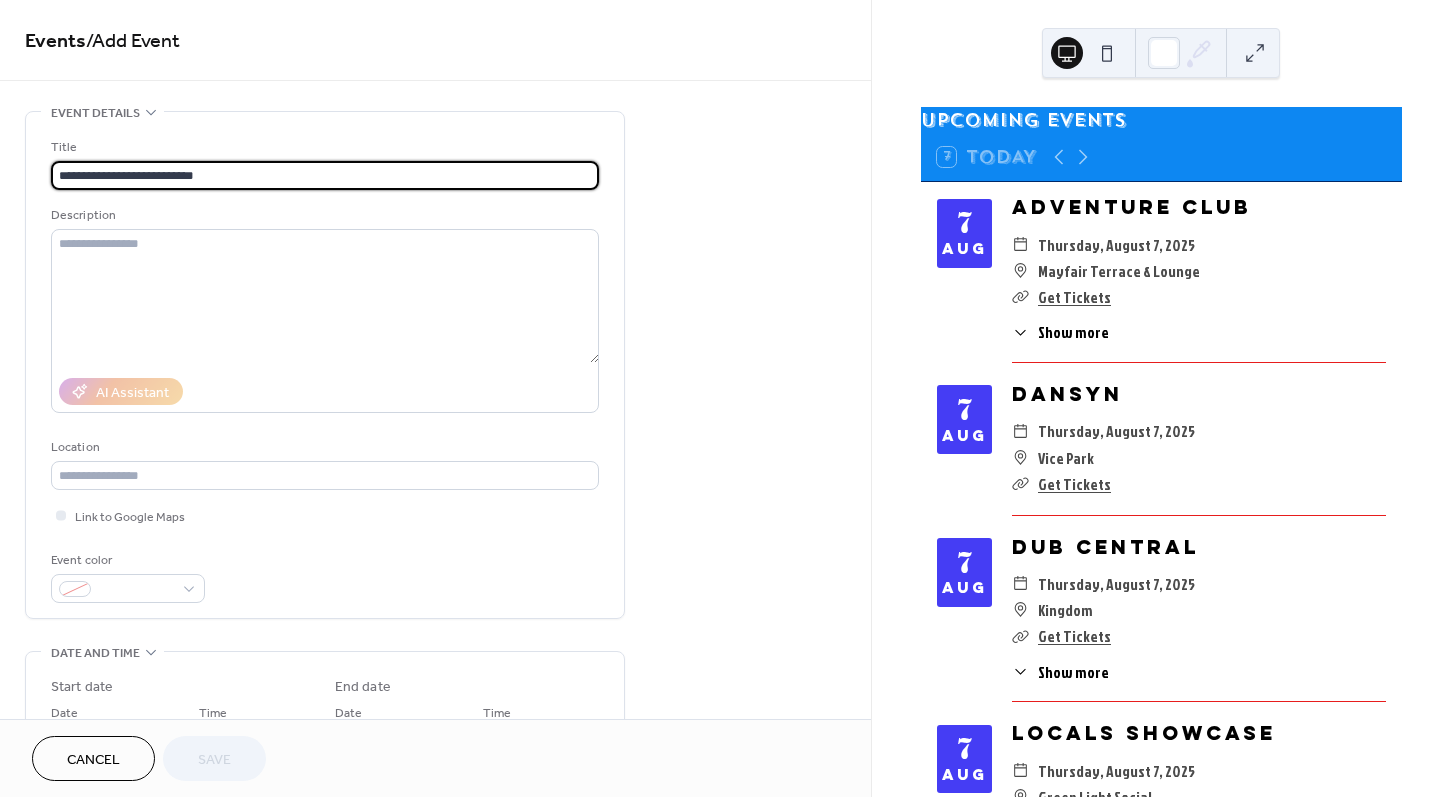 type on "**********" 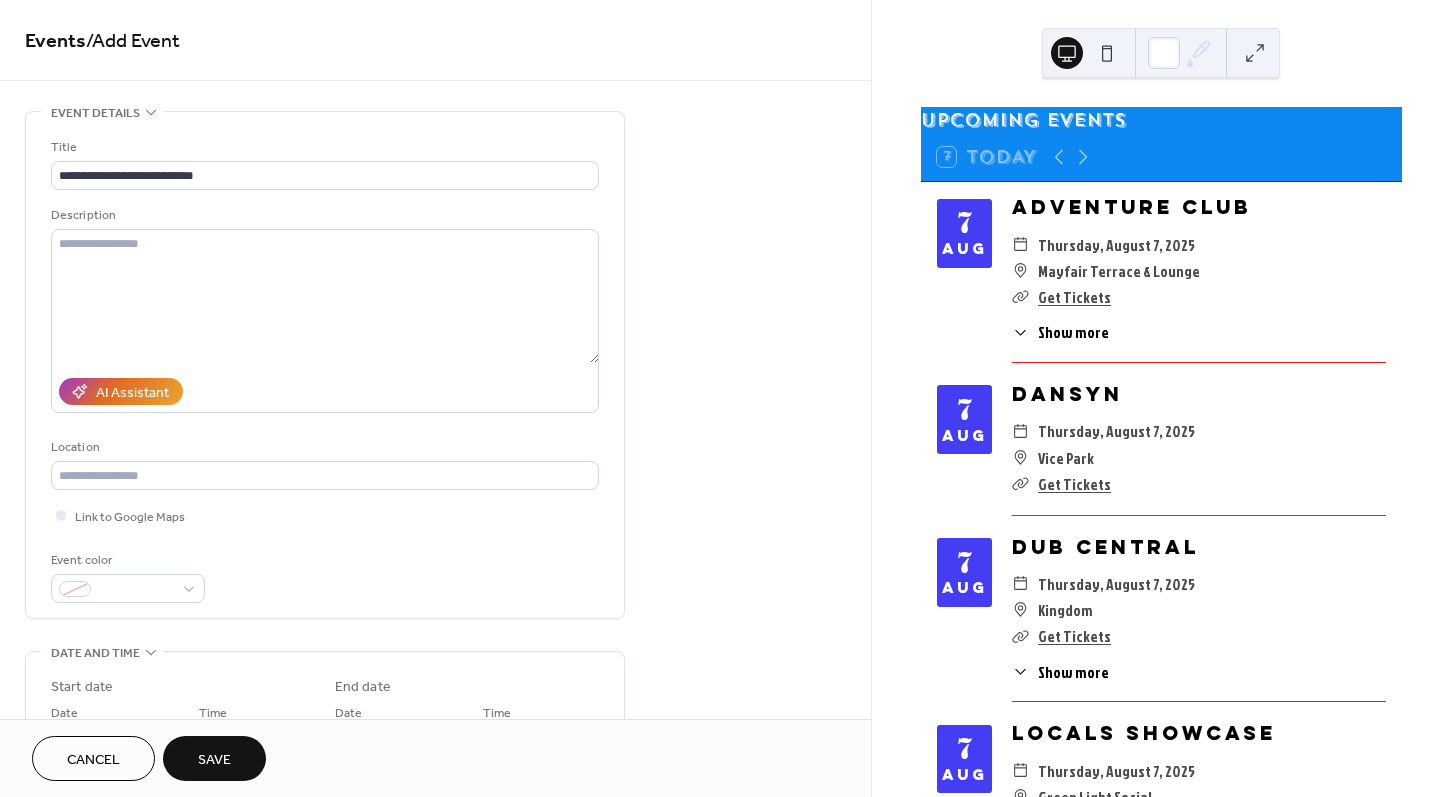 click on "Events  /  Add Event" at bounding box center (435, 40) 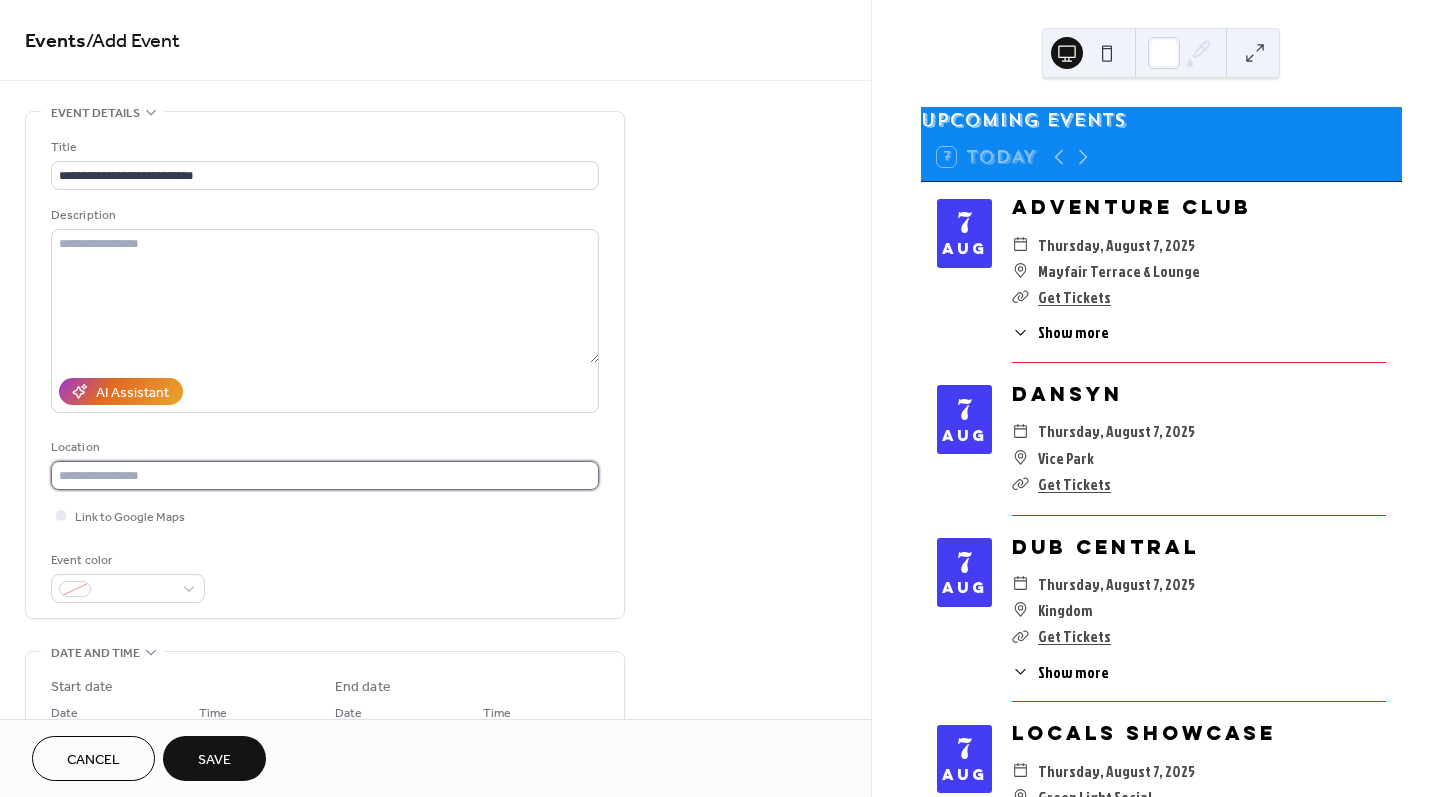 click at bounding box center (325, 475) 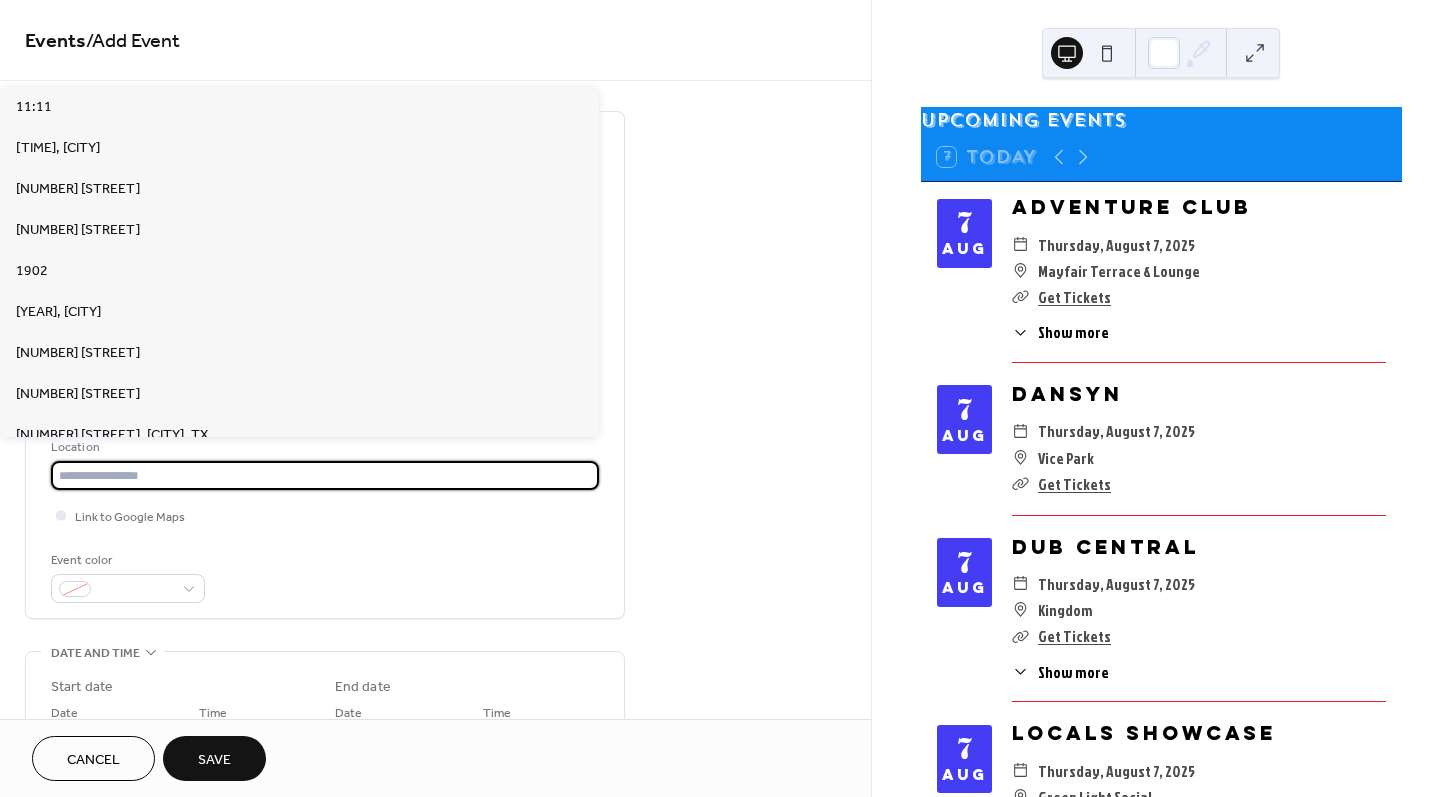 paste on "**********" 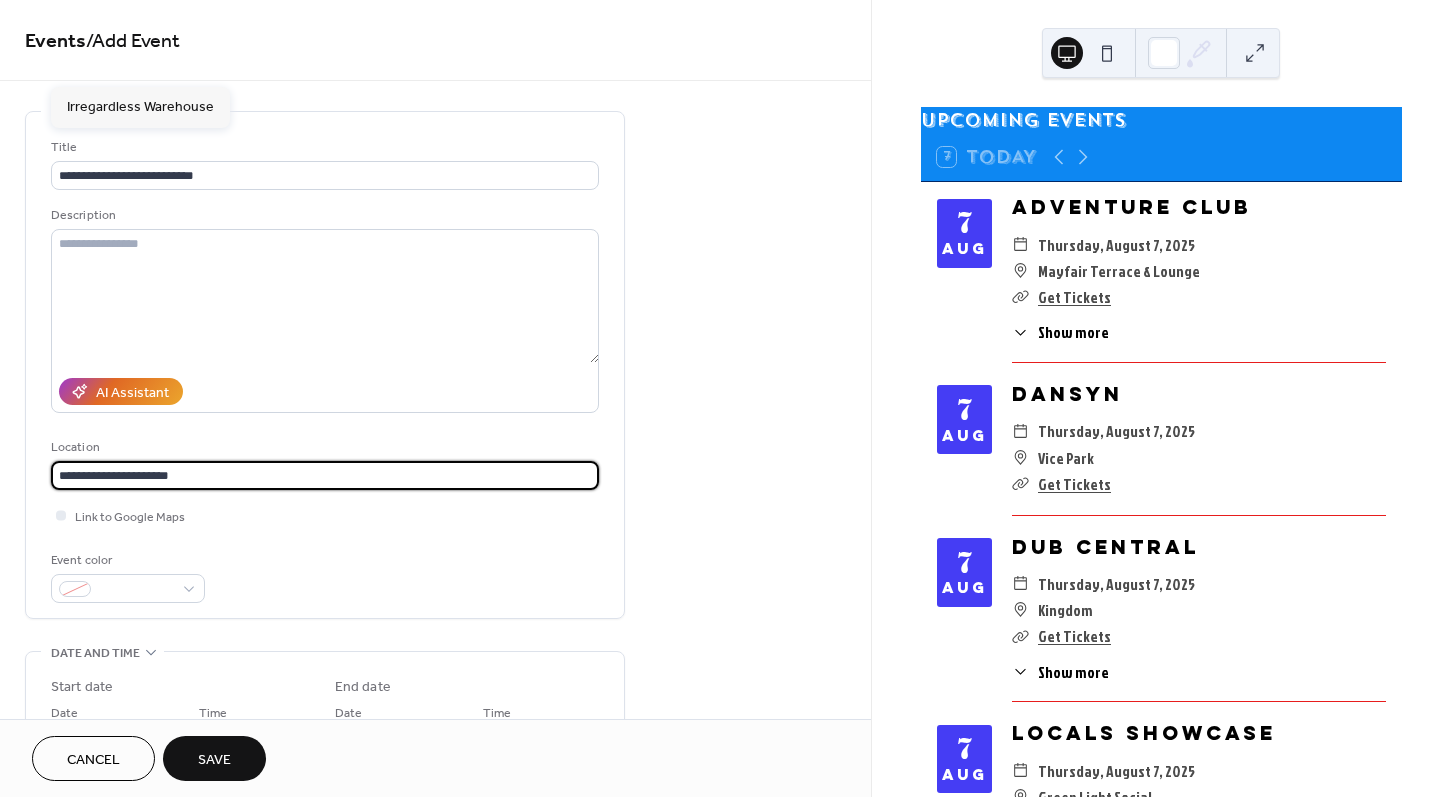 type on "**********" 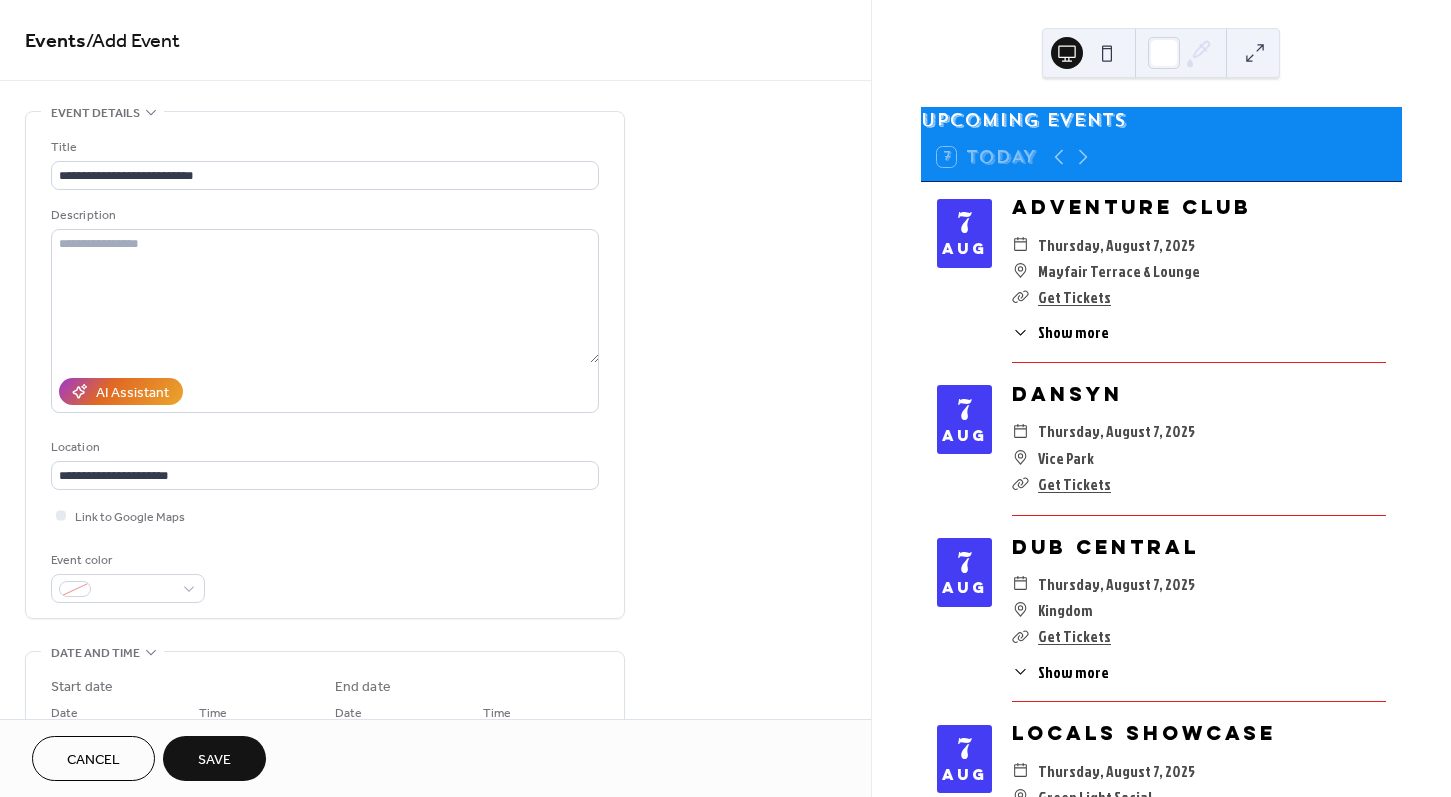 click on "Link to Google Maps" at bounding box center (325, 515) 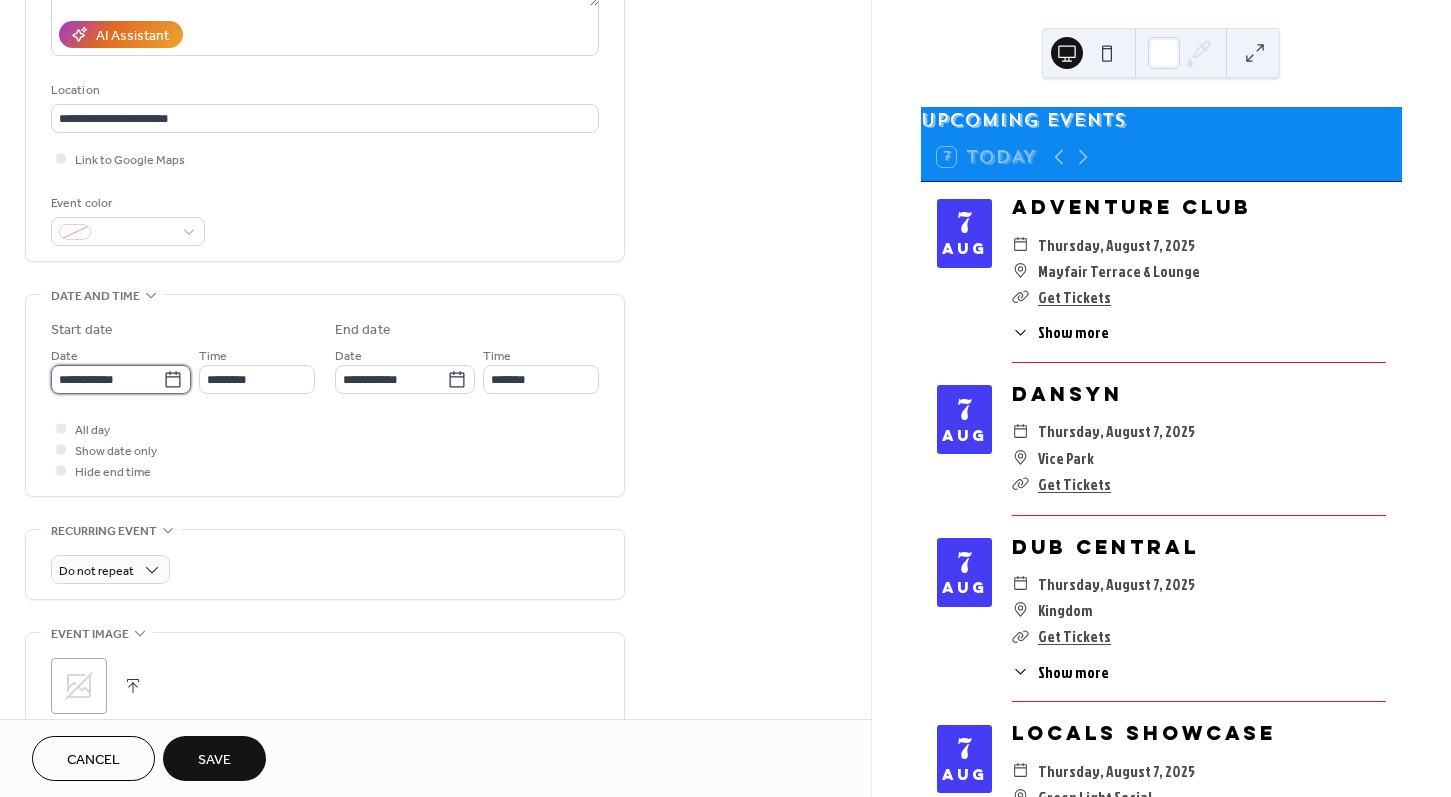 click on "**********" at bounding box center (107, 379) 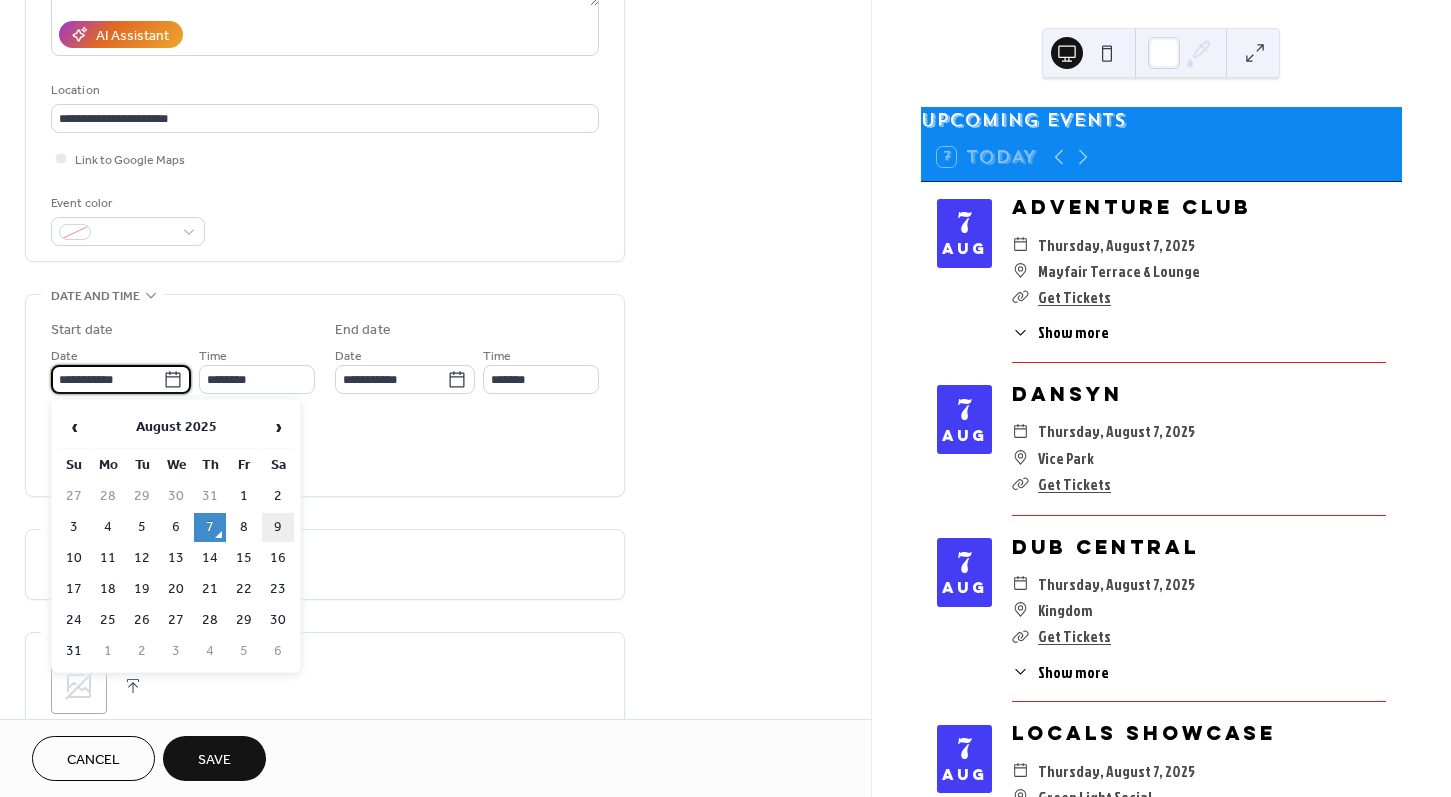 click on "9" at bounding box center (278, 527) 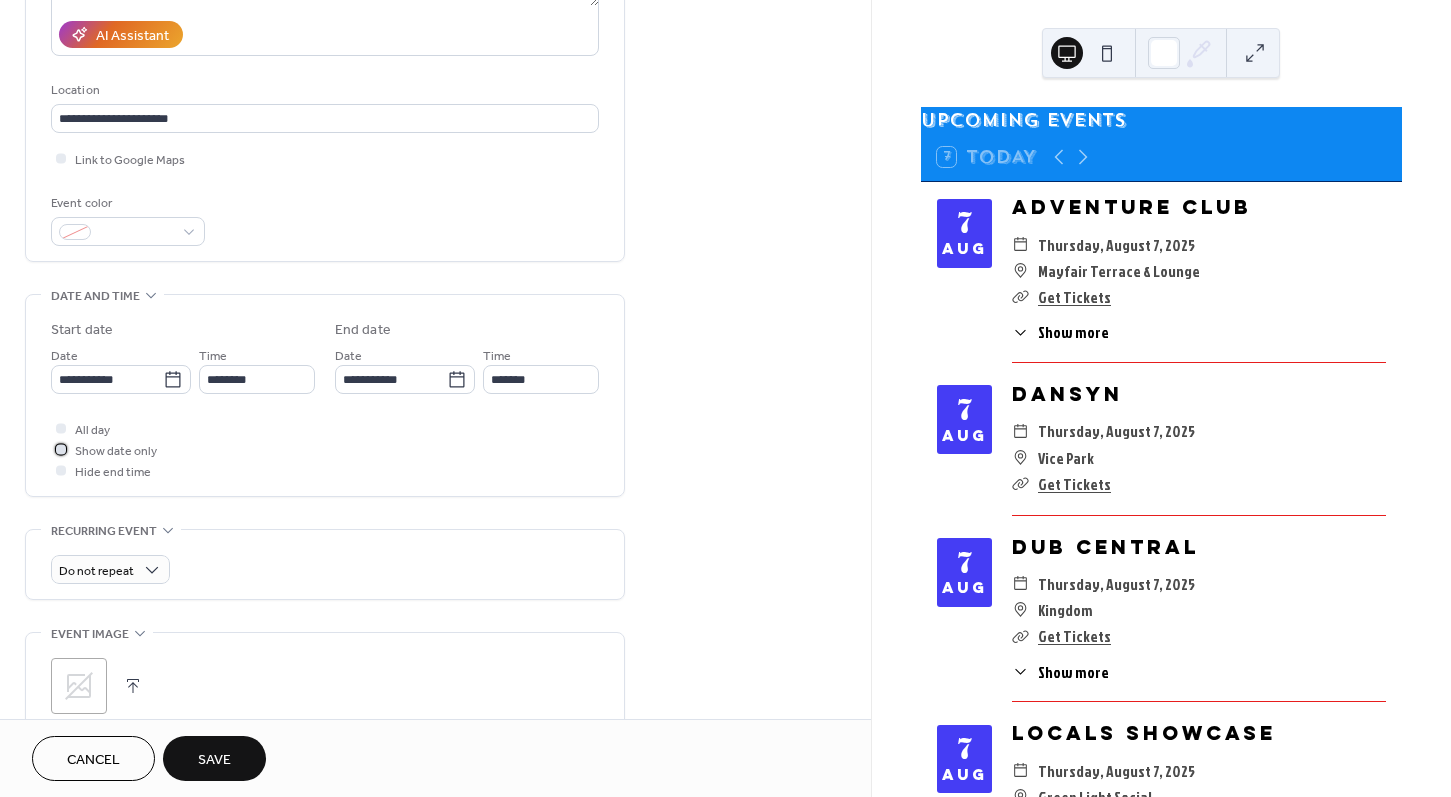 click on "Show date only" at bounding box center (116, 451) 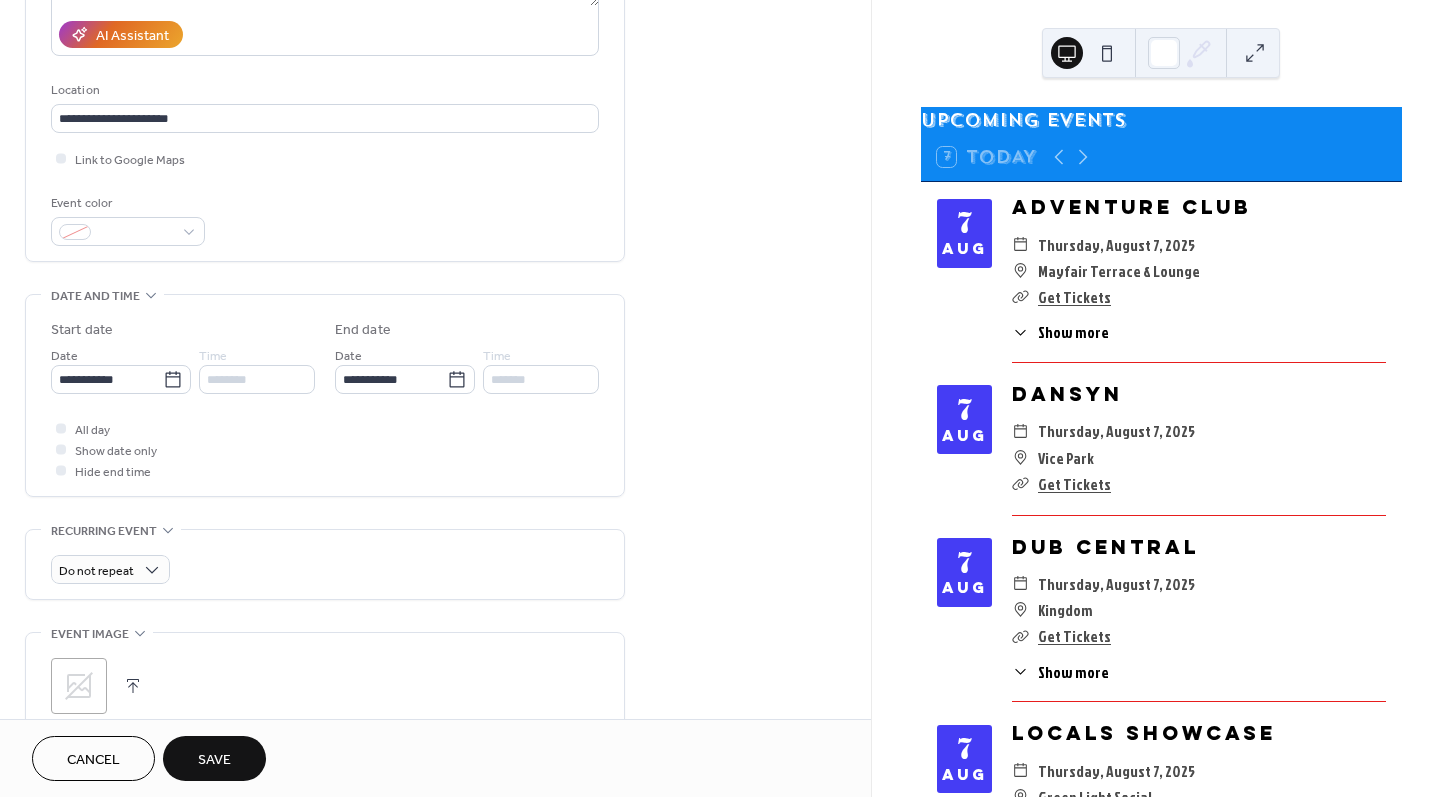 click on "**********" at bounding box center (325, 431) 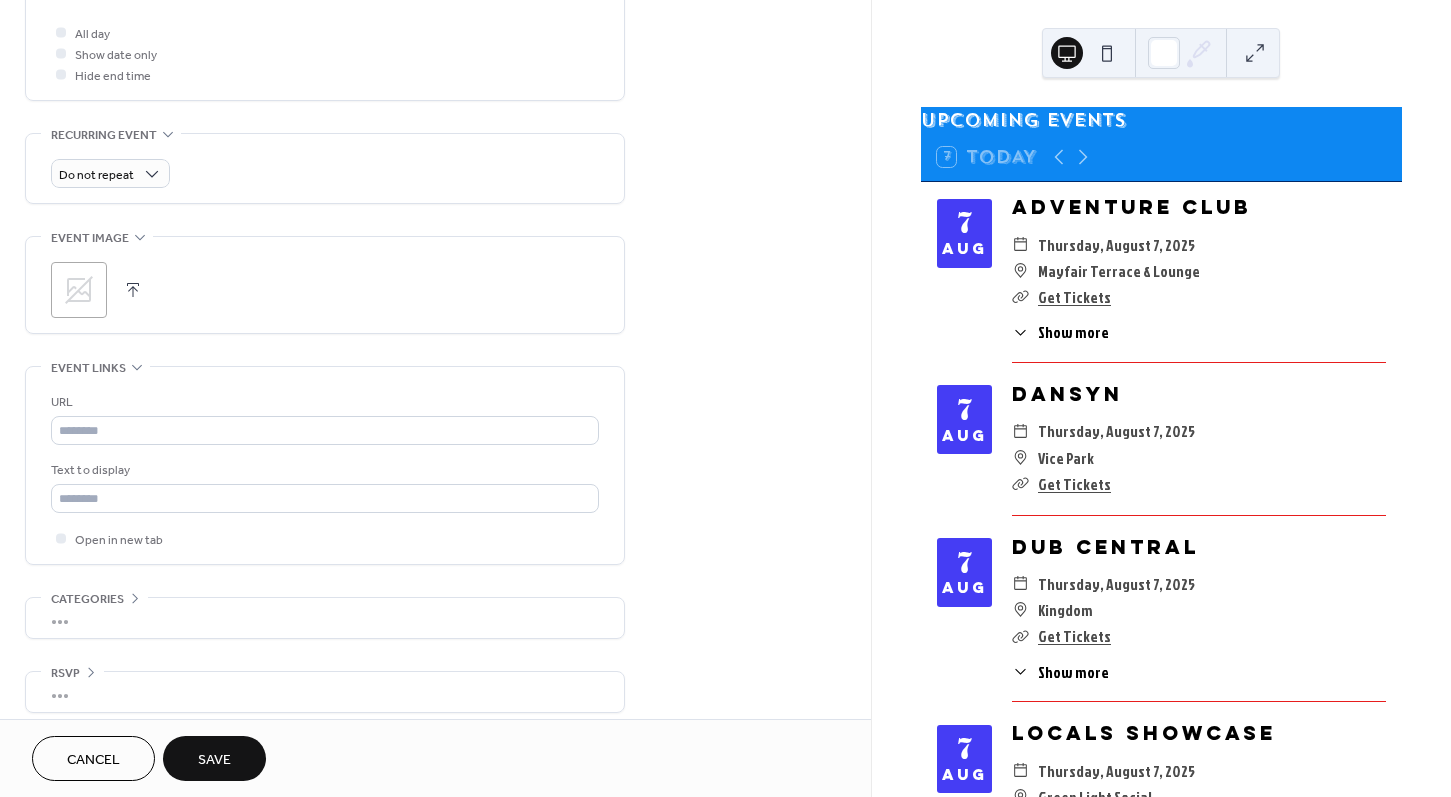 scroll, scrollTop: 764, scrollLeft: 0, axis: vertical 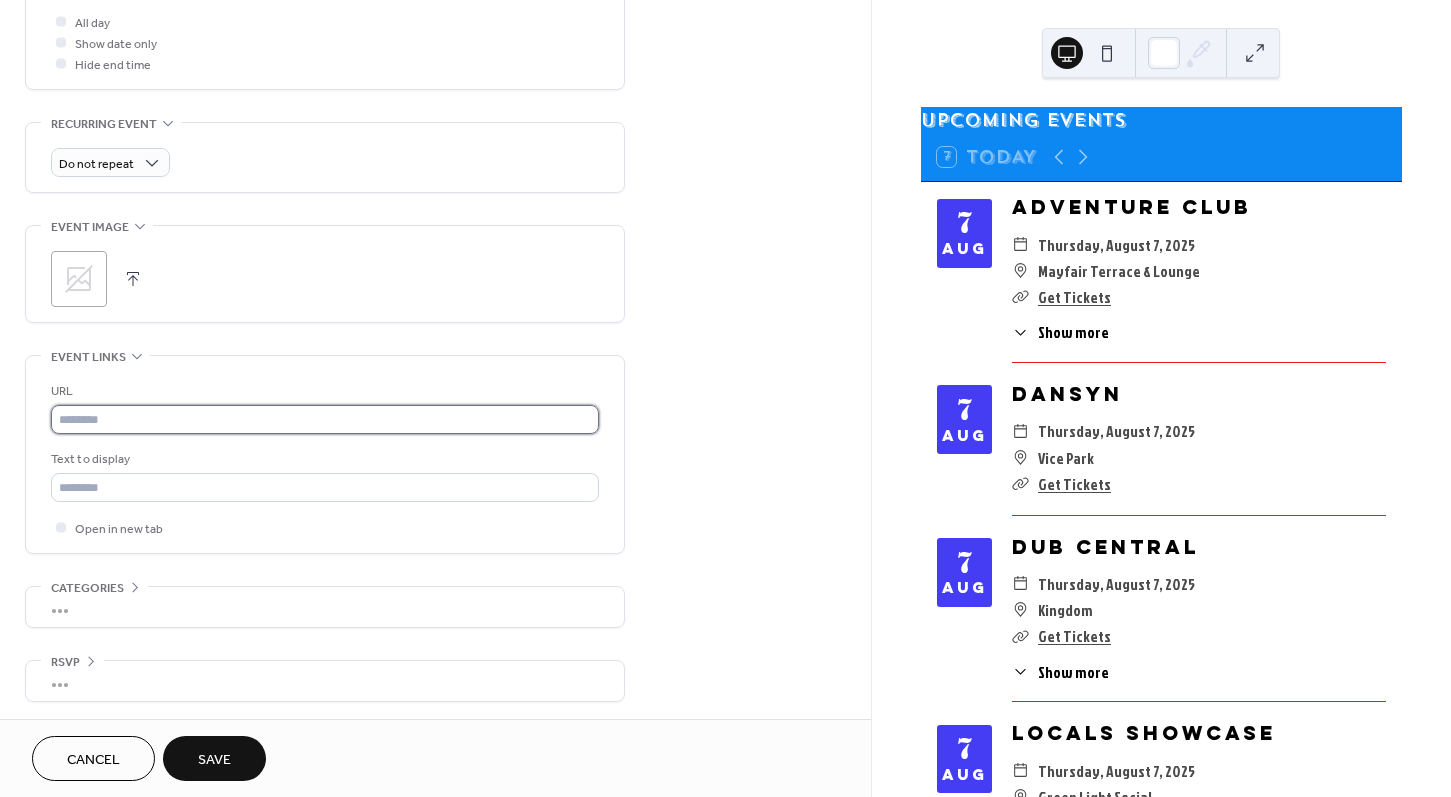 click at bounding box center (325, 419) 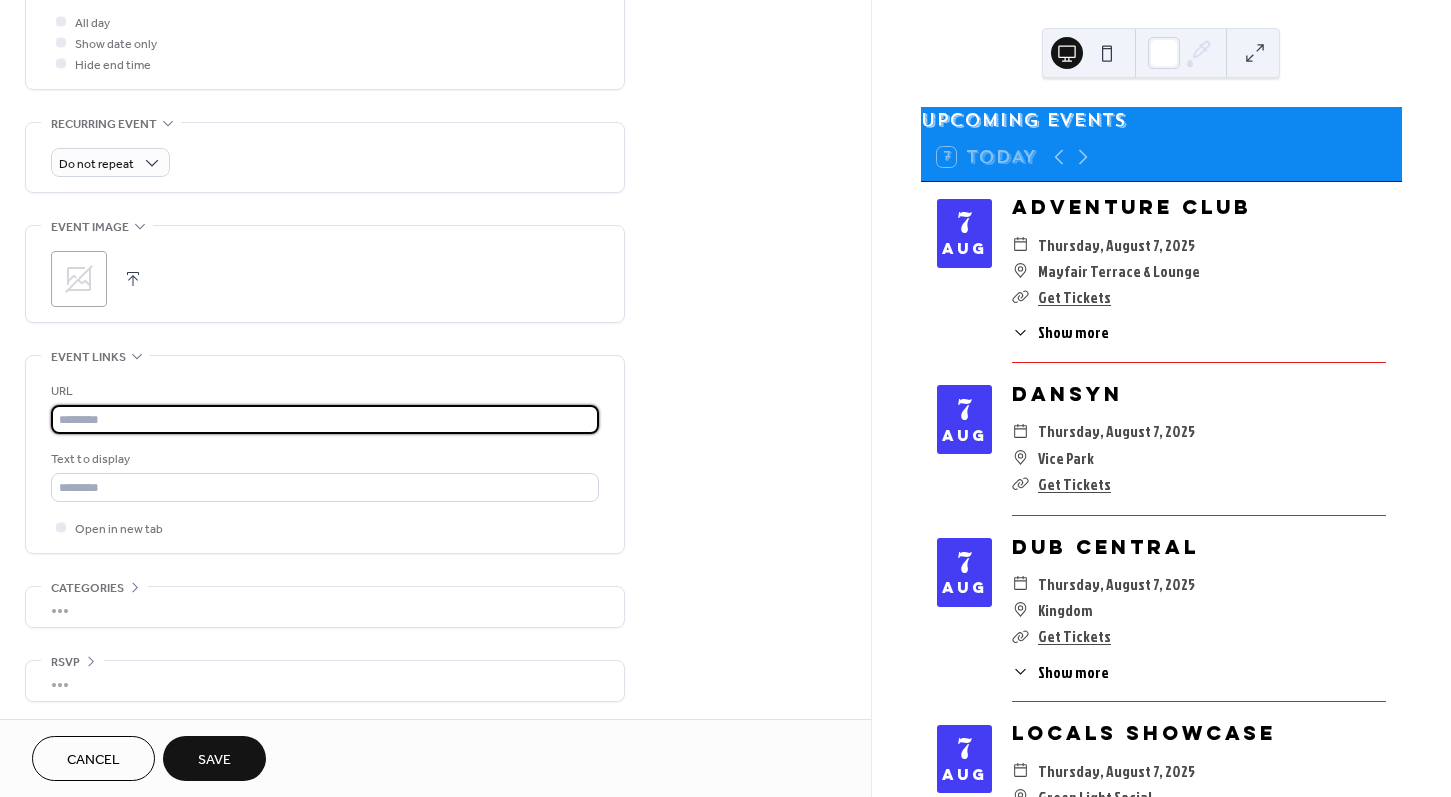 paste on "**********" 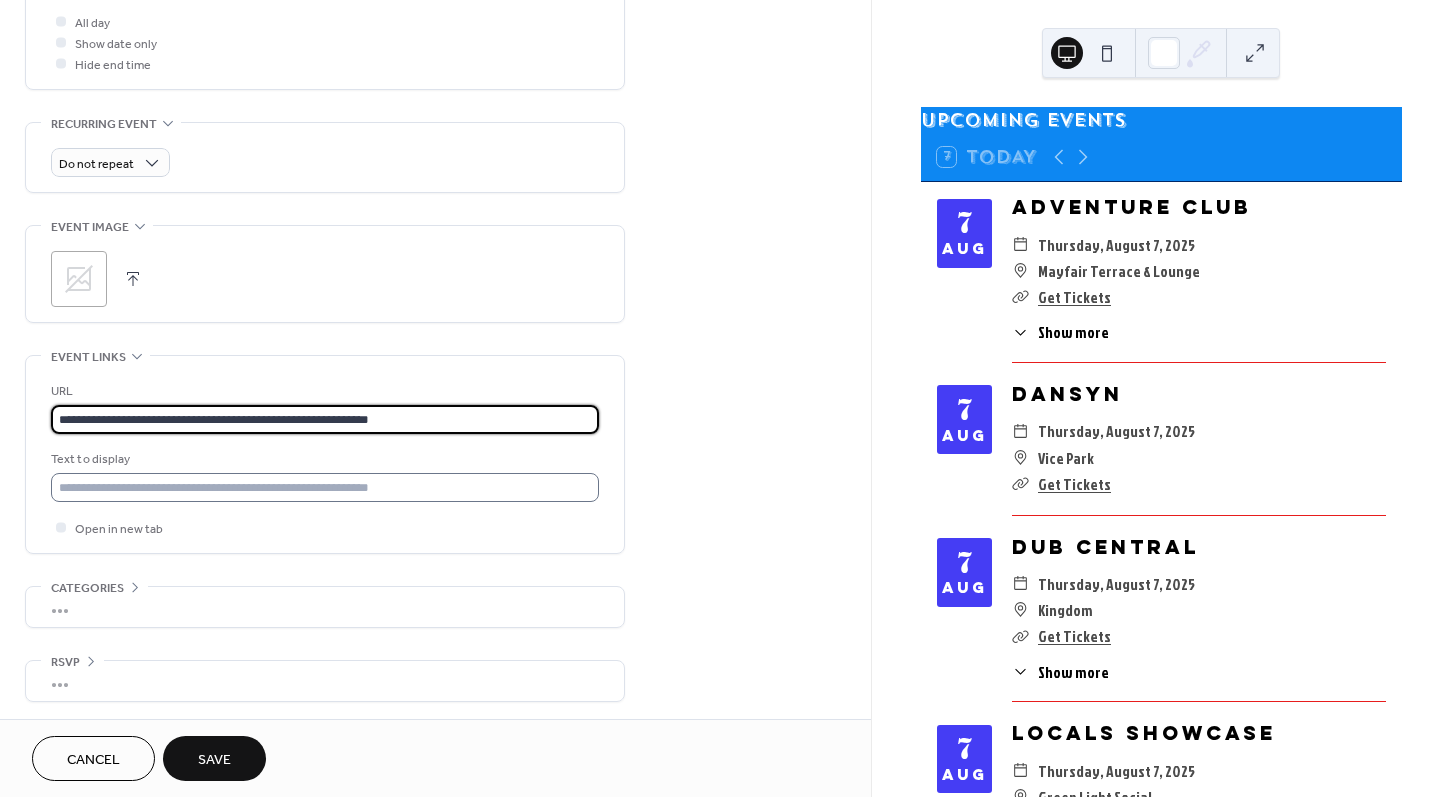 type on "**********" 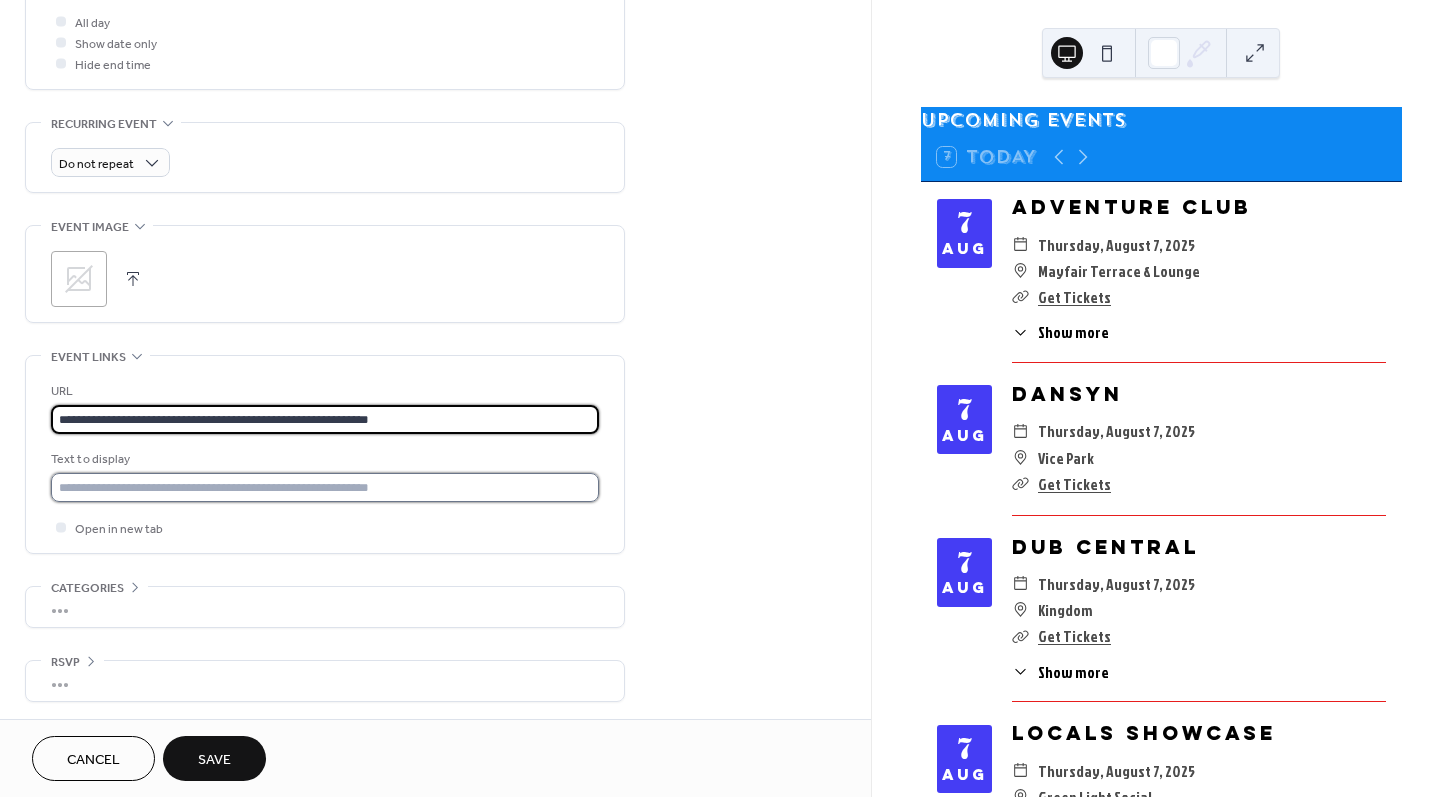 click at bounding box center (325, 487) 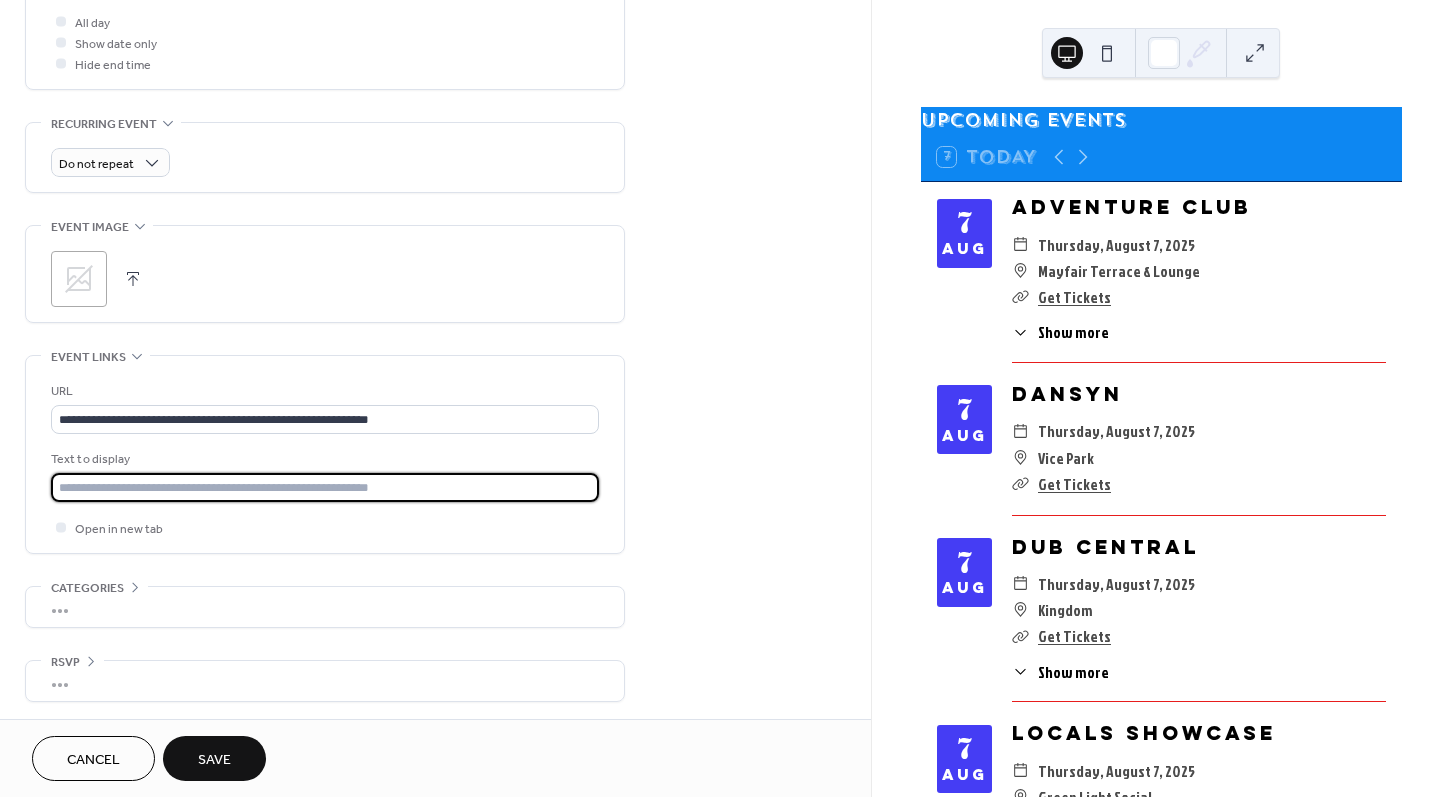 type on "**********" 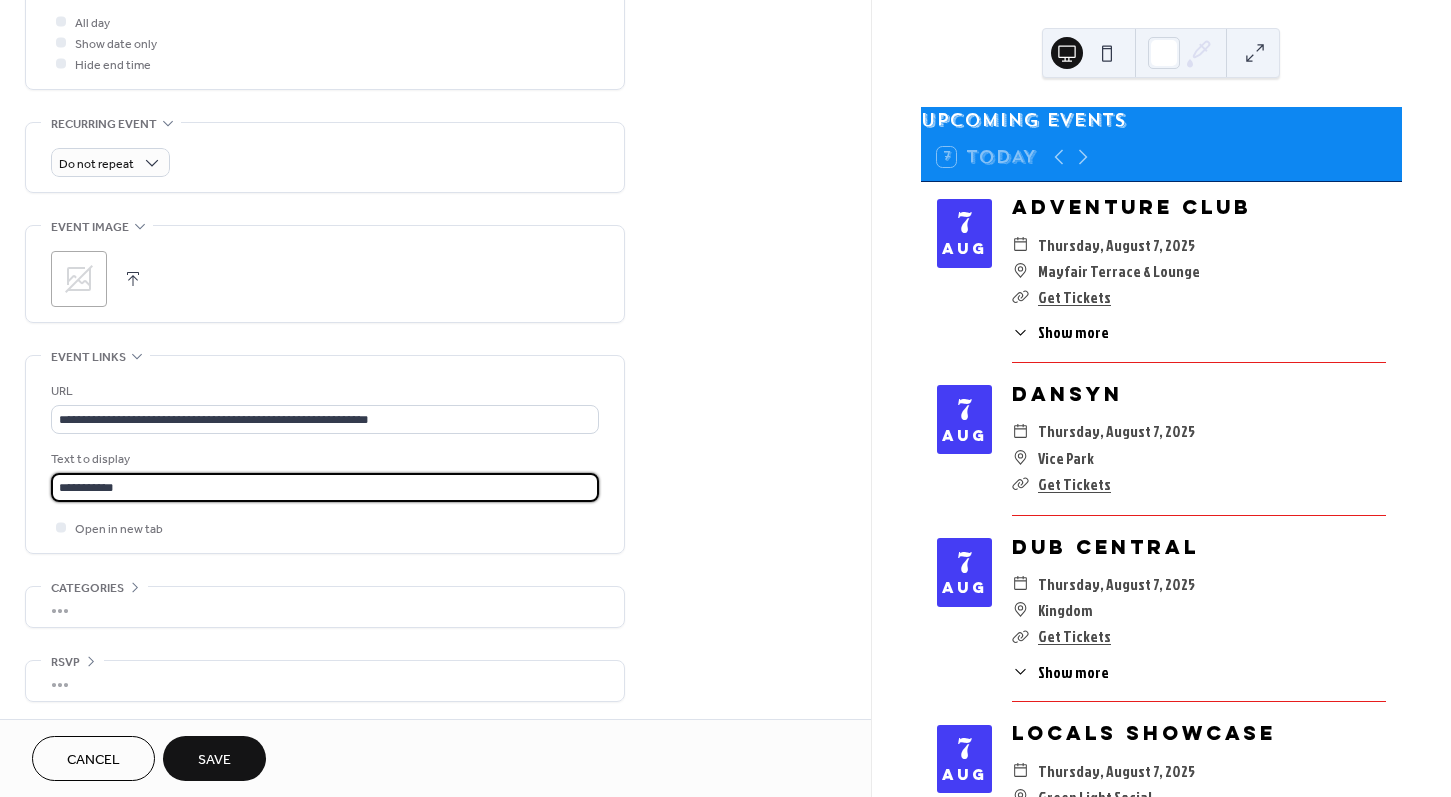 click on "Save" at bounding box center [214, 758] 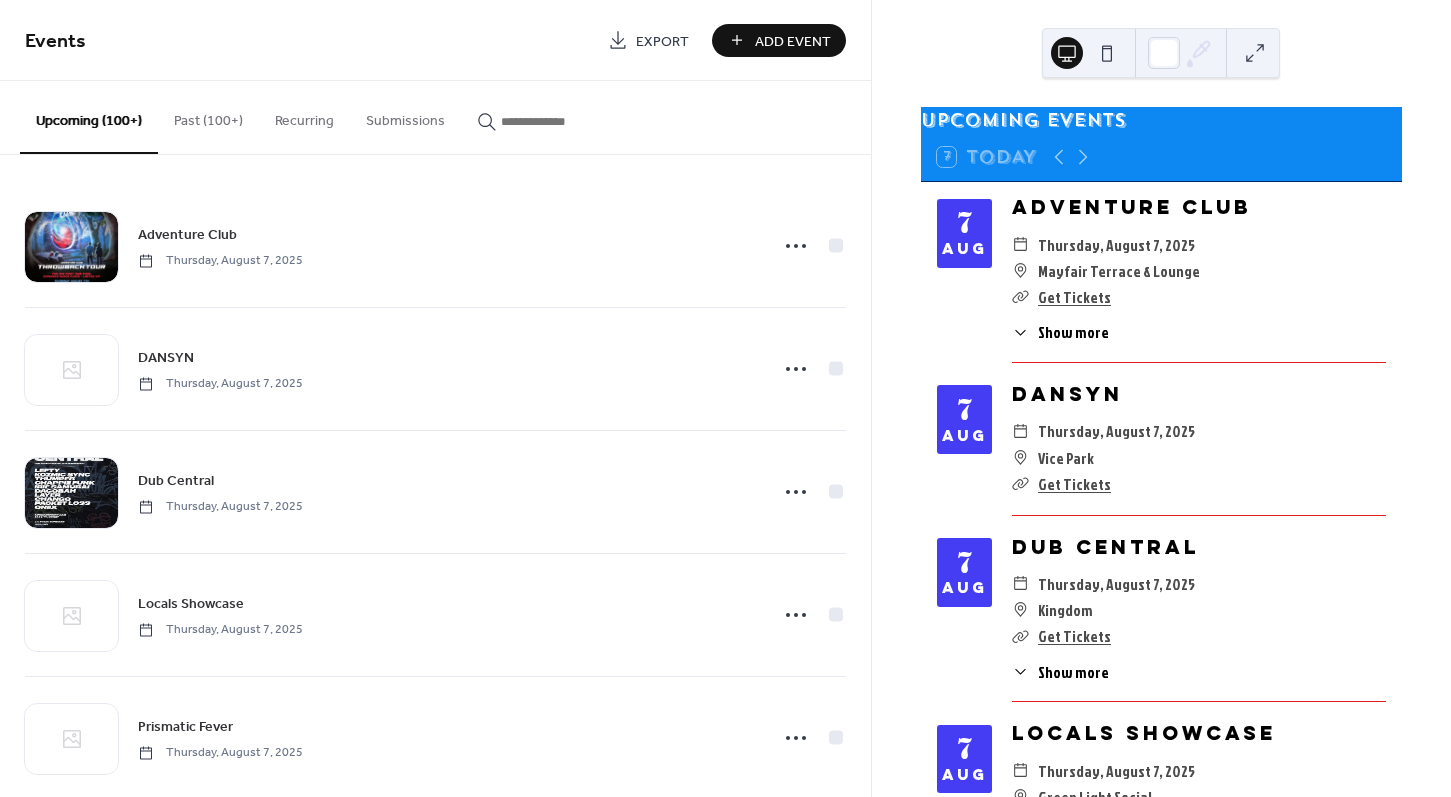 click on "Add Event" at bounding box center [779, 40] 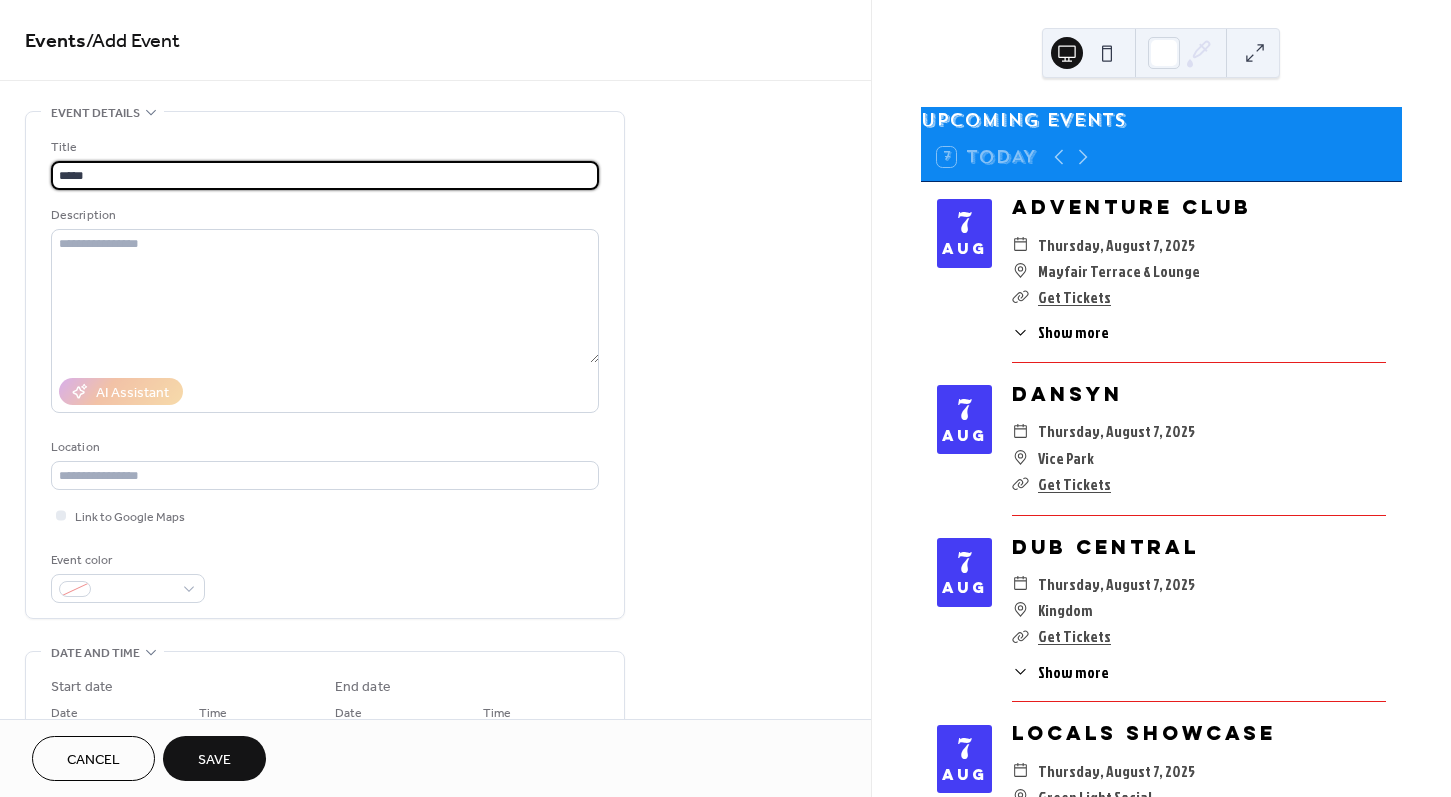 type on "*****" 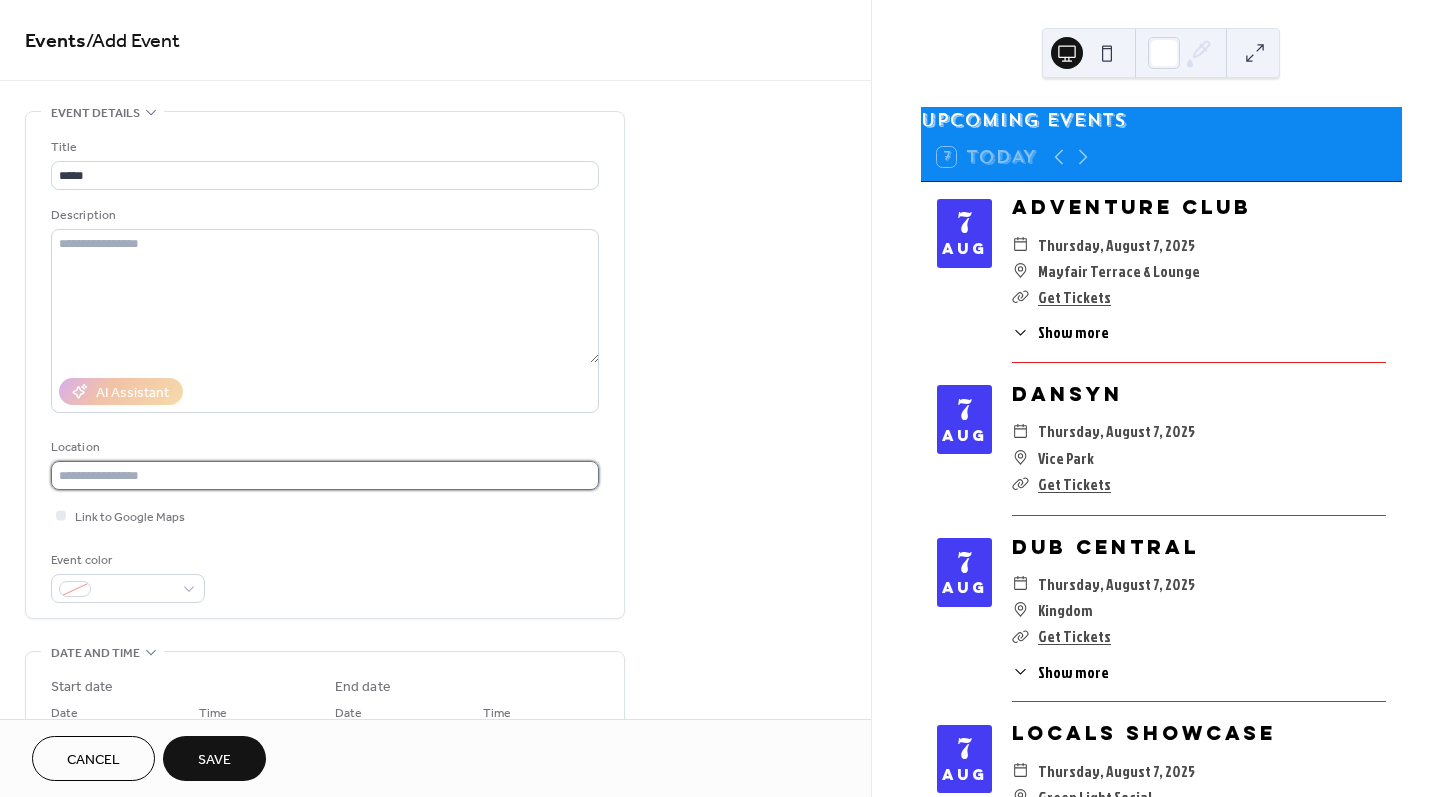 click at bounding box center (325, 475) 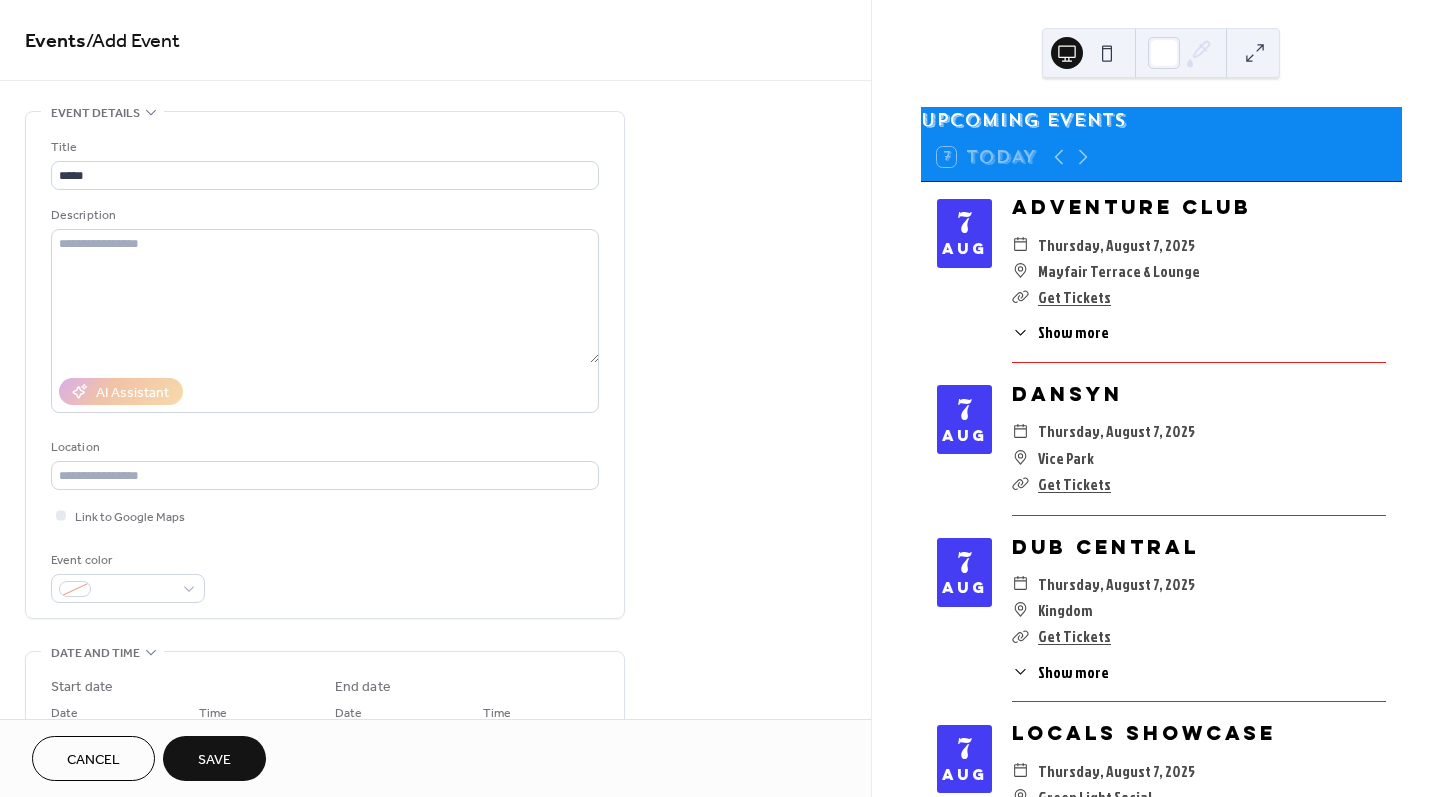 click on "Link to Google Maps" at bounding box center (325, 515) 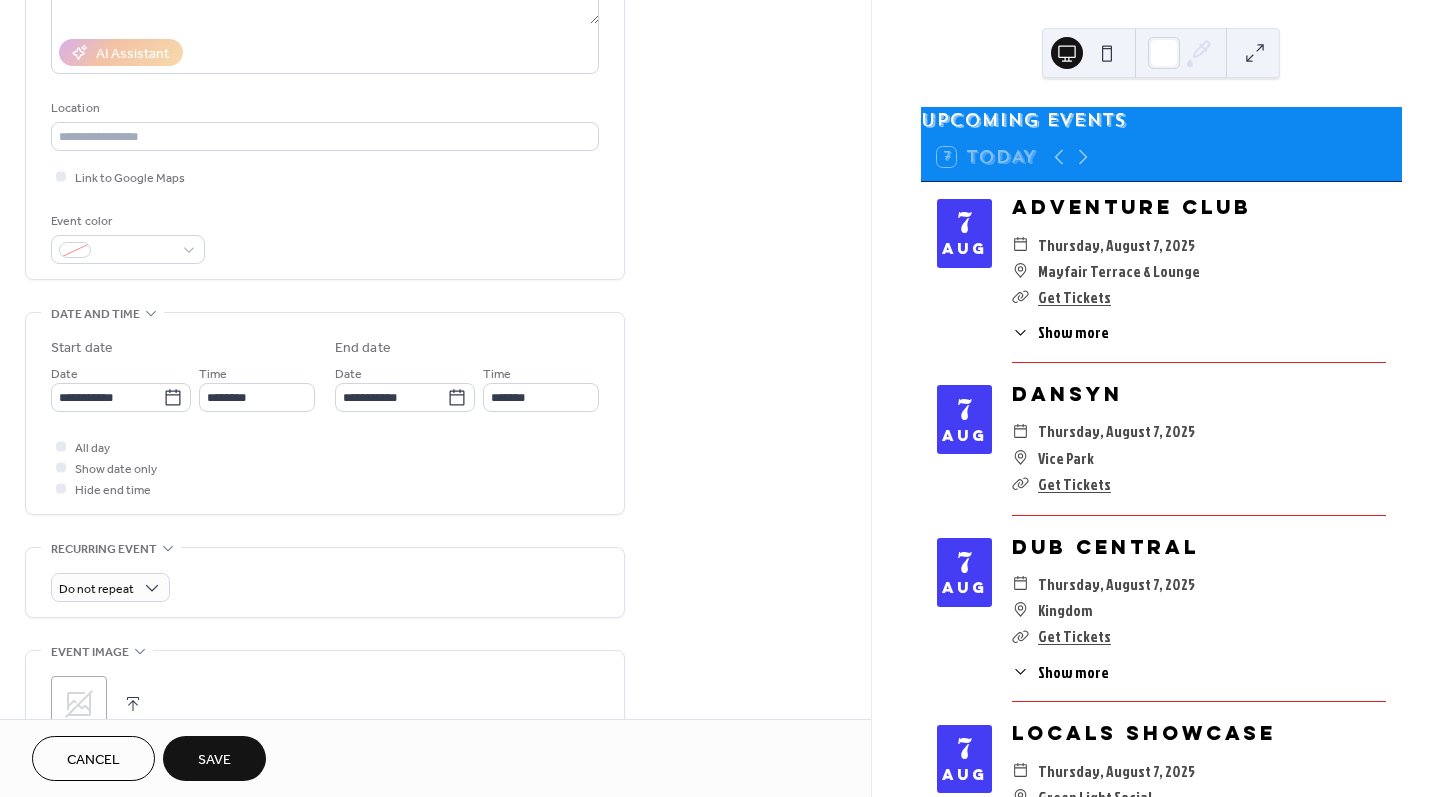 scroll, scrollTop: 352, scrollLeft: 0, axis: vertical 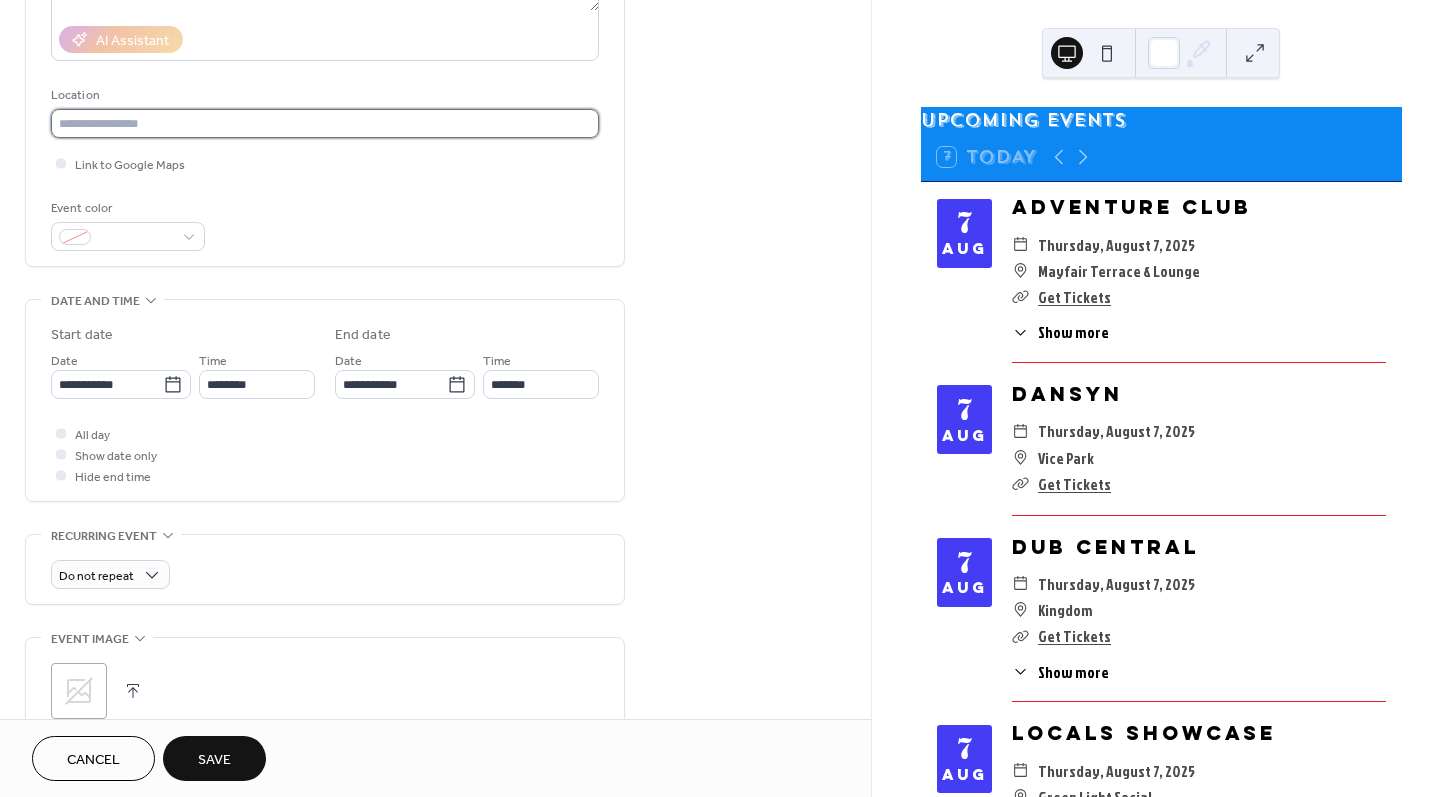 click at bounding box center (325, 123) 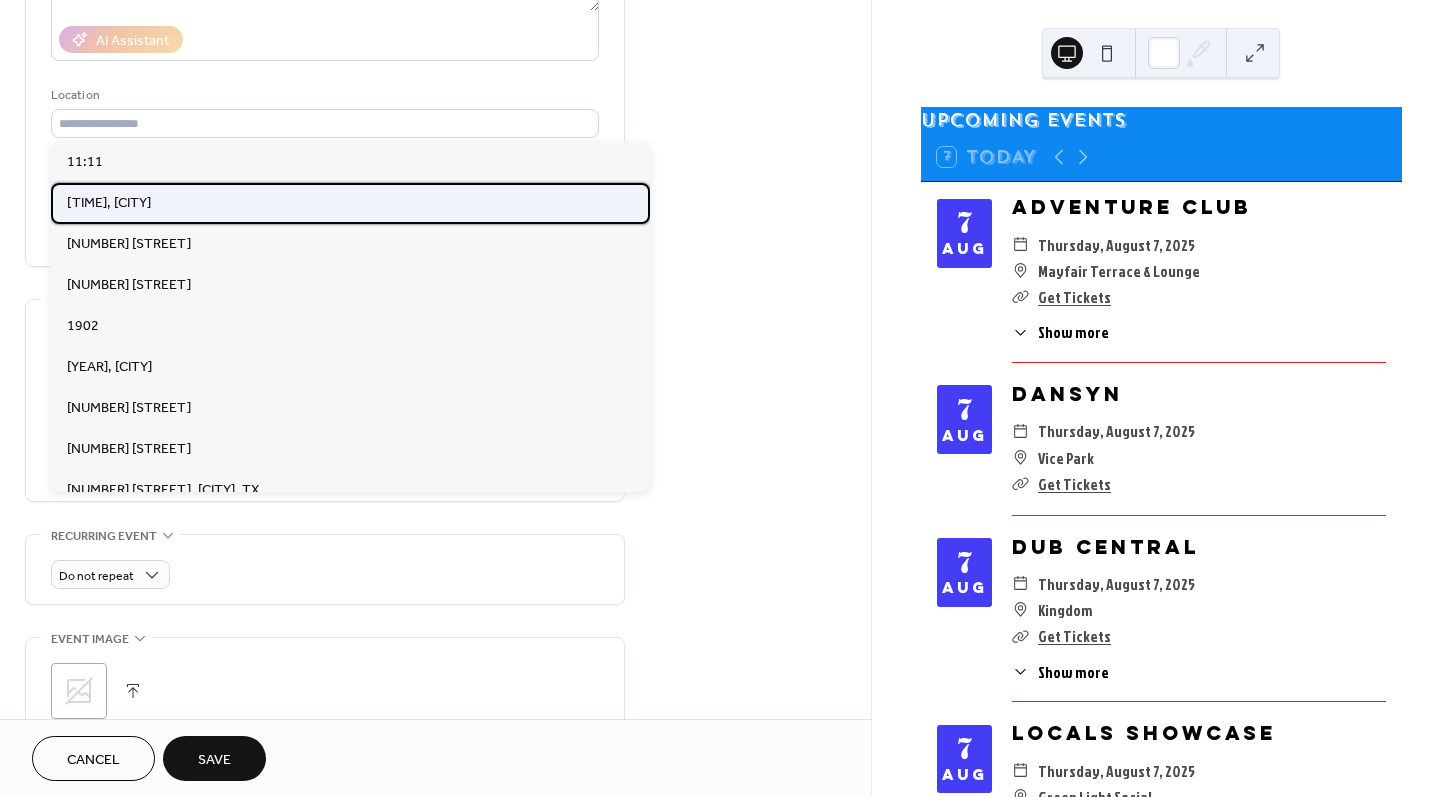 click on "[TIME], [CITY]" at bounding box center (350, 203) 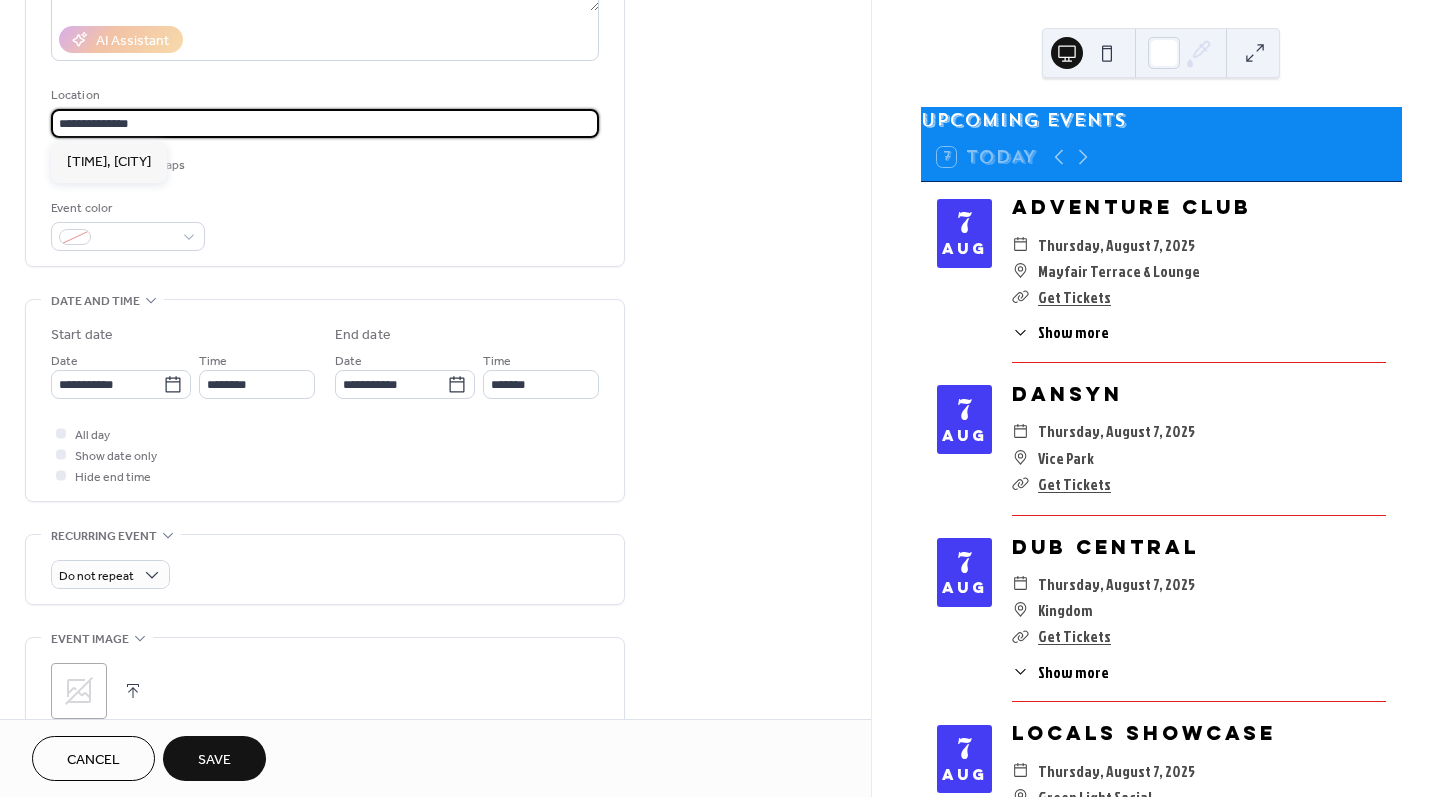 click on "**********" at bounding box center (325, 123) 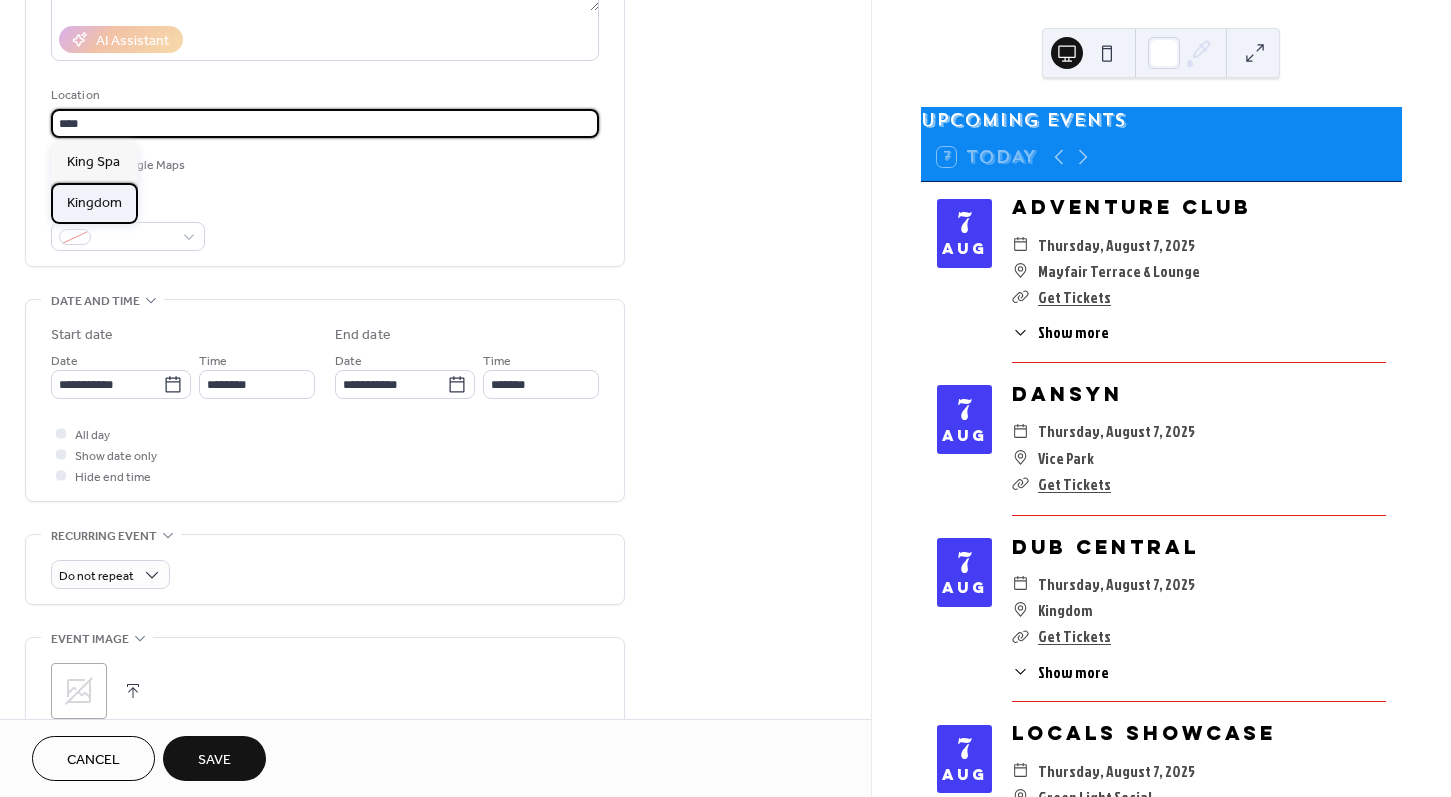 click on "Kingdom" at bounding box center [94, 203] 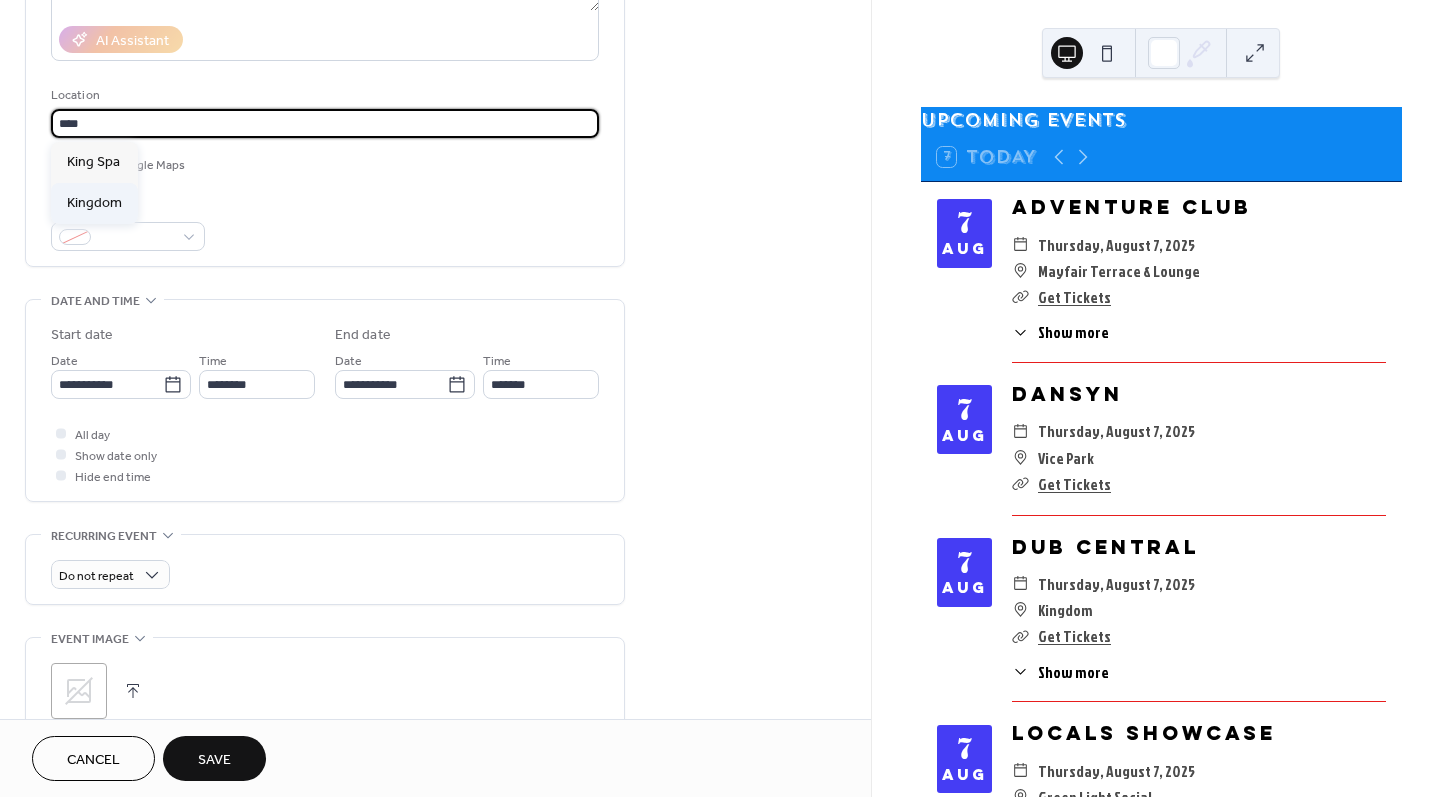 type on "*******" 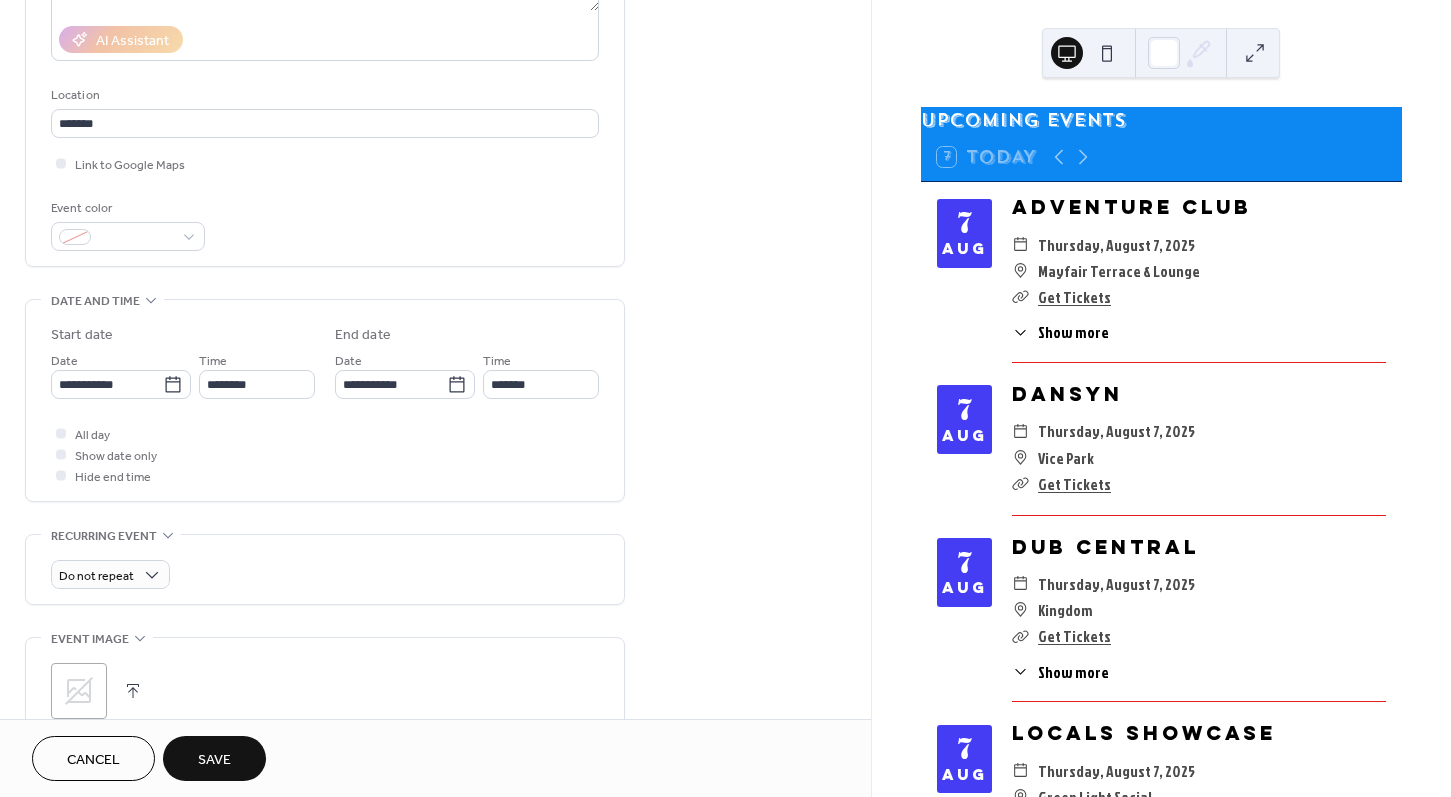 click on "**********" at bounding box center (435, 446) 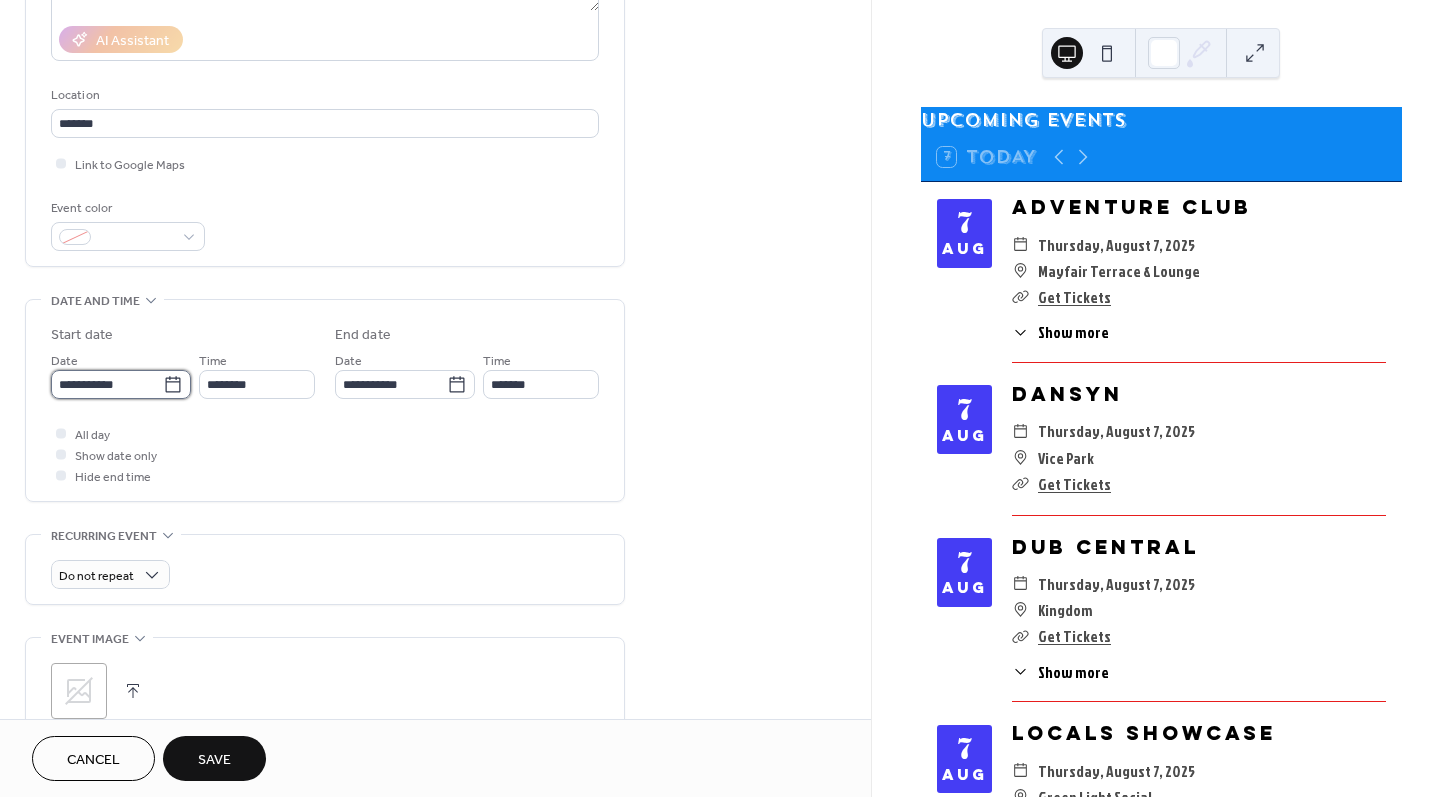 click on "**********" at bounding box center [107, 384] 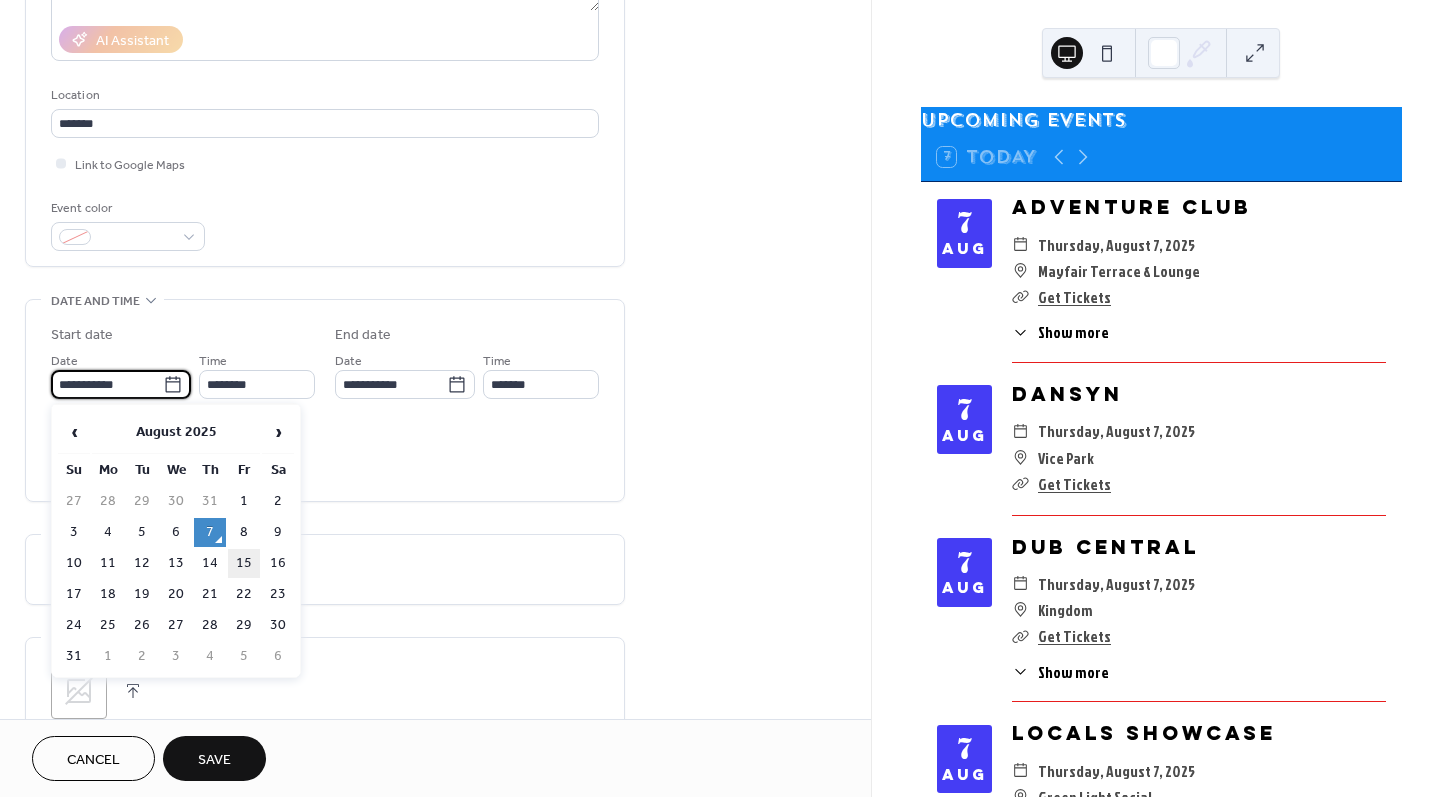click on "15" at bounding box center [244, 563] 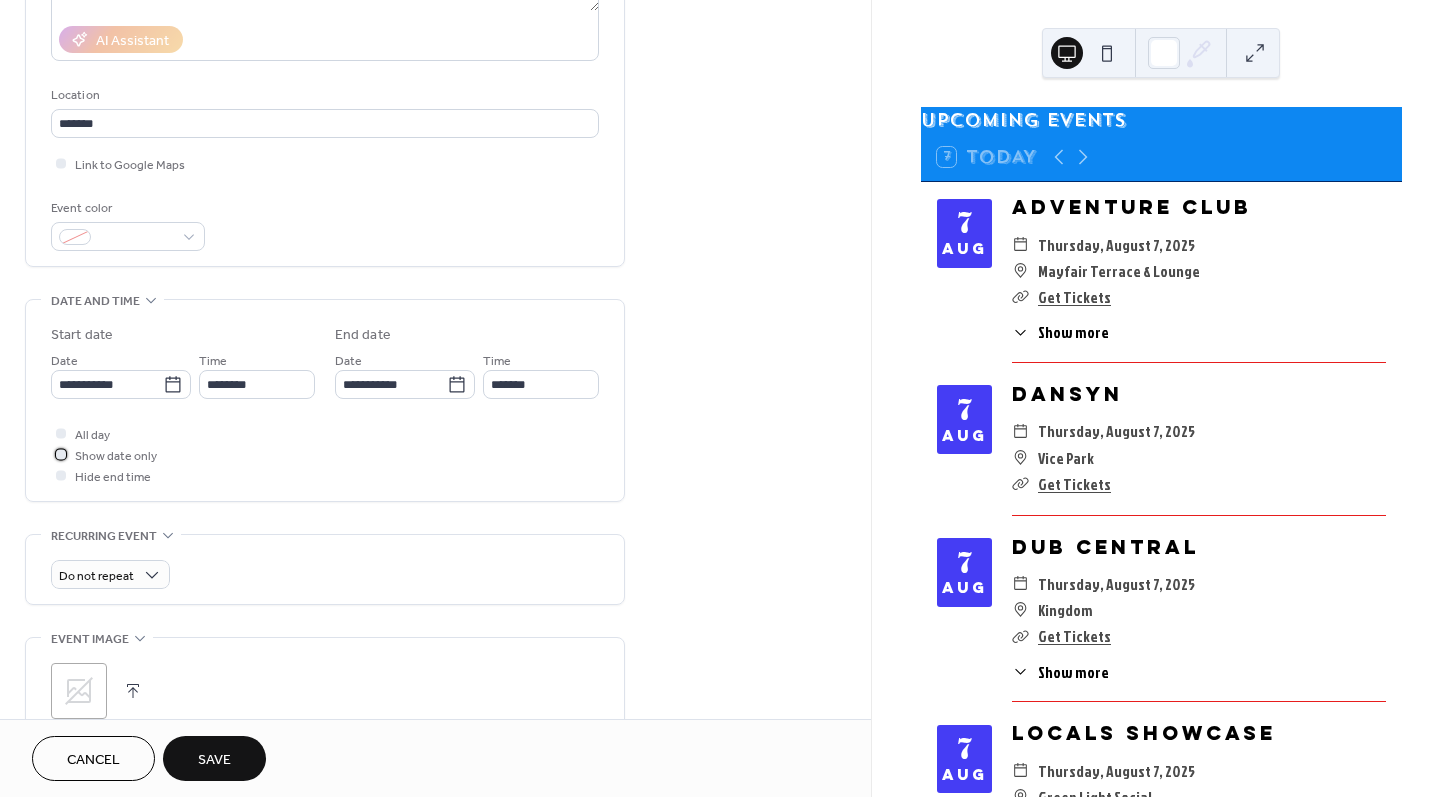 drag, startPoint x: 114, startPoint y: 455, endPoint x: 241, endPoint y: 494, distance: 132.8533 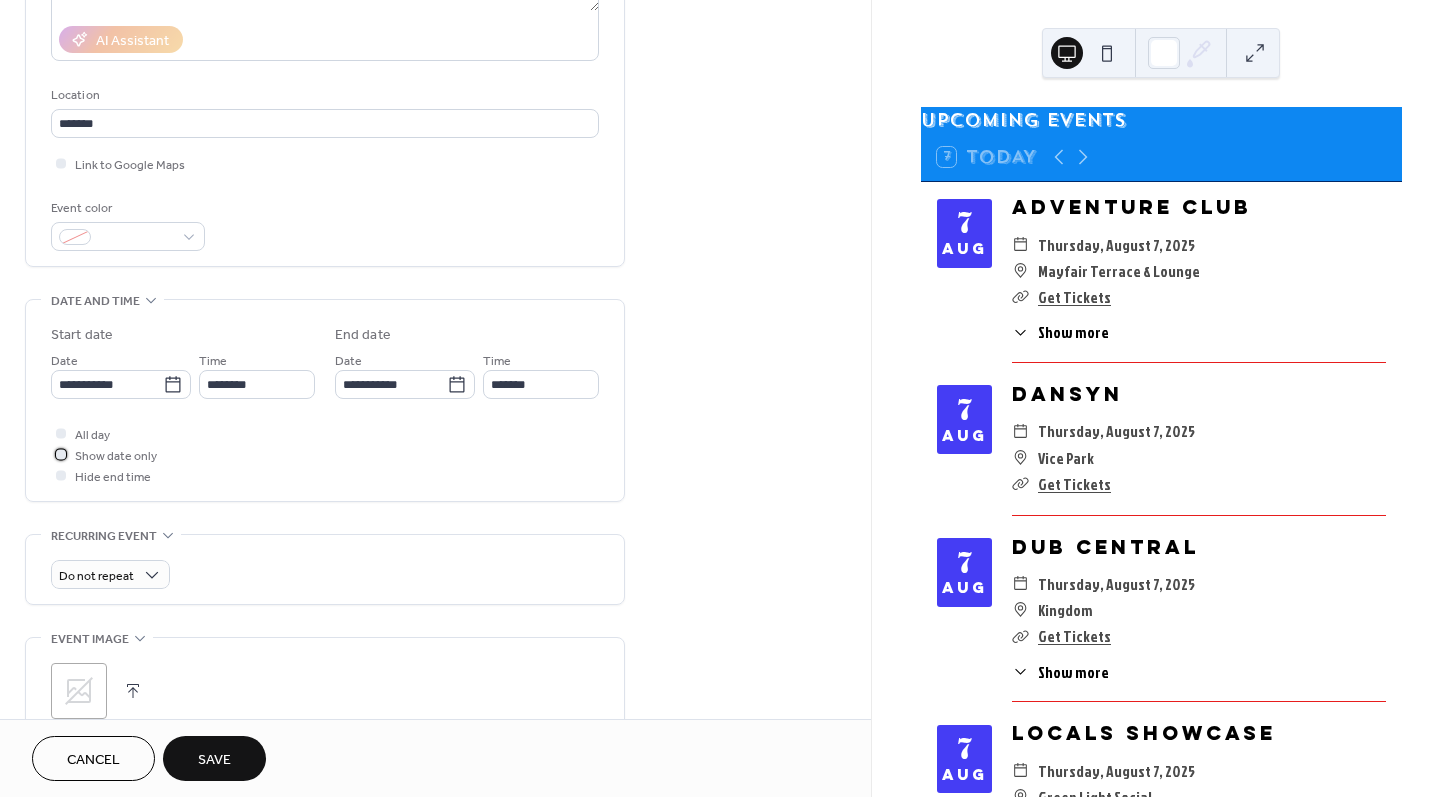 click on "Show date only" at bounding box center (116, 456) 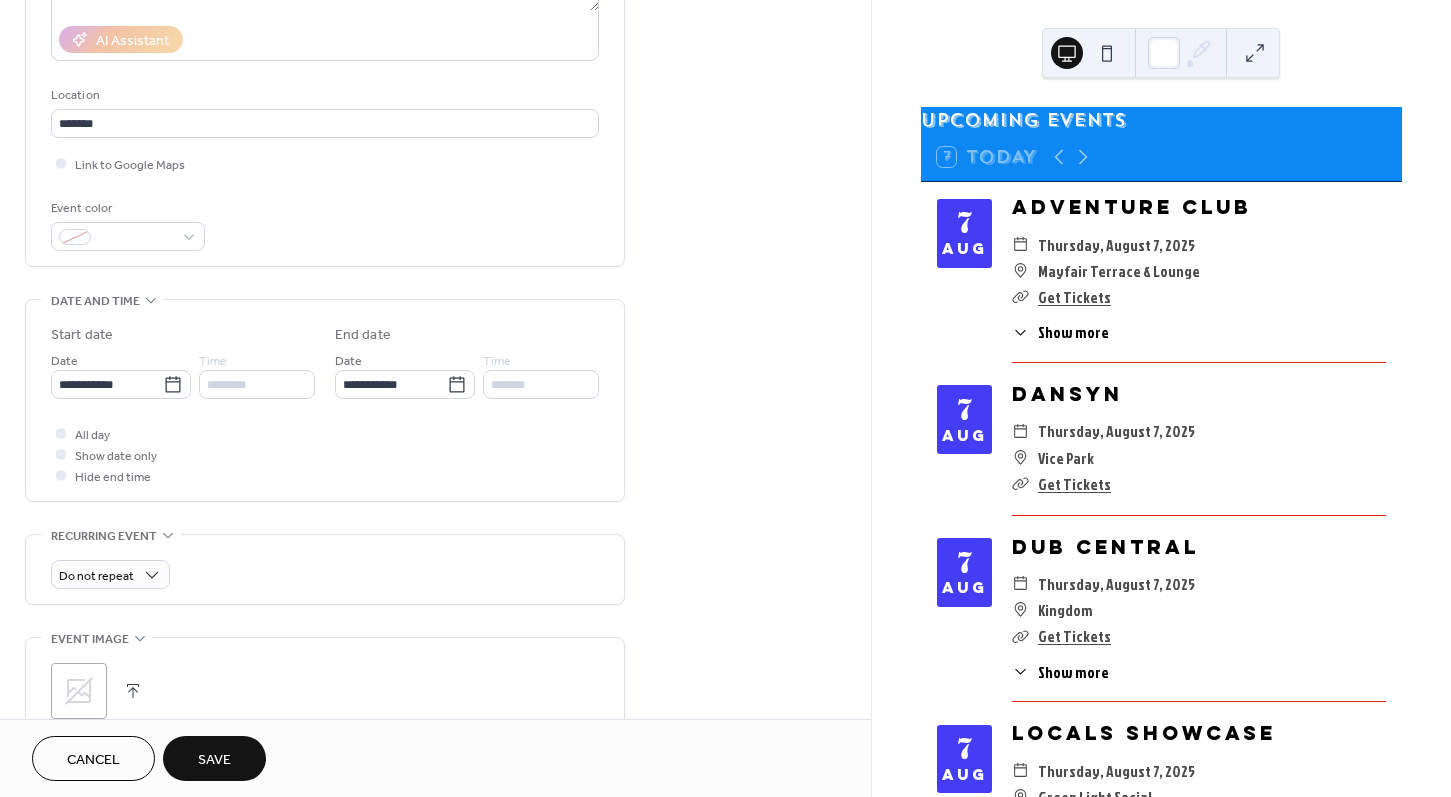 click on "**********" at bounding box center [325, 436] 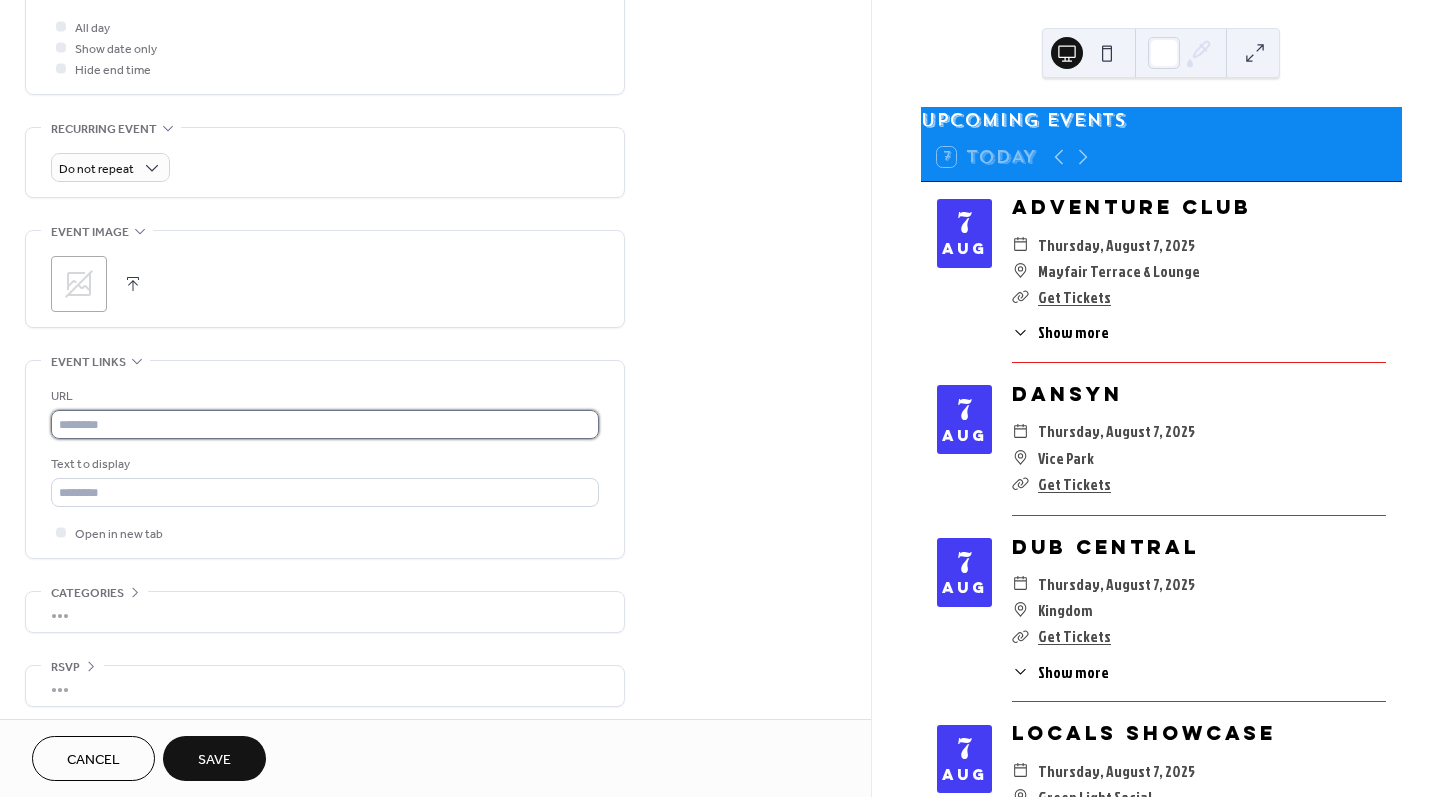 click at bounding box center (325, 424) 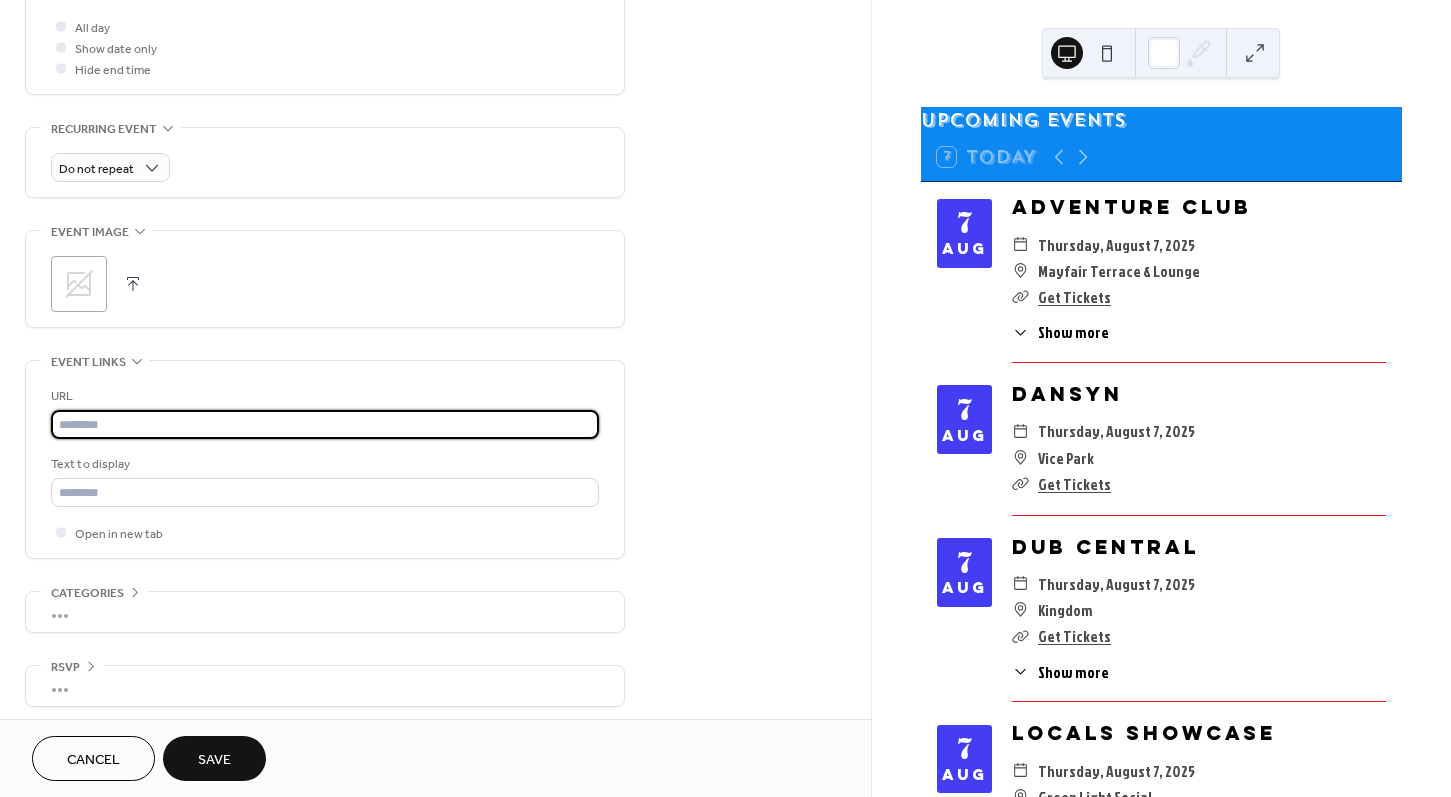 paste on "**********" 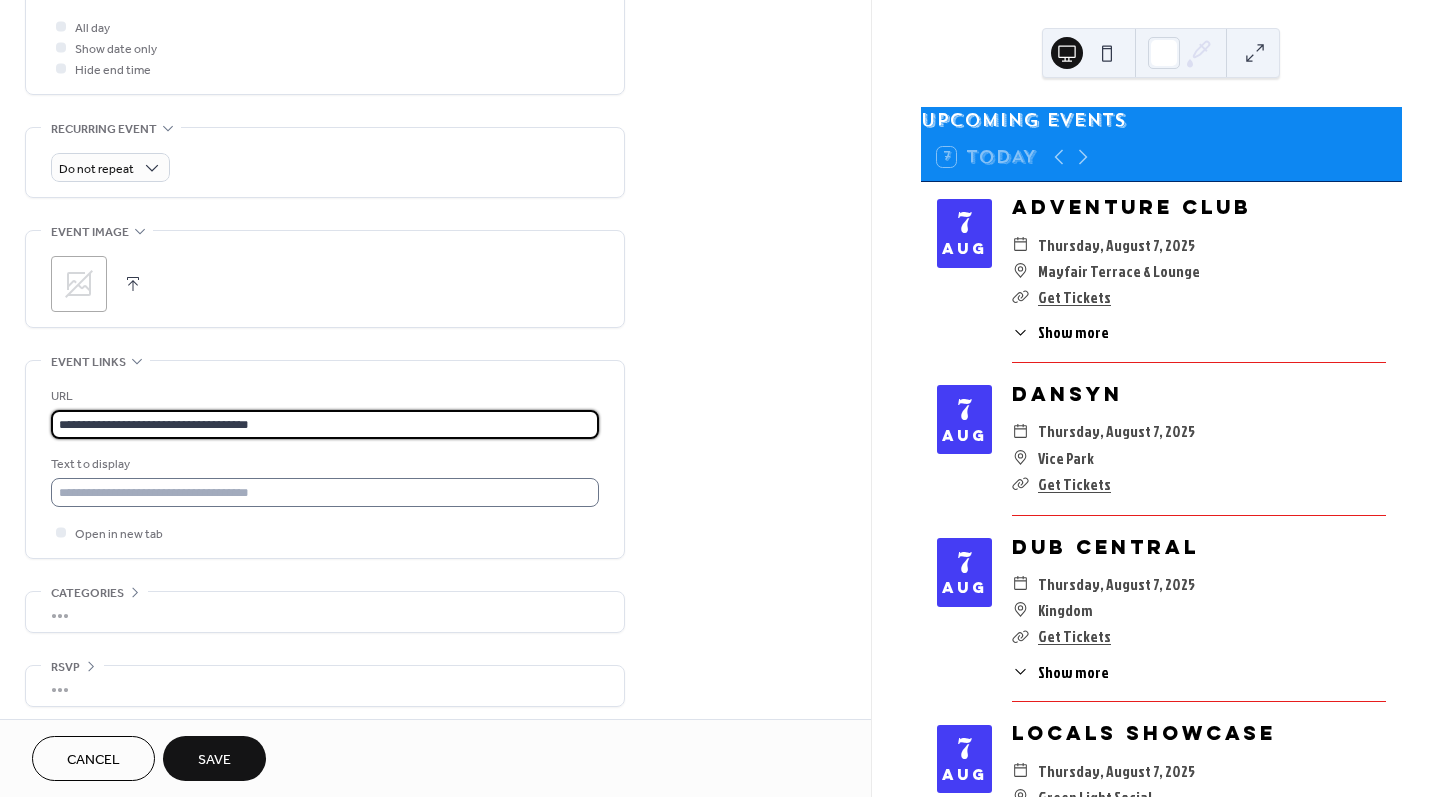 type on "**********" 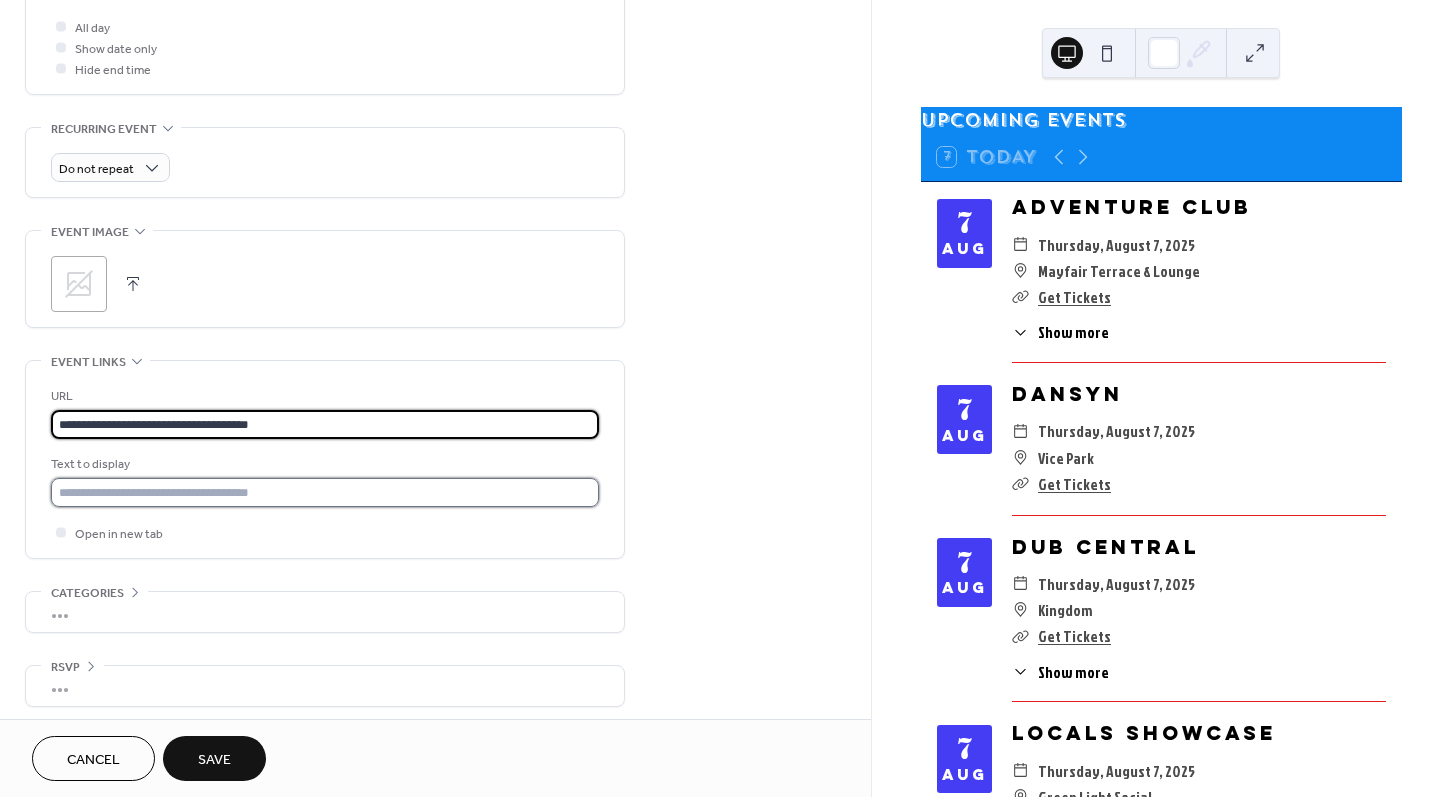 click at bounding box center (325, 492) 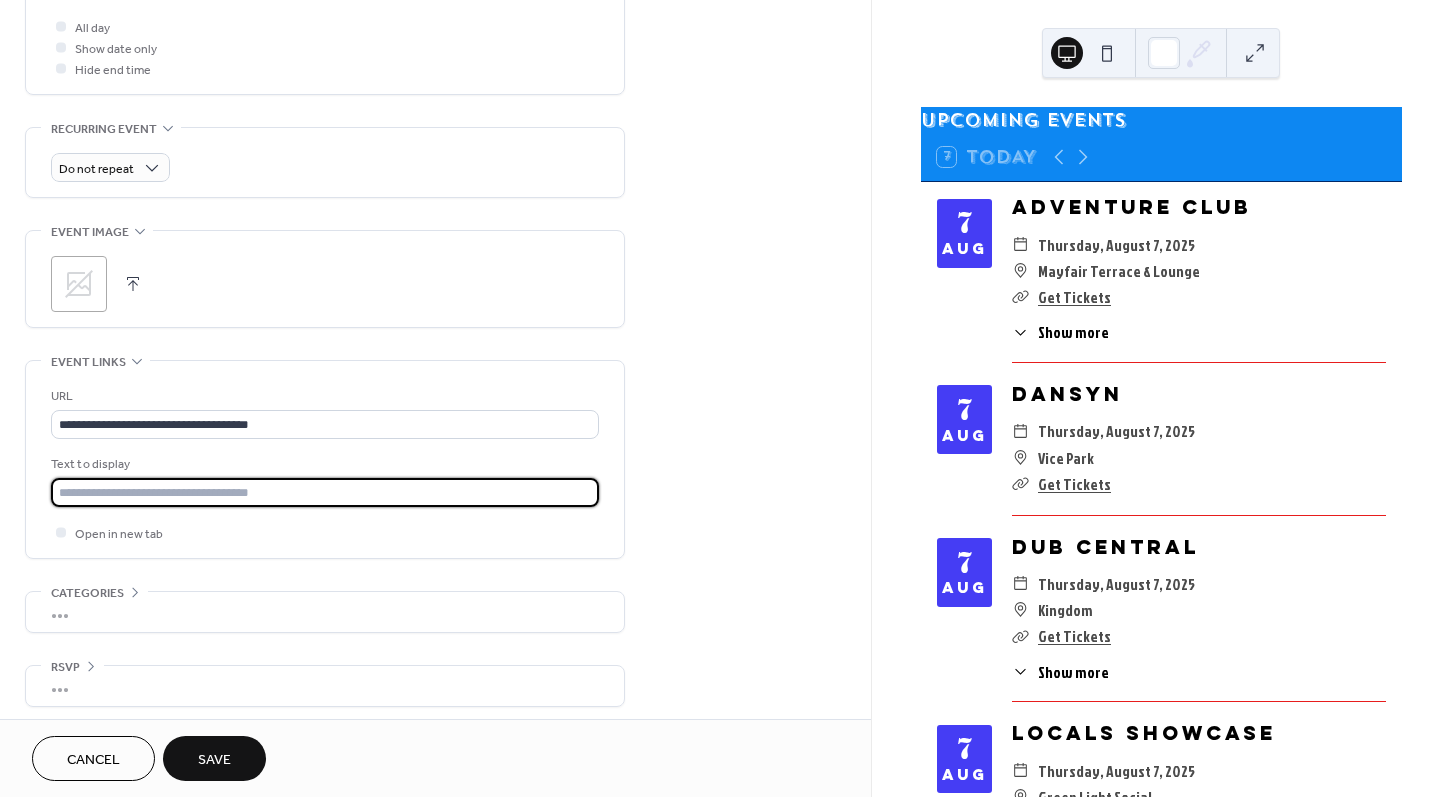 type on "**********" 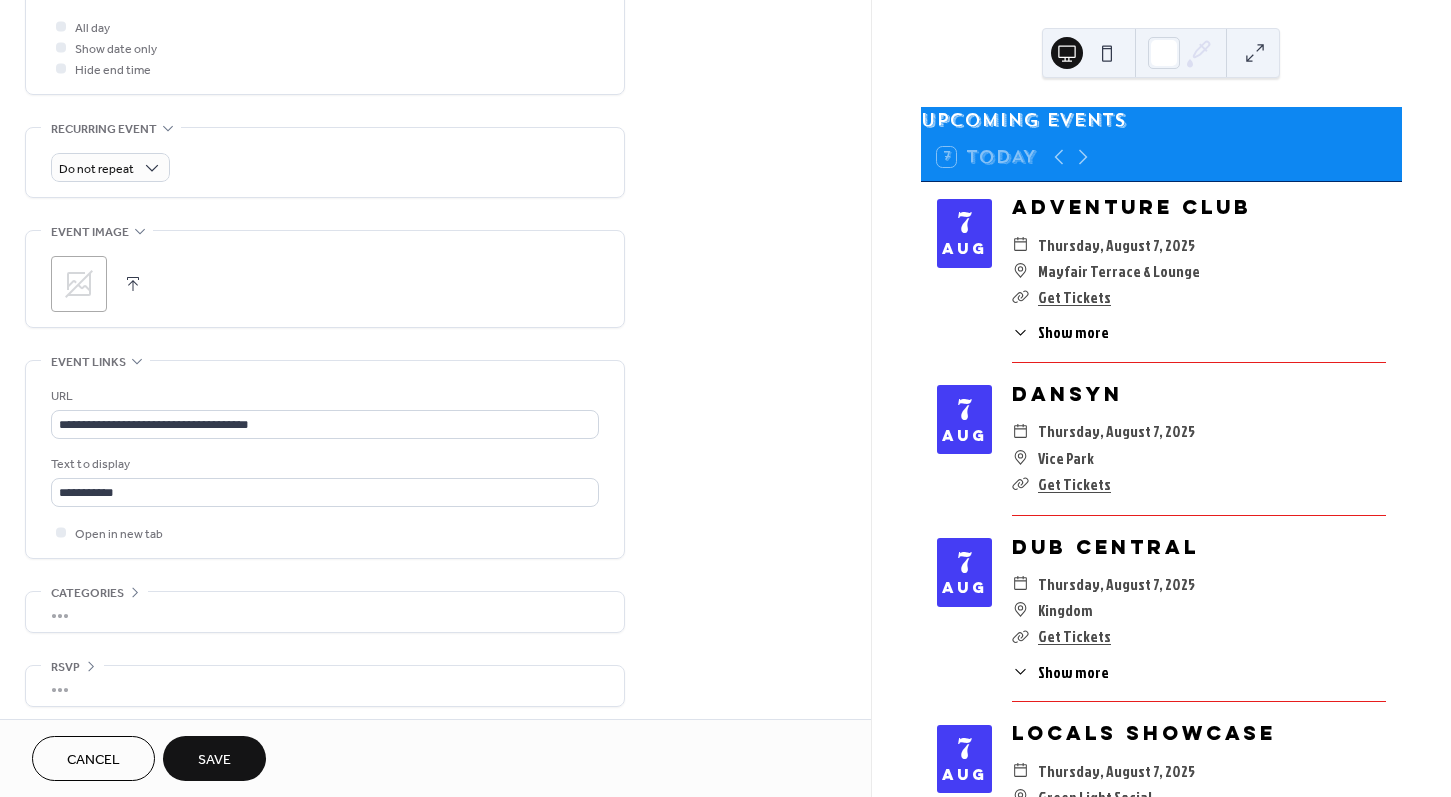 click on "Save" at bounding box center (214, 758) 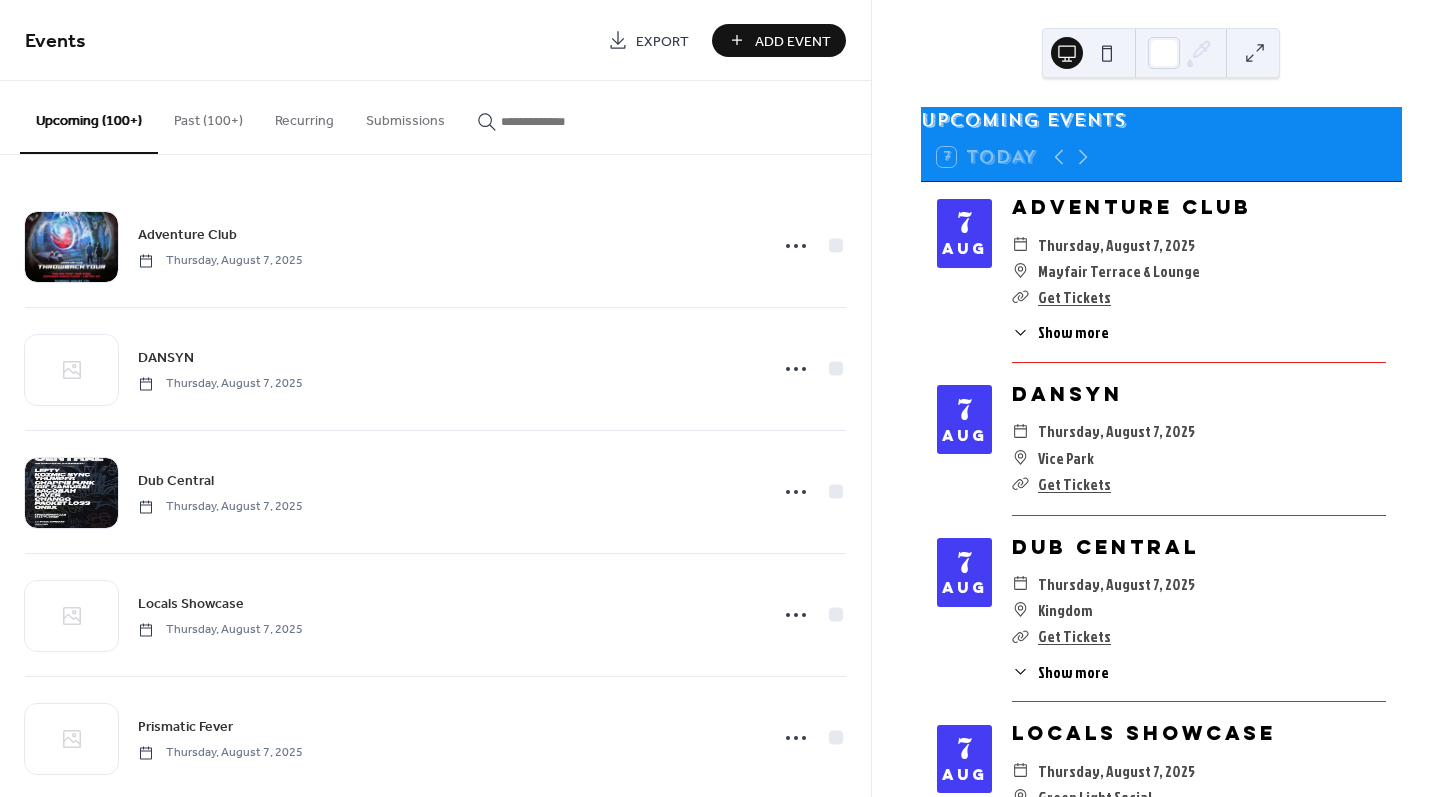 click on "Add Event" at bounding box center [793, 41] 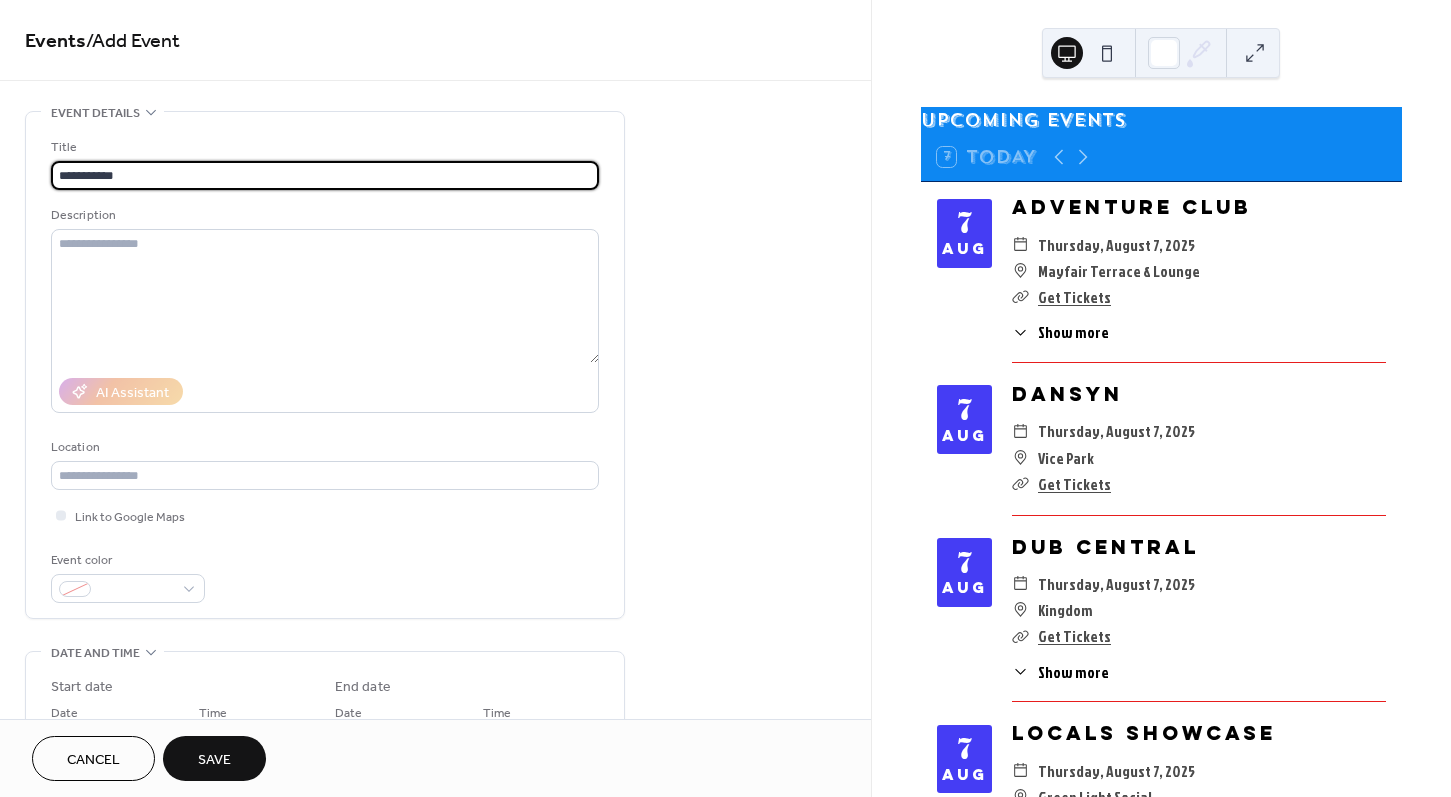 type on "**********" 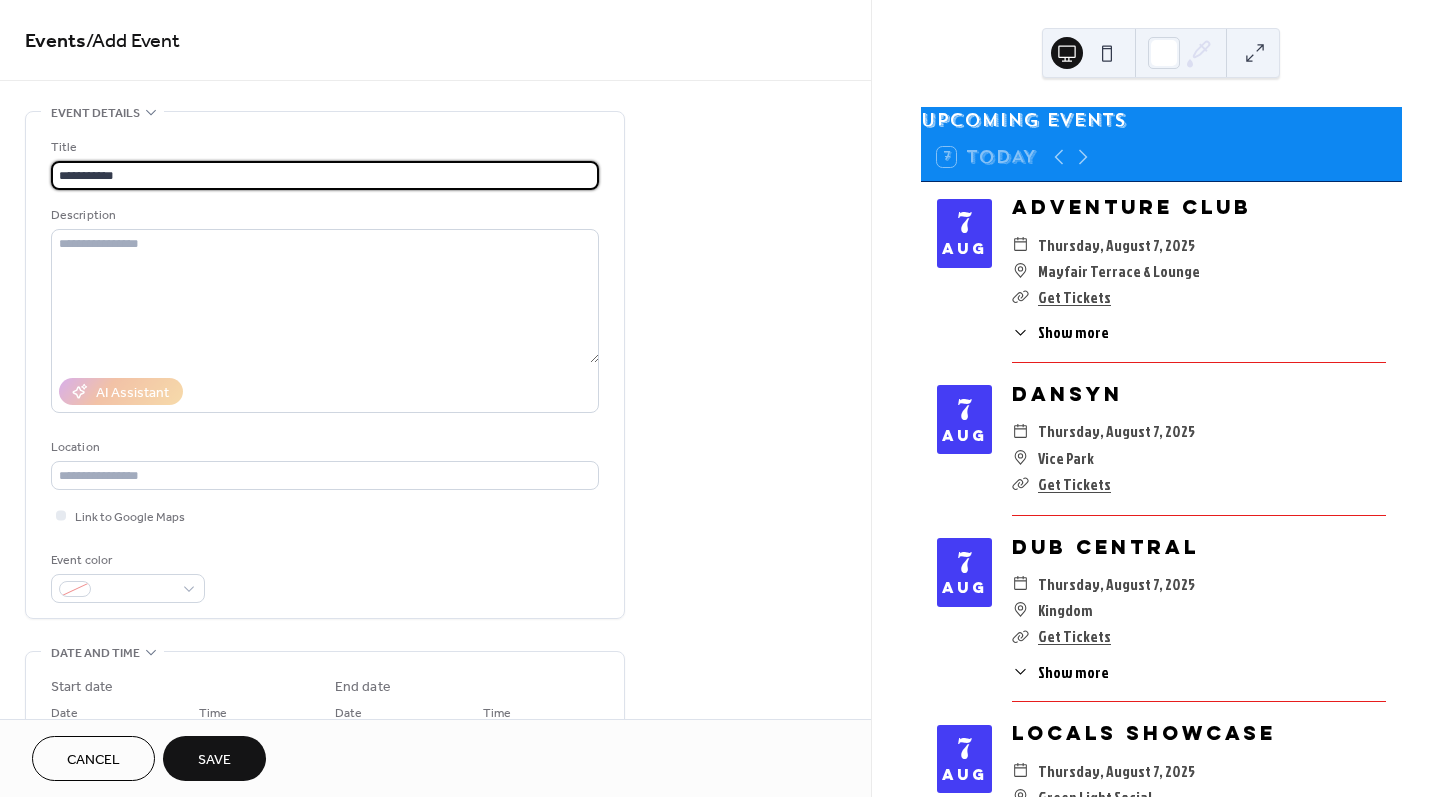 click on "Events  /  Add Event" at bounding box center [435, 42] 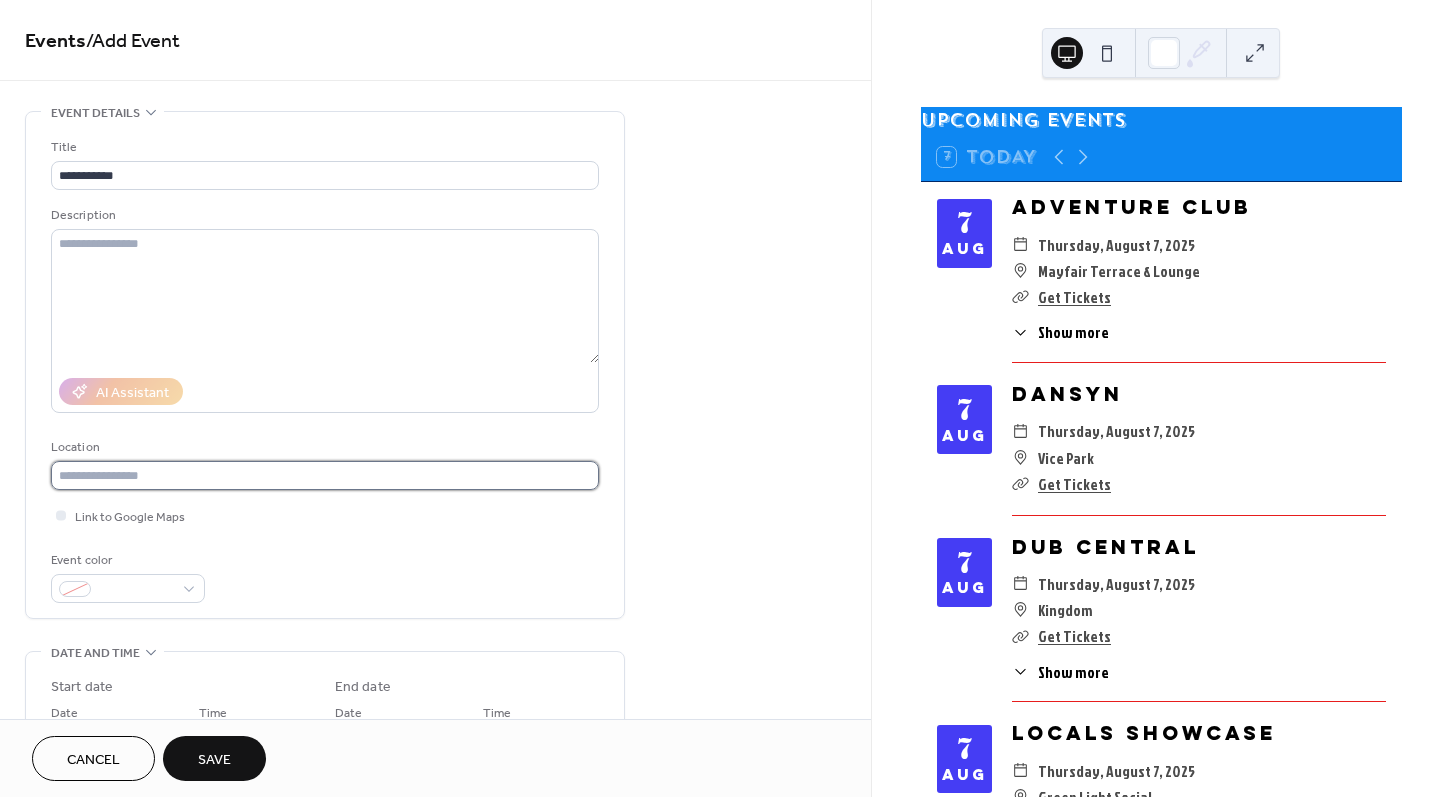 click at bounding box center [325, 475] 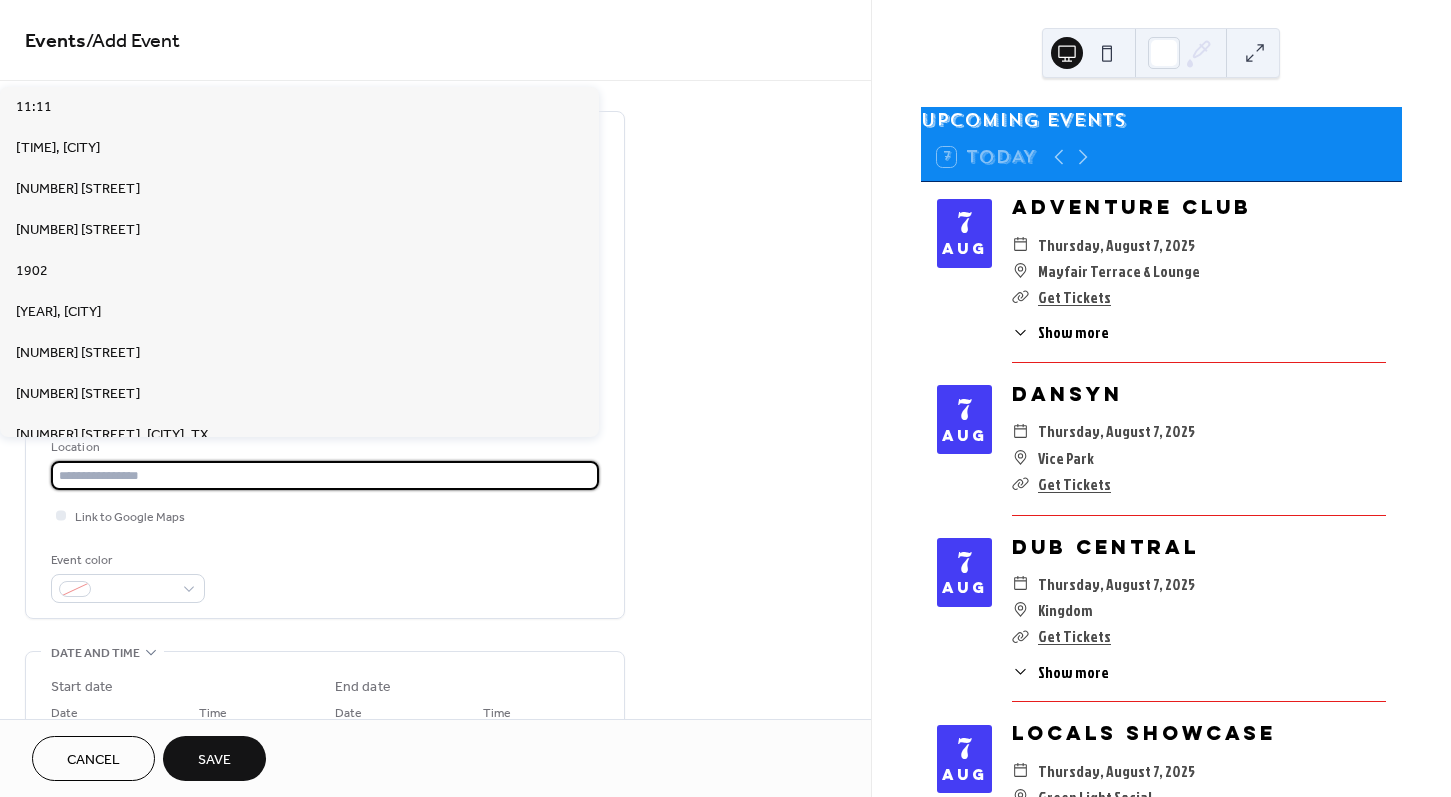 paste on "*********" 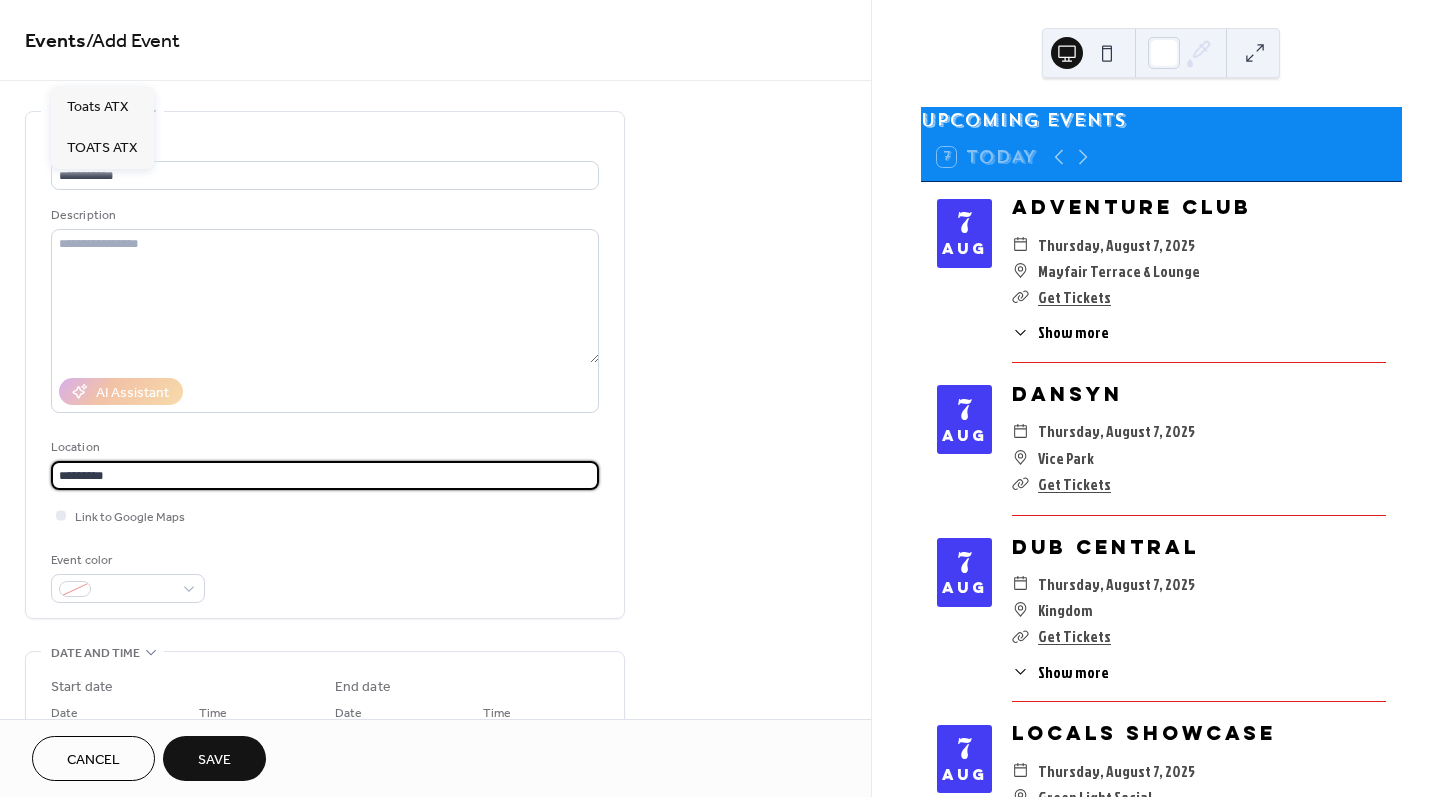 type on "*********" 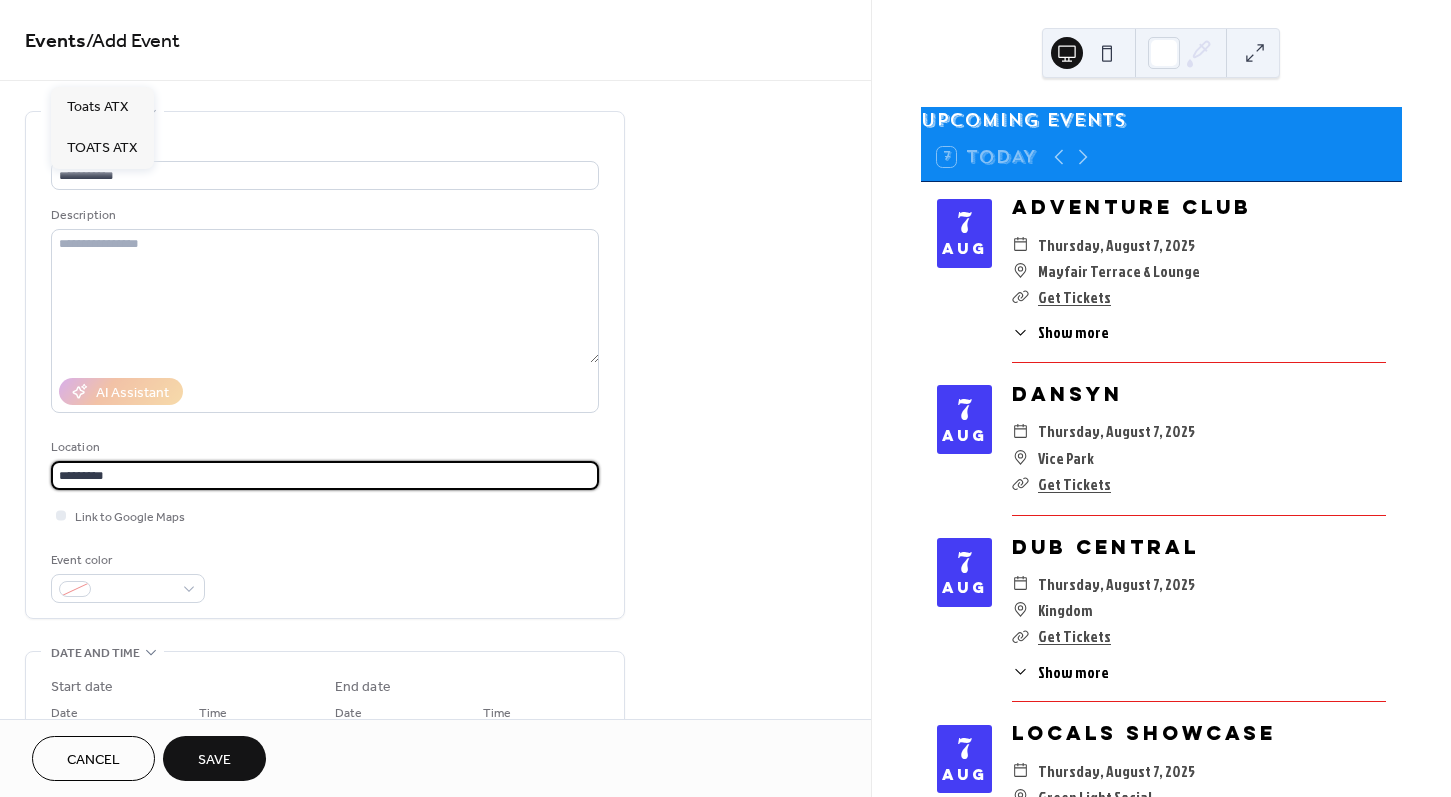 click on "Link to Google Maps" at bounding box center [325, 515] 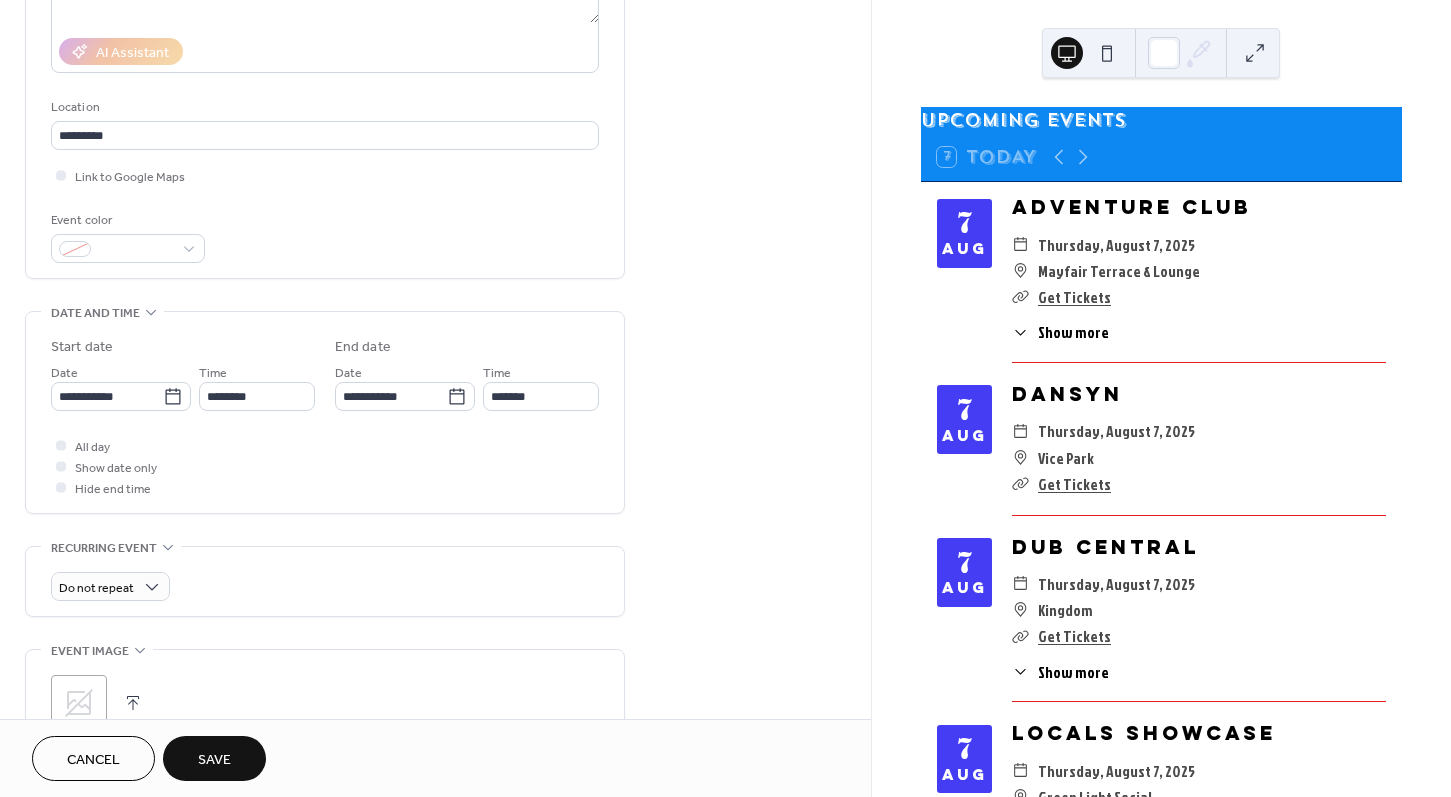 scroll, scrollTop: 345, scrollLeft: 0, axis: vertical 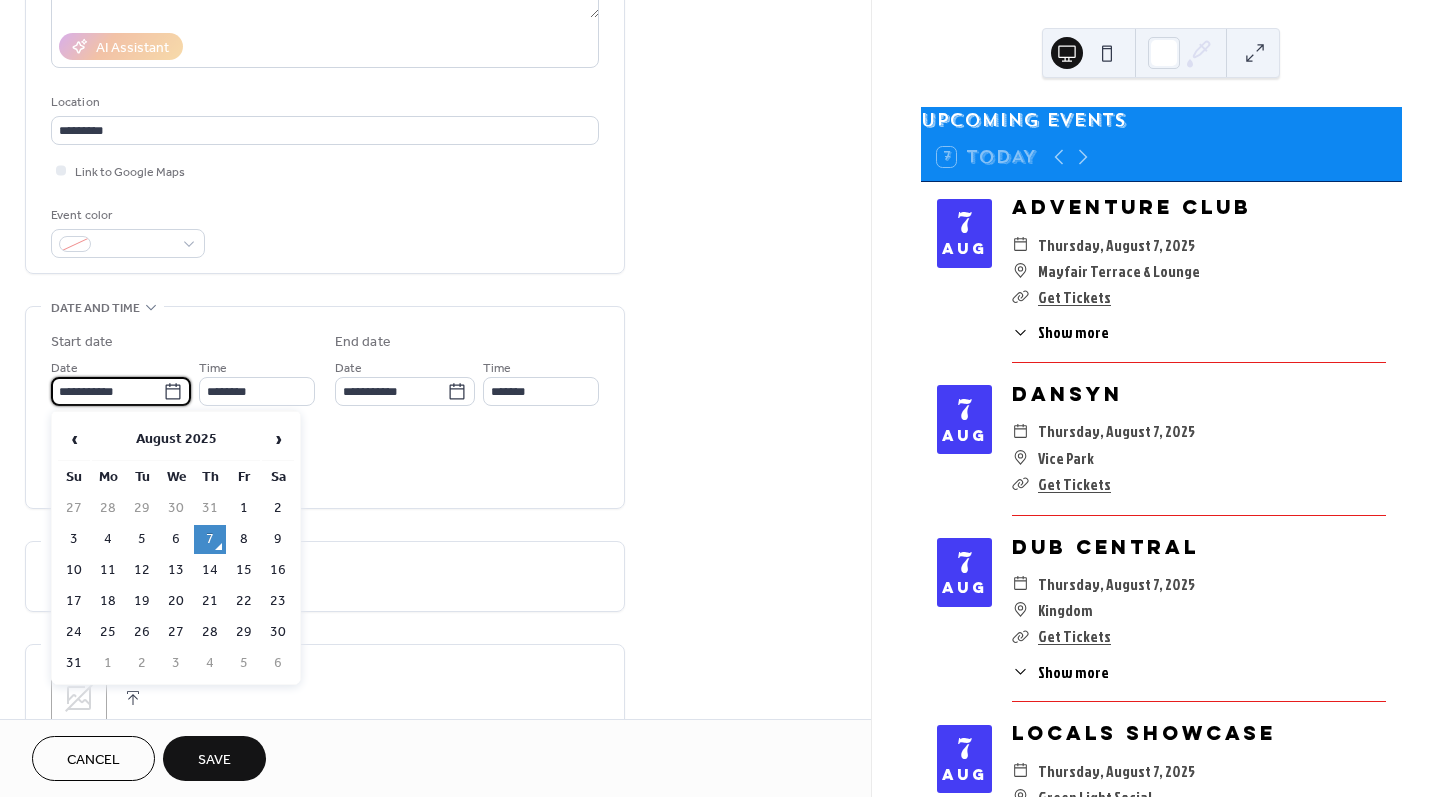 click on "**********" at bounding box center (107, 391) 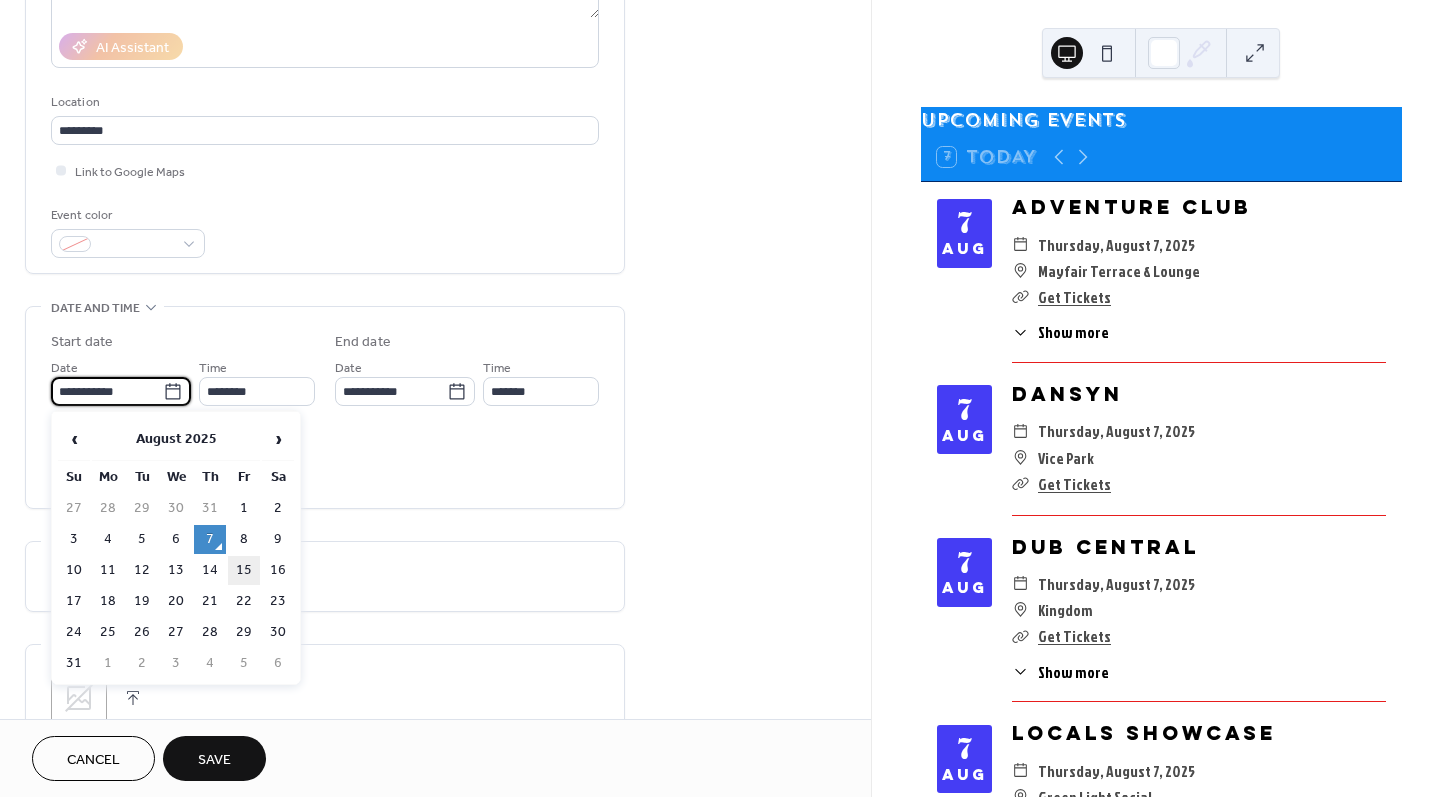 click on "15" at bounding box center [244, 570] 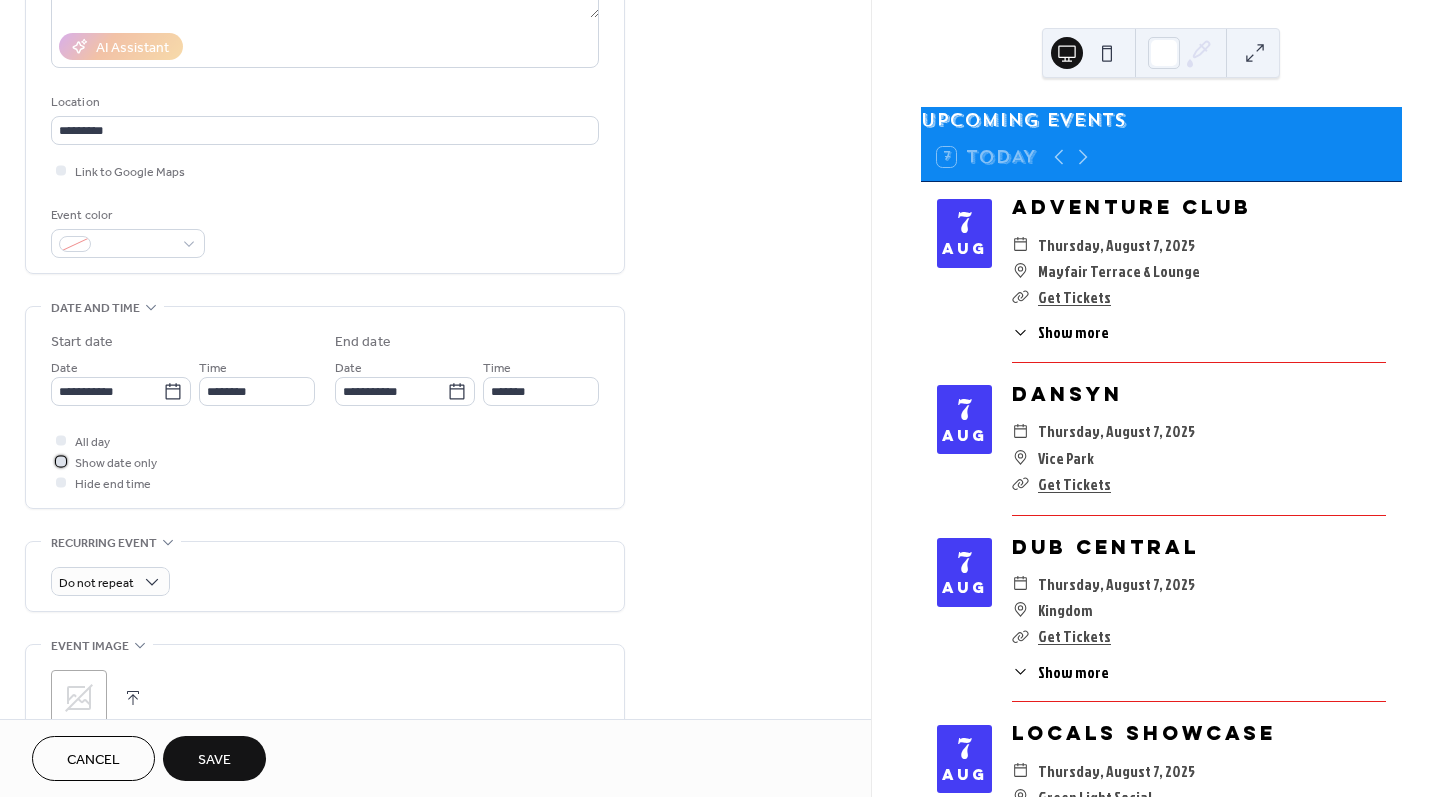 click on "Show date only" at bounding box center [116, 463] 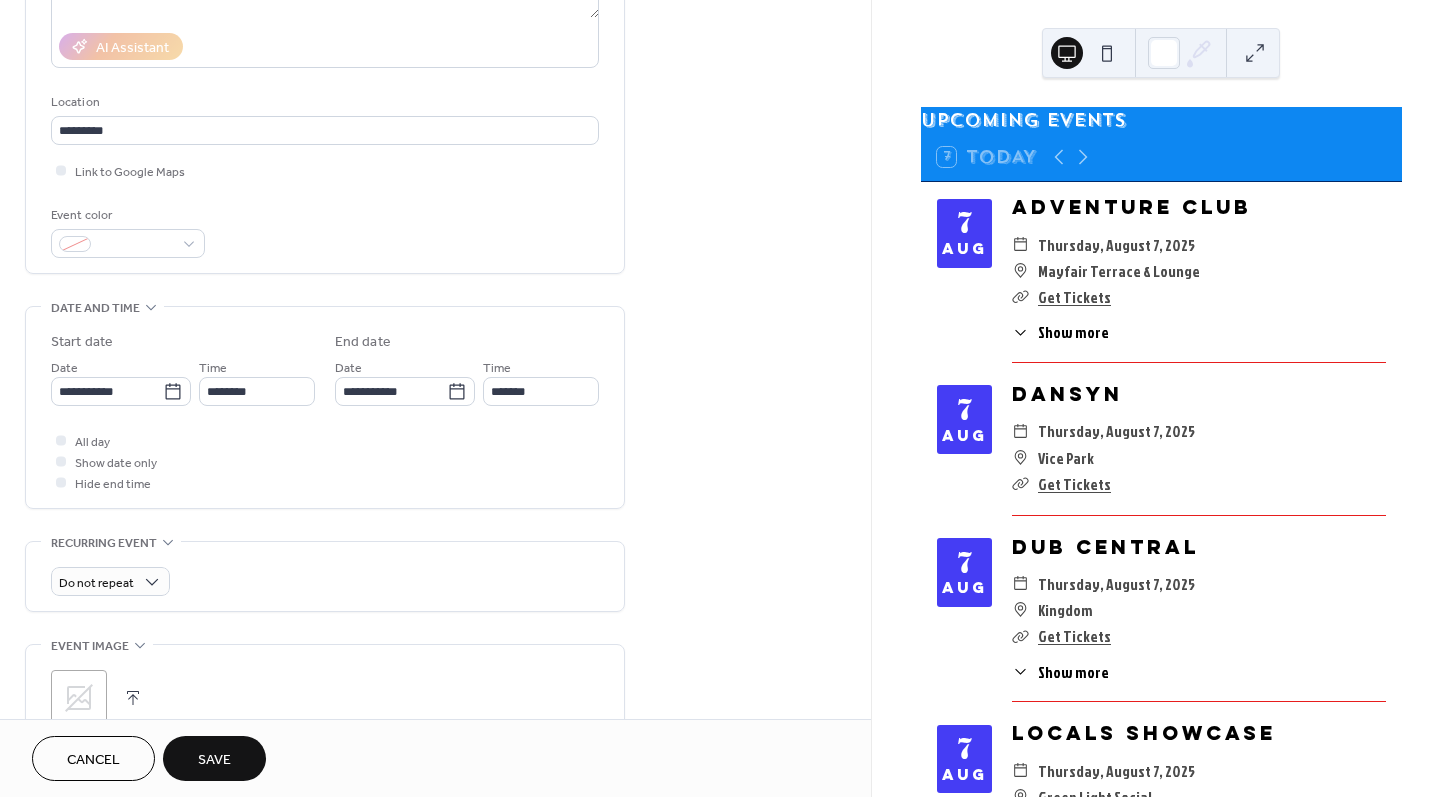click on "**********" at bounding box center (325, 443) 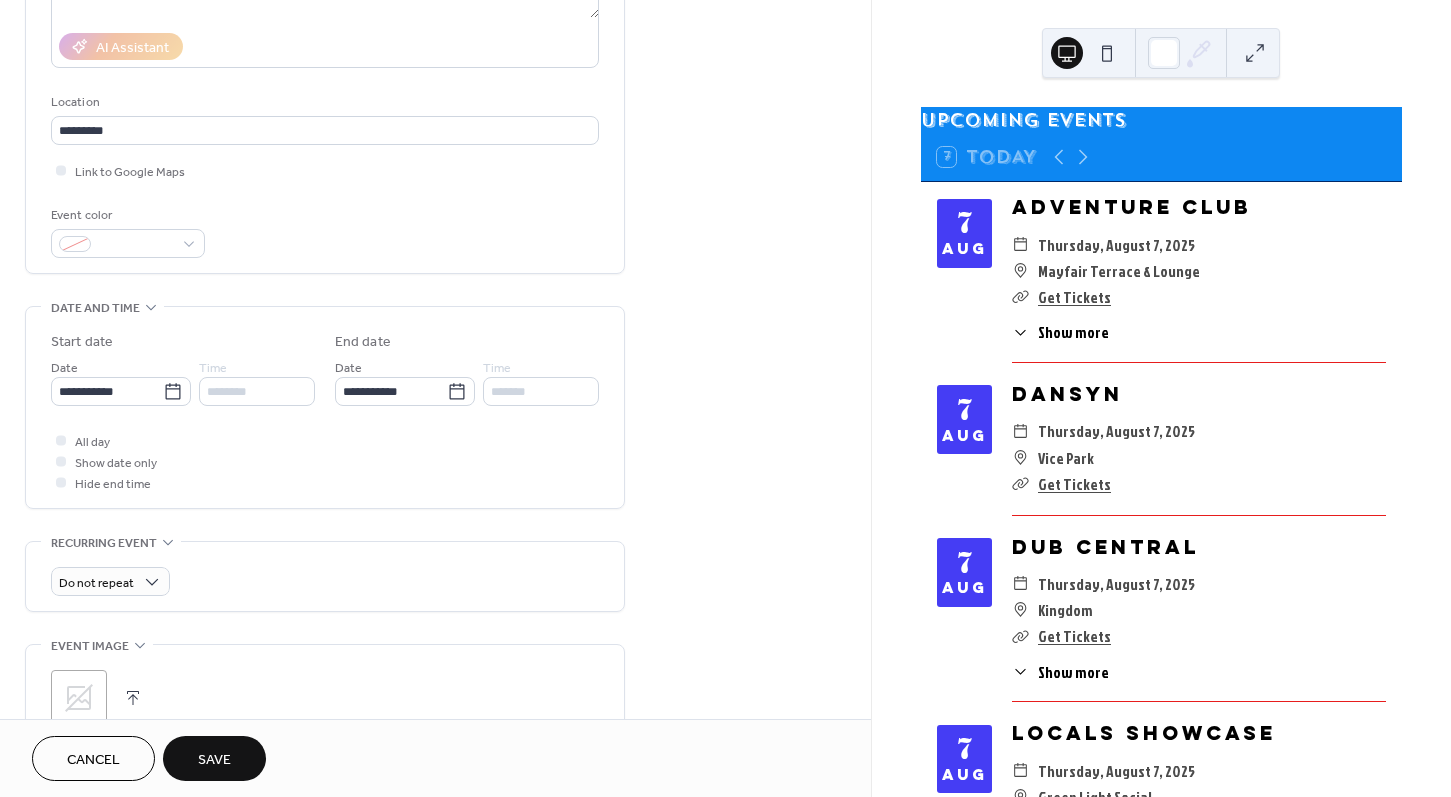 scroll, scrollTop: 584, scrollLeft: 0, axis: vertical 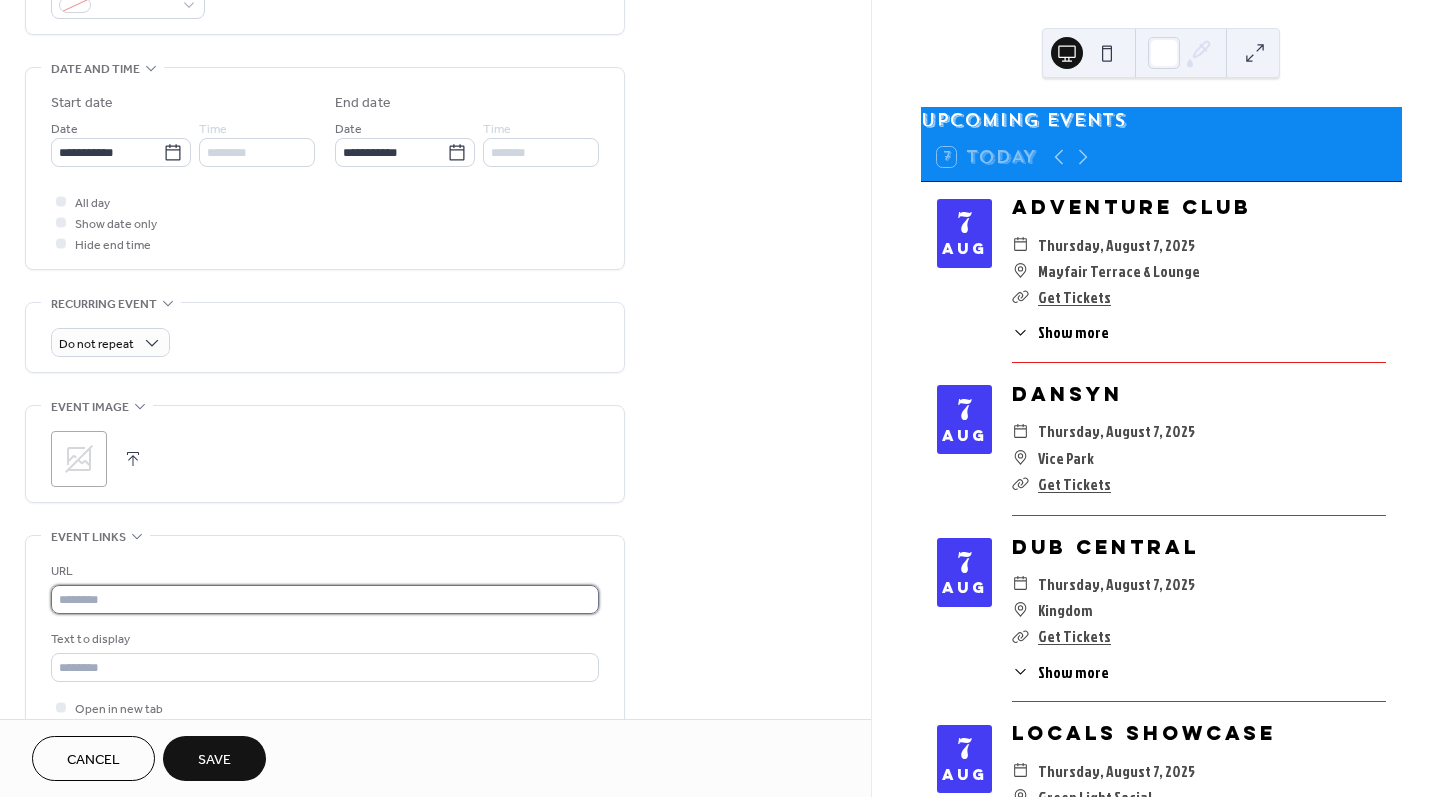 click at bounding box center (325, 599) 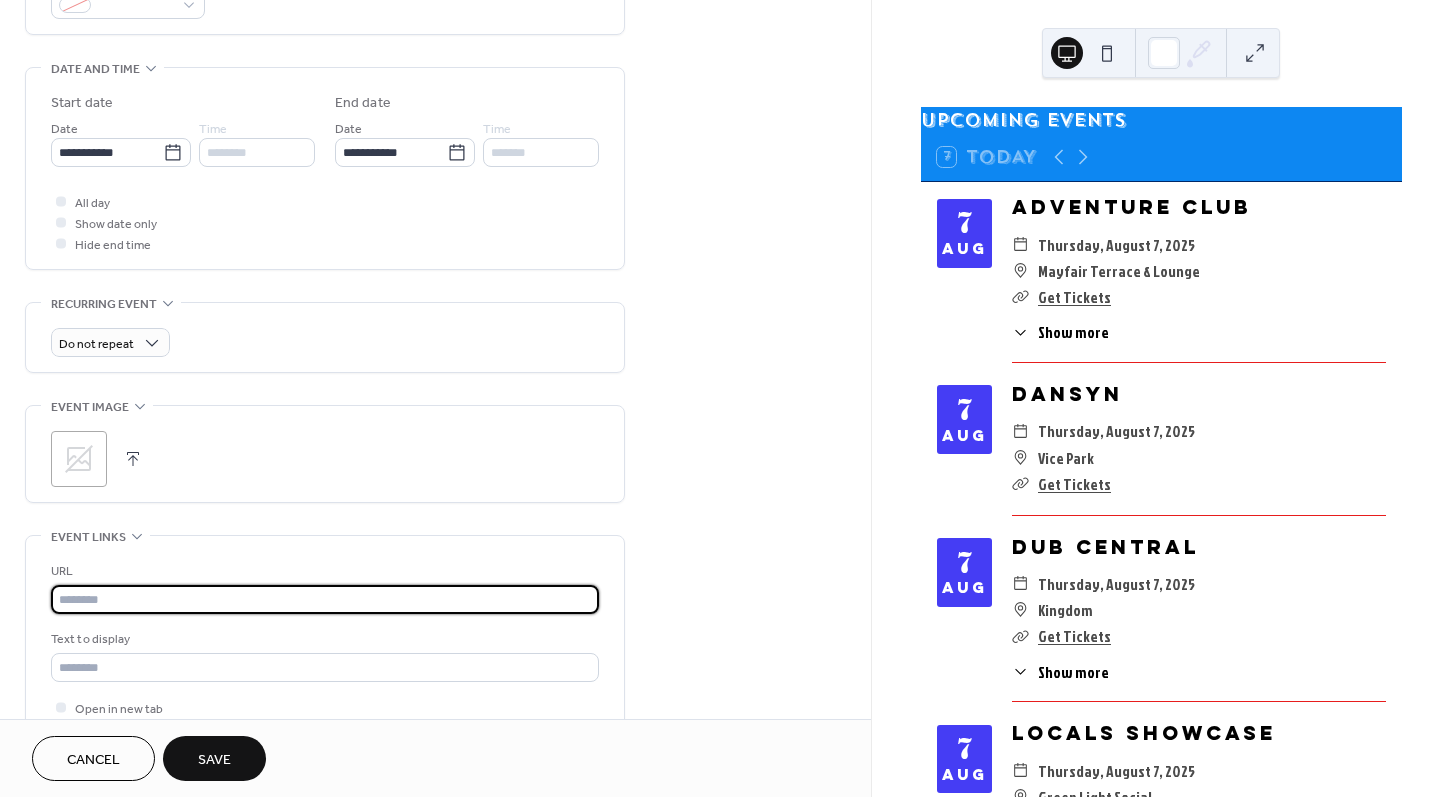 paste on "**********" 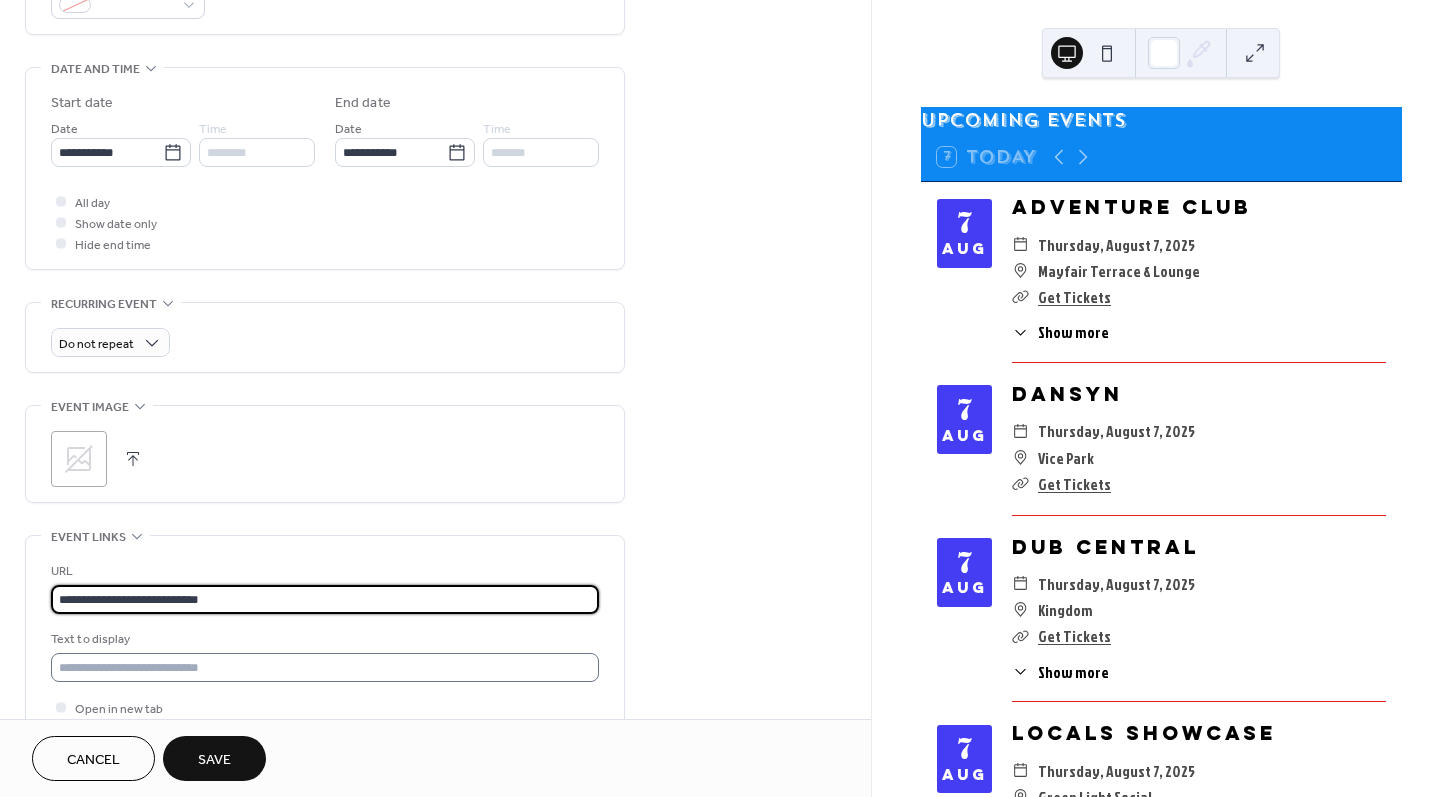 type on "**********" 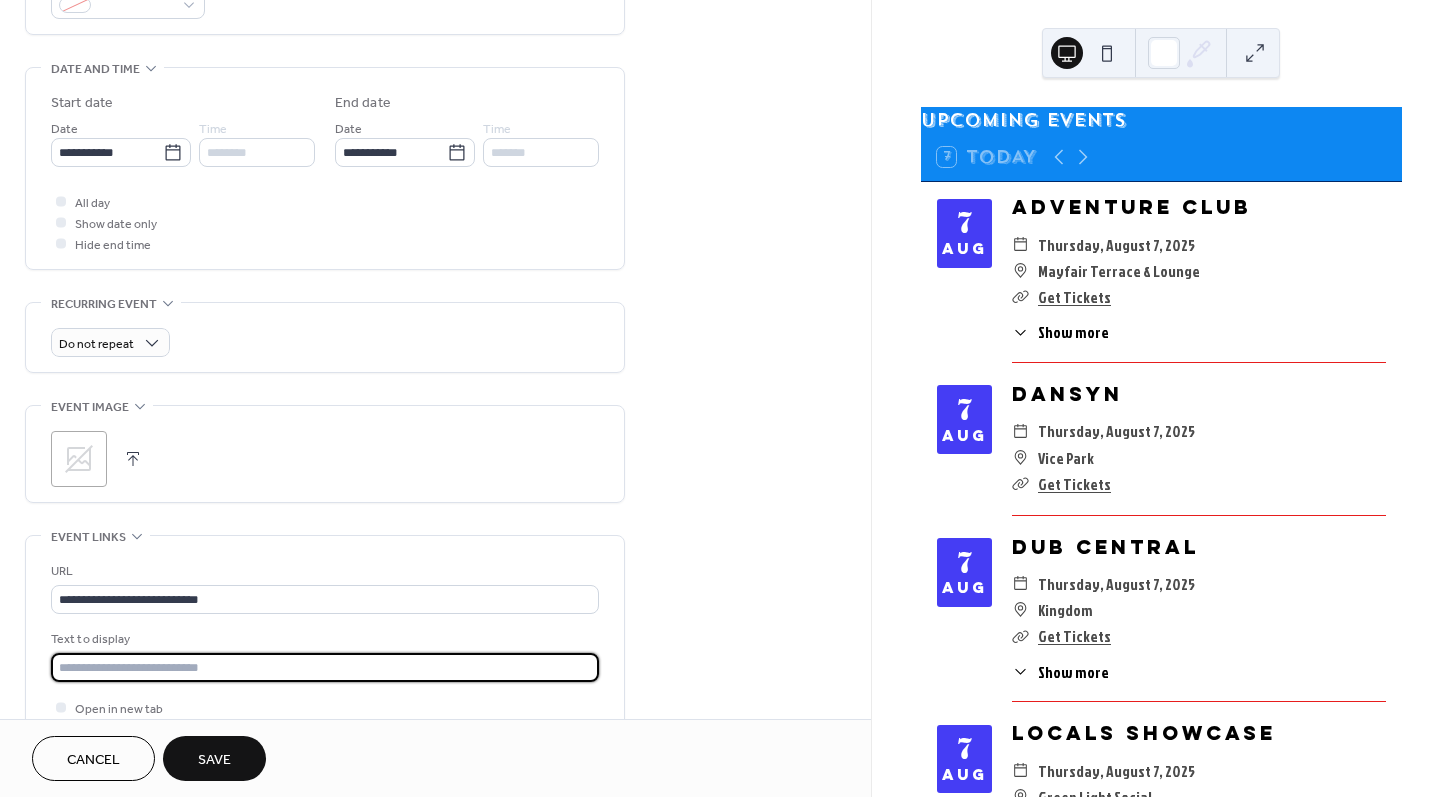 click at bounding box center (325, 667) 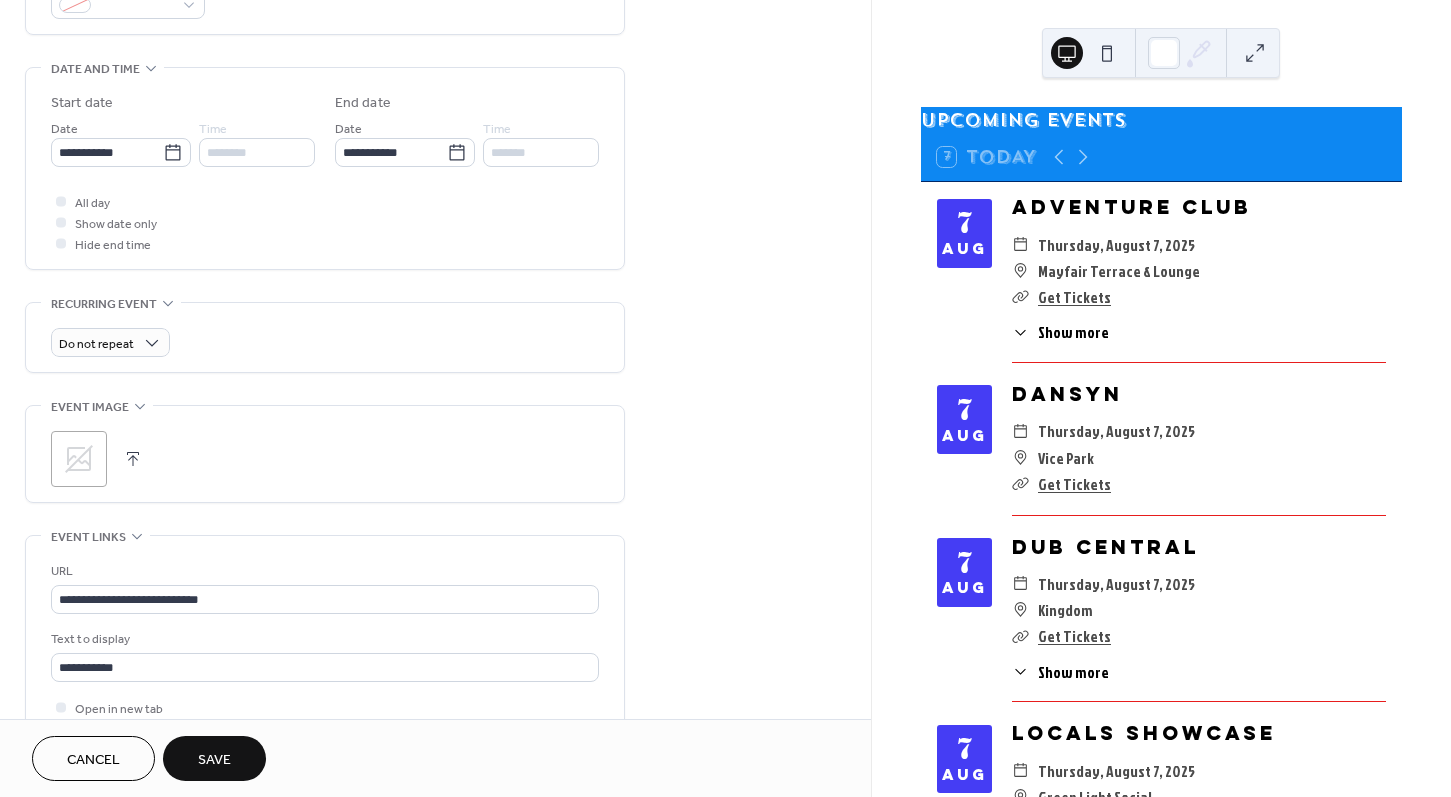 click on "Save" at bounding box center (214, 760) 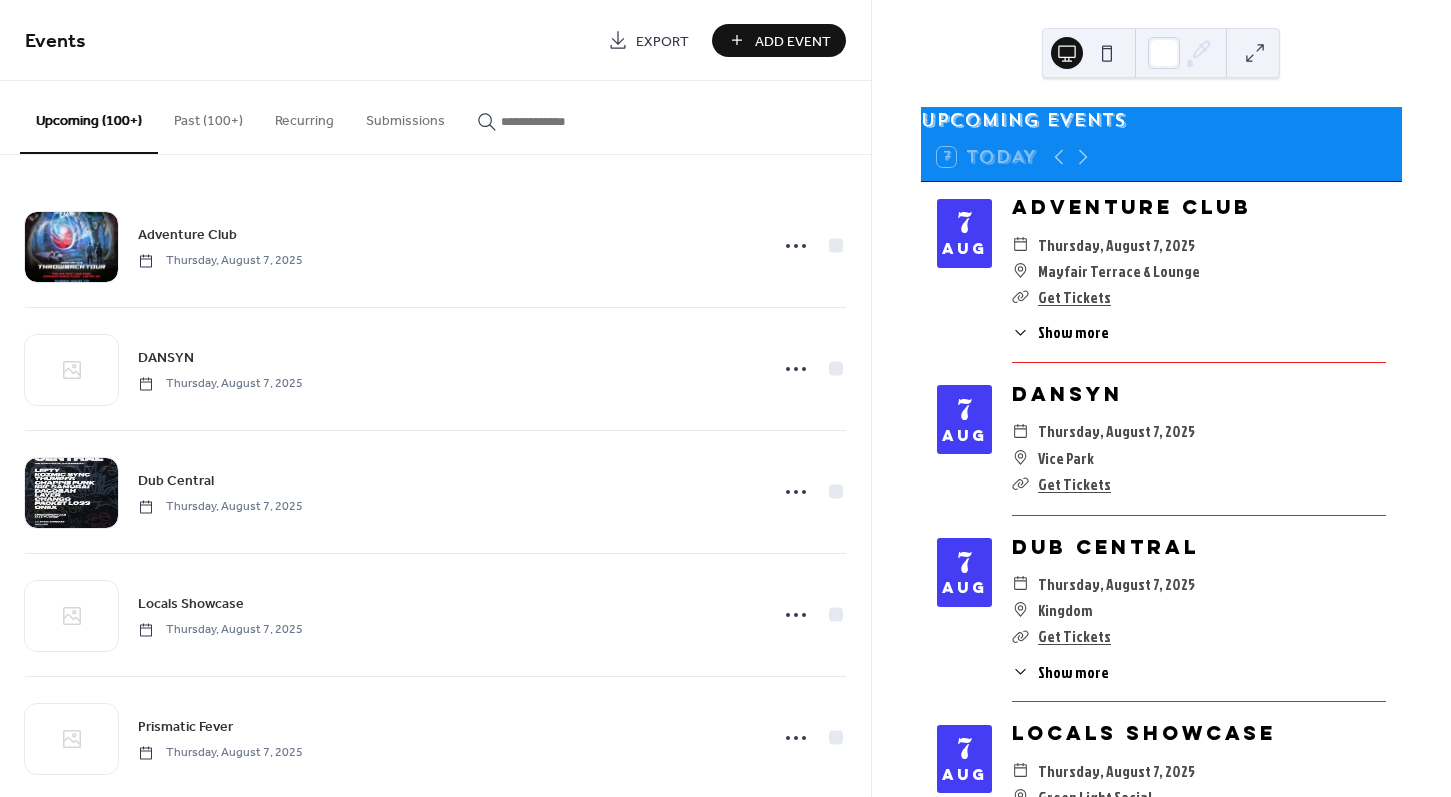 click on "Add Event" at bounding box center [779, 40] 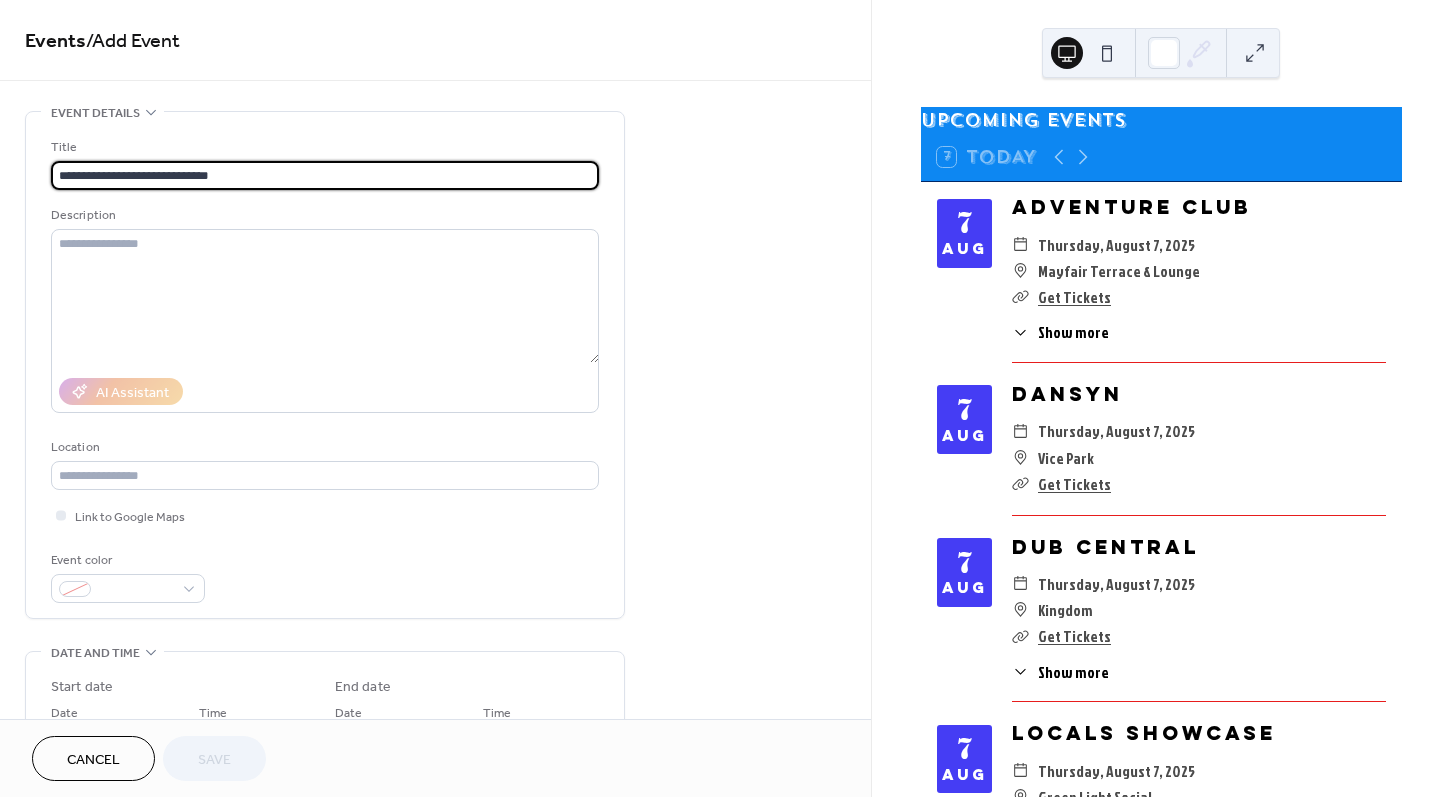 type on "**********" 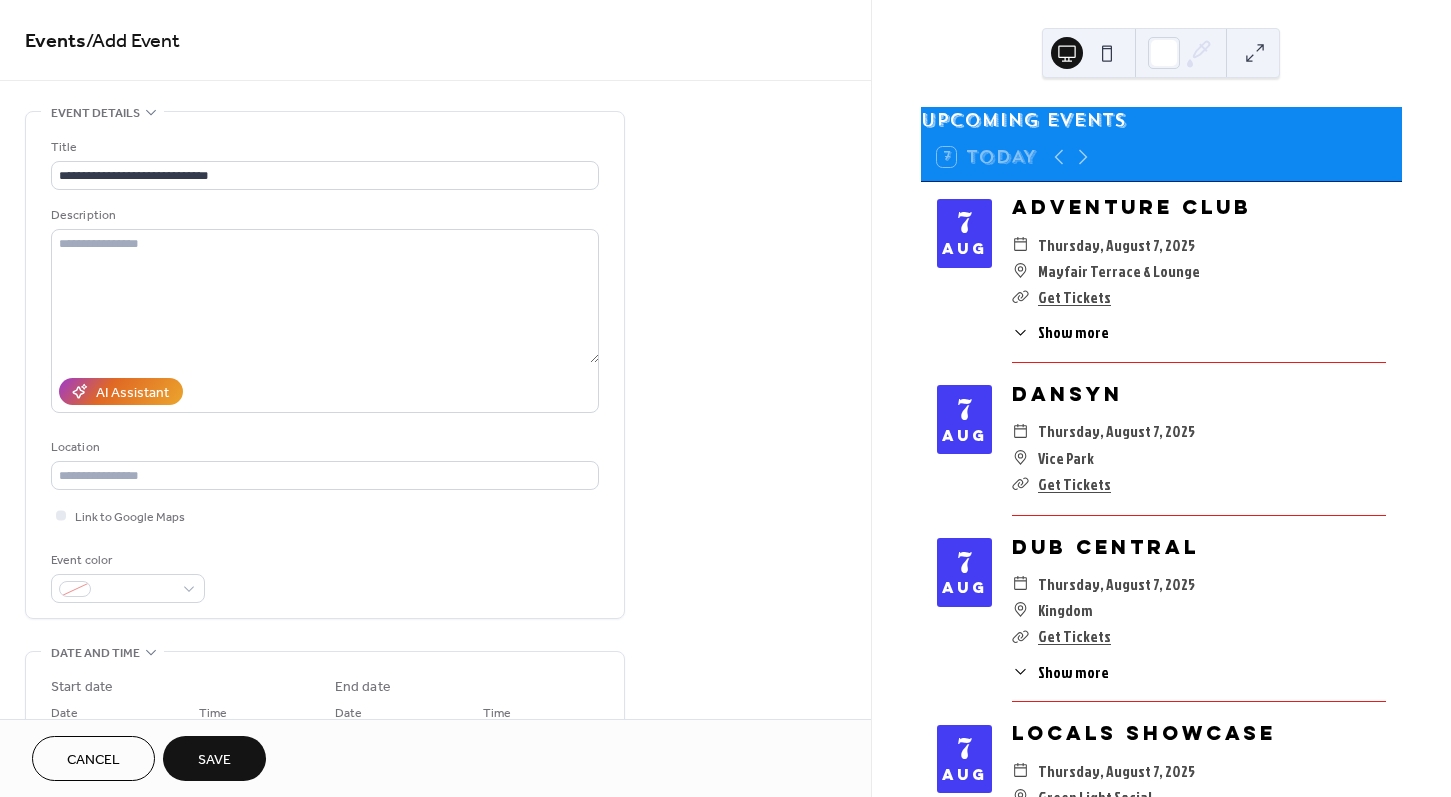 click on "Events  /  Add Event" at bounding box center [435, 42] 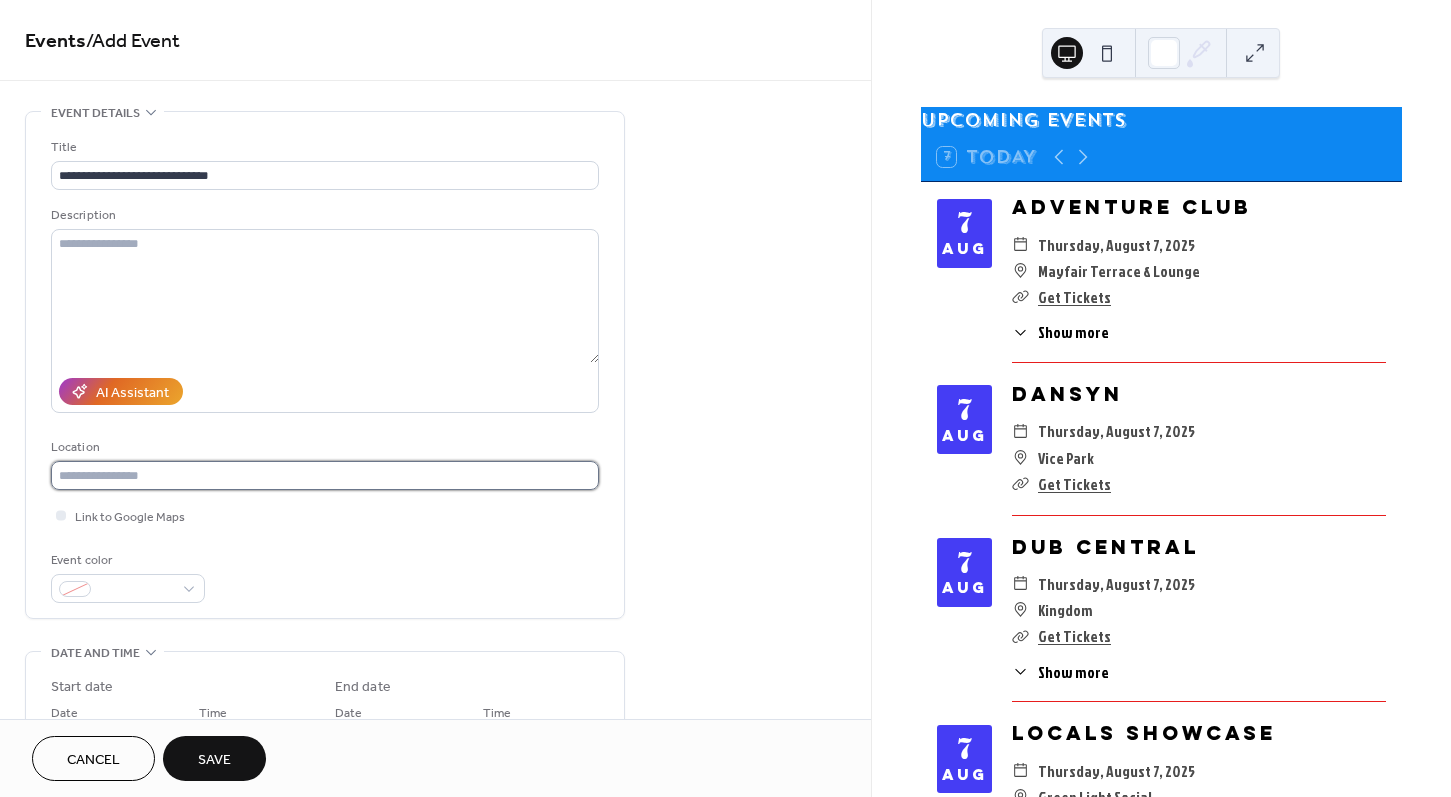 click at bounding box center (325, 475) 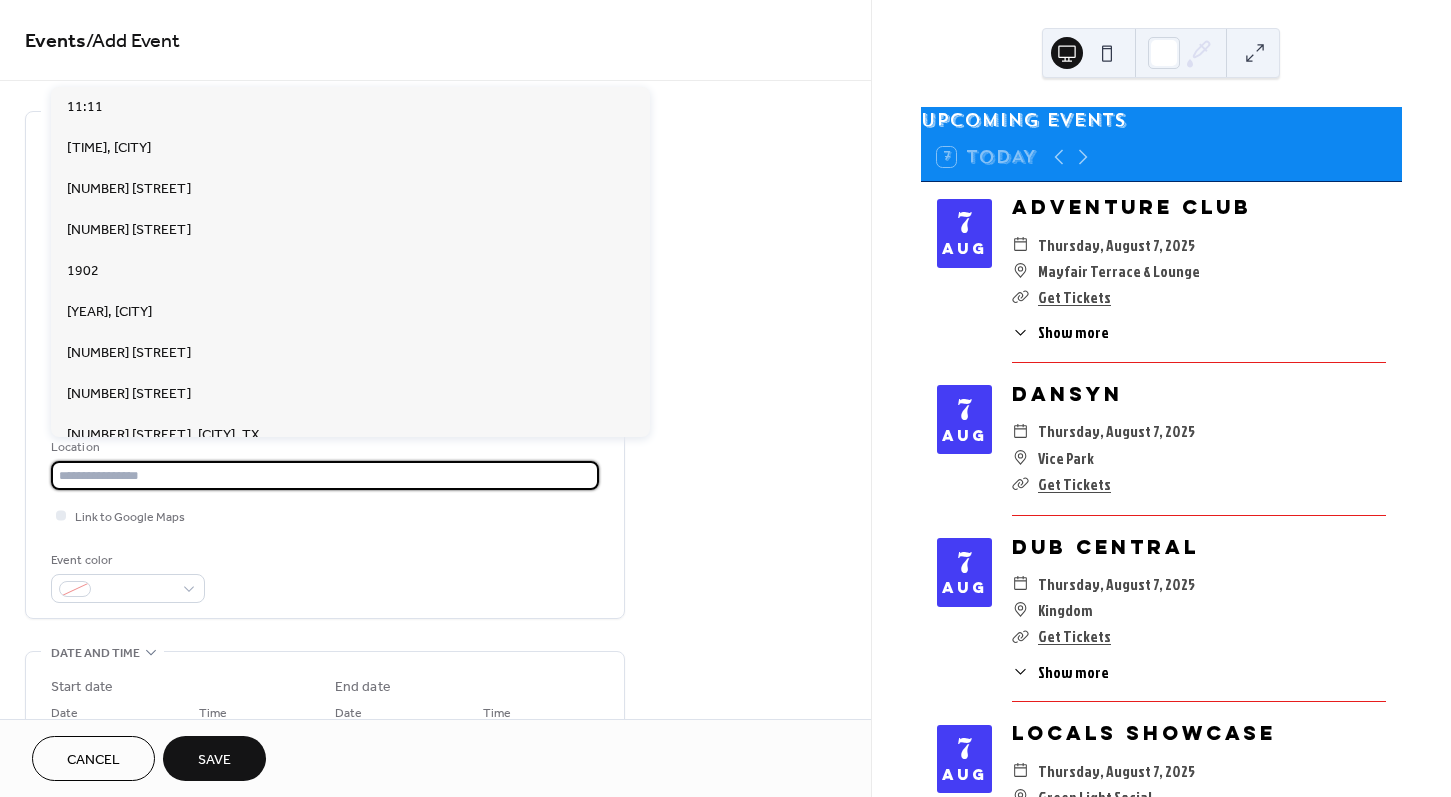 click on "Link to Google Maps" at bounding box center (325, 515) 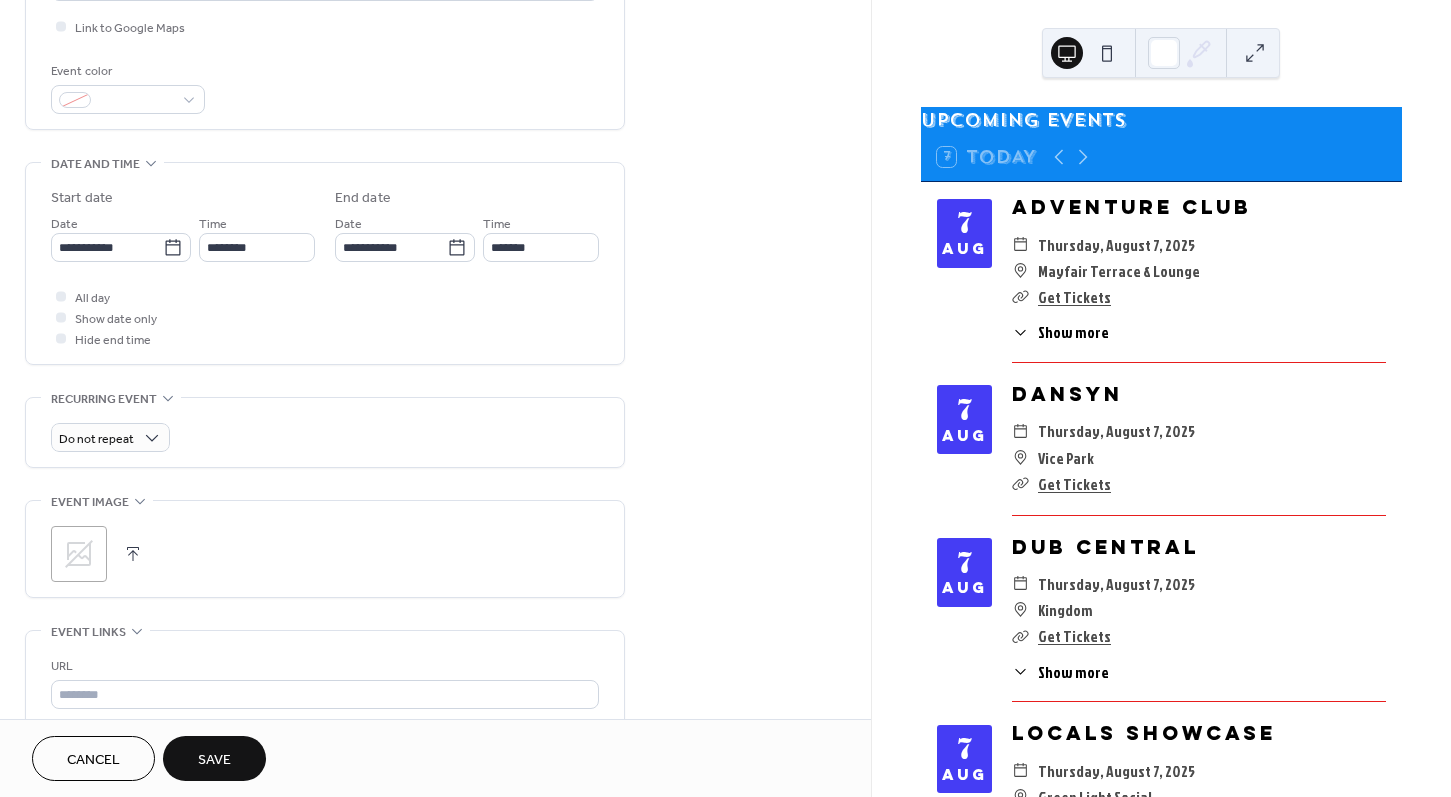 scroll, scrollTop: 240, scrollLeft: 0, axis: vertical 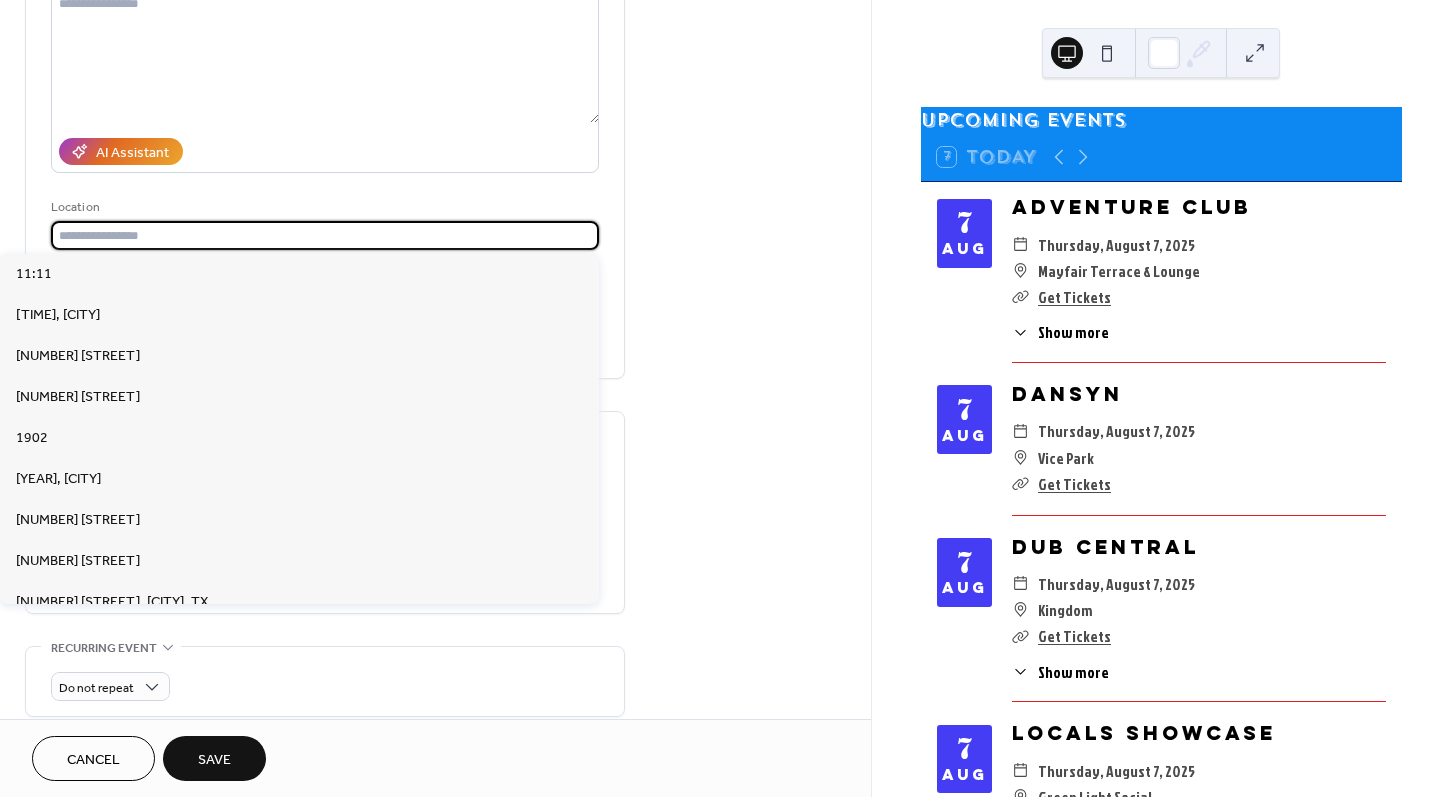 click at bounding box center (325, 235) 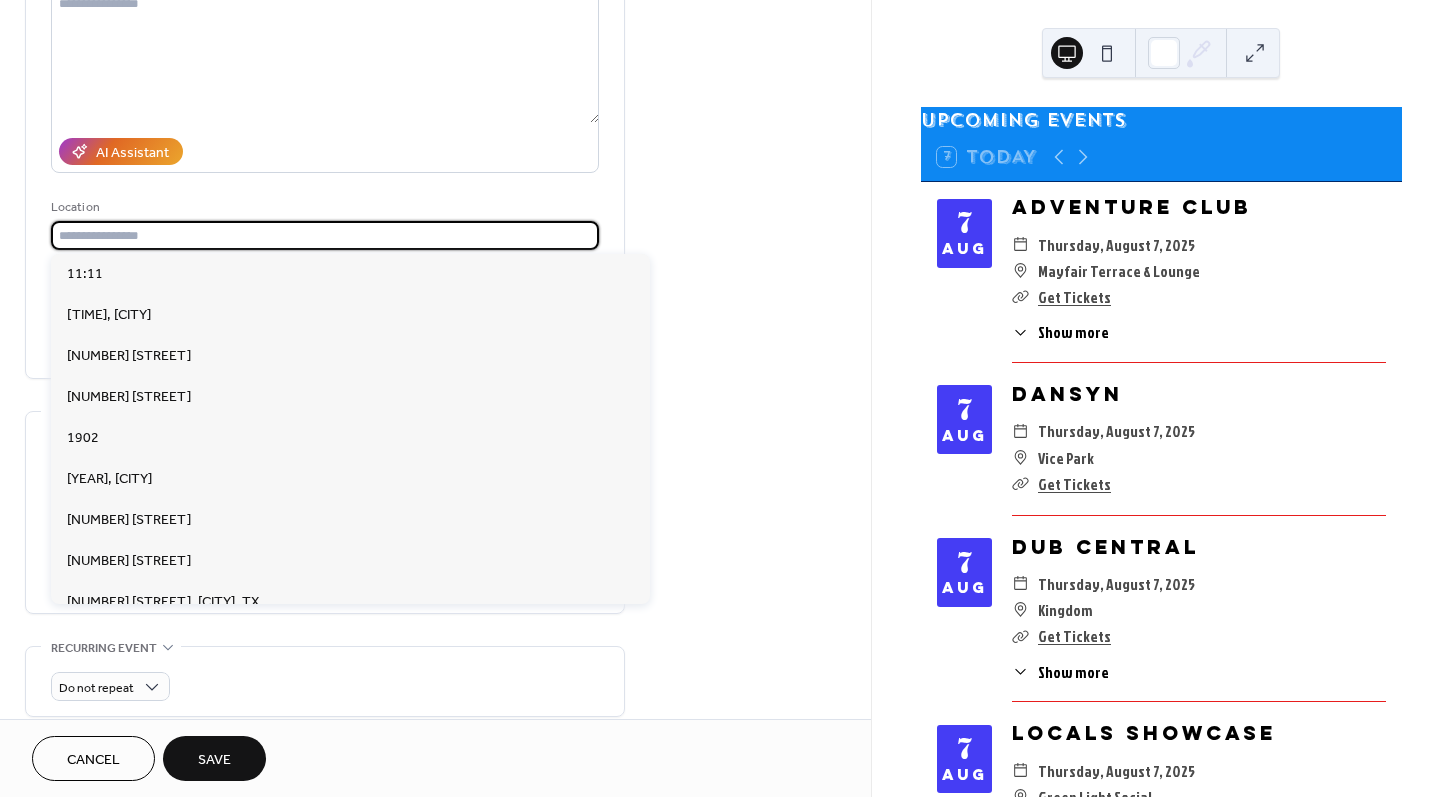 paste on "**********" 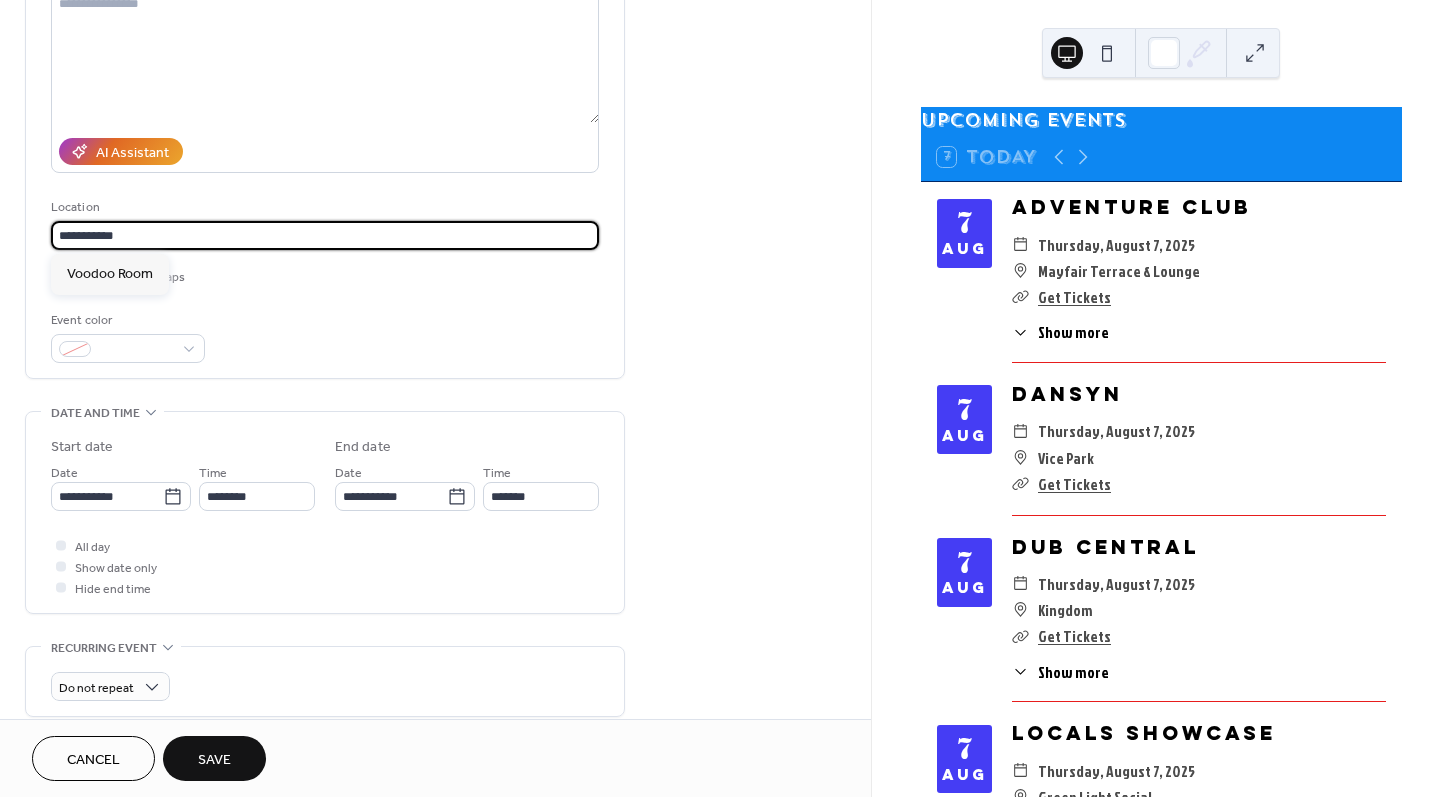 type on "**********" 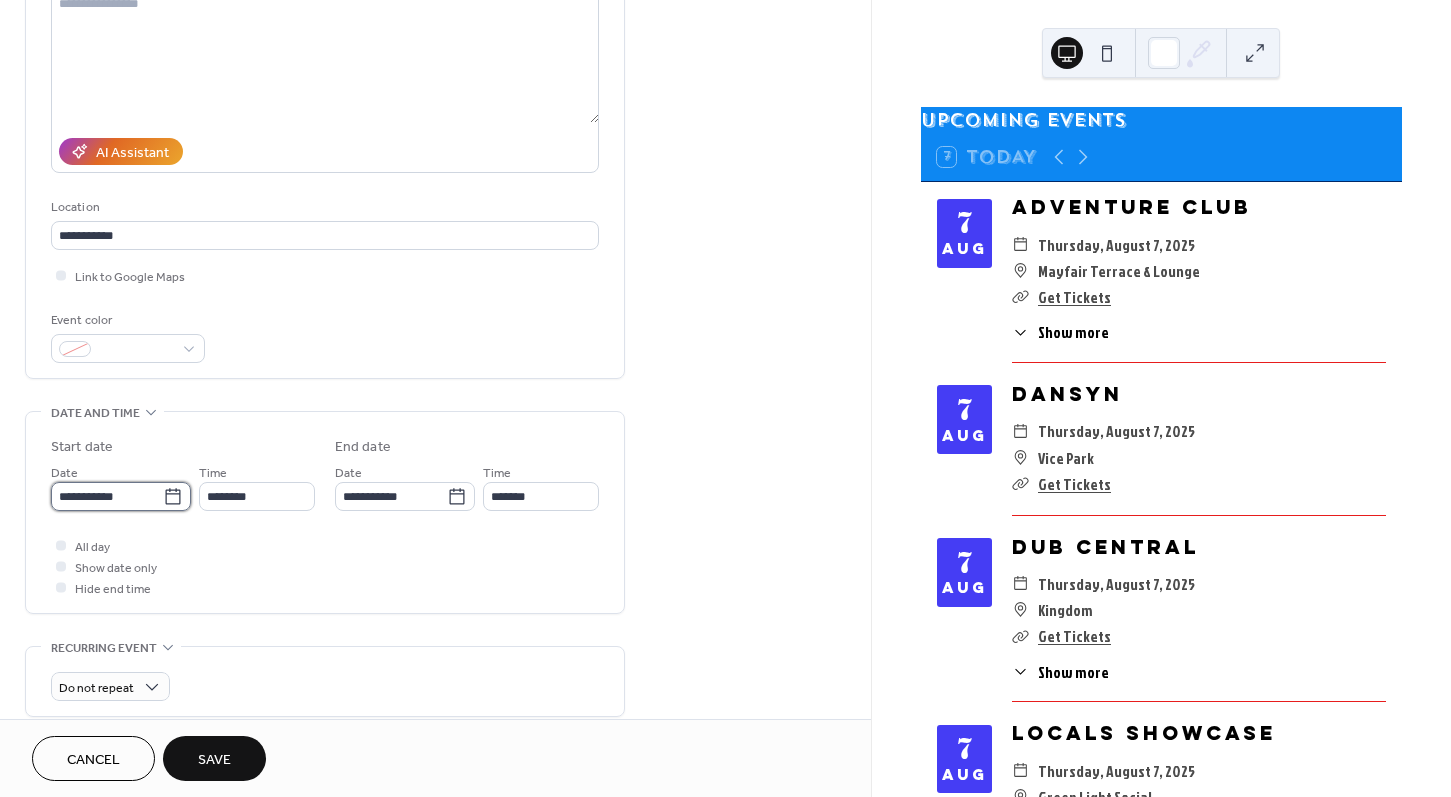 click on "**********" at bounding box center (107, 496) 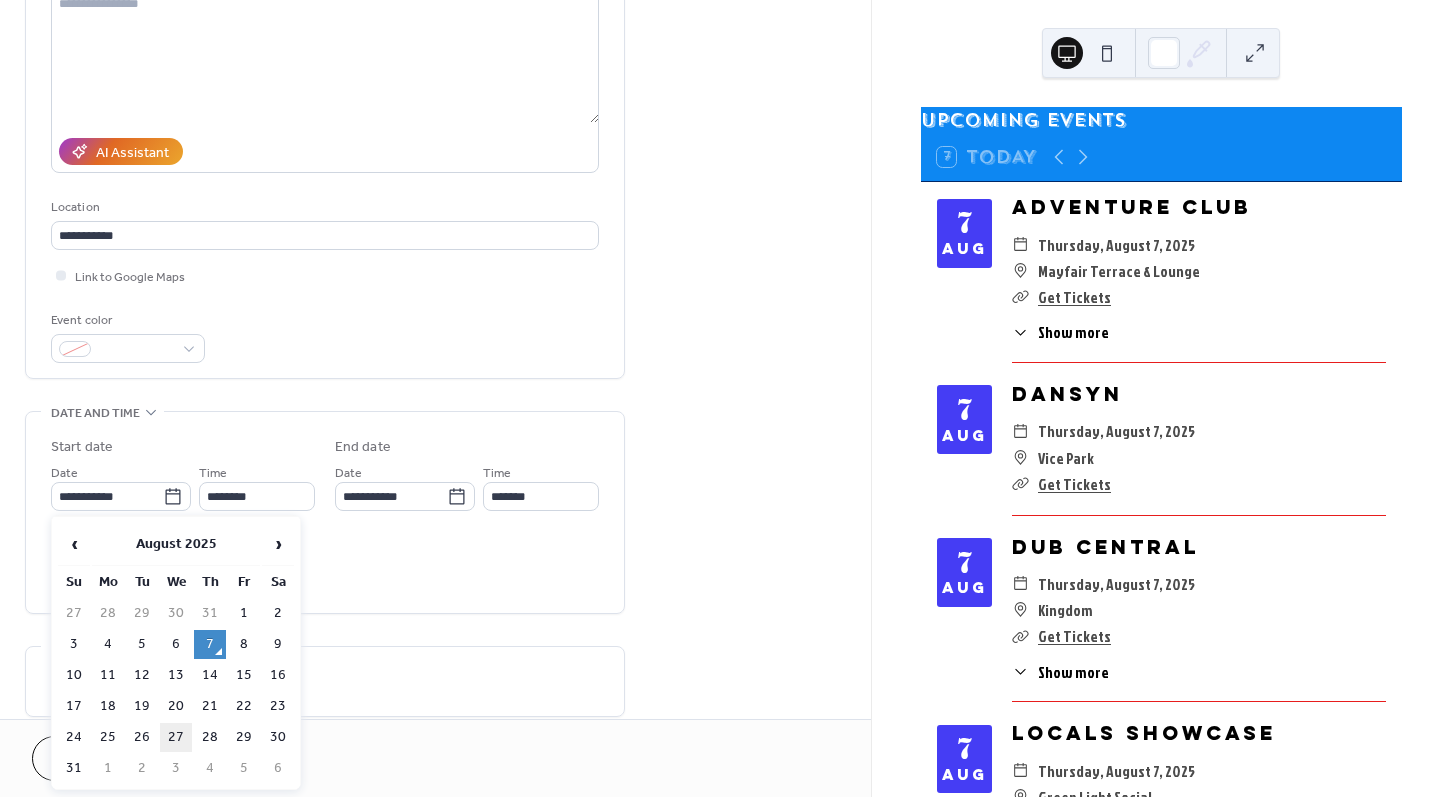 click on "27" at bounding box center [176, 737] 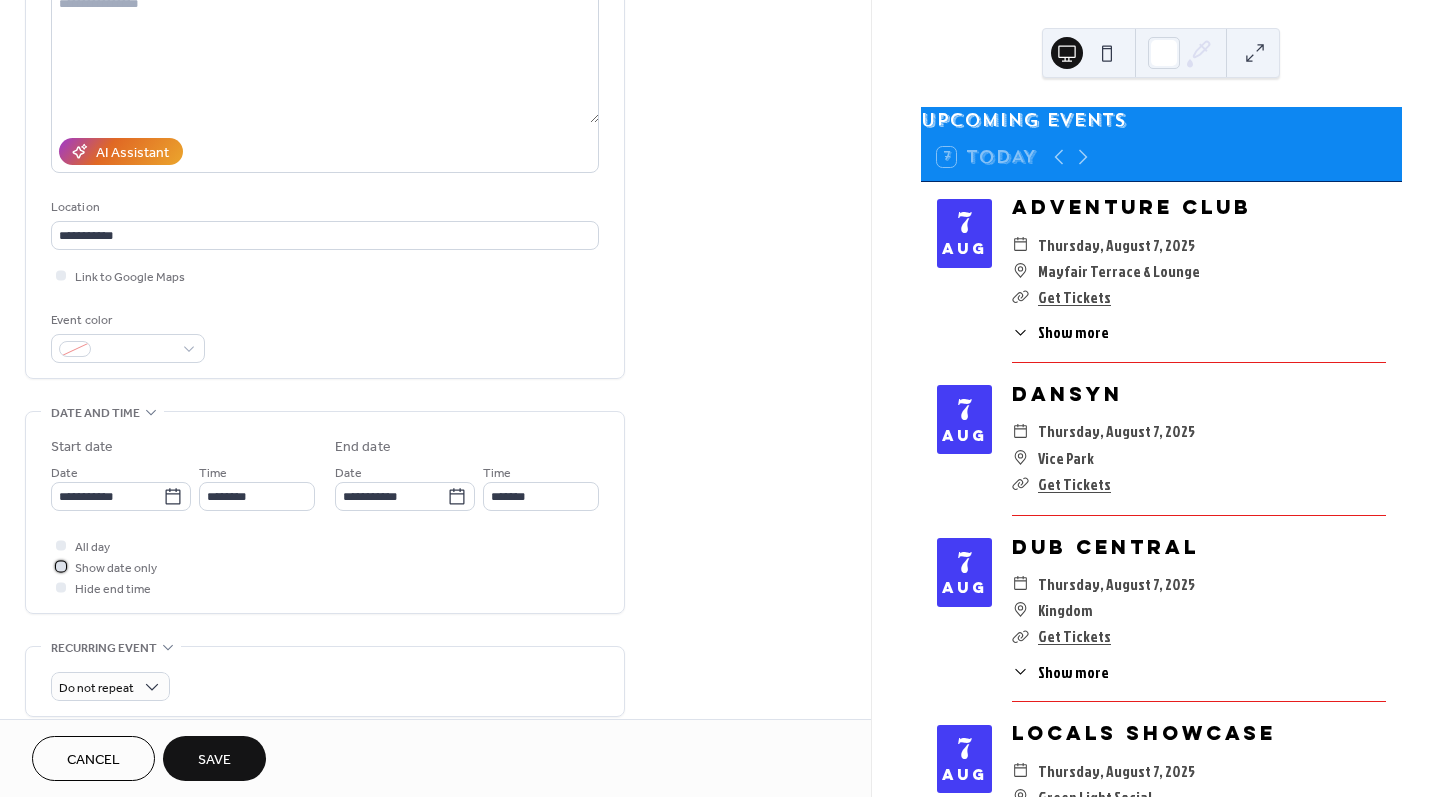 click on "Show date only" at bounding box center (116, 568) 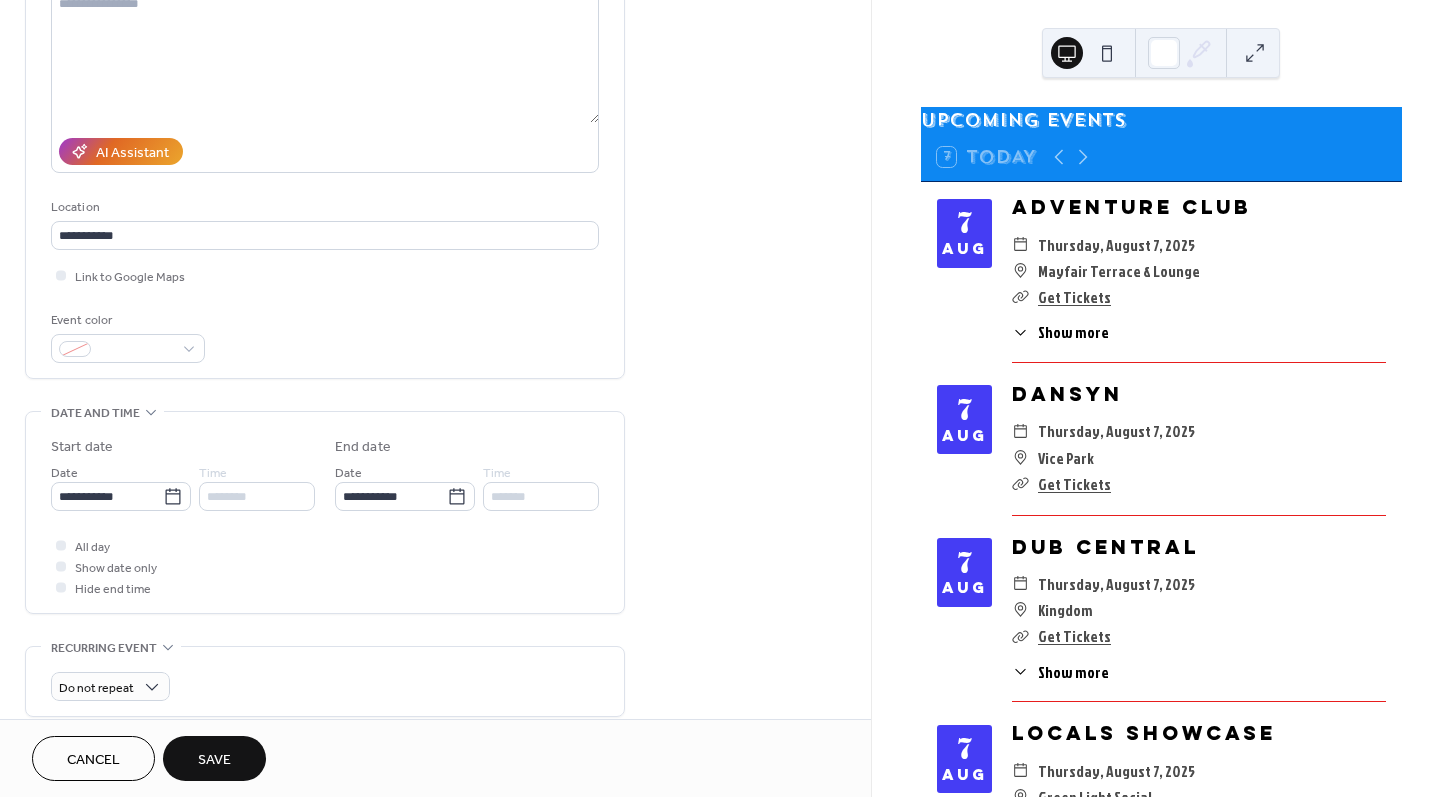 click on "**********" at bounding box center (325, 548) 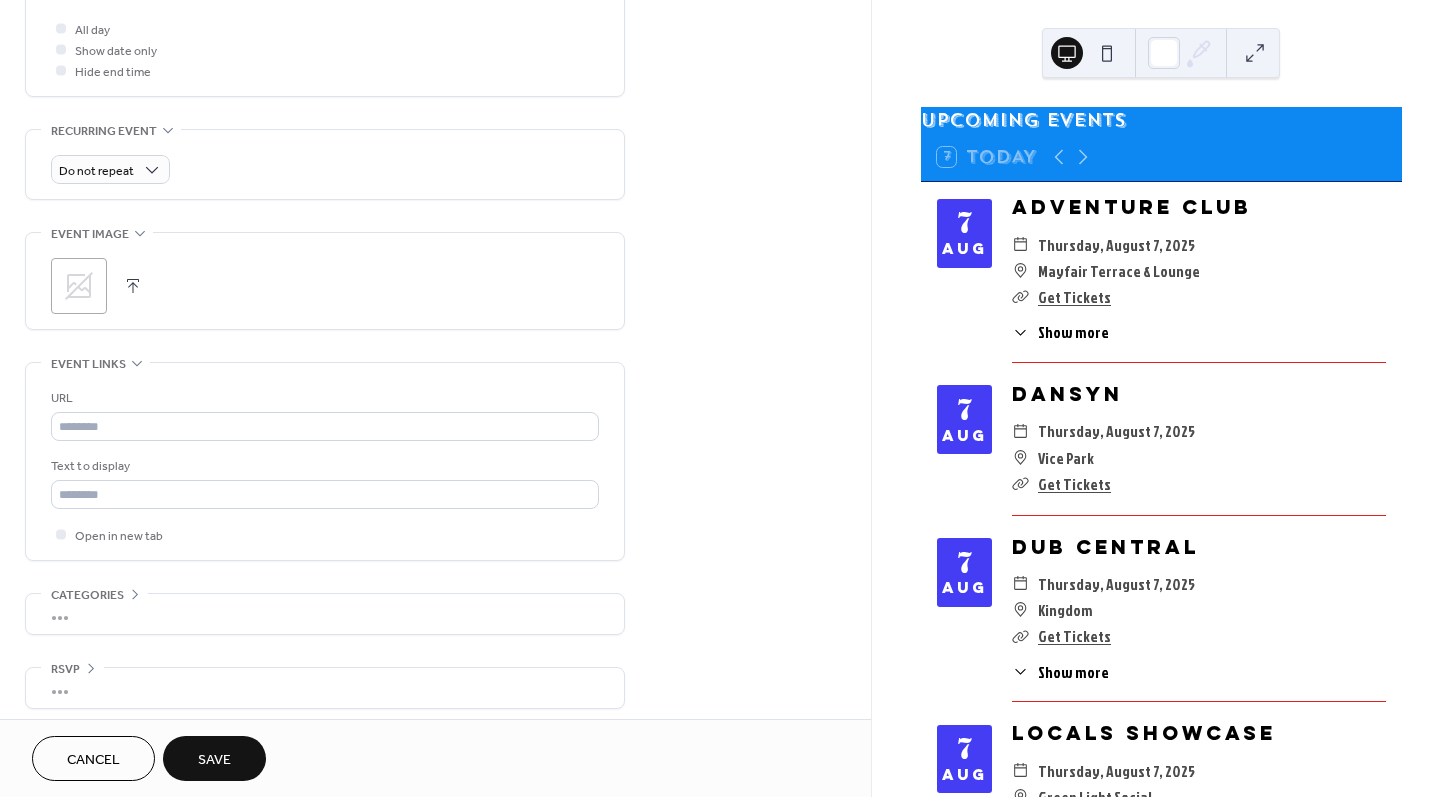 scroll, scrollTop: 762, scrollLeft: 0, axis: vertical 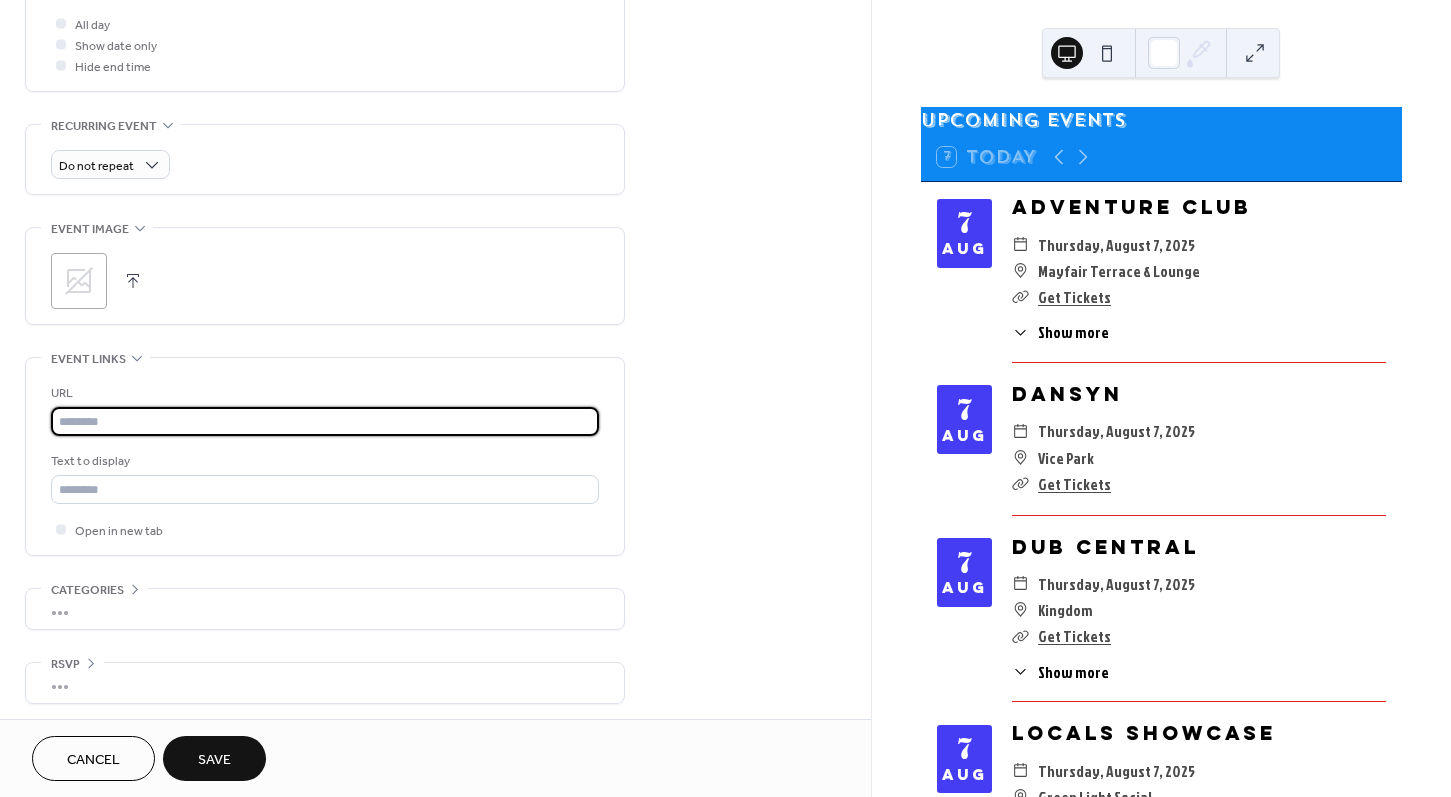 click at bounding box center (325, 421) 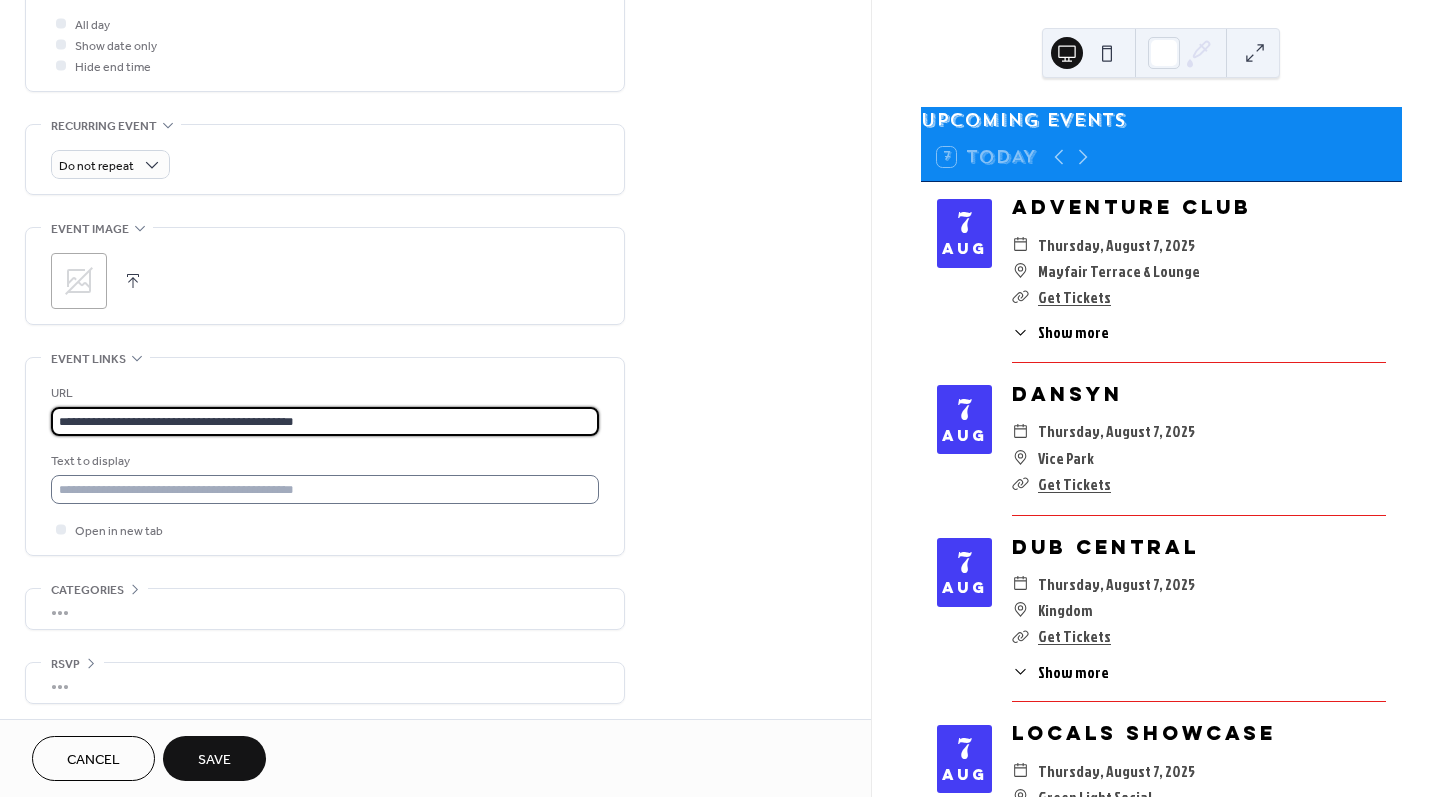 type on "**********" 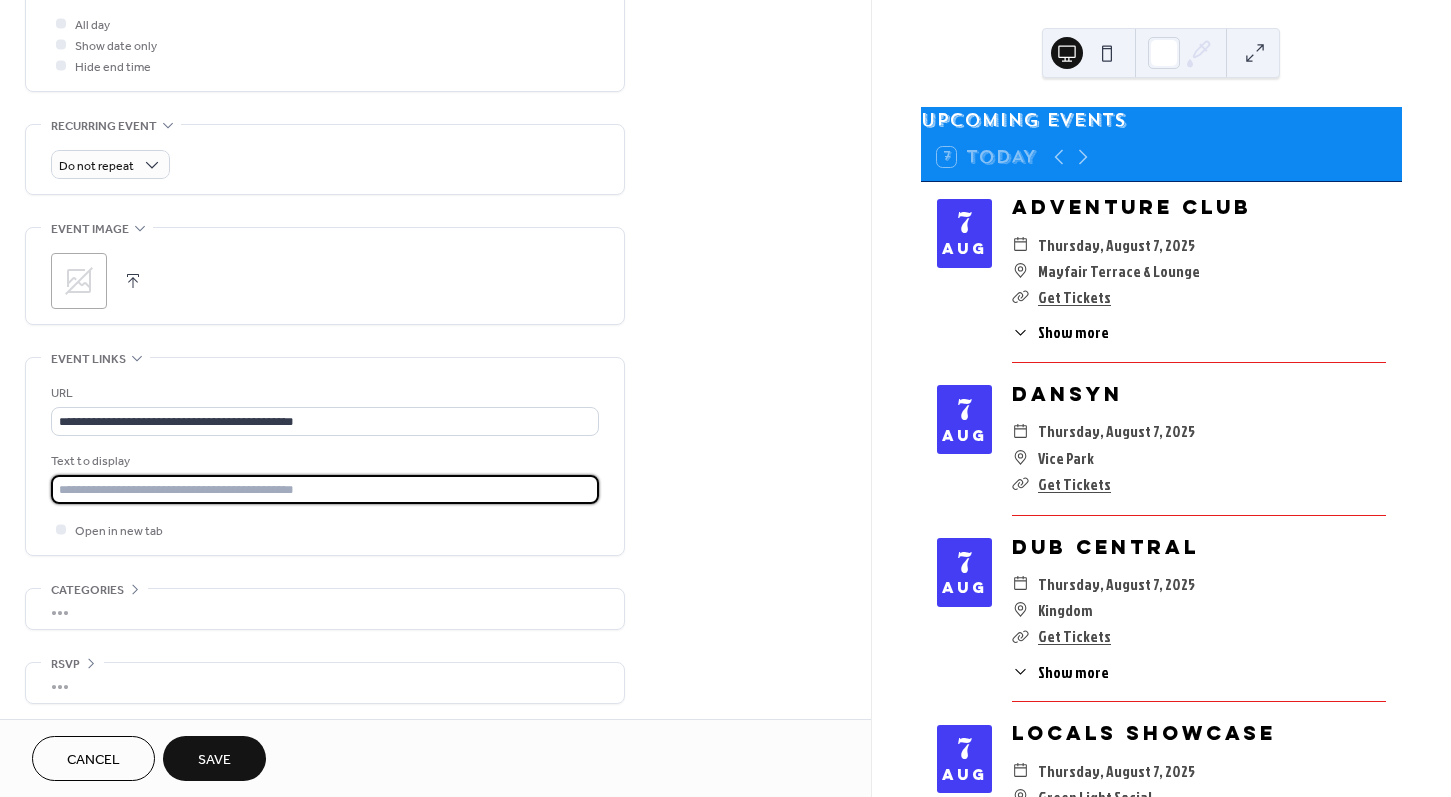 click at bounding box center [325, 489] 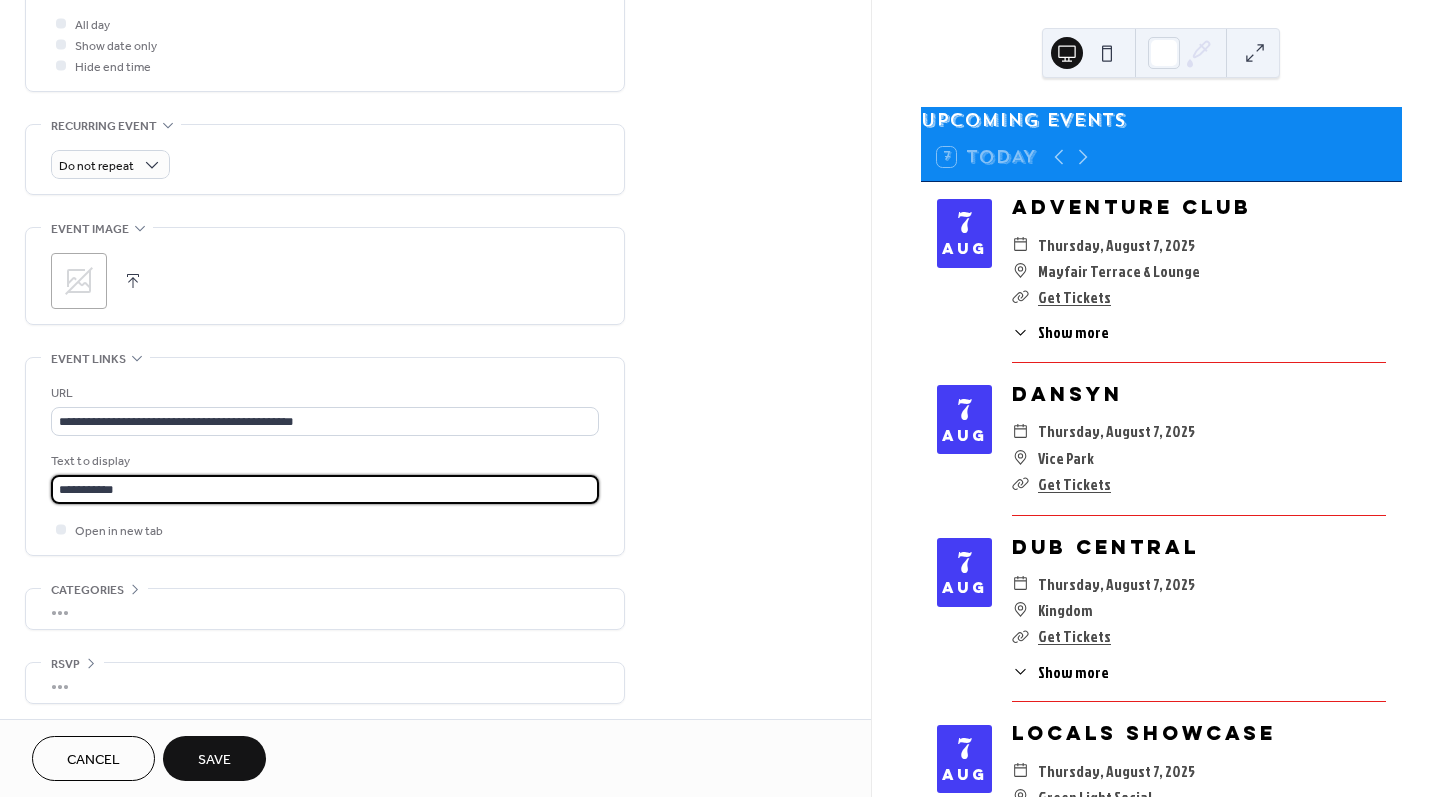 click on "Save" at bounding box center [214, 760] 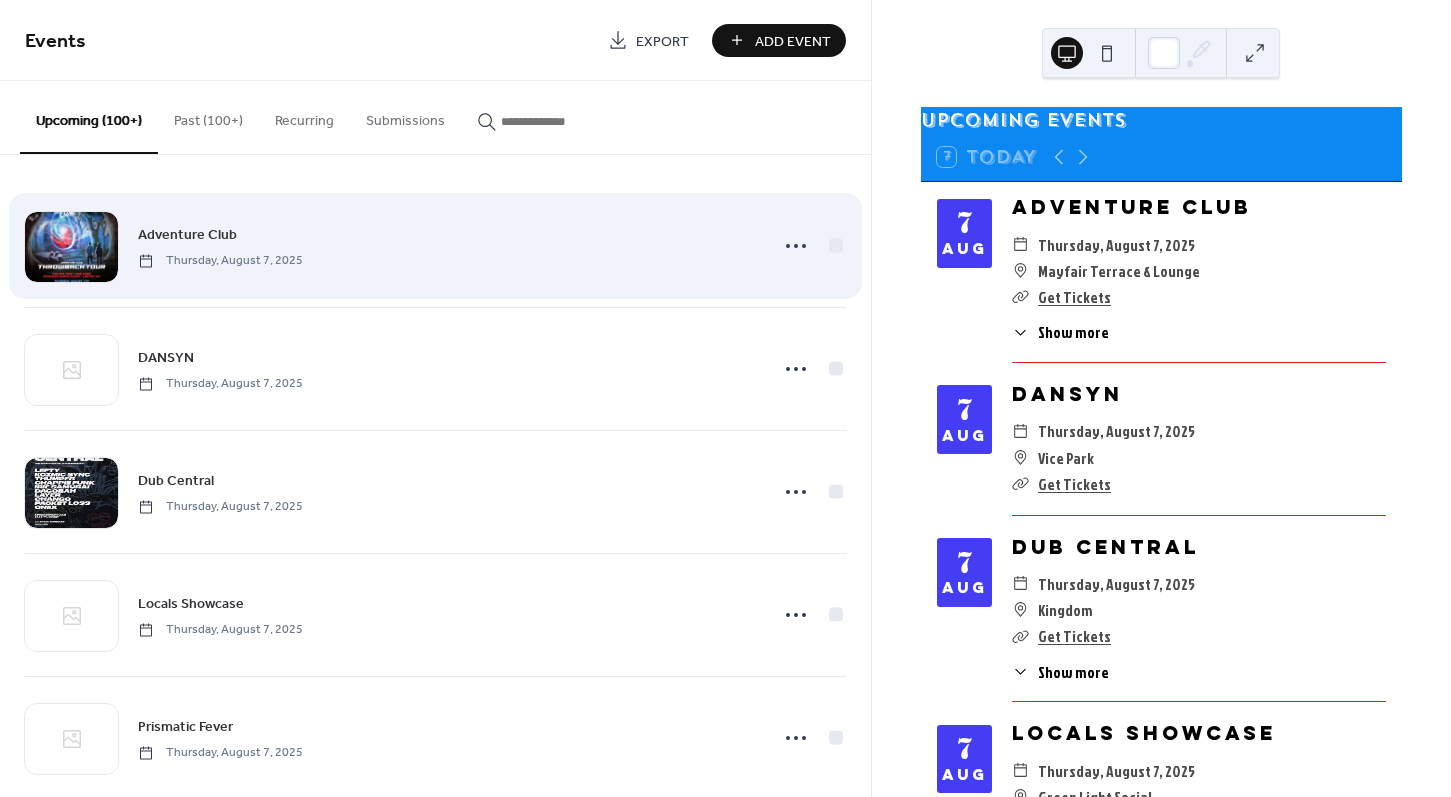 click on "Add Event" at bounding box center [779, 40] 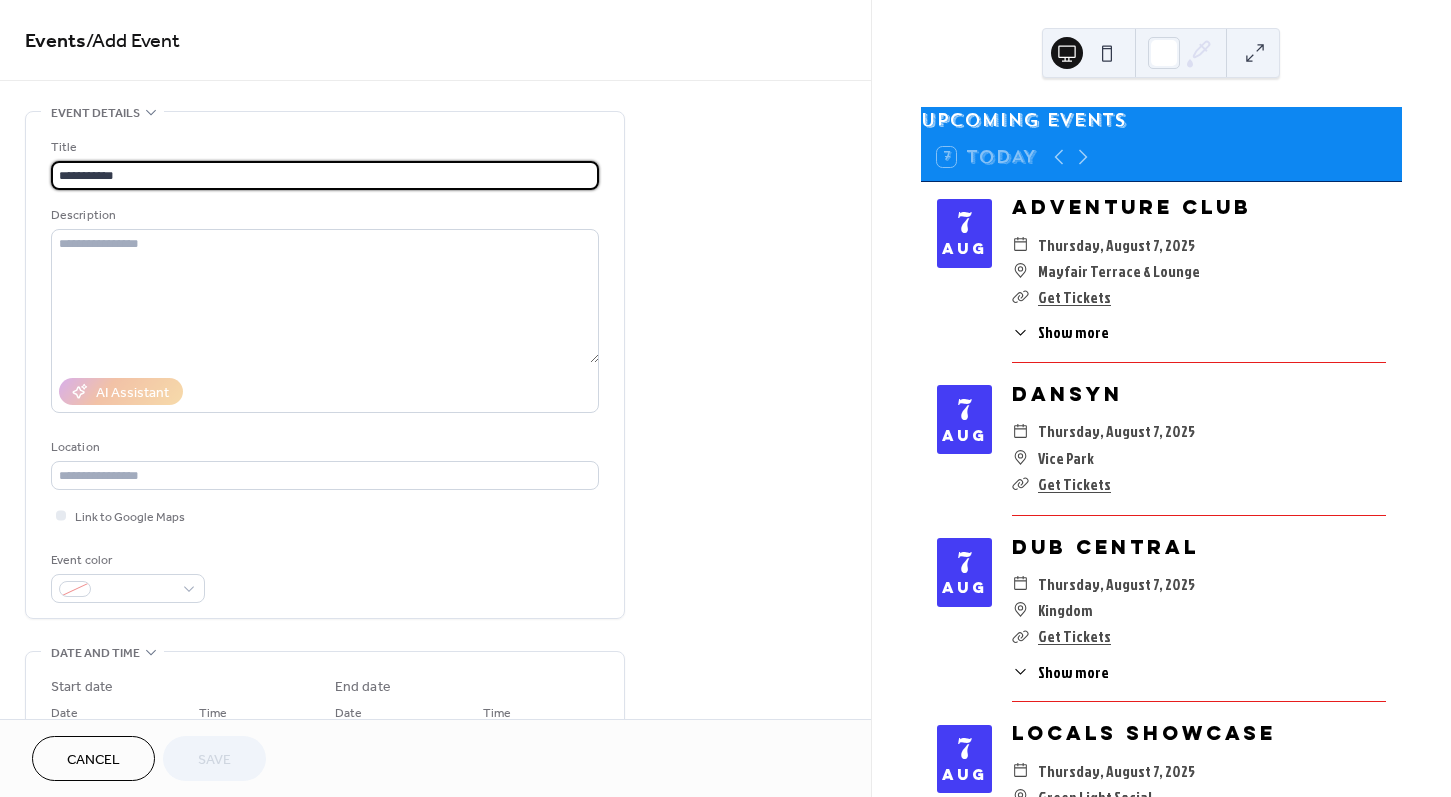 type on "**********" 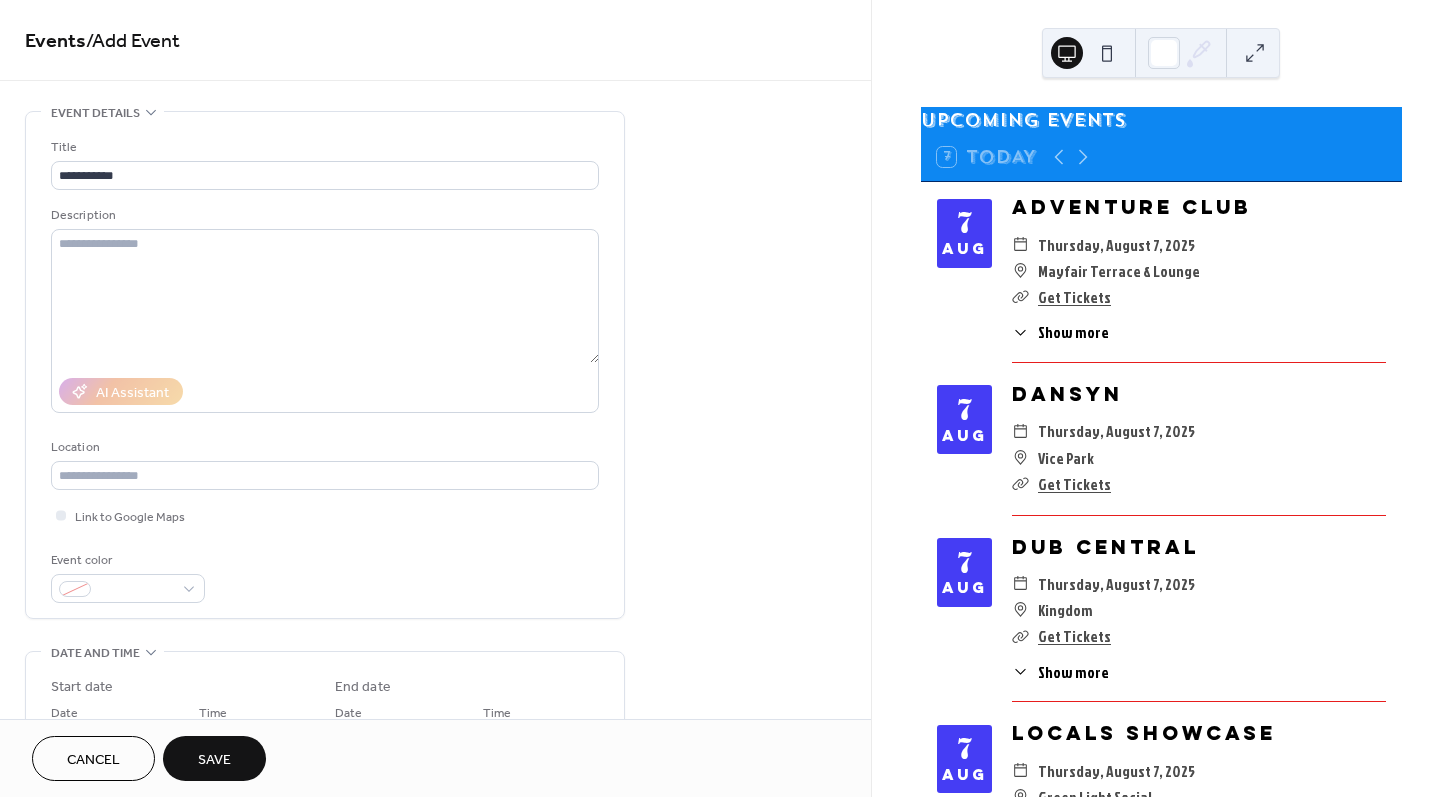 click on "Events  /  Add Event" at bounding box center (435, 40) 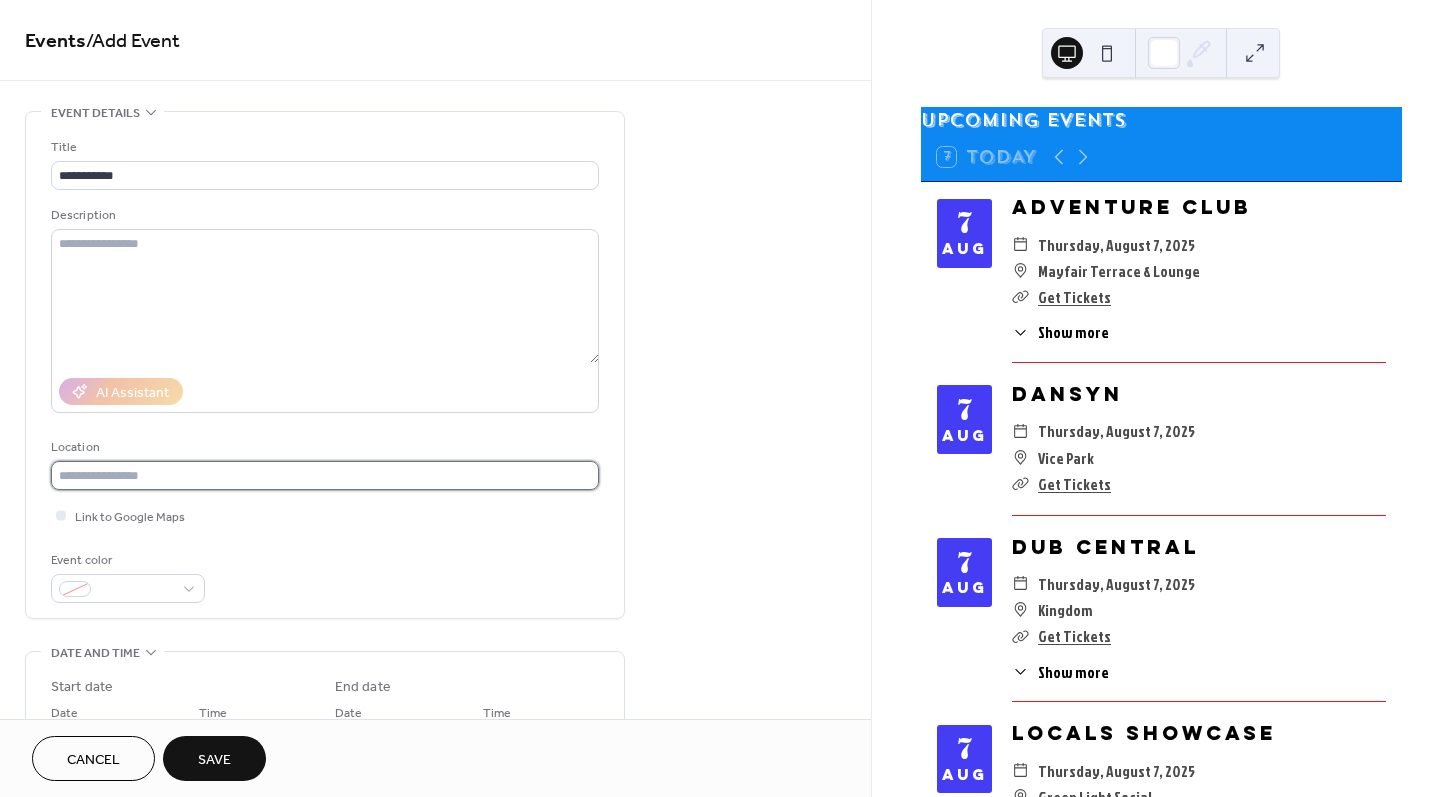 click at bounding box center [325, 475] 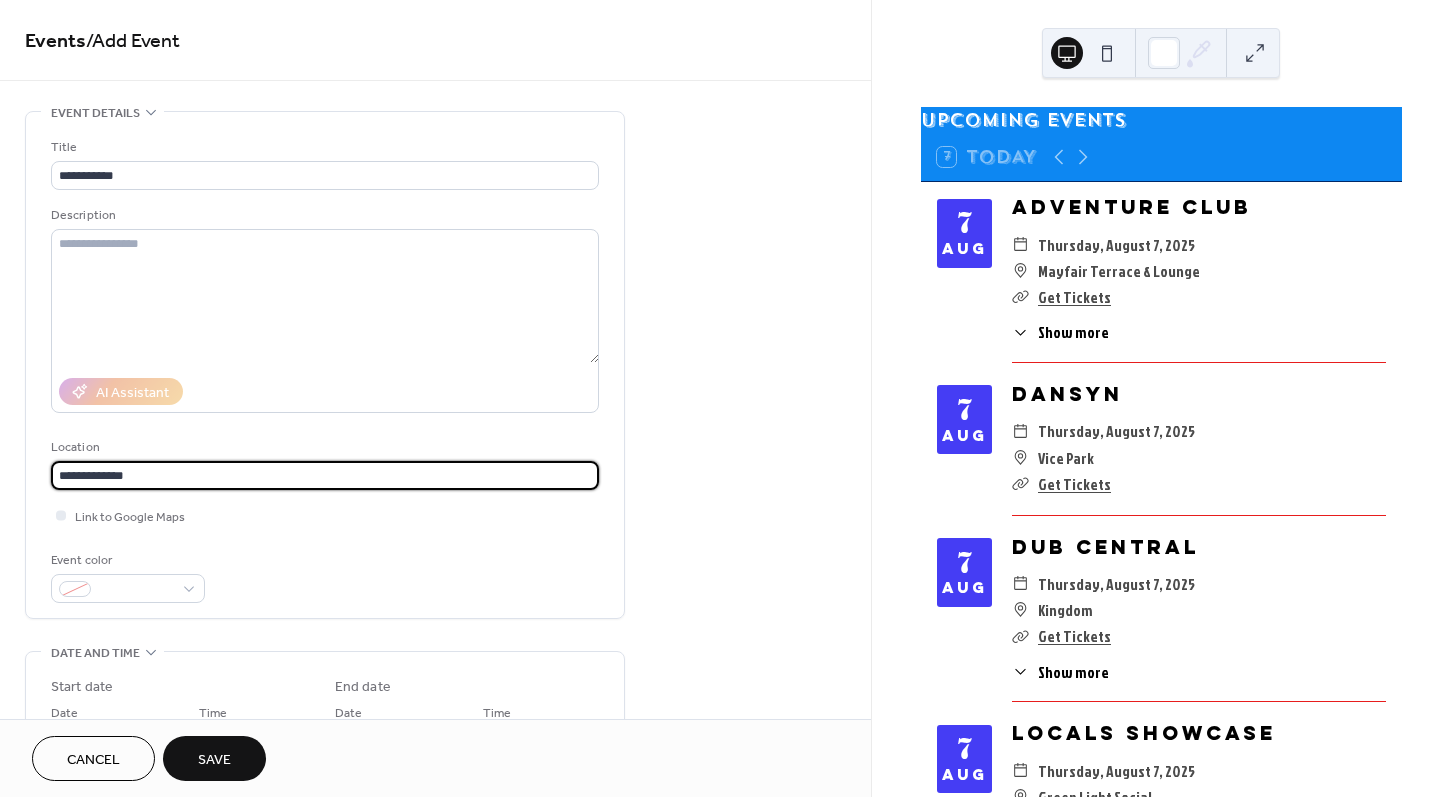 type on "**********" 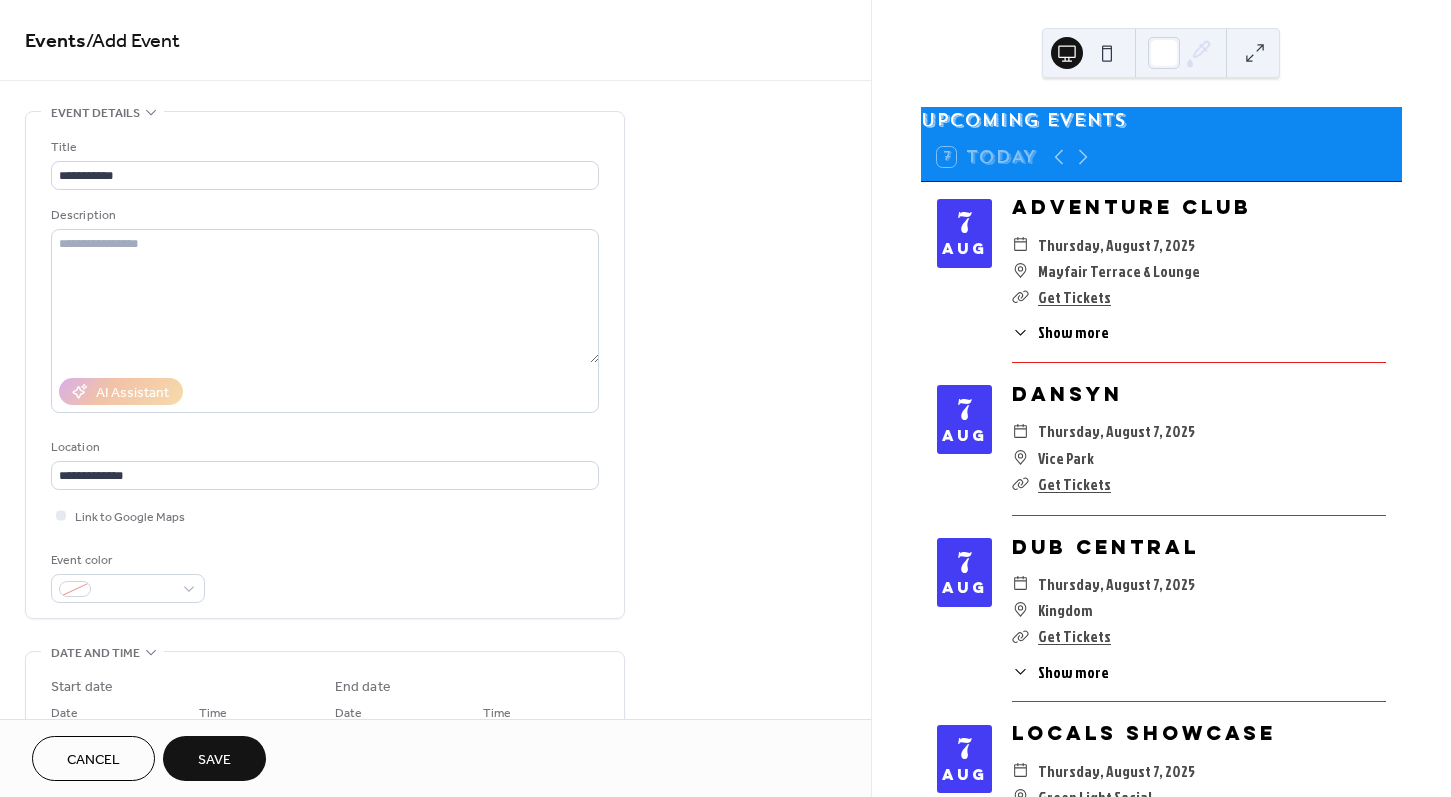 click on "**********" at bounding box center (325, 370) 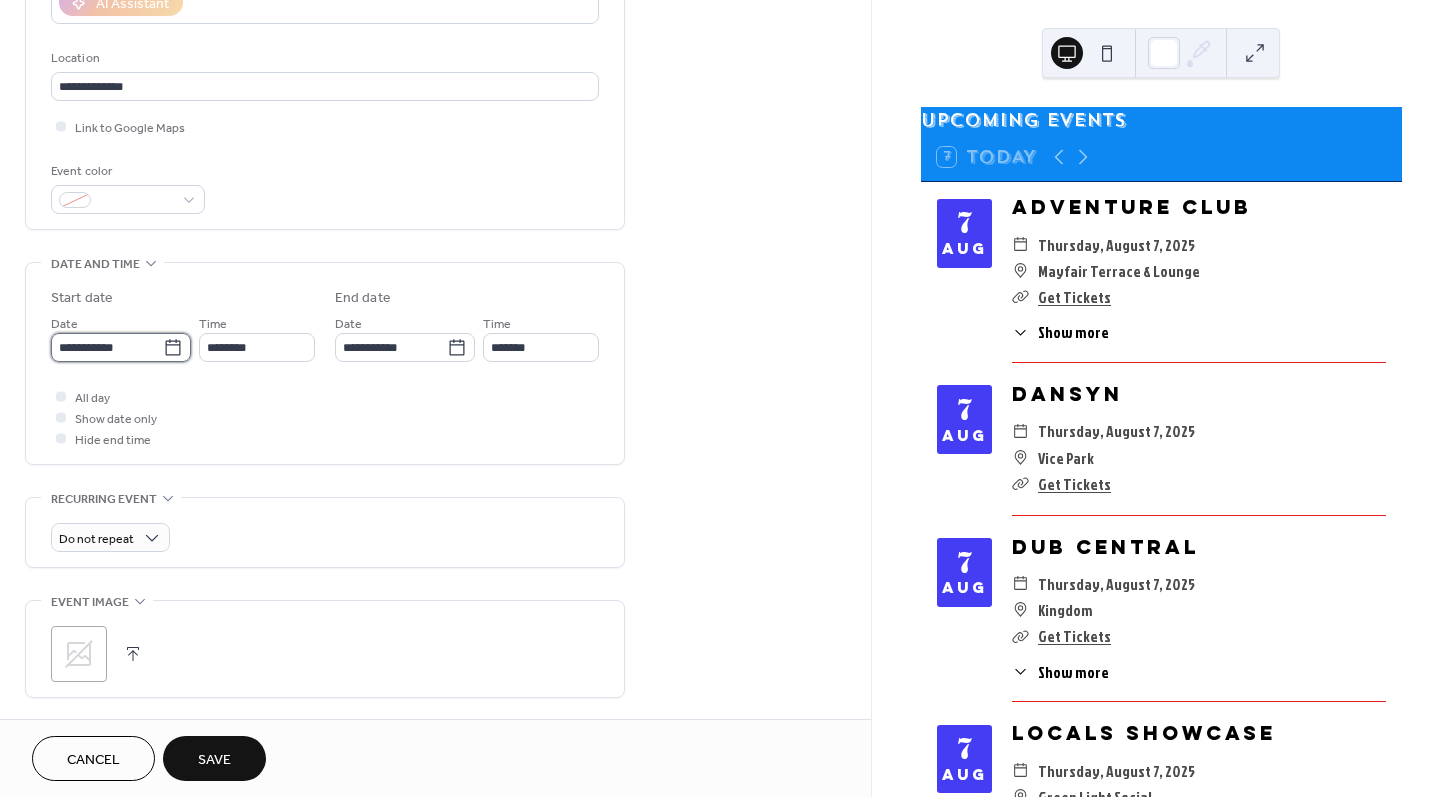click on "**********" at bounding box center [107, 347] 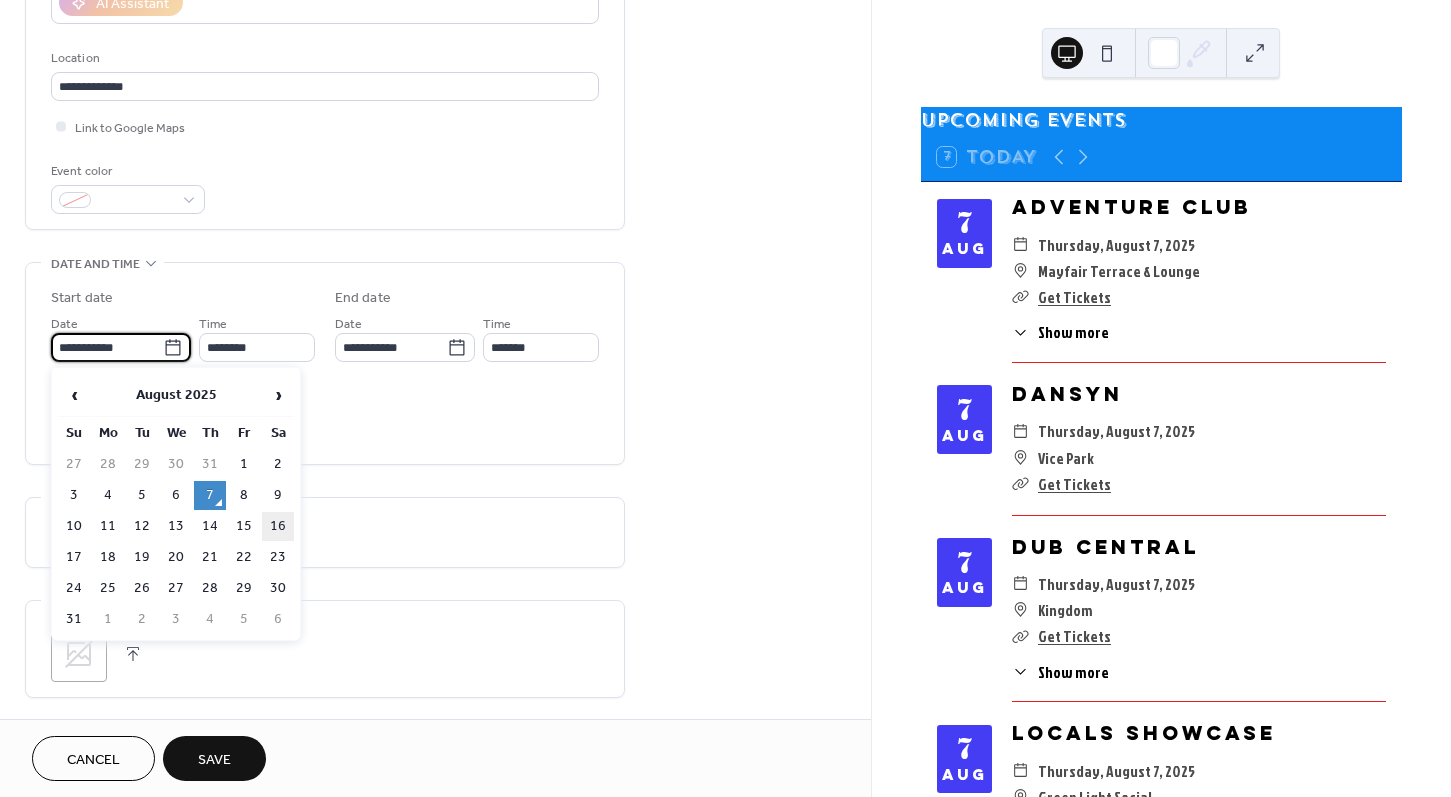click on "16" at bounding box center (278, 526) 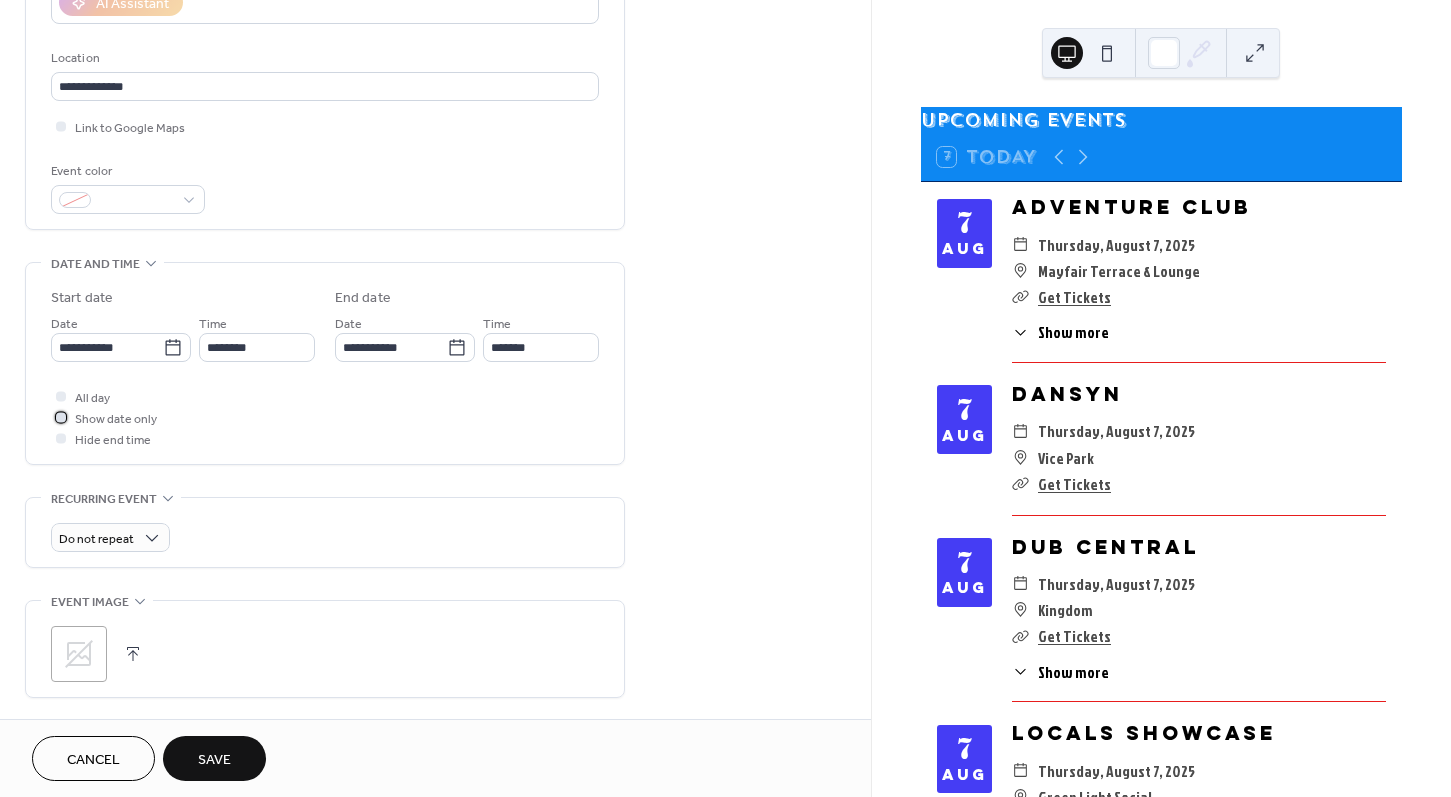 click on "Show date only" at bounding box center [116, 419] 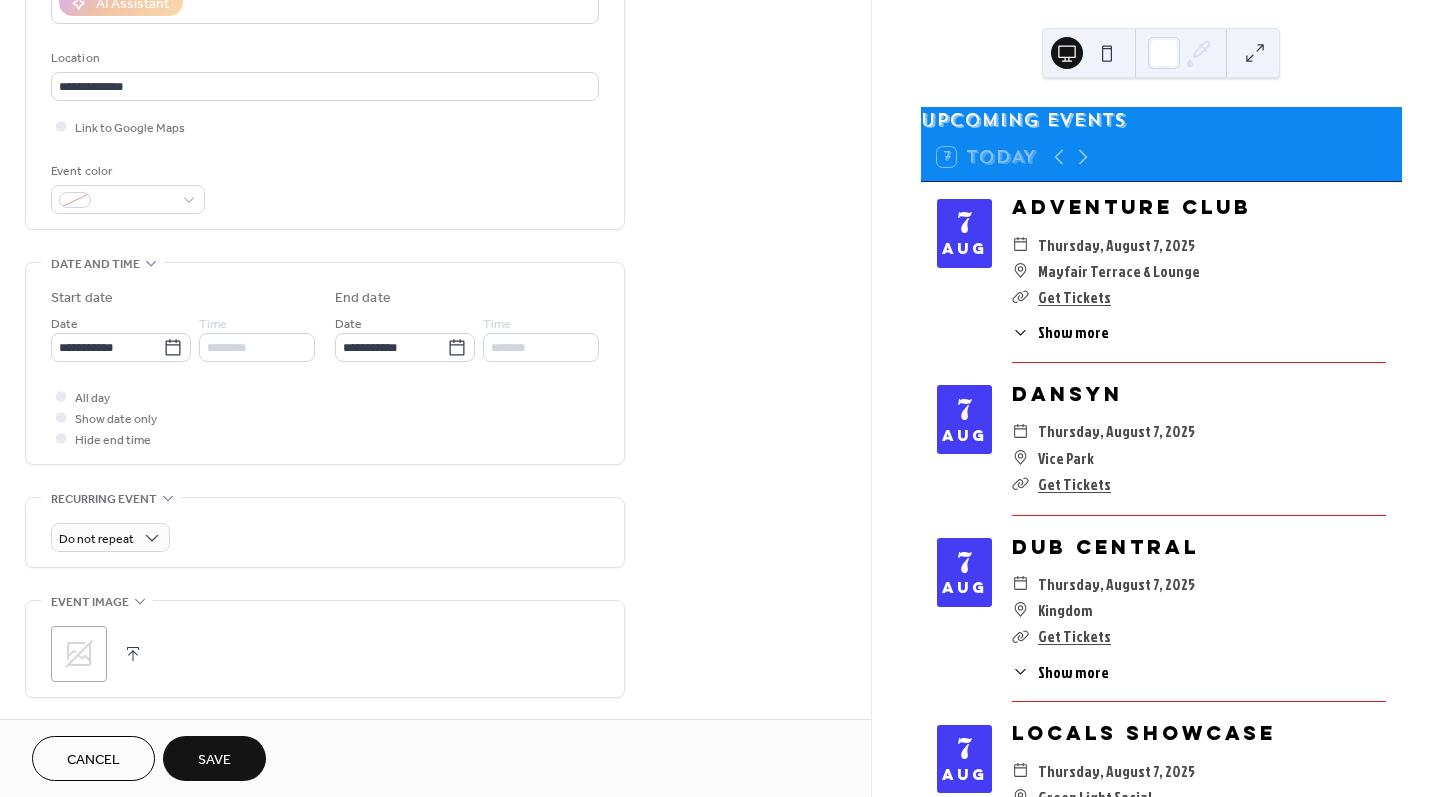 click on "Do not repeat" at bounding box center [325, 532] 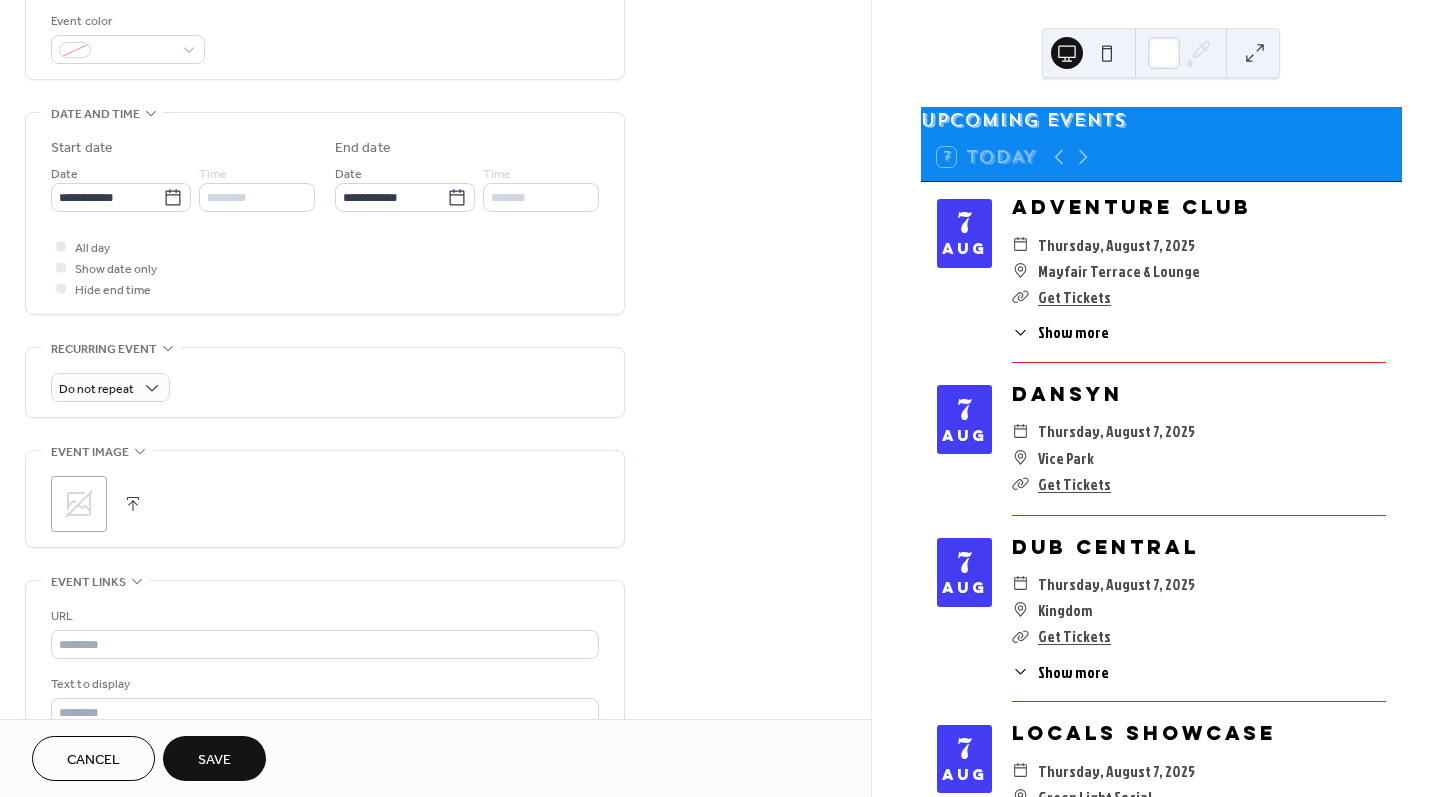 scroll, scrollTop: 767, scrollLeft: 0, axis: vertical 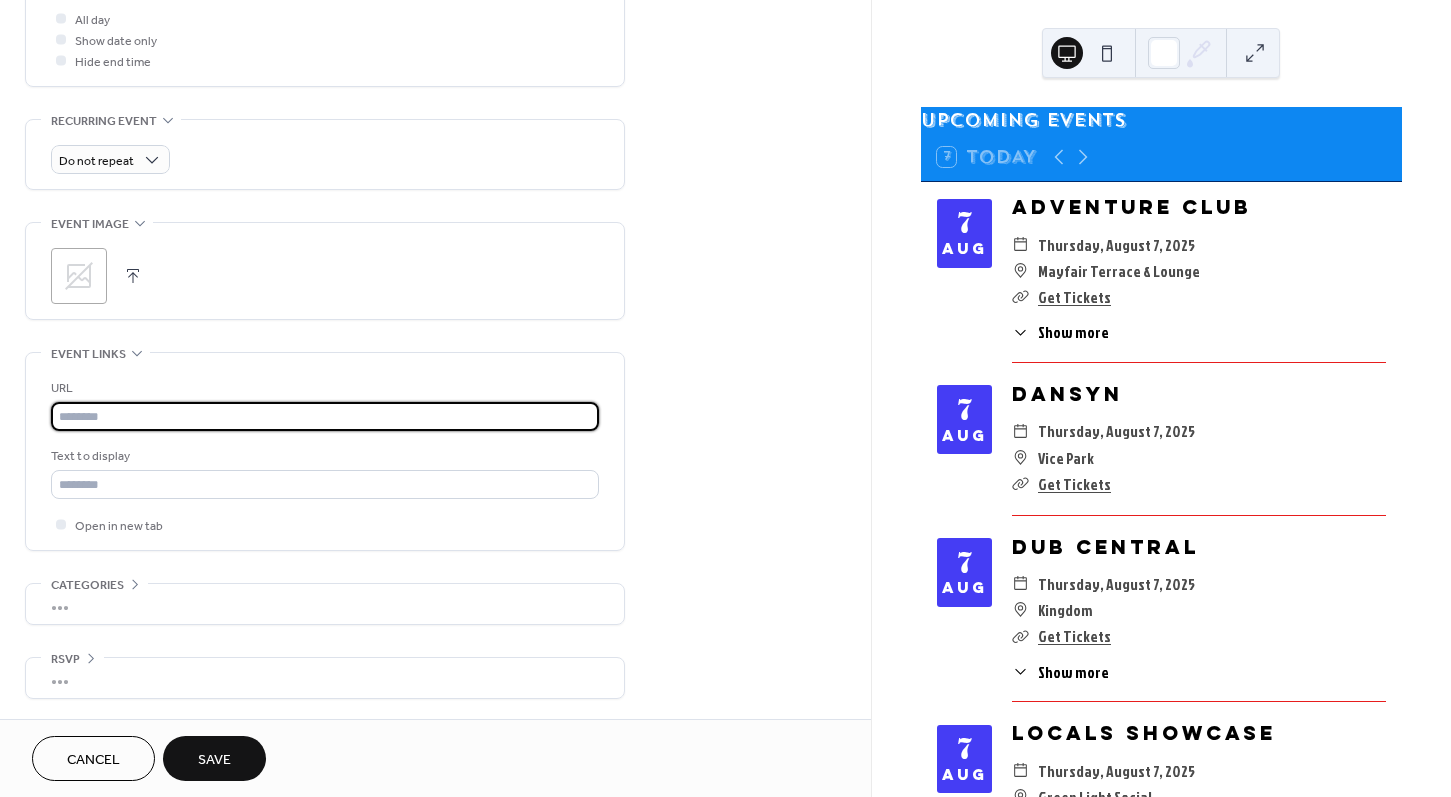 click at bounding box center [325, 416] 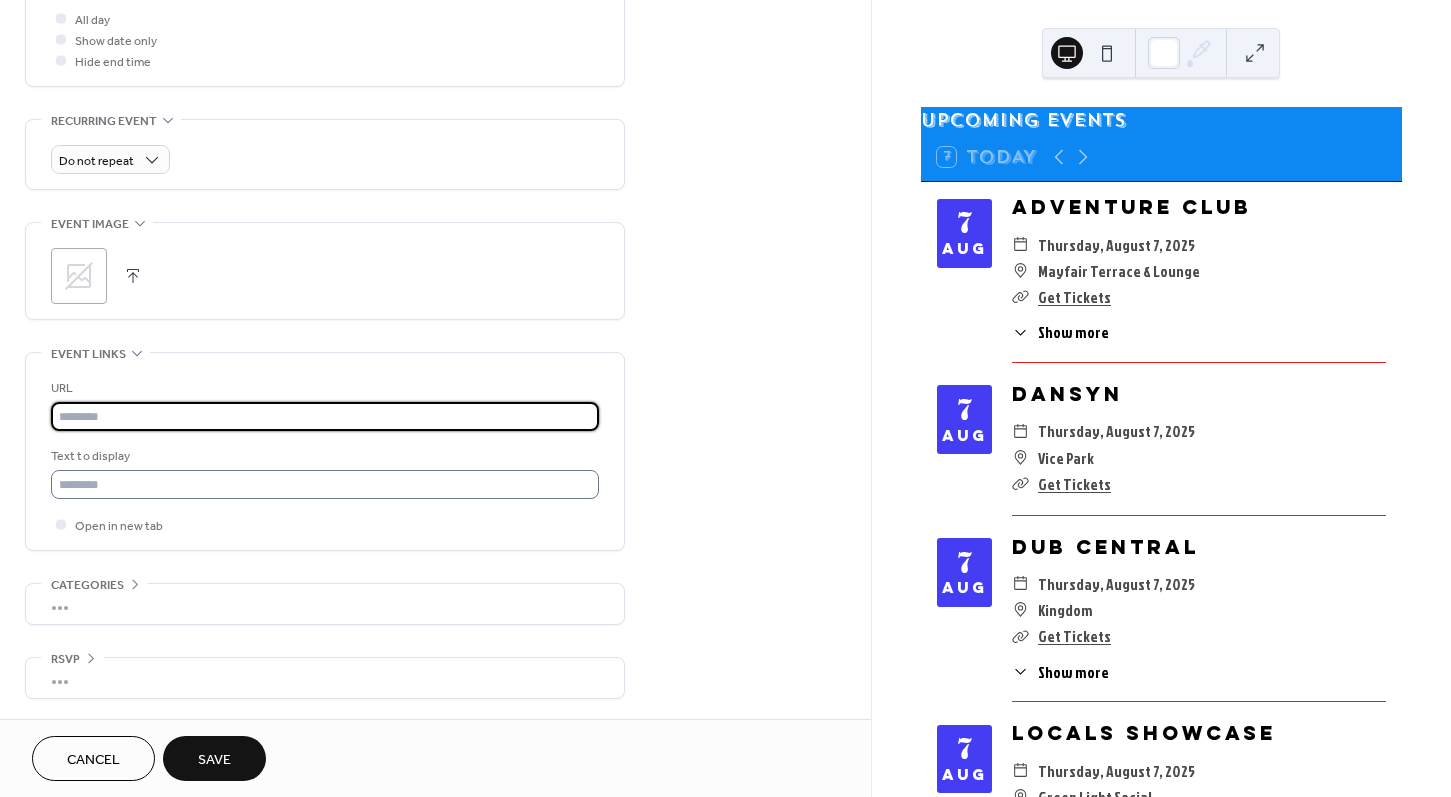paste on "**********" 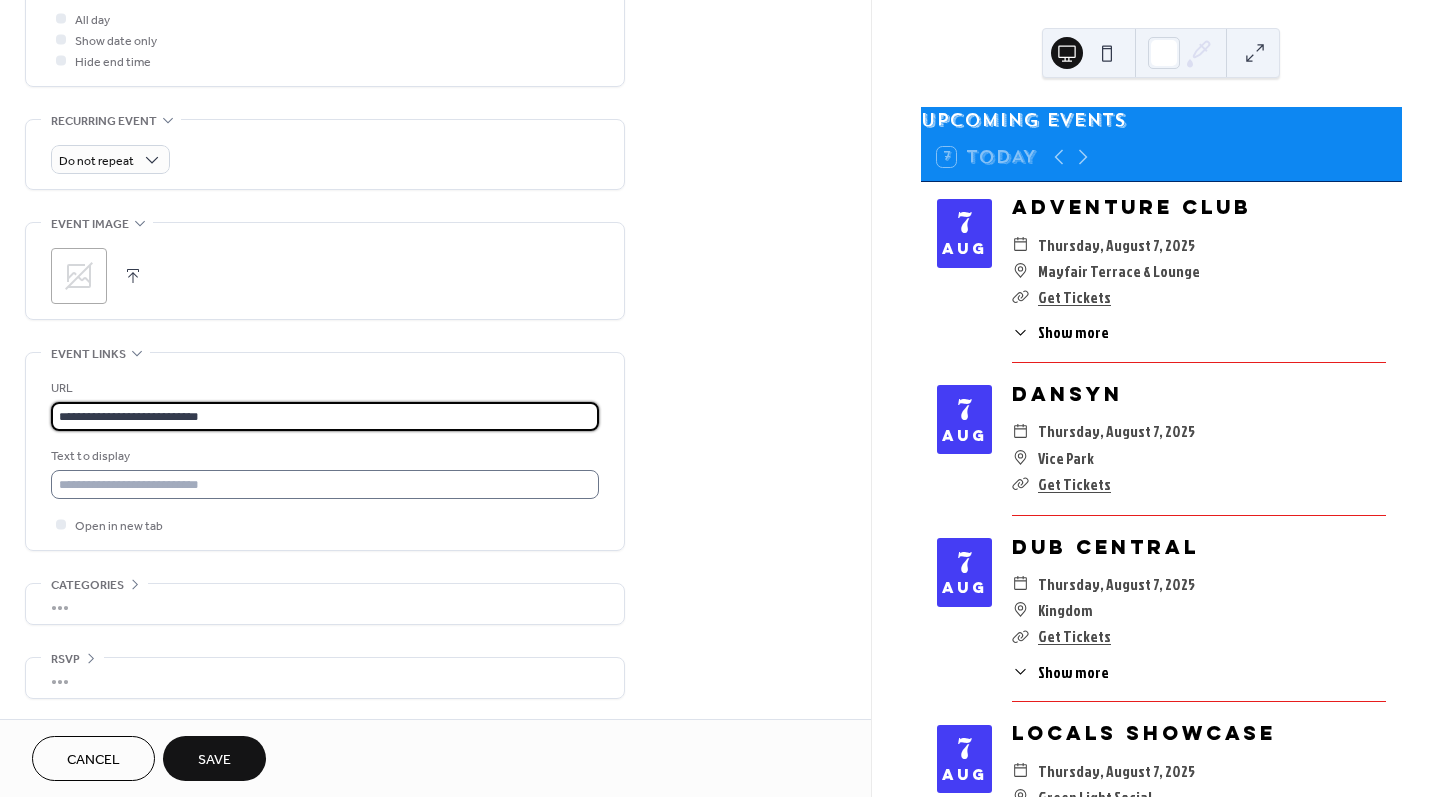 type on "**********" 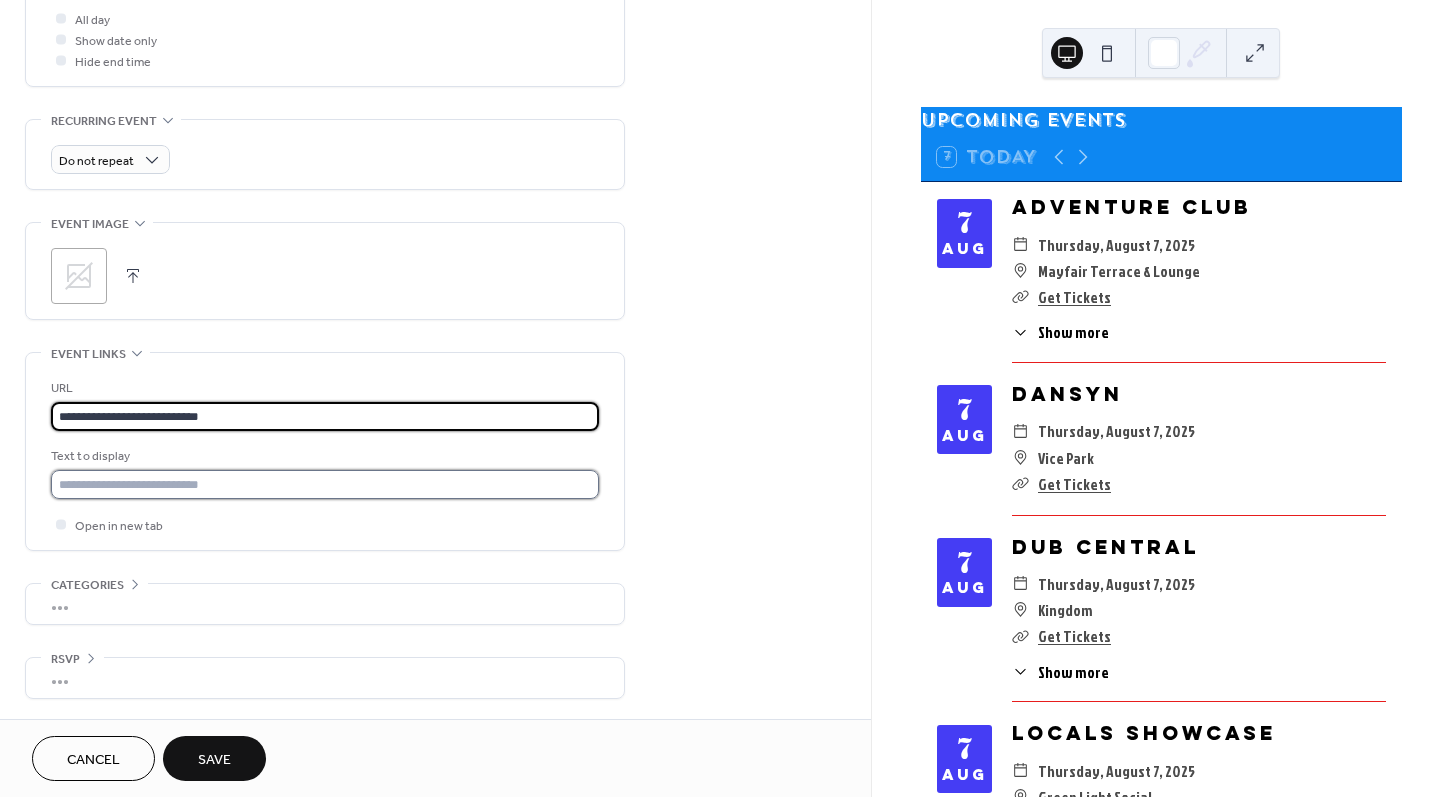 click at bounding box center (325, 484) 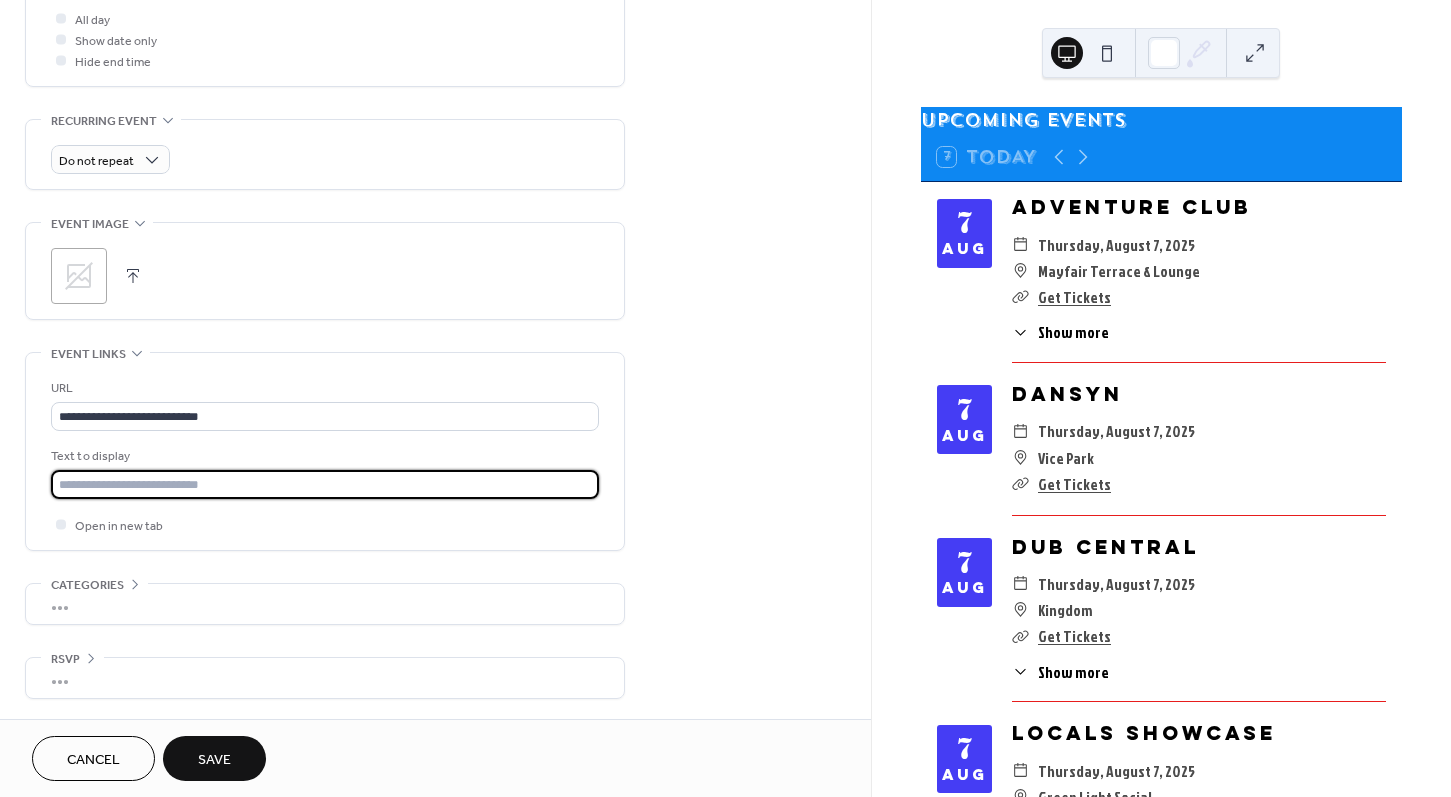 type on "**********" 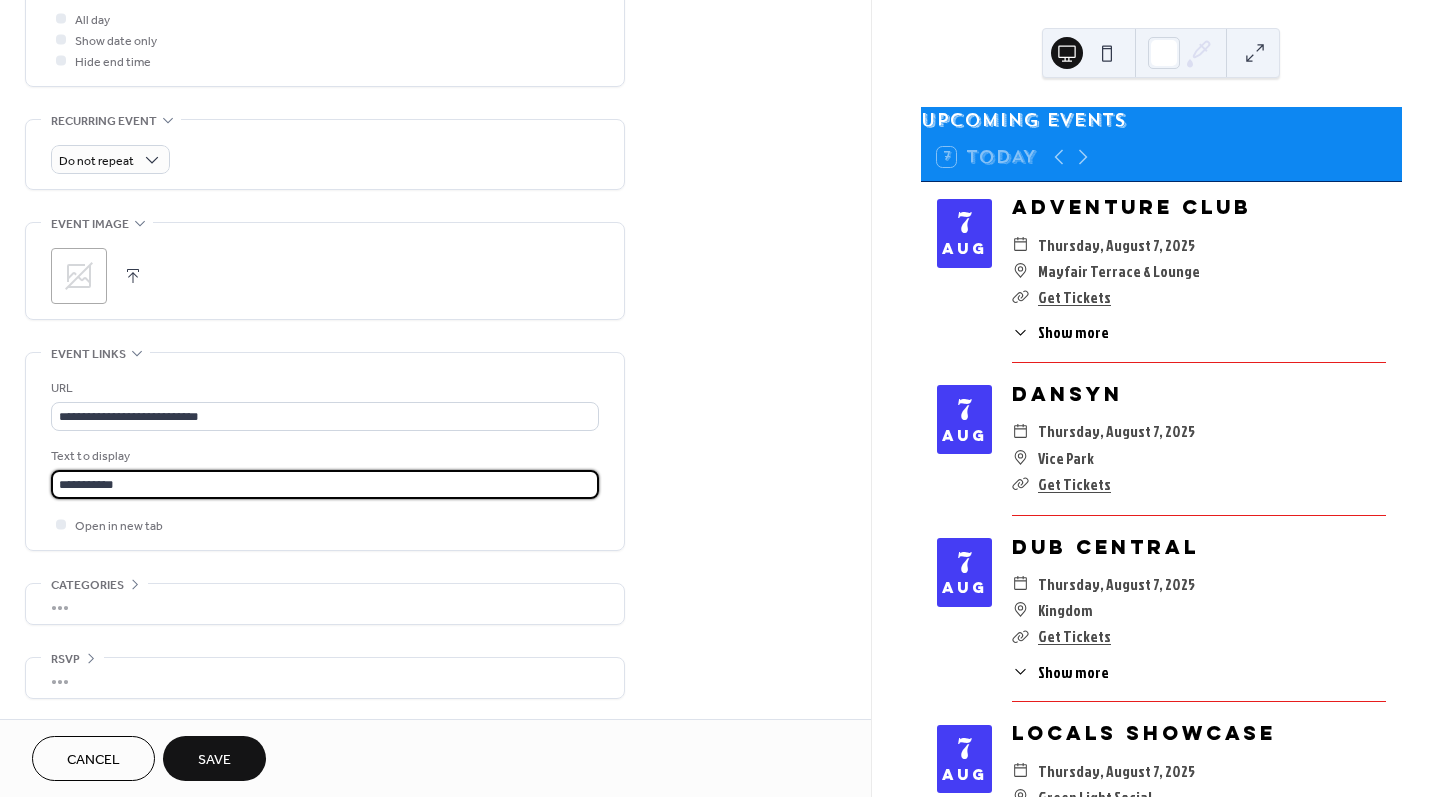 click on "Save" at bounding box center [214, 760] 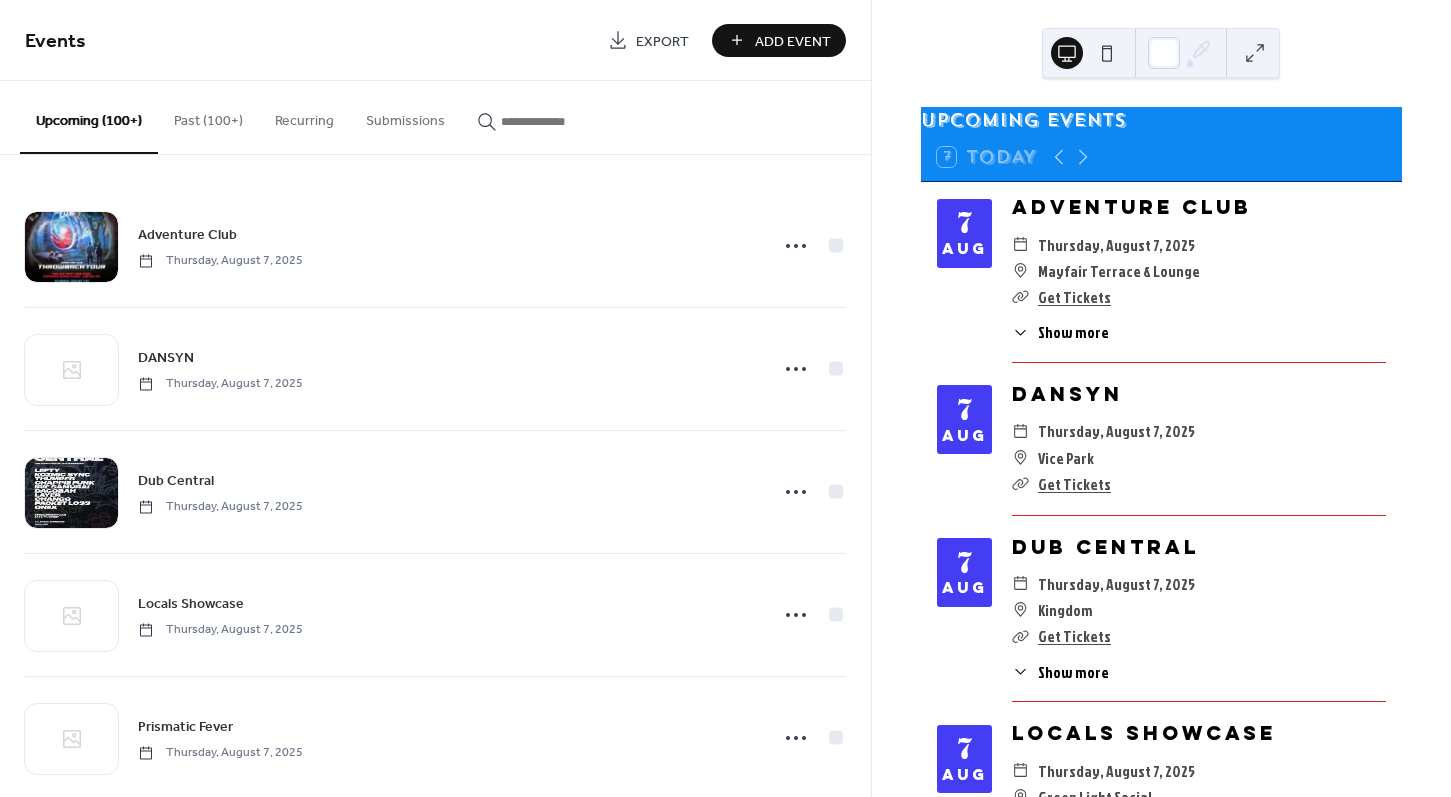 click on "Add Event" at bounding box center (793, 41) 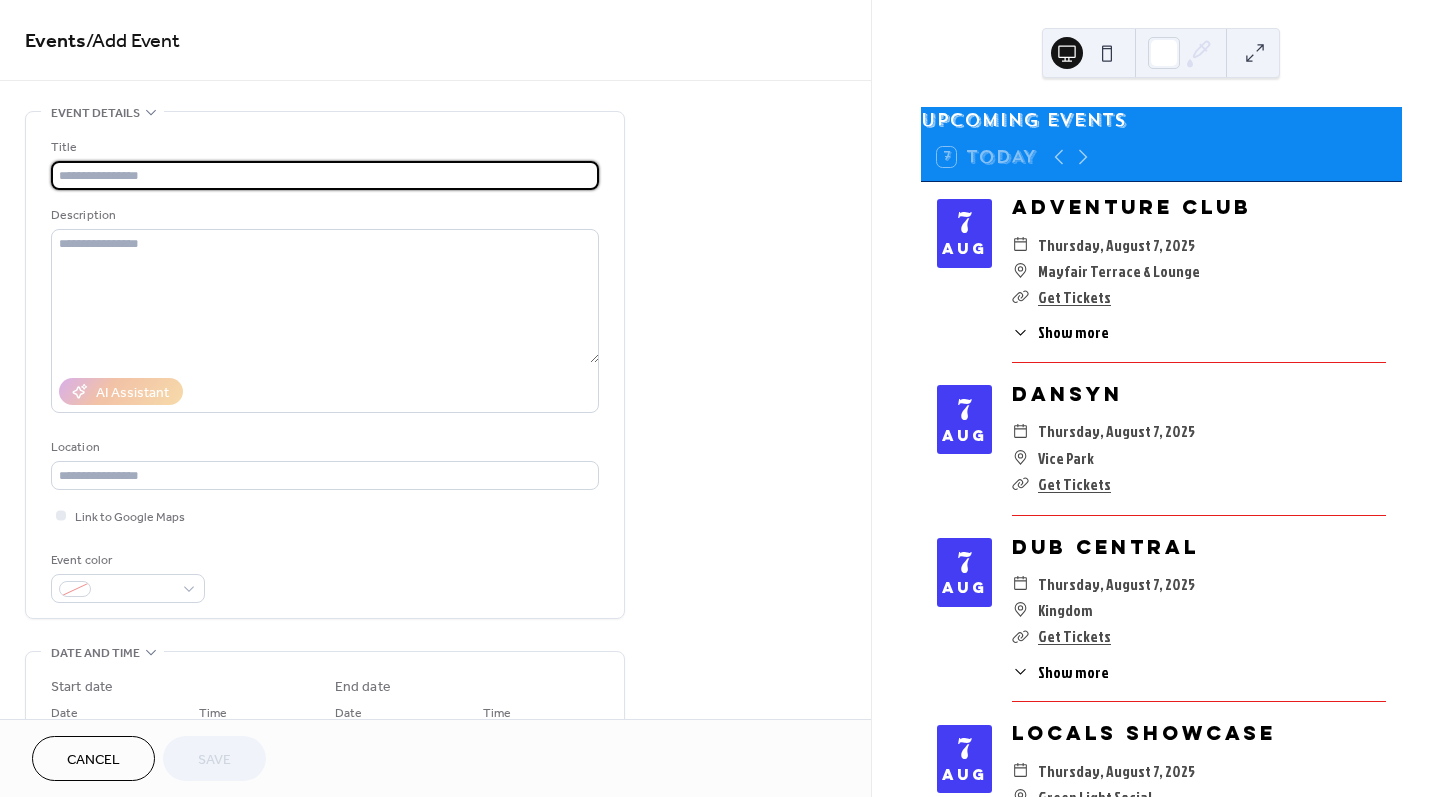 paste on "**********" 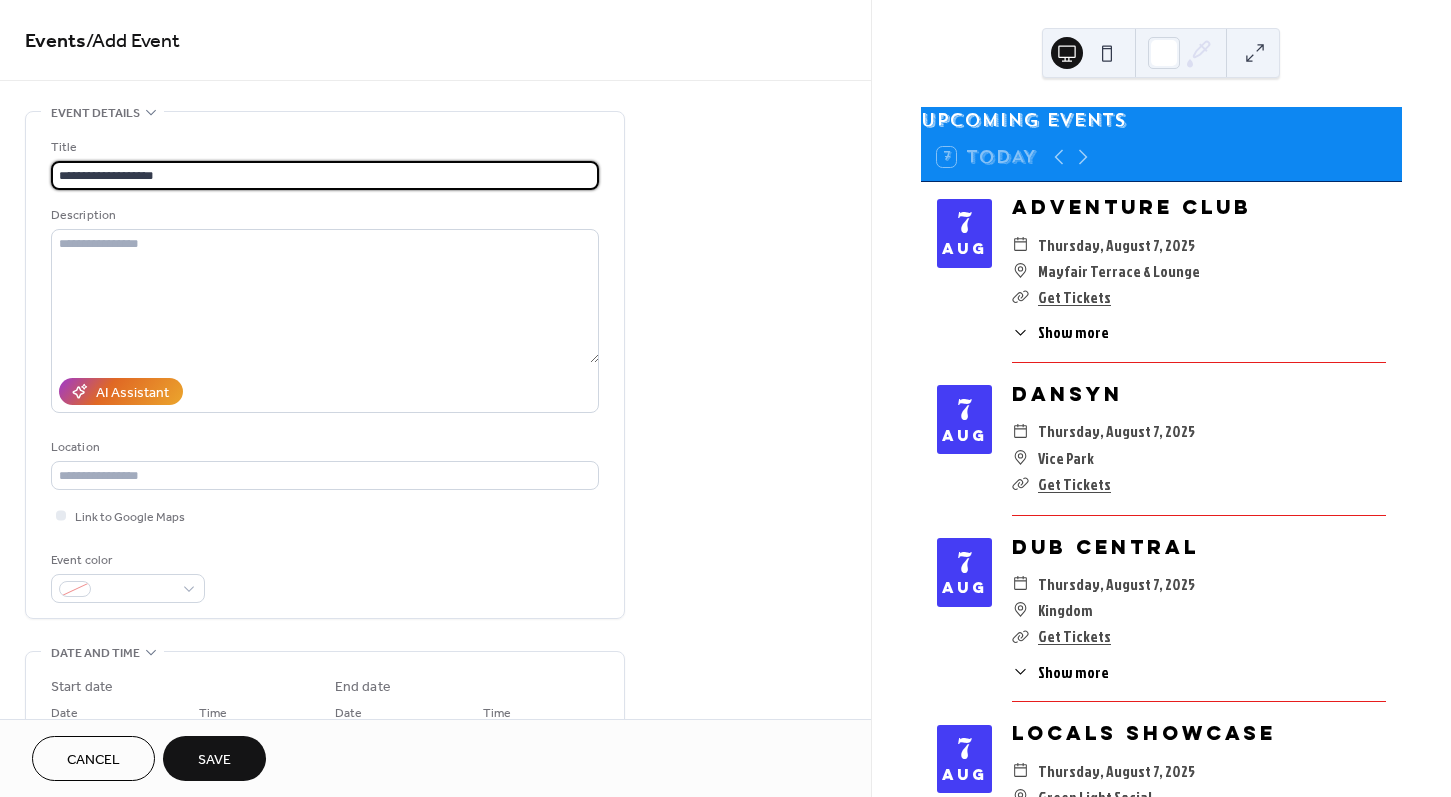 type on "**********" 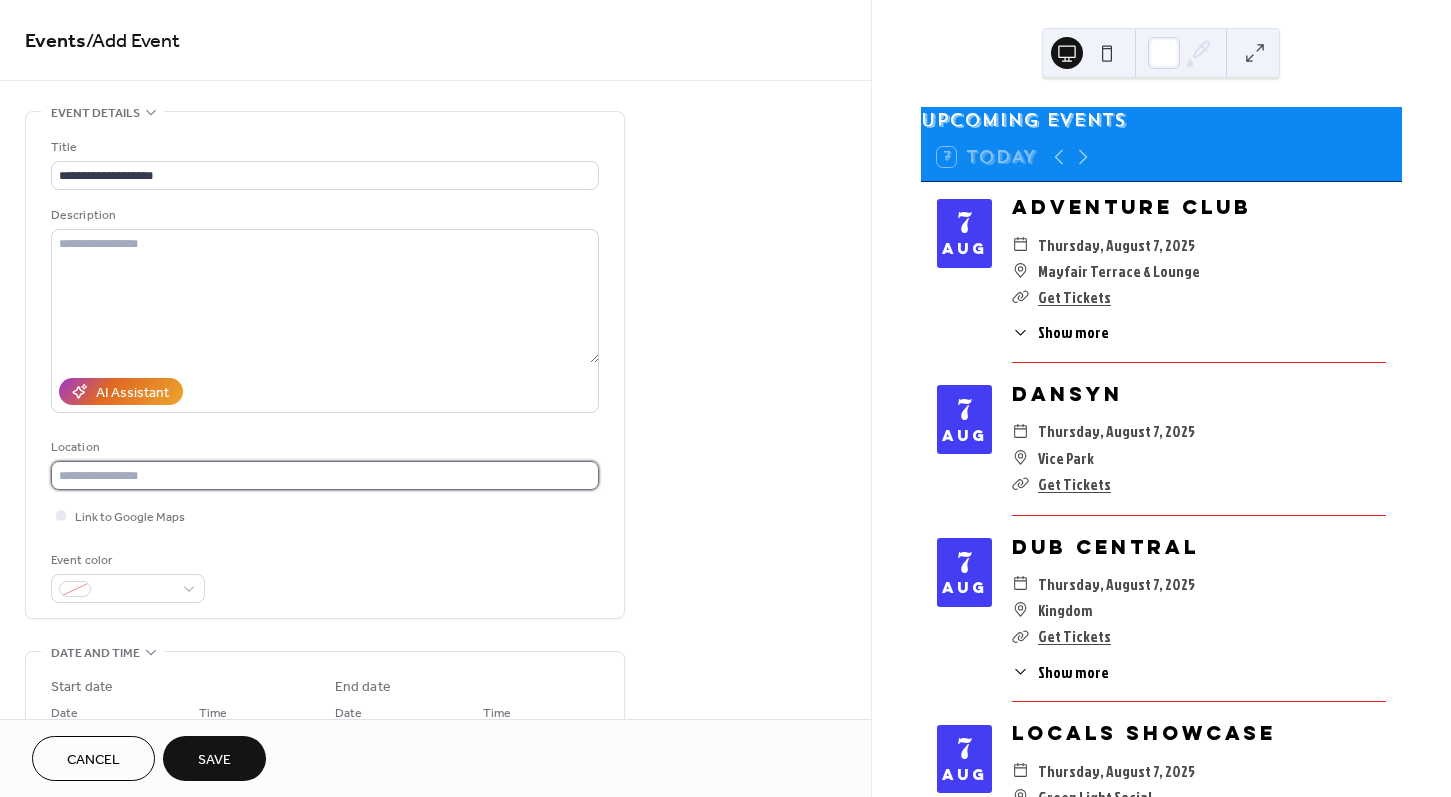 drag, startPoint x: 221, startPoint y: 478, endPoint x: 234, endPoint y: 479, distance: 13.038404 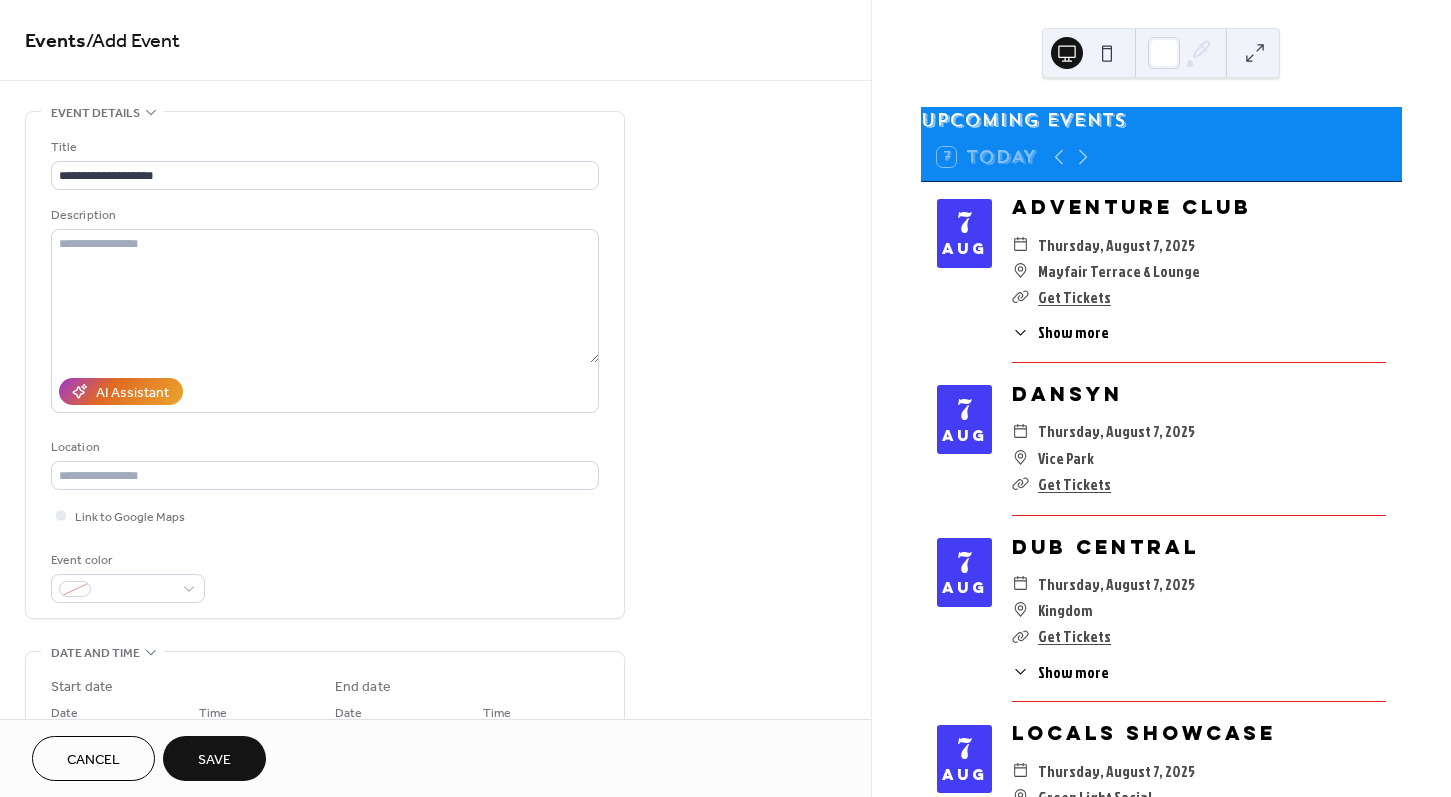 click on "Event color" at bounding box center (325, 576) 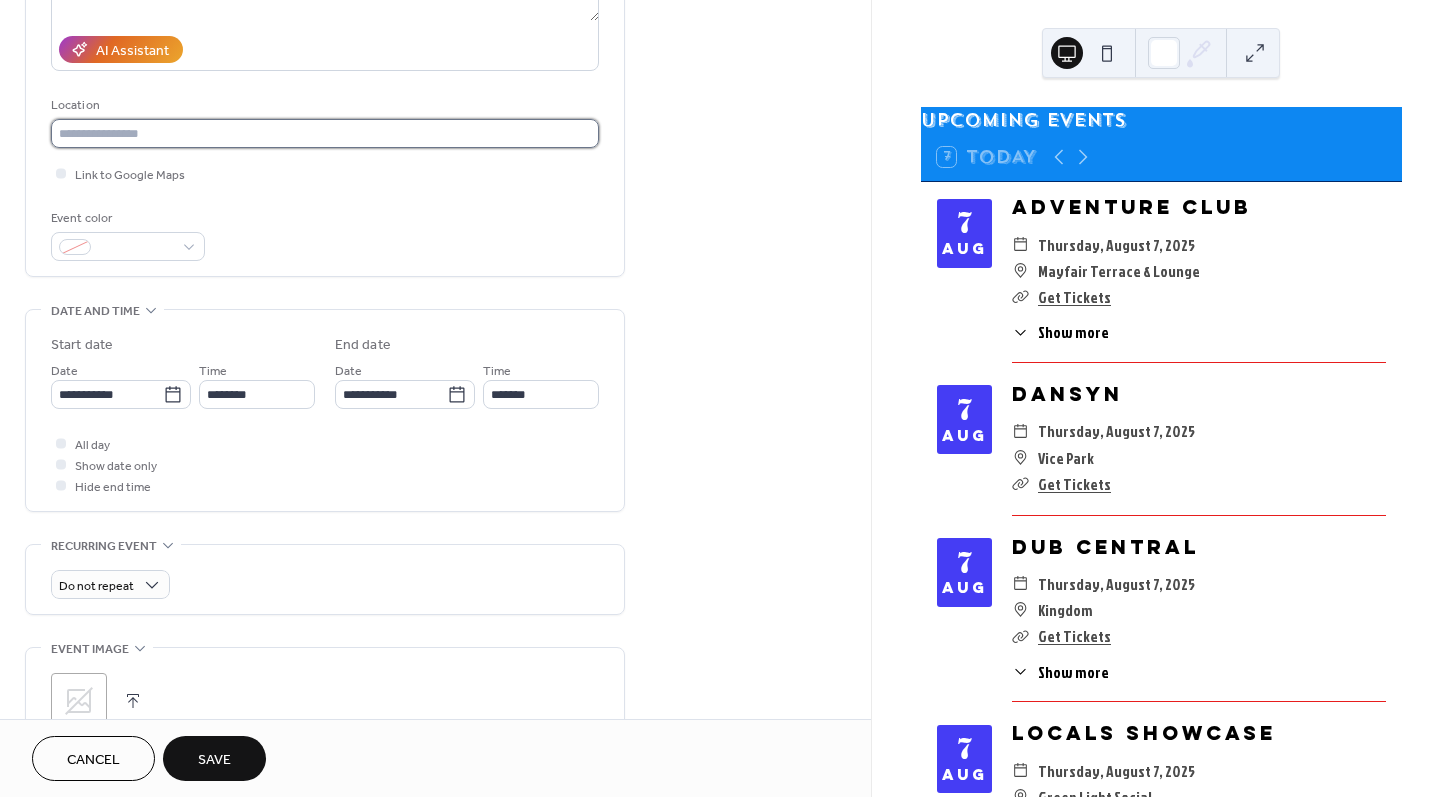 click at bounding box center [325, 133] 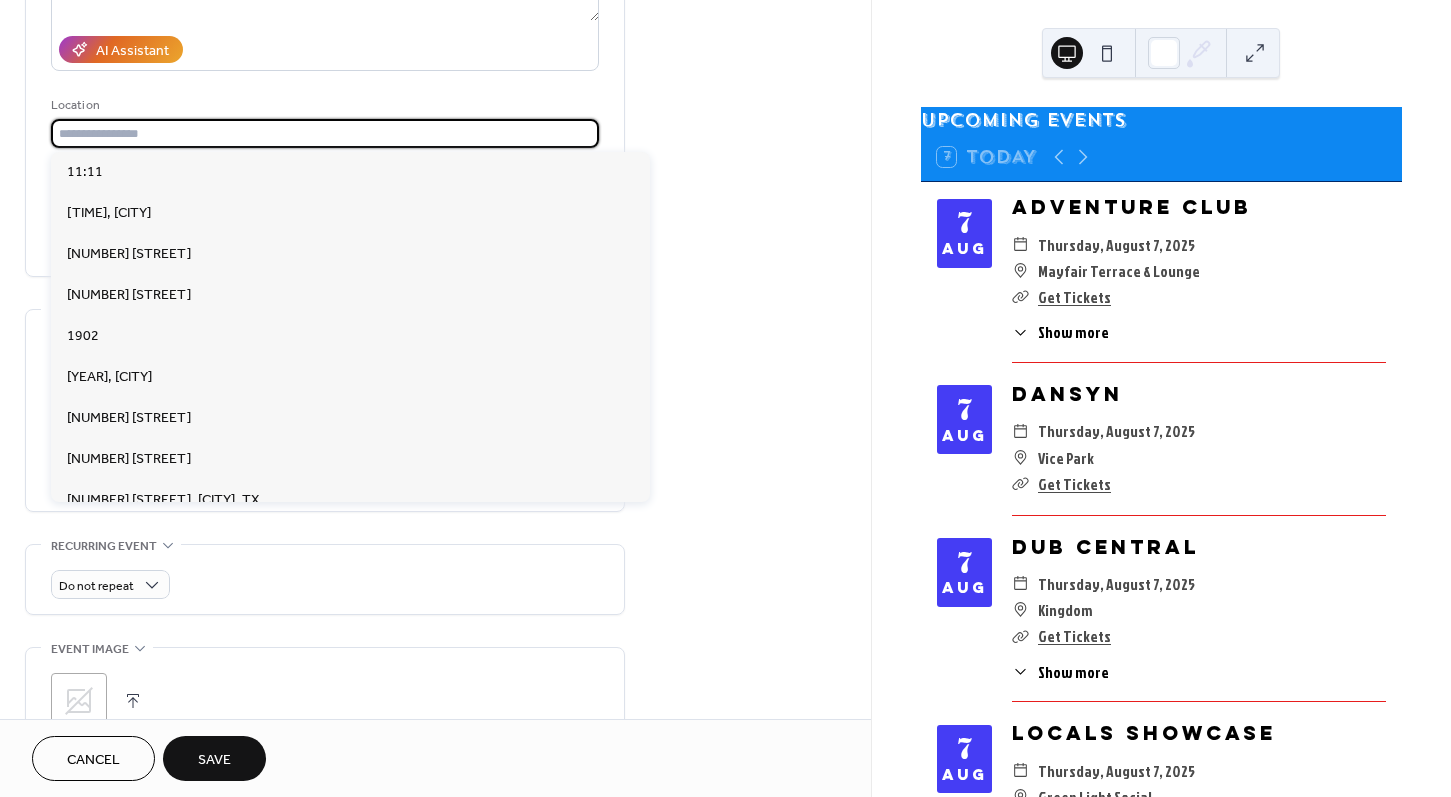paste on "**********" 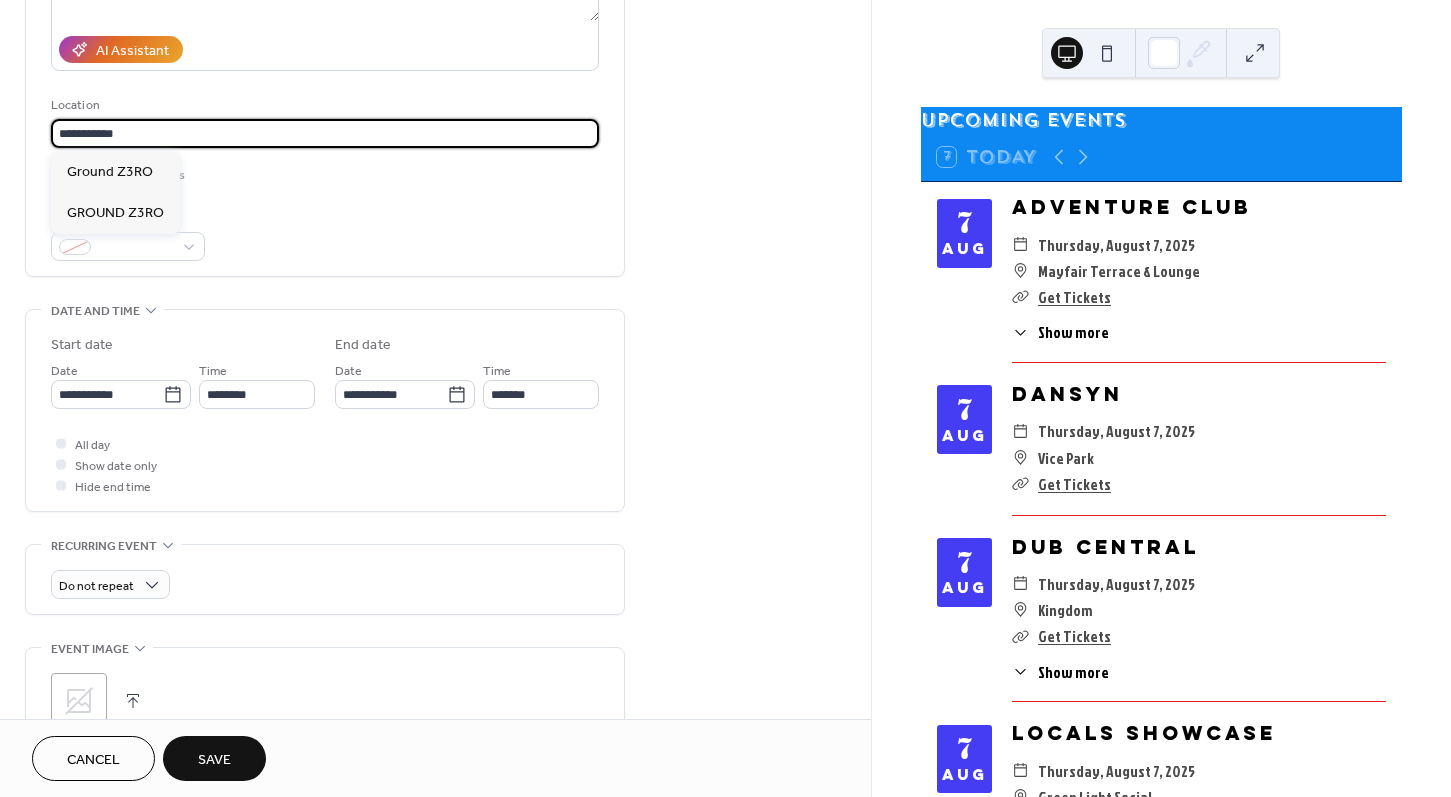 type on "**********" 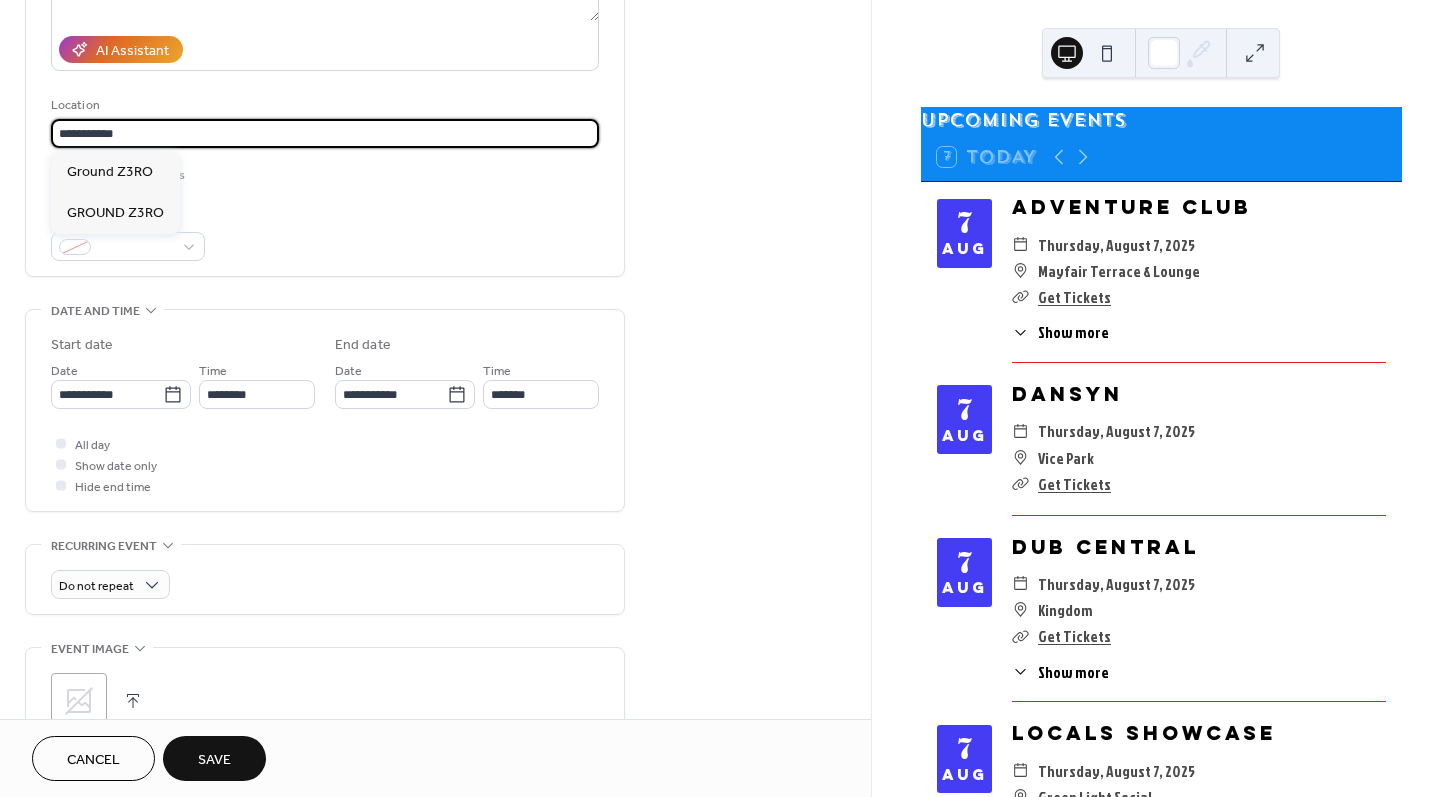 click on "**********" at bounding box center (435, 456) 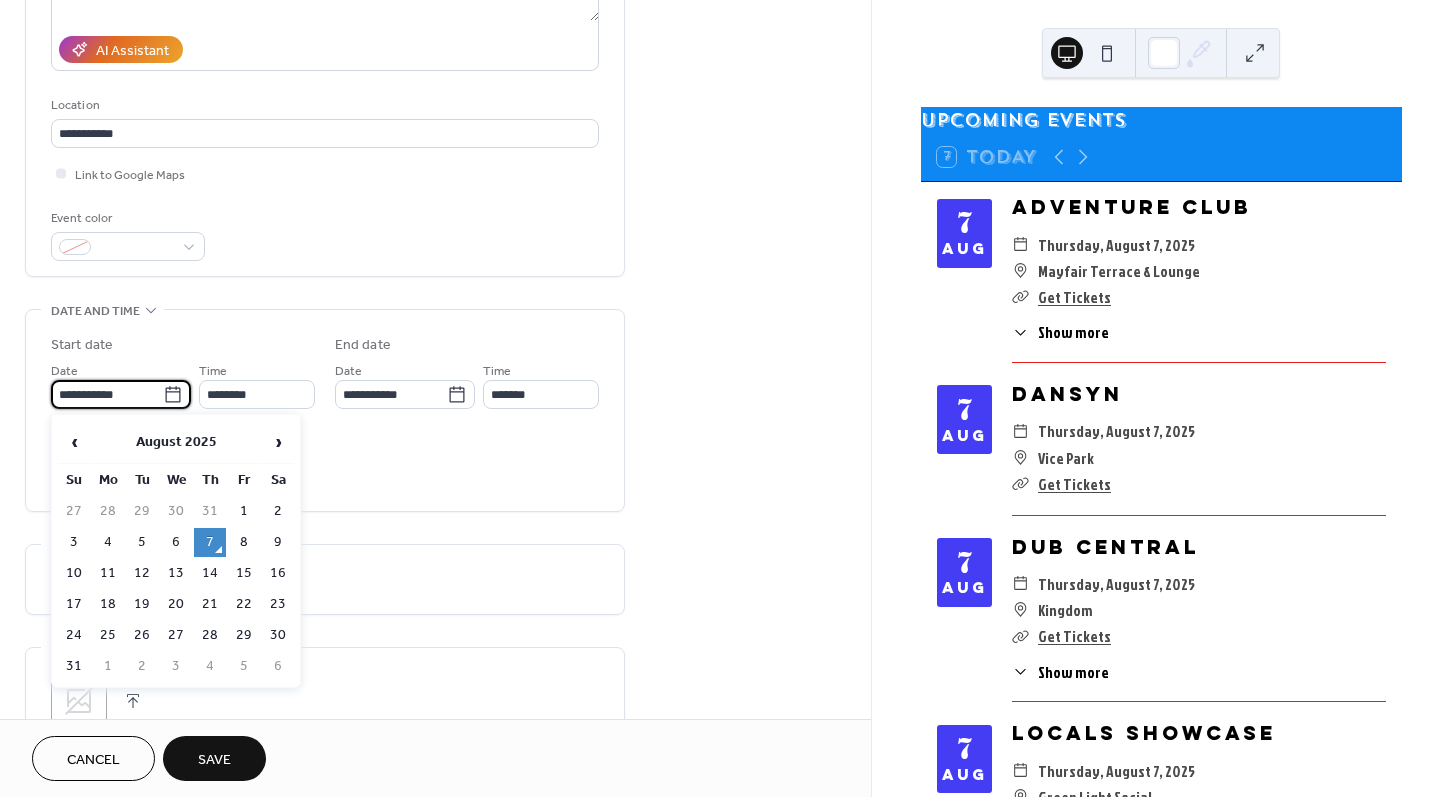 click on "**********" at bounding box center [107, 394] 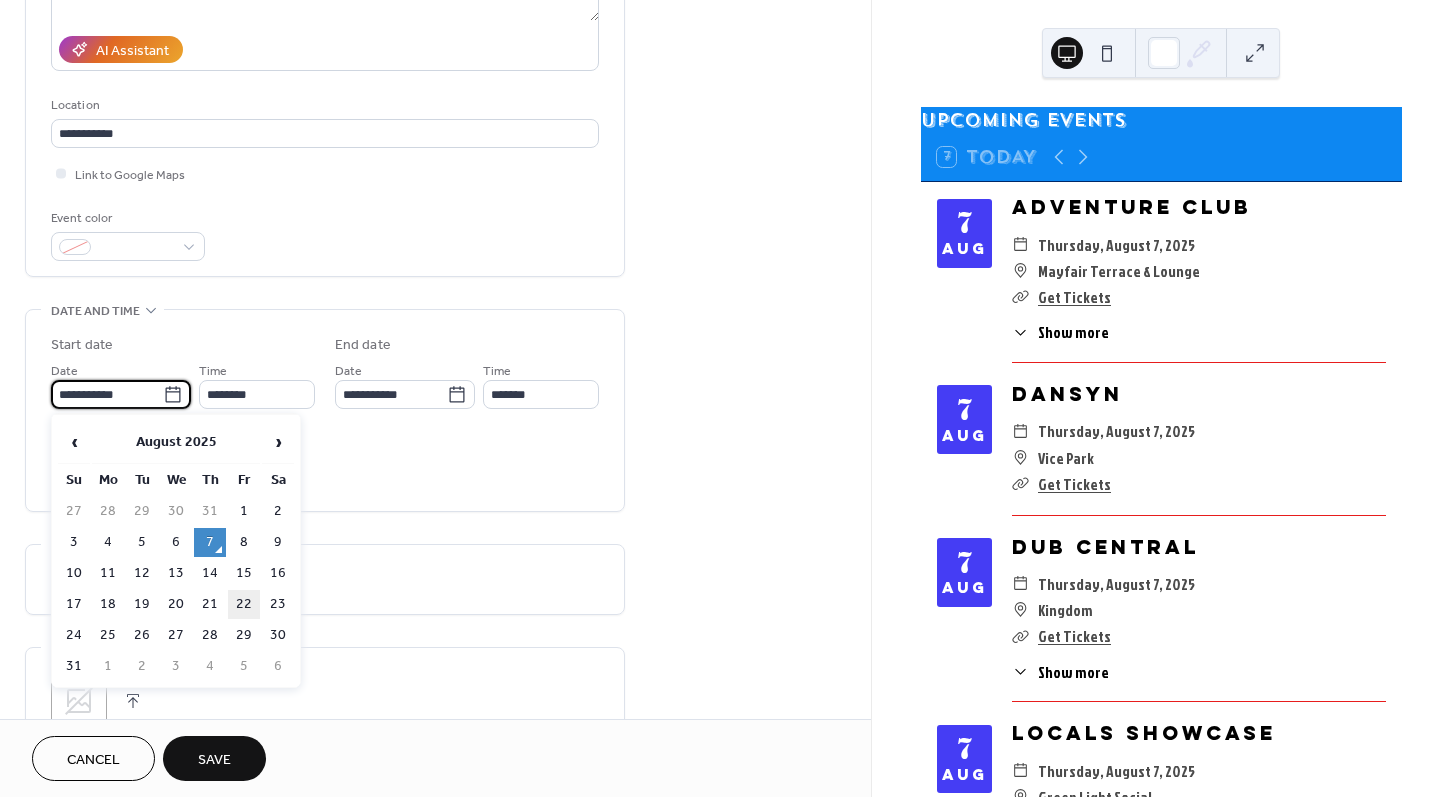 click on "22" at bounding box center [244, 604] 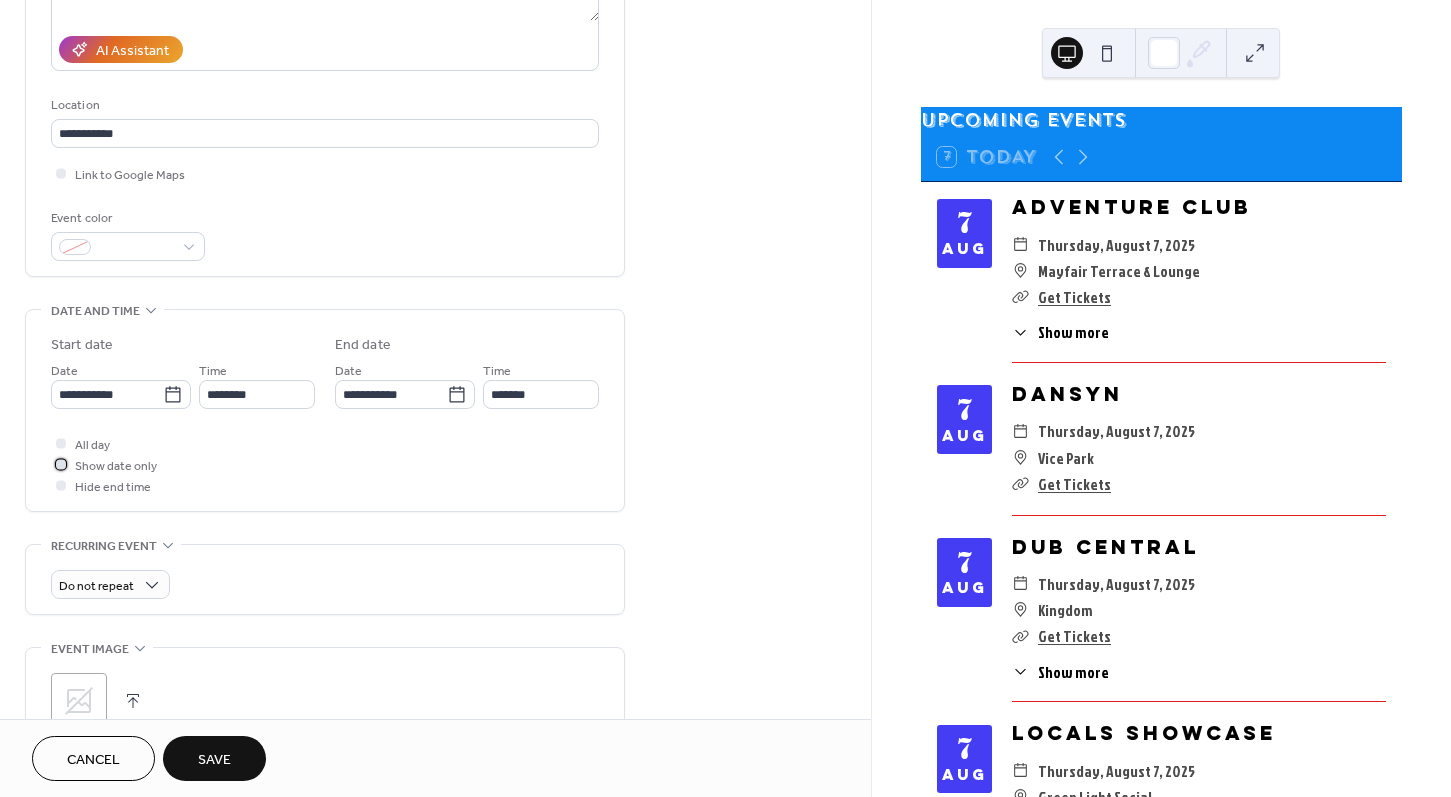 click on "Show date only" at bounding box center (116, 466) 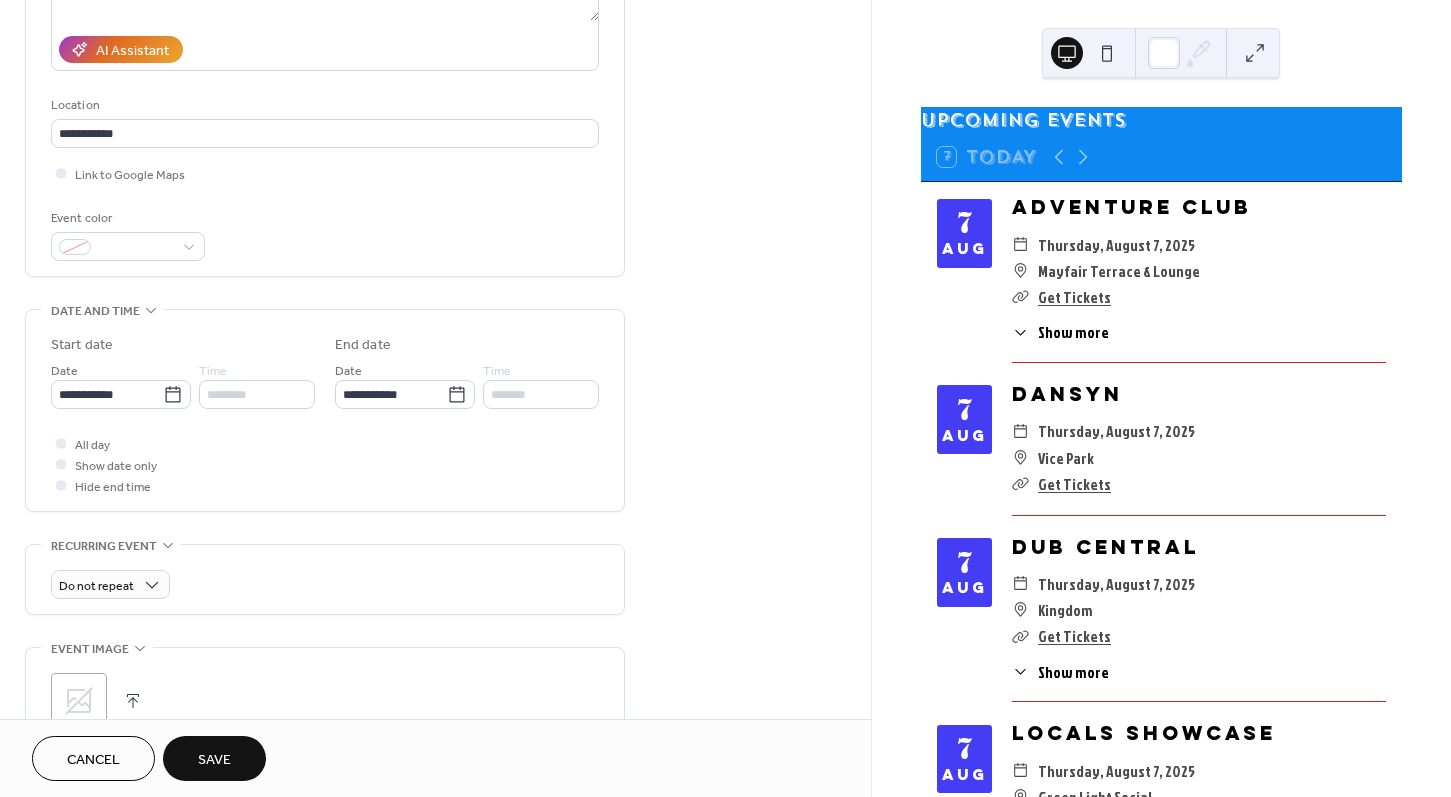click on "All day Show date only Hide end time" at bounding box center (325, 464) 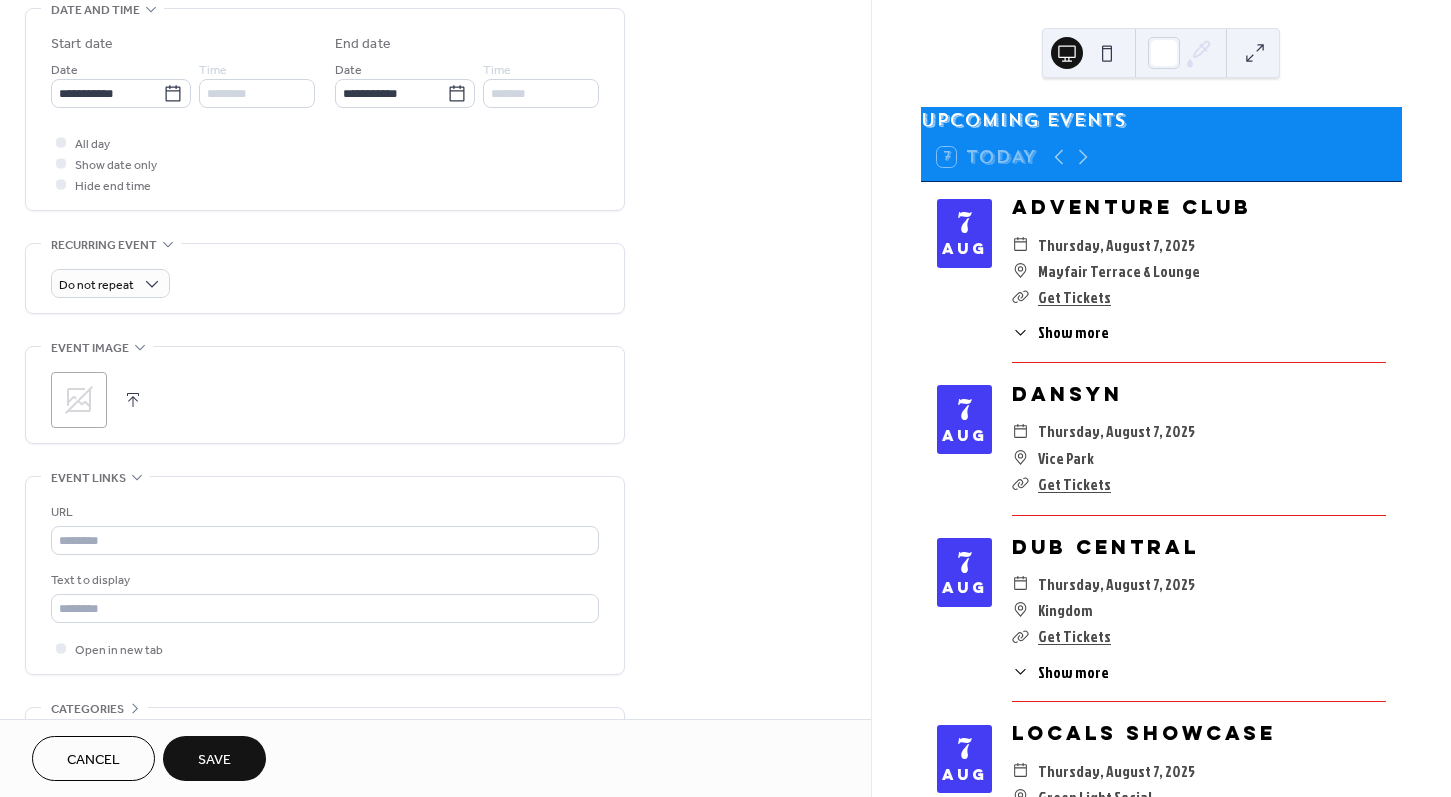 scroll, scrollTop: 767, scrollLeft: 0, axis: vertical 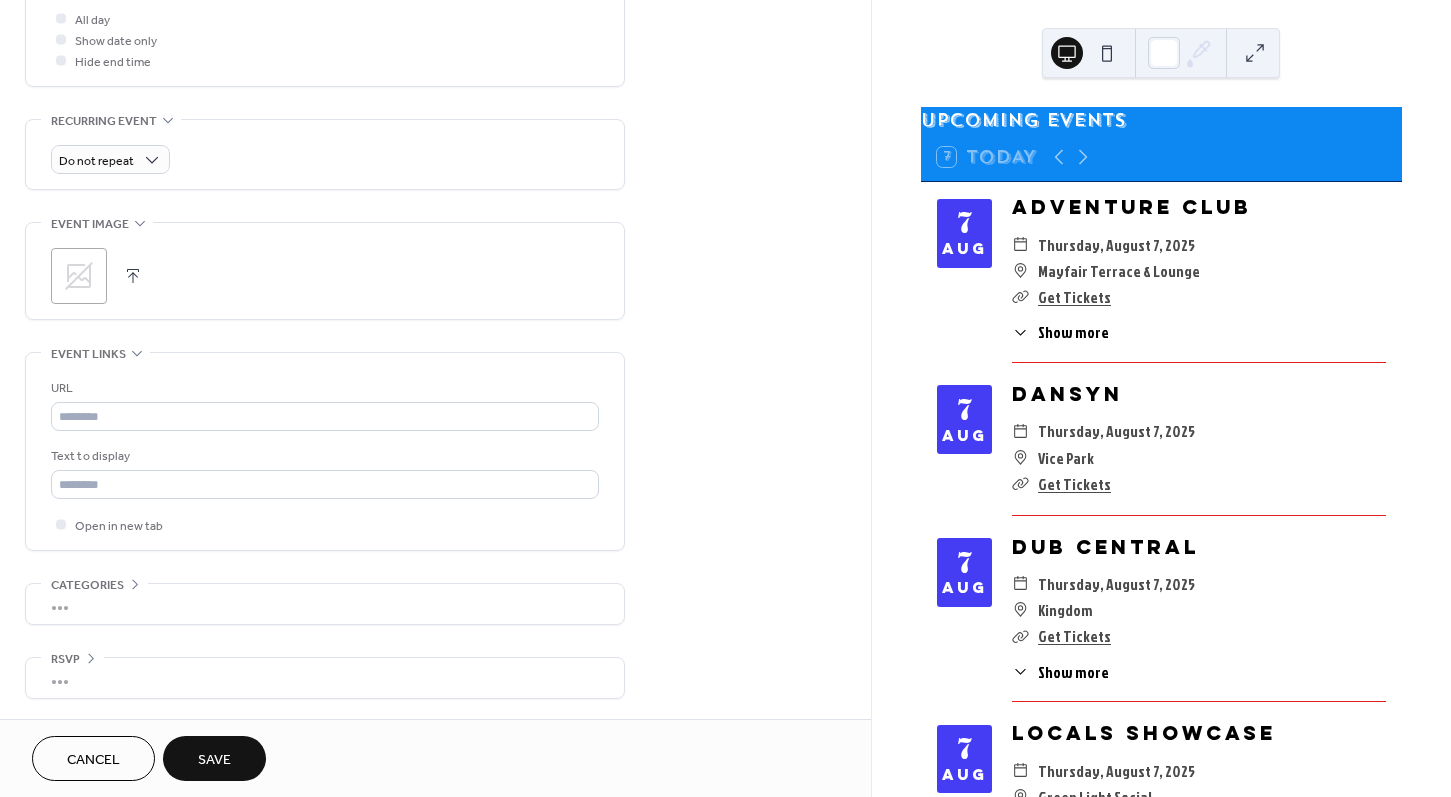 click at bounding box center (133, 276) 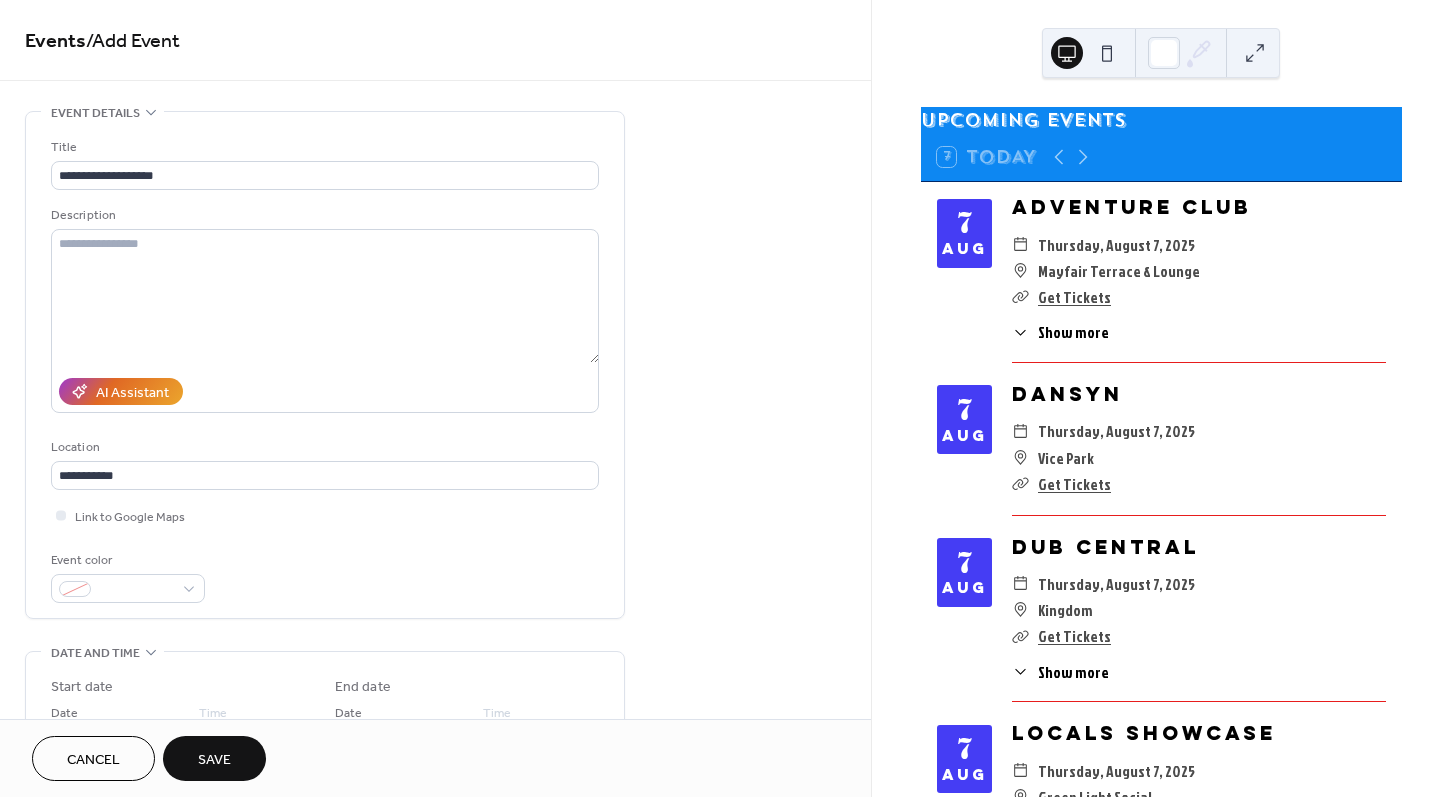 scroll, scrollTop: 767, scrollLeft: 0, axis: vertical 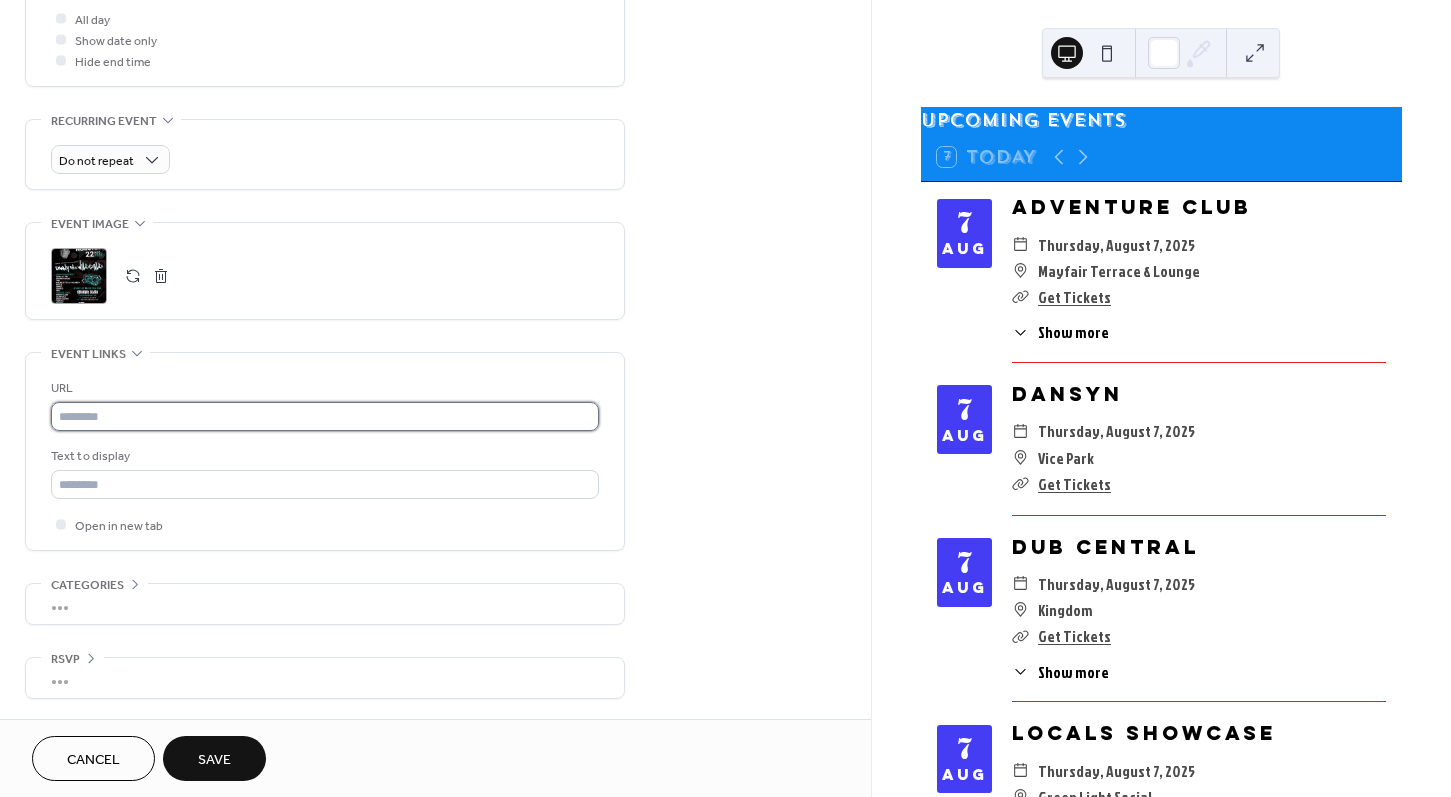 click at bounding box center (325, 416) 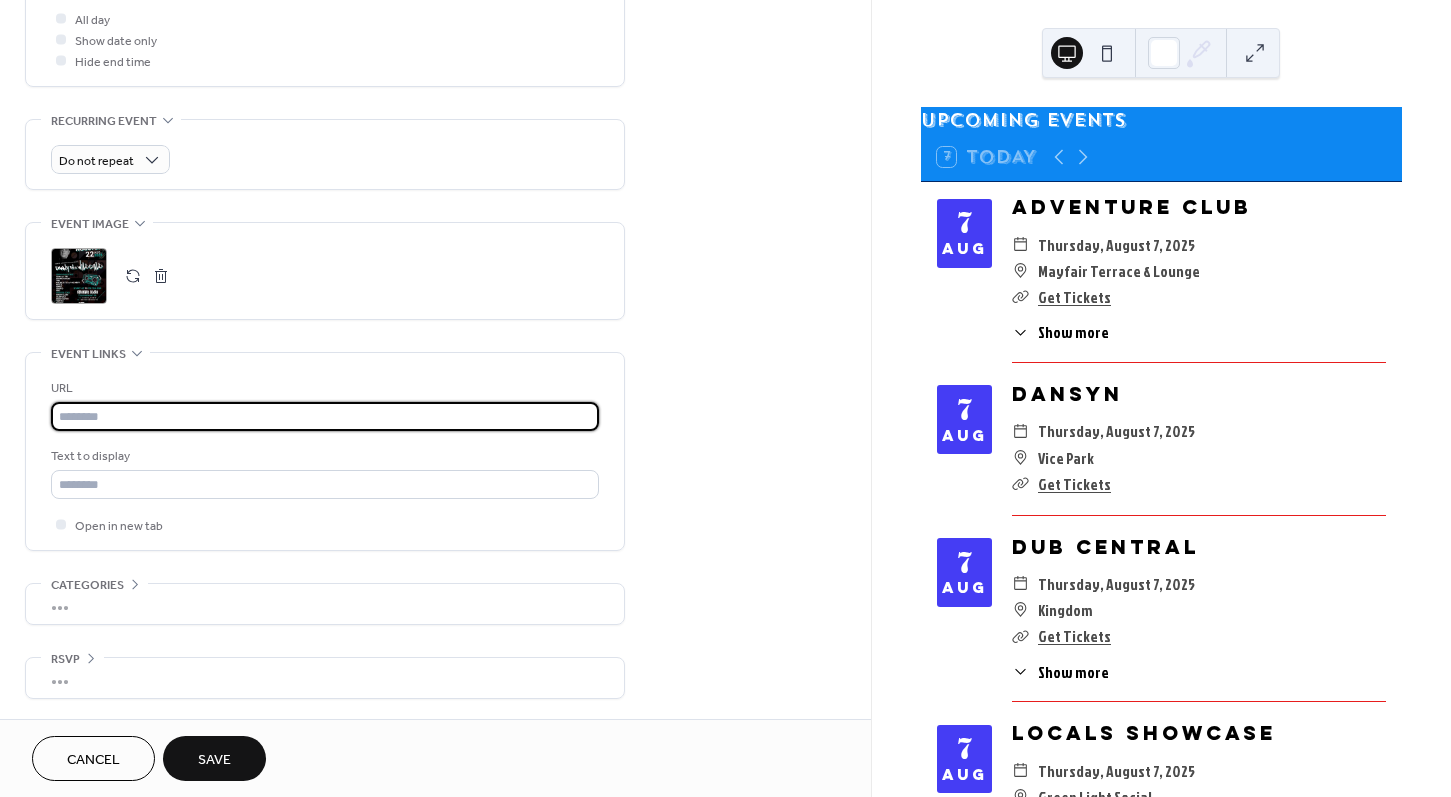 paste on "**********" 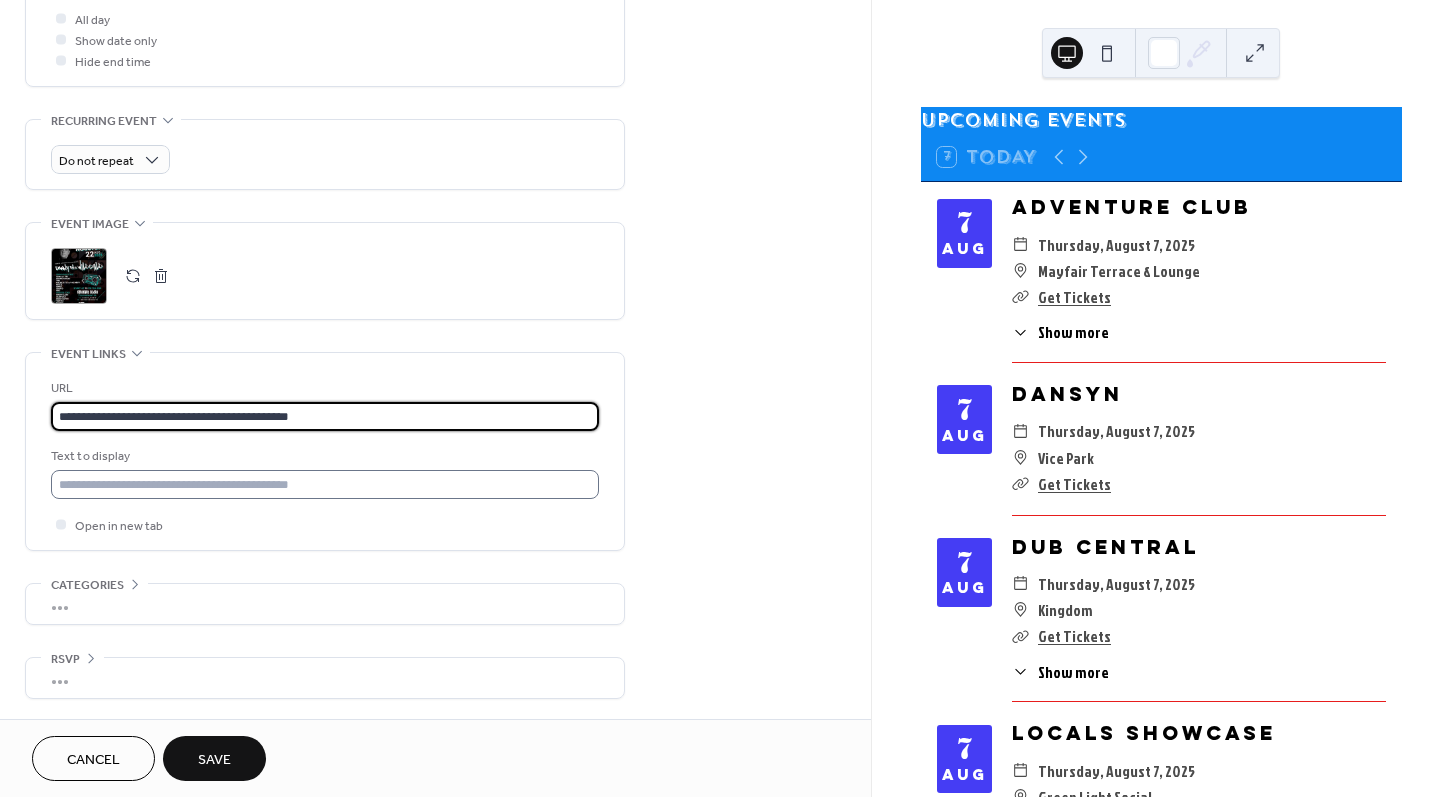 type on "**********" 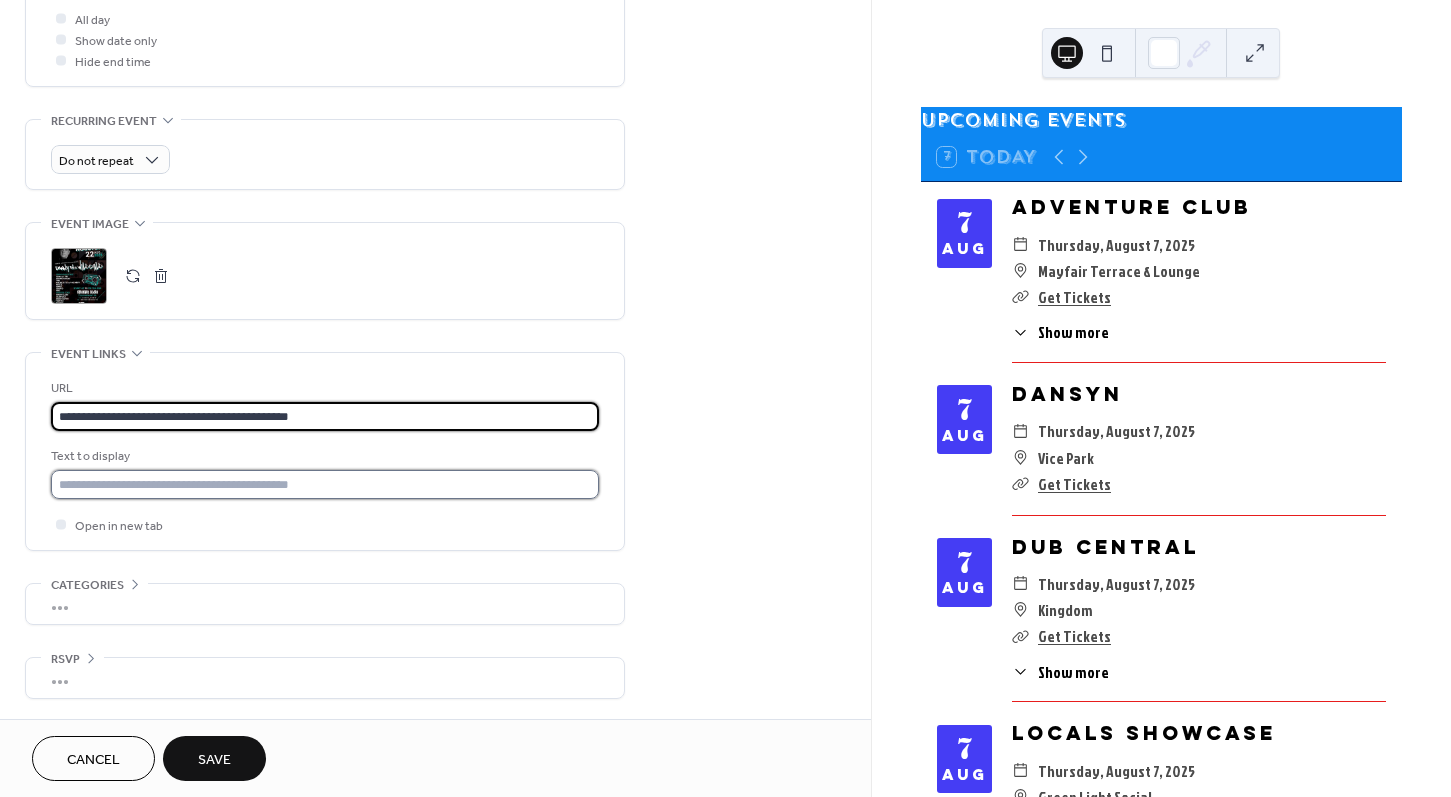 click at bounding box center (325, 484) 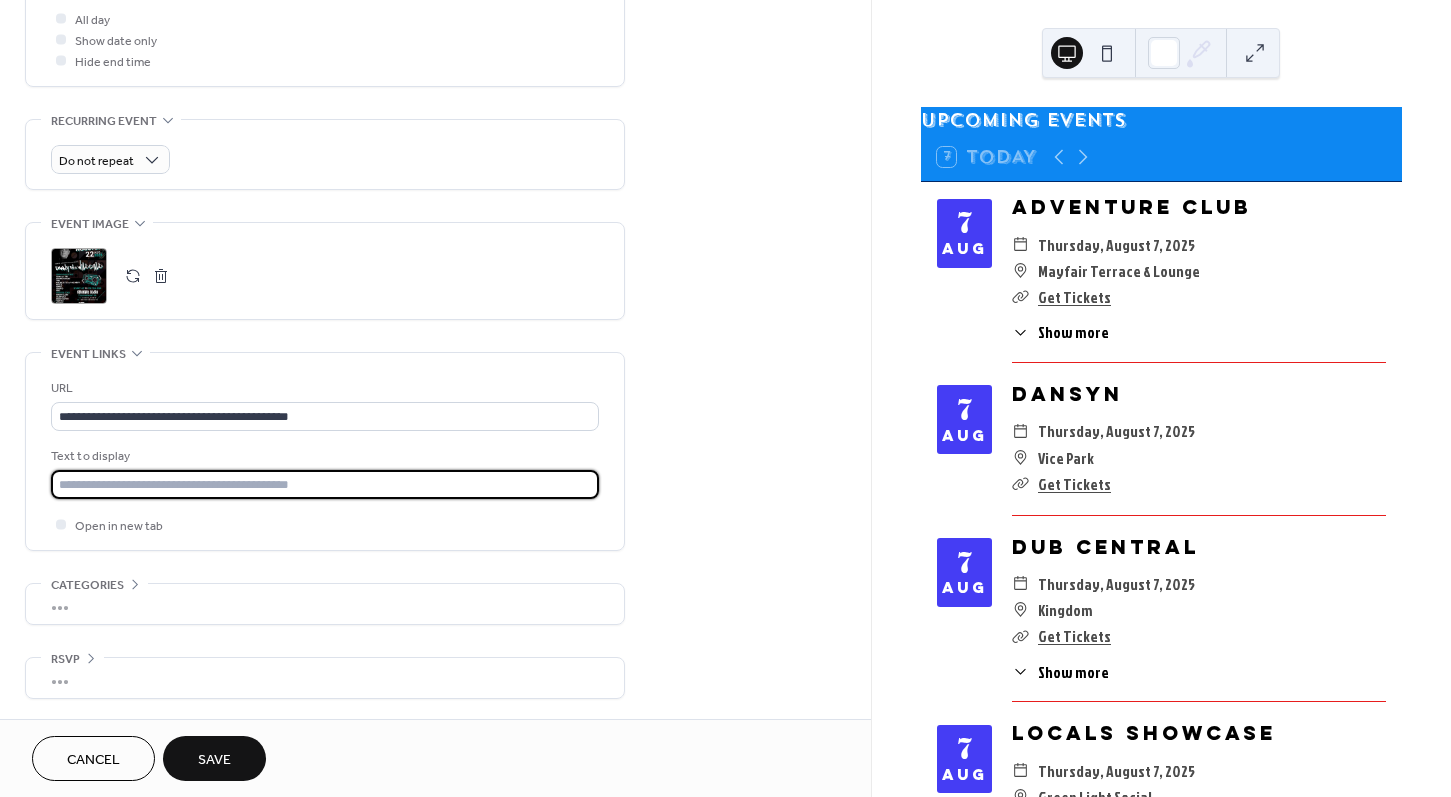 type on "**********" 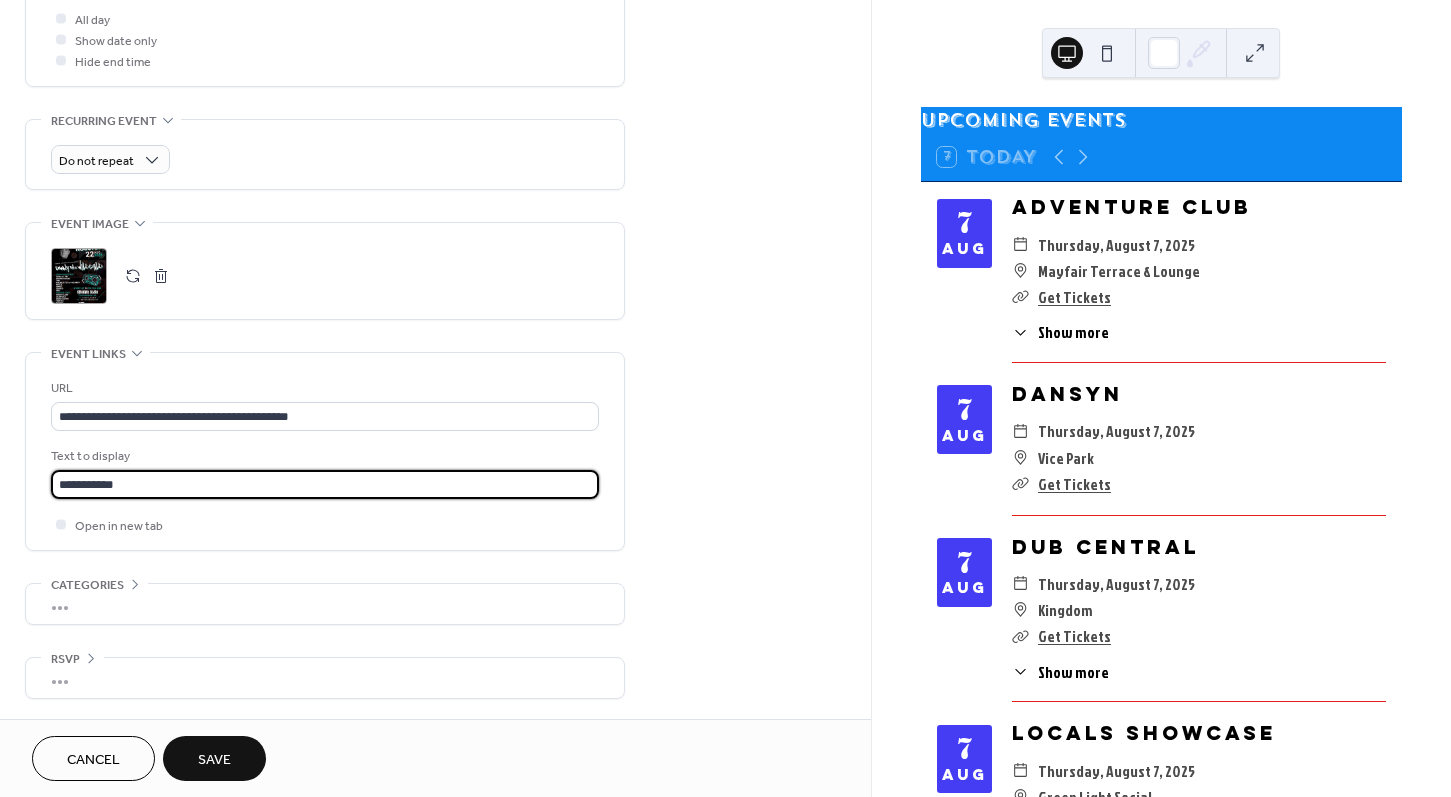 click on "Save" at bounding box center [214, 760] 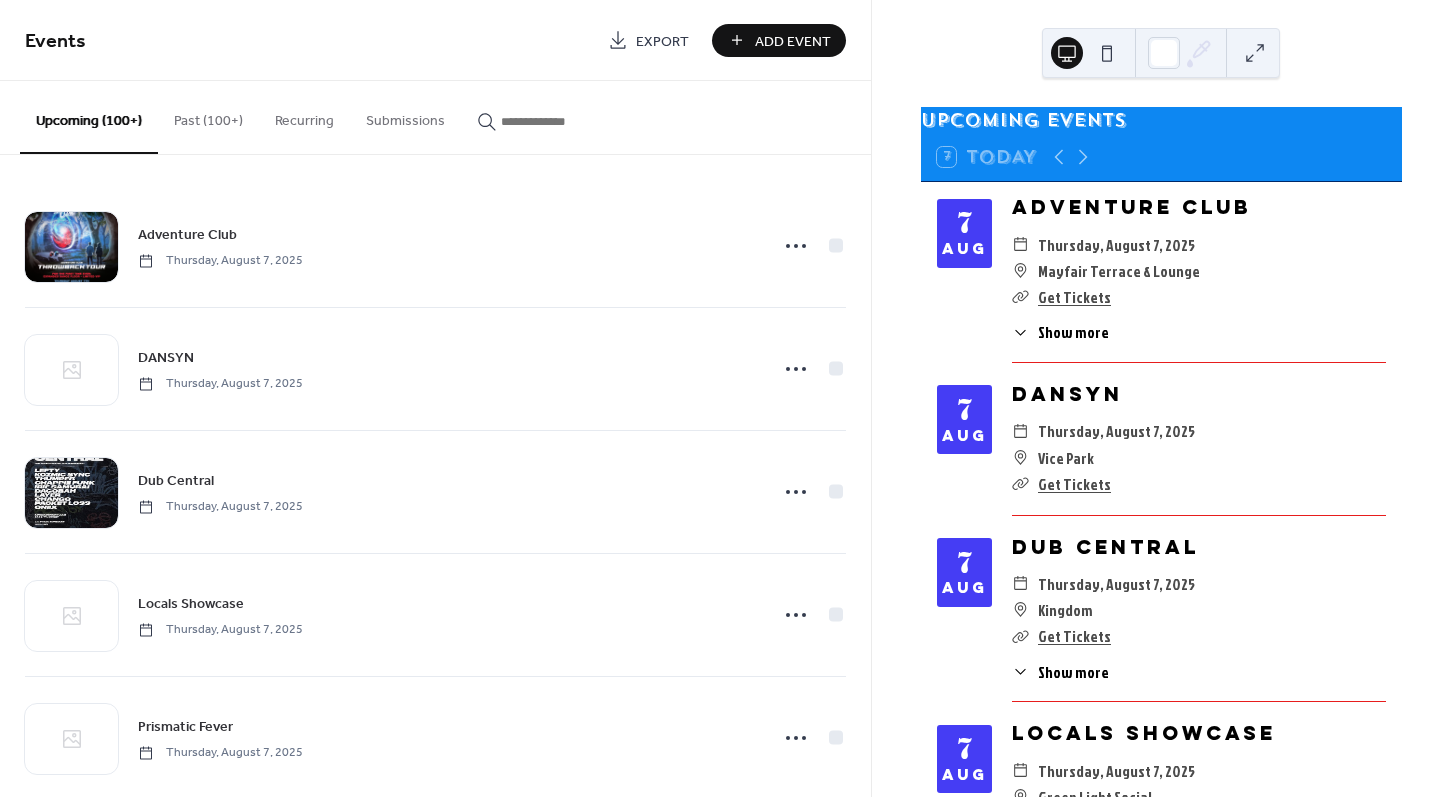 click on "Add Event" at bounding box center [793, 41] 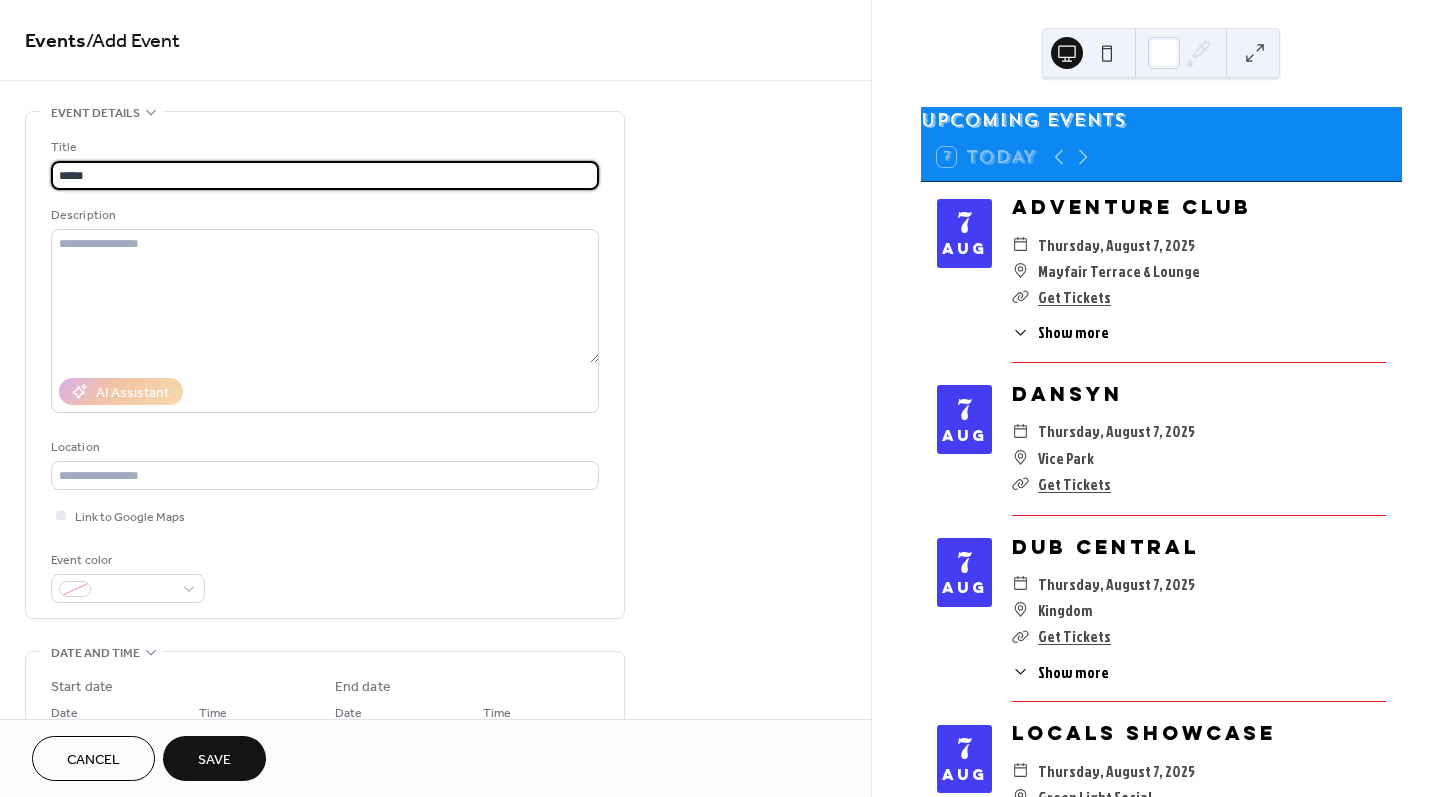 type on "*****" 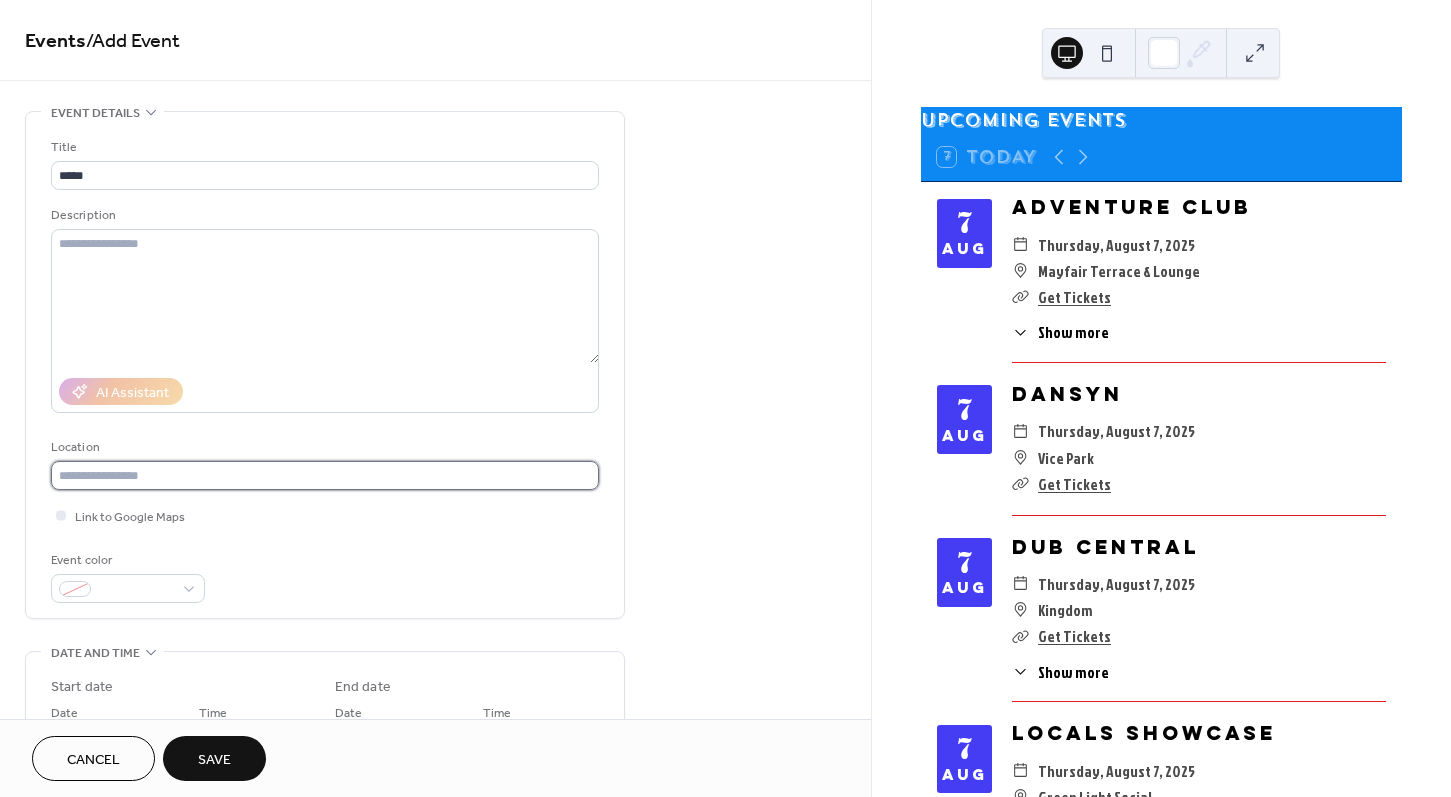 click at bounding box center (325, 475) 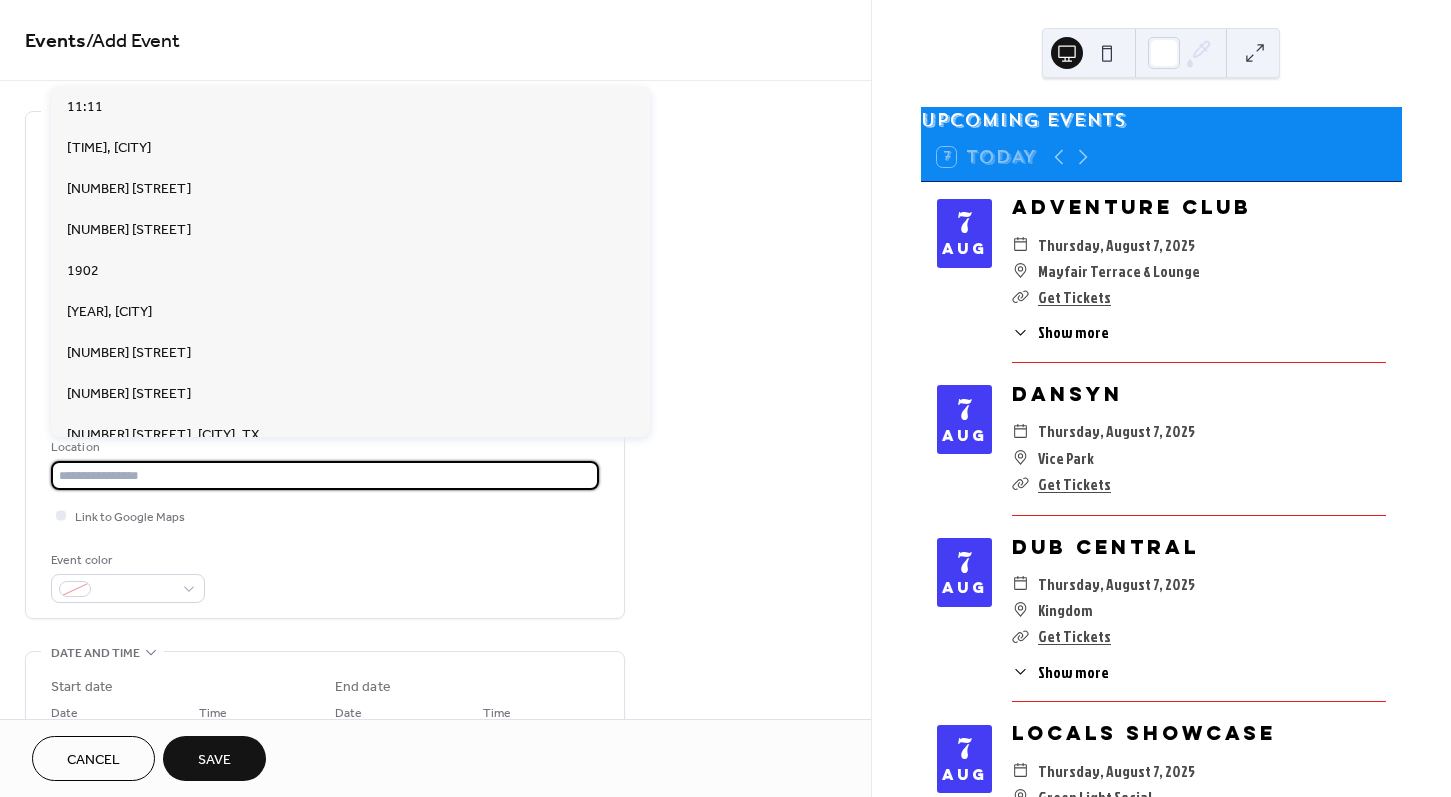 click on "Event color" at bounding box center [325, 576] 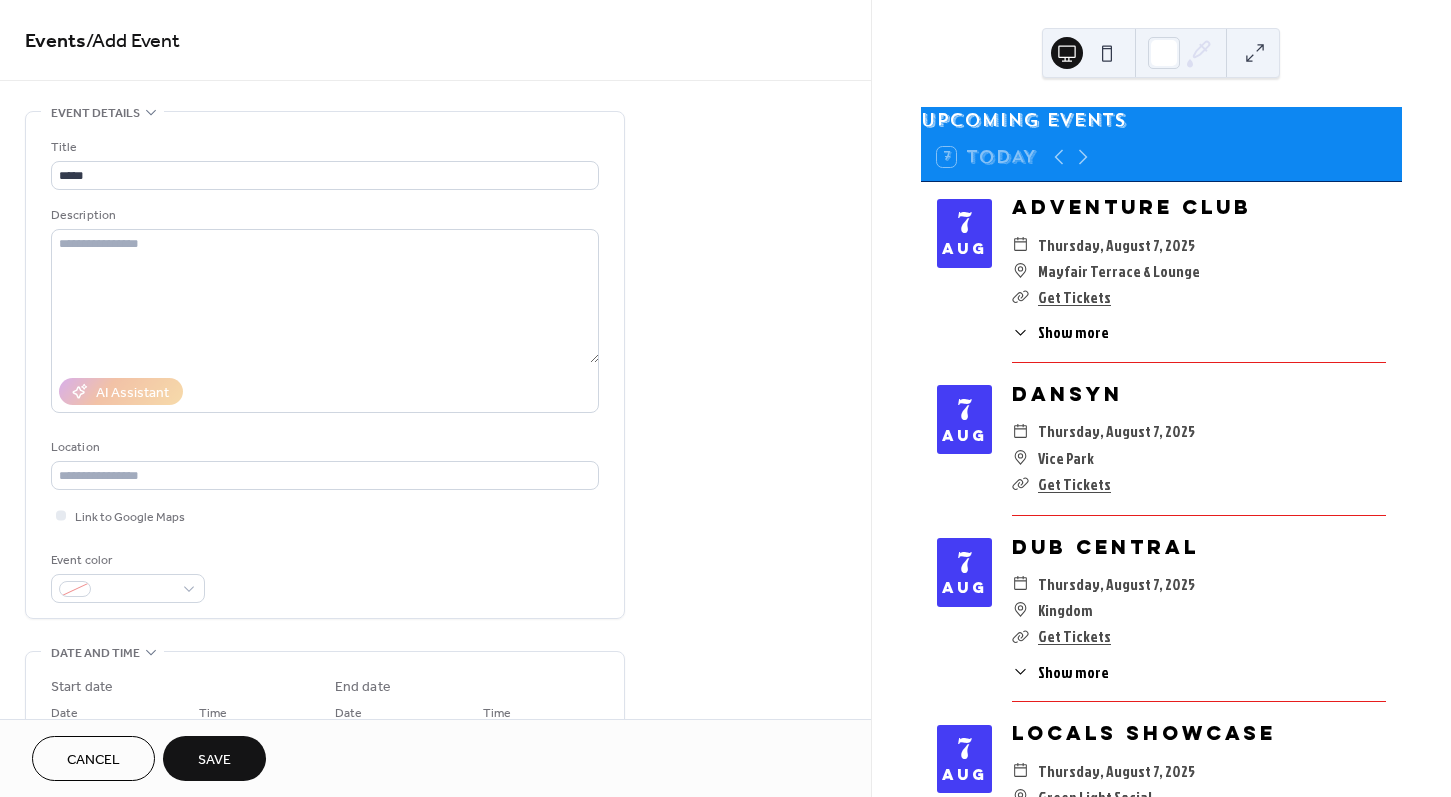 scroll, scrollTop: 227, scrollLeft: 0, axis: vertical 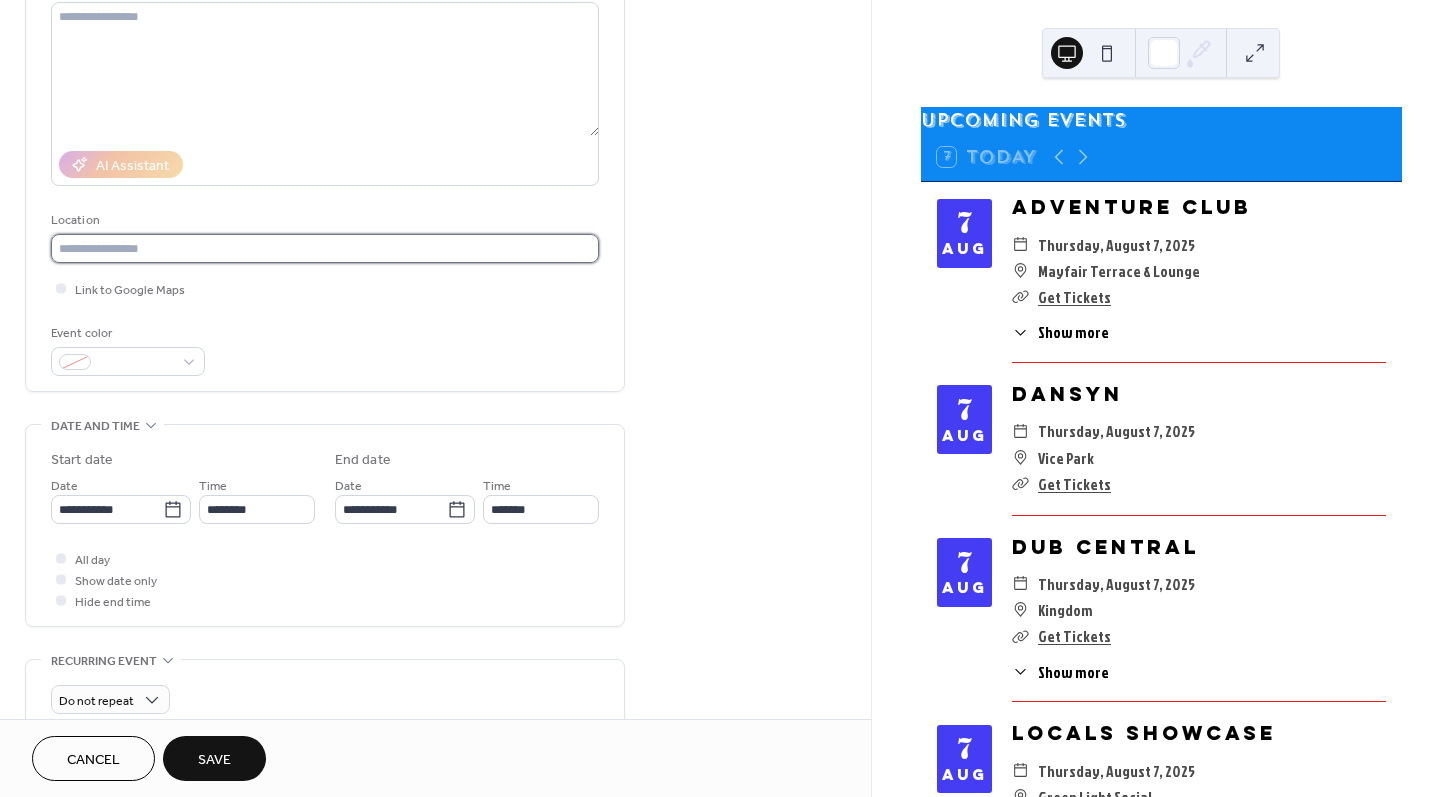 click at bounding box center (325, 248) 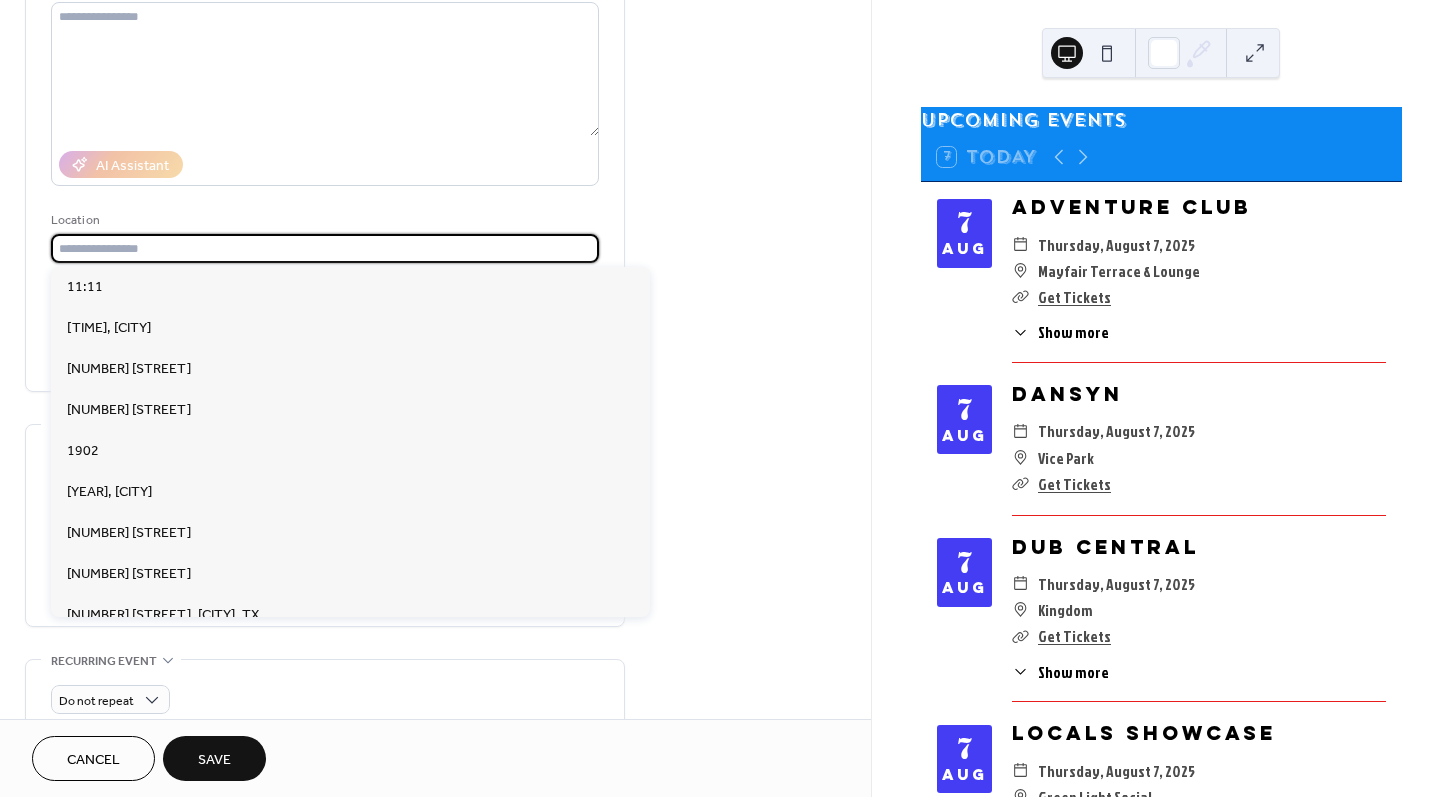 paste on "********" 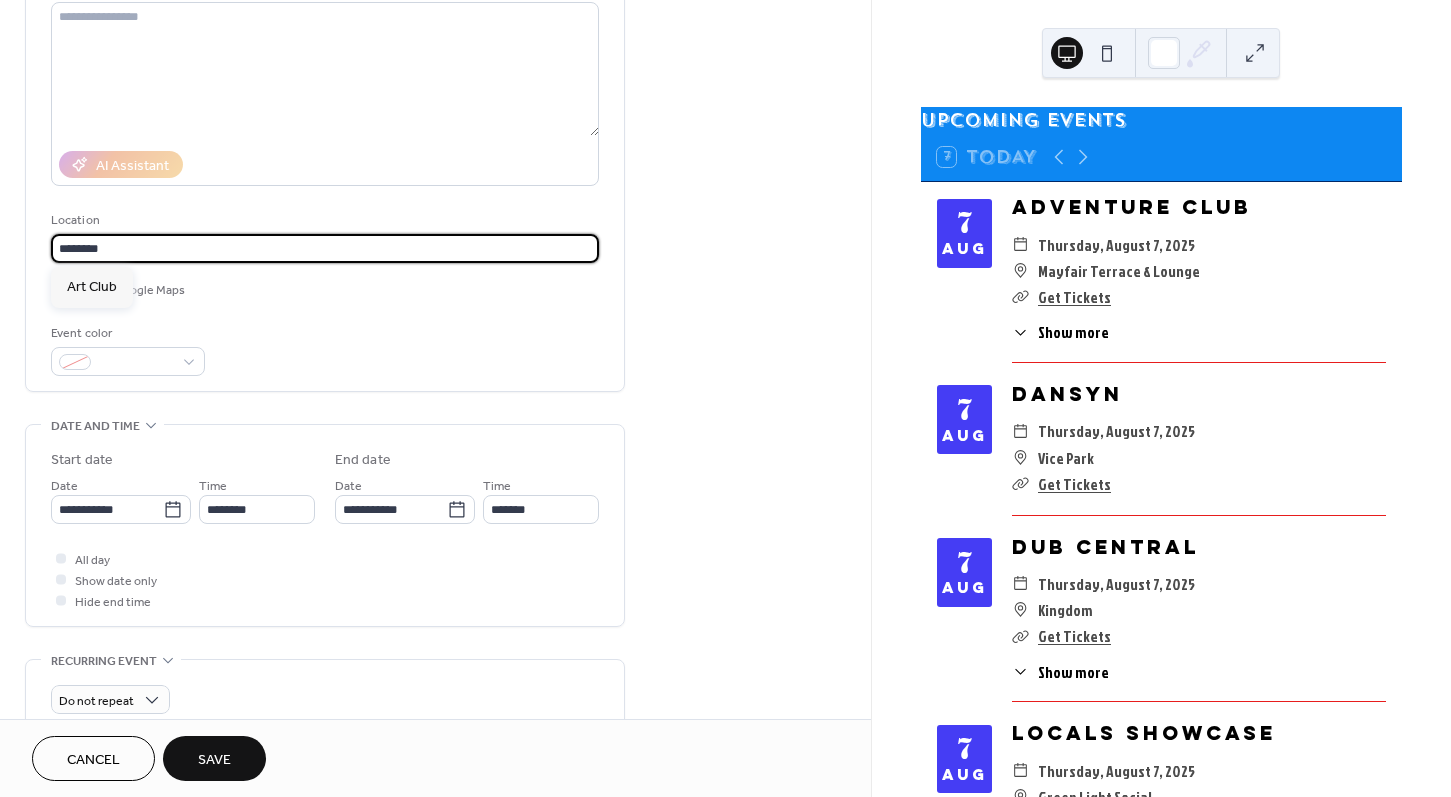 type on "********" 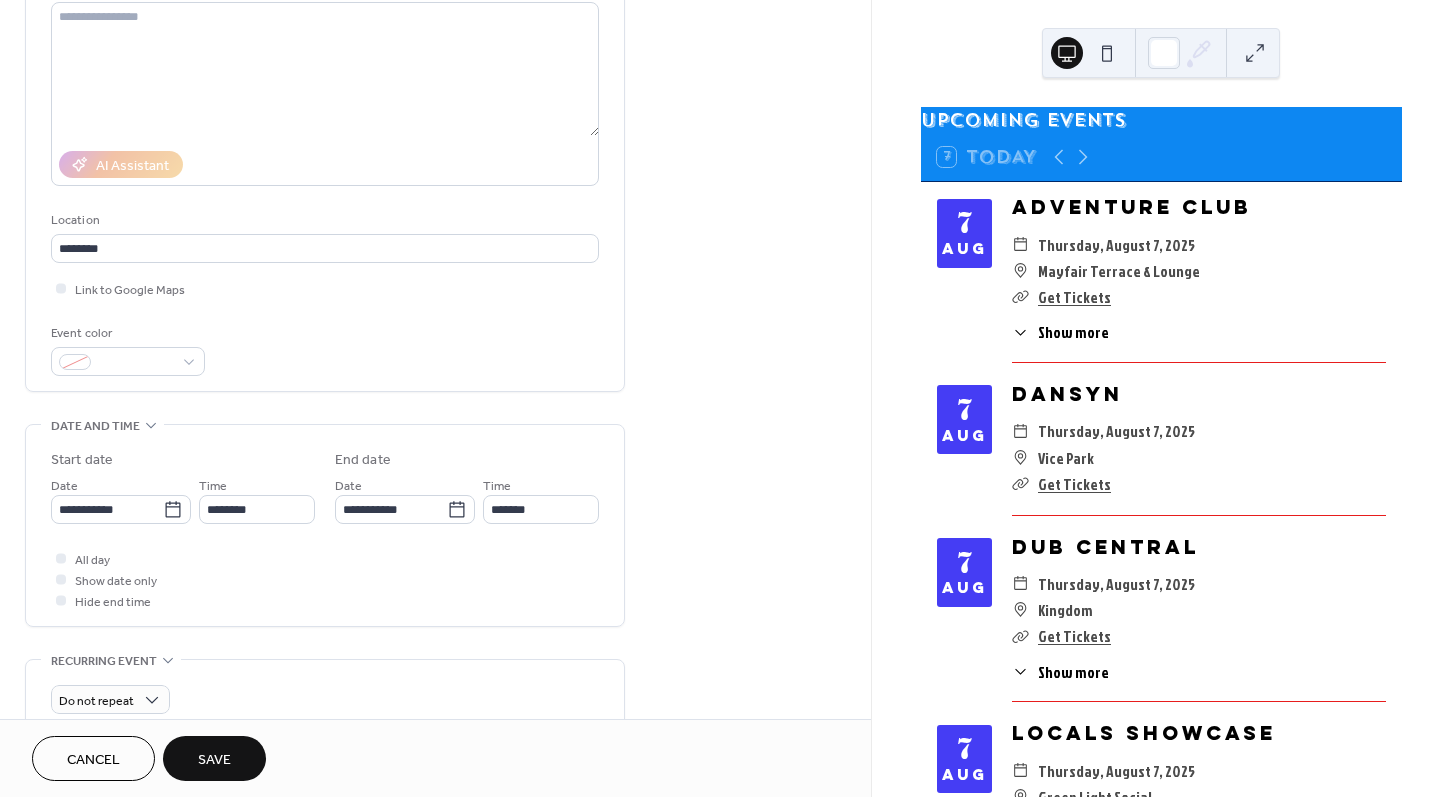 click on "**********" at bounding box center (435, 571) 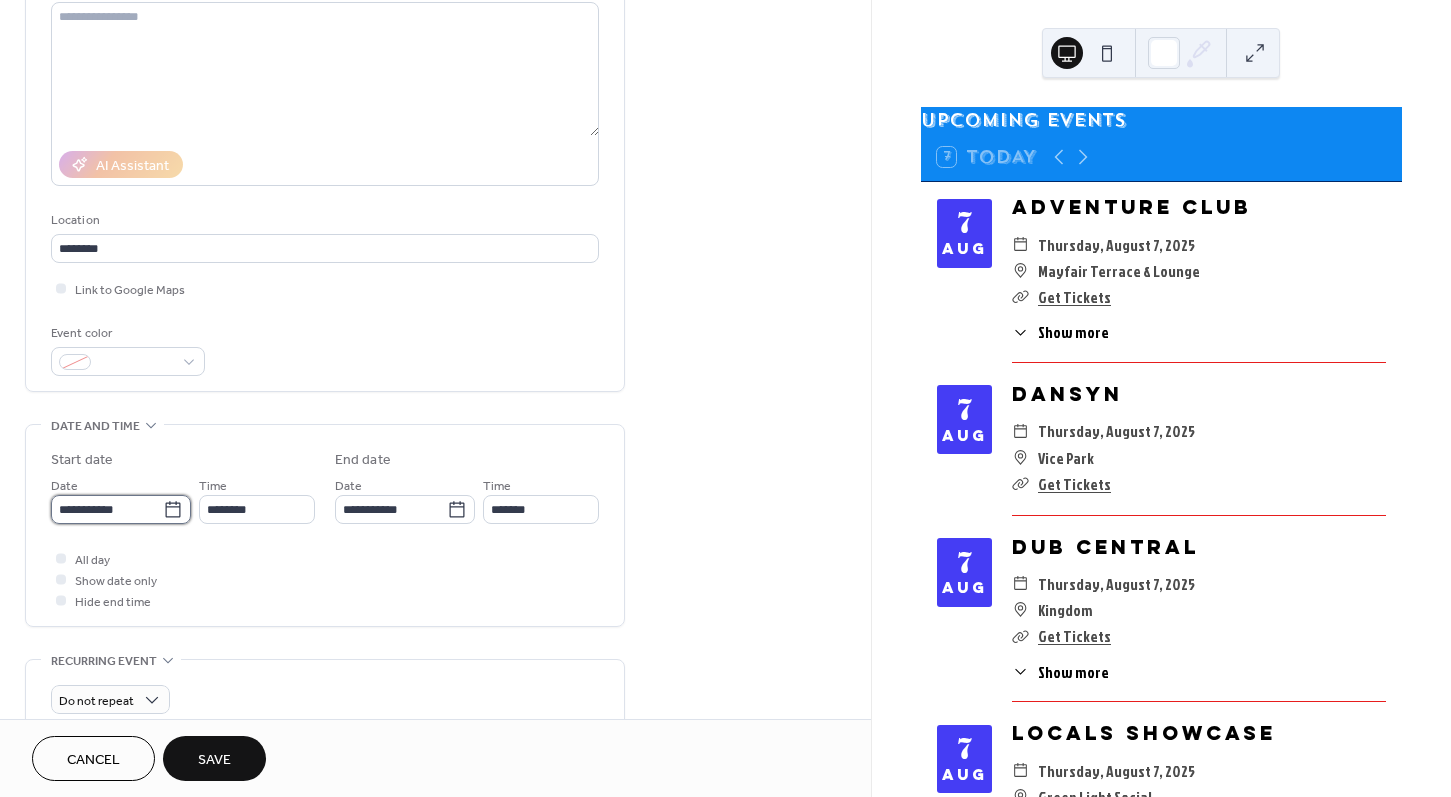 click on "**********" at bounding box center (107, 509) 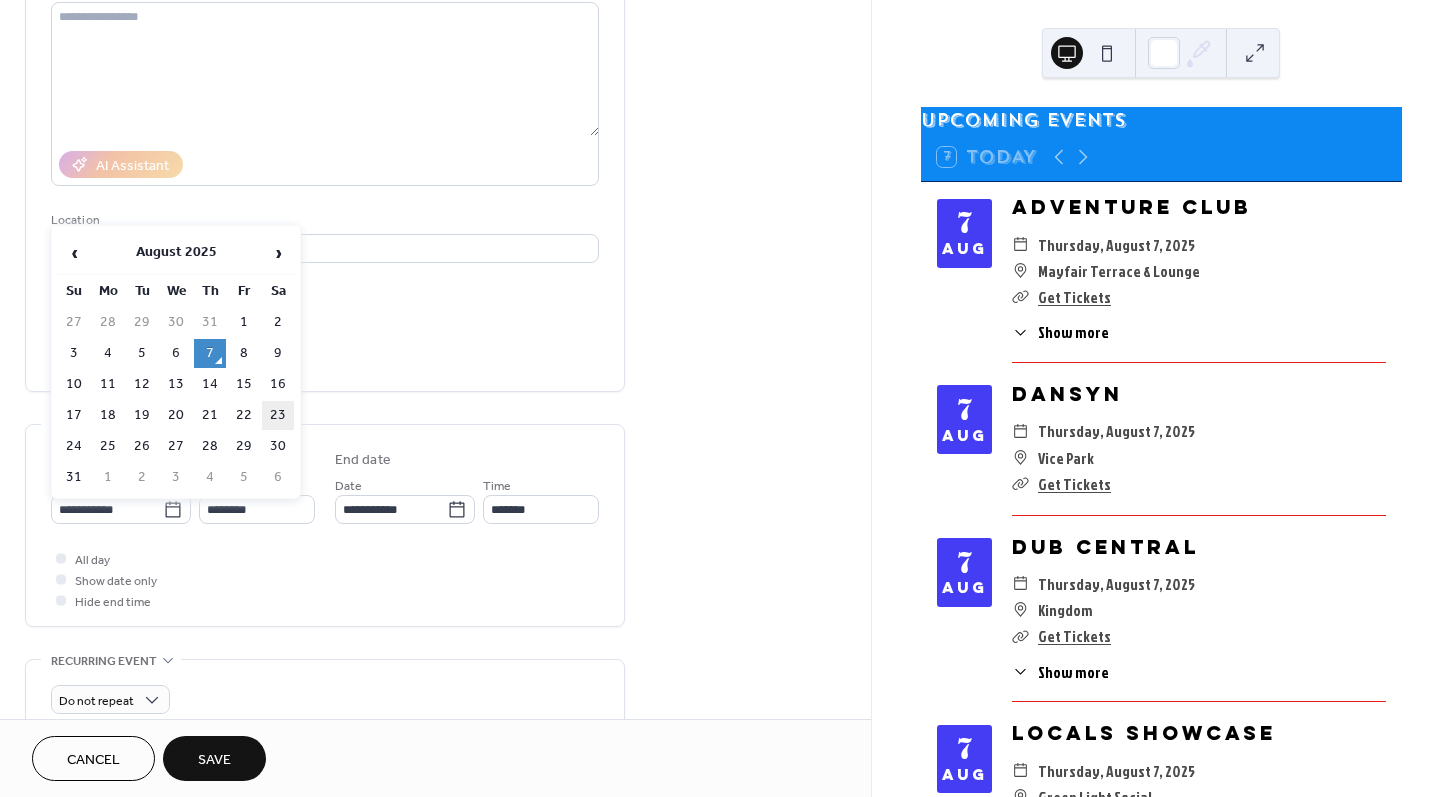 click on "23" at bounding box center (278, 415) 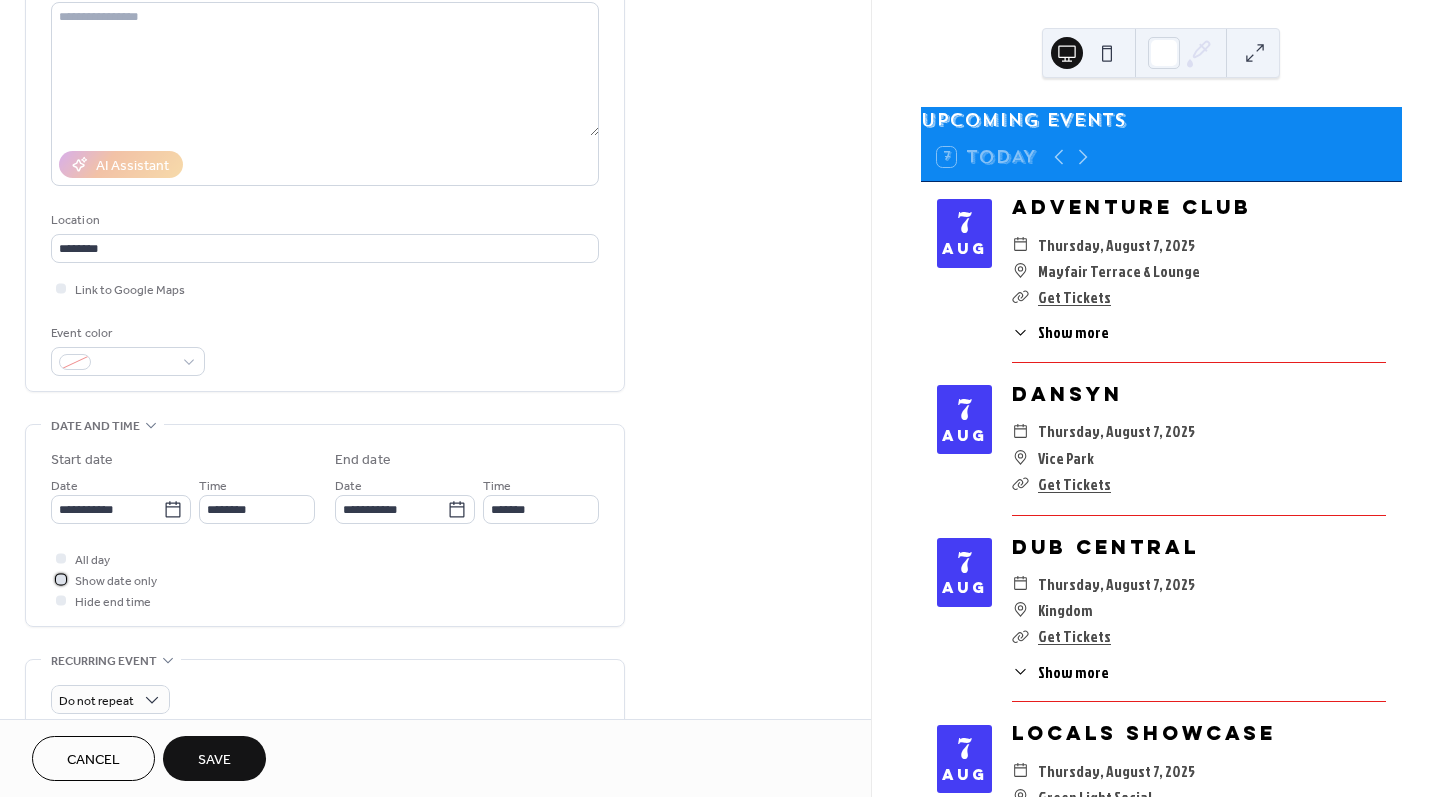 click on "Show date only" at bounding box center (116, 581) 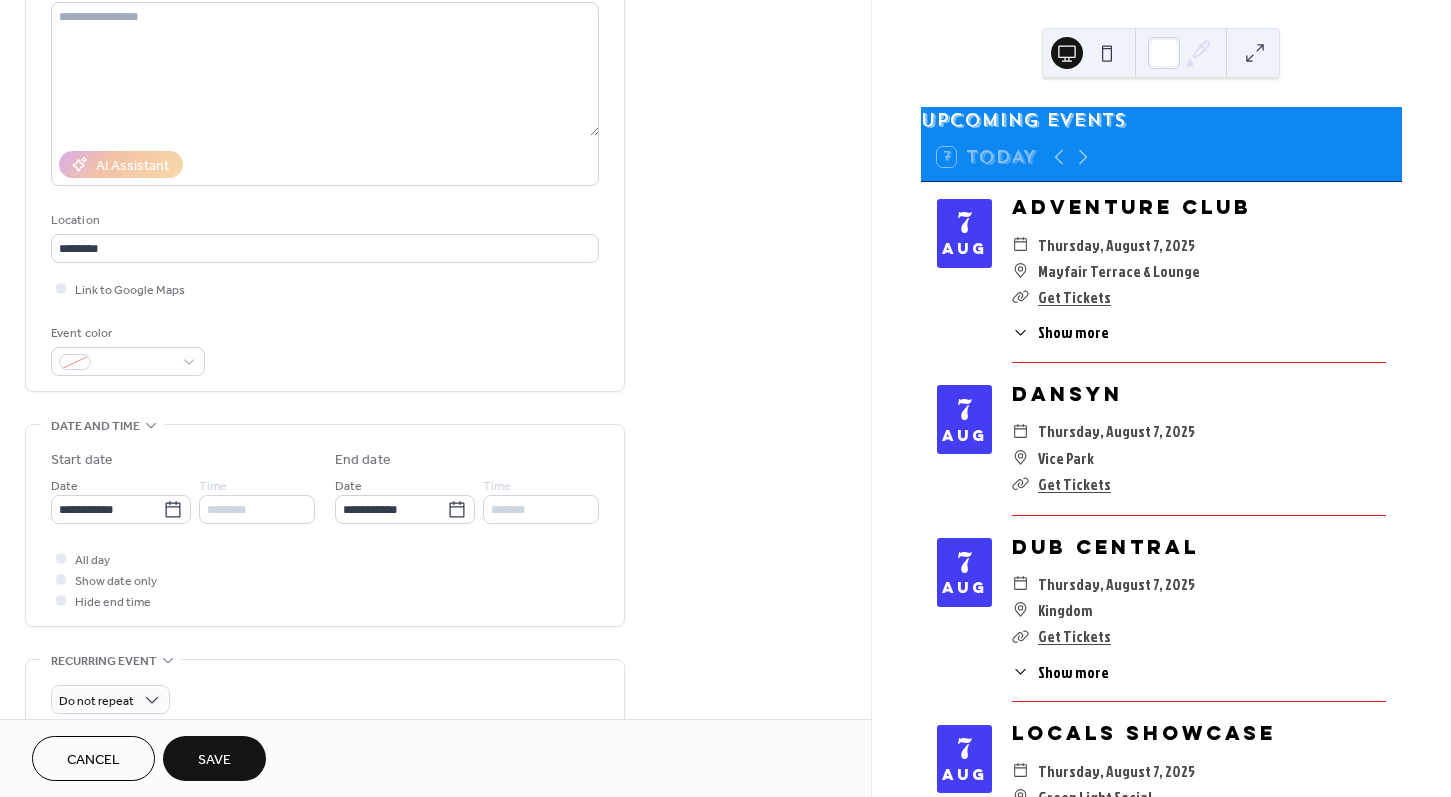 click on "**********" at bounding box center [325, 561] 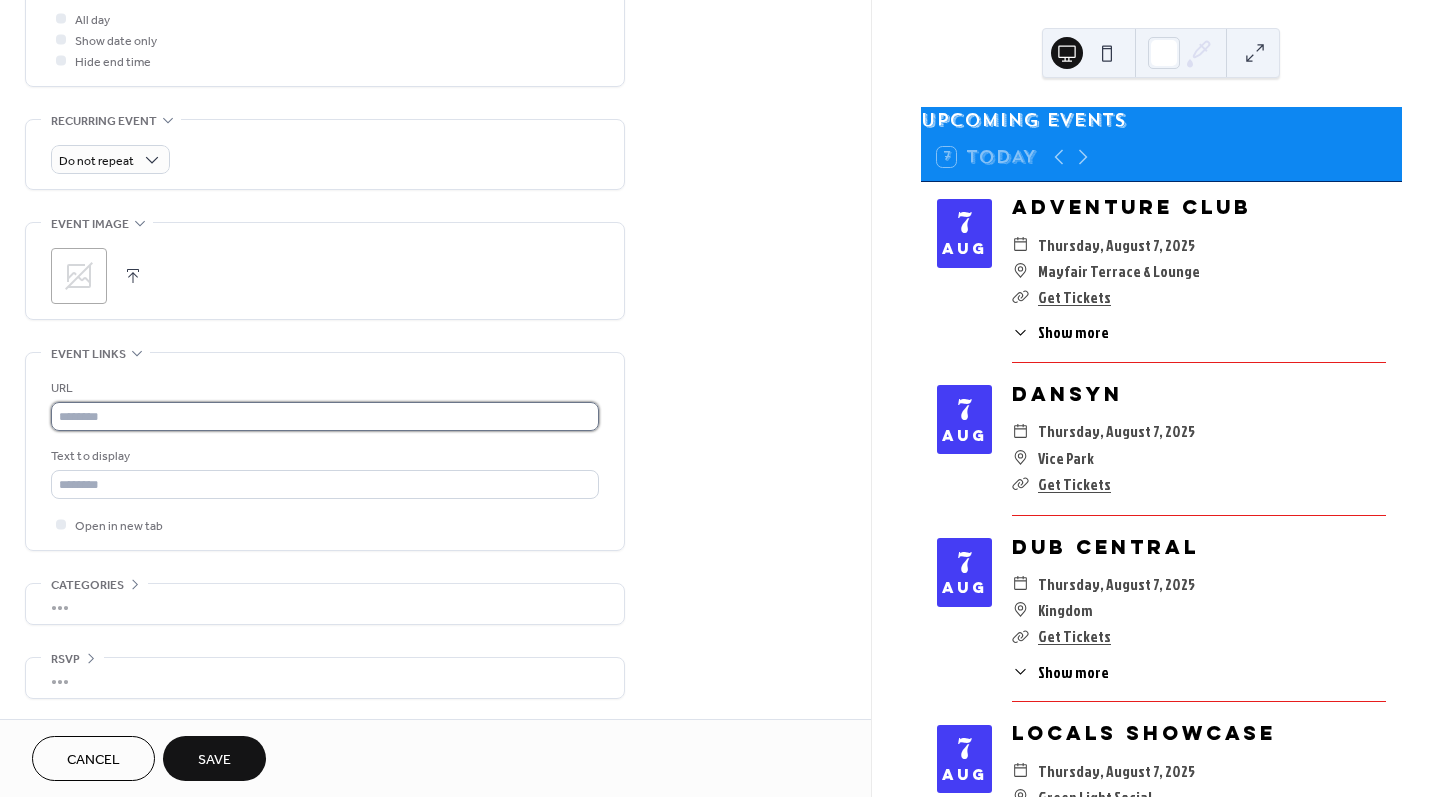 click at bounding box center [325, 416] 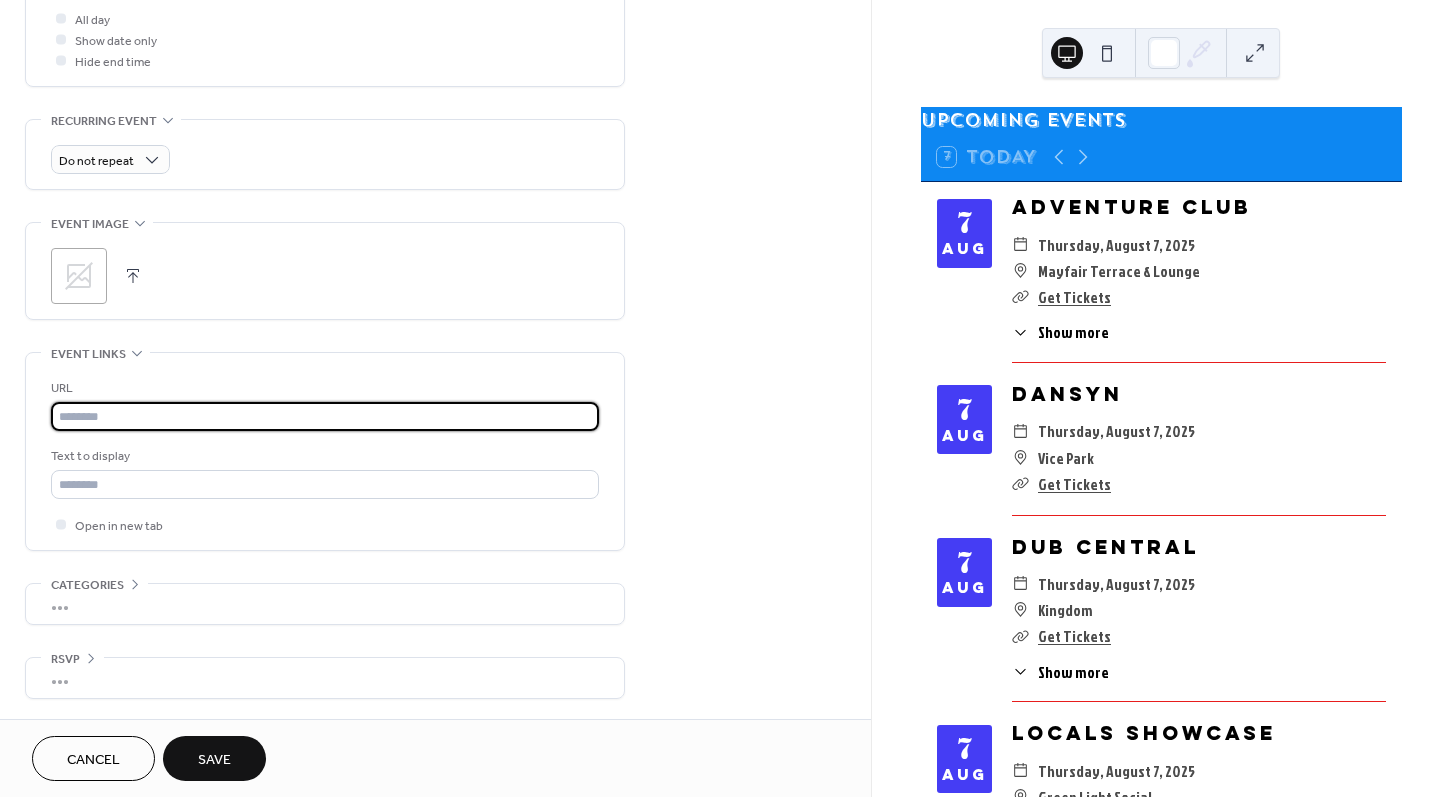 paste on "**********" 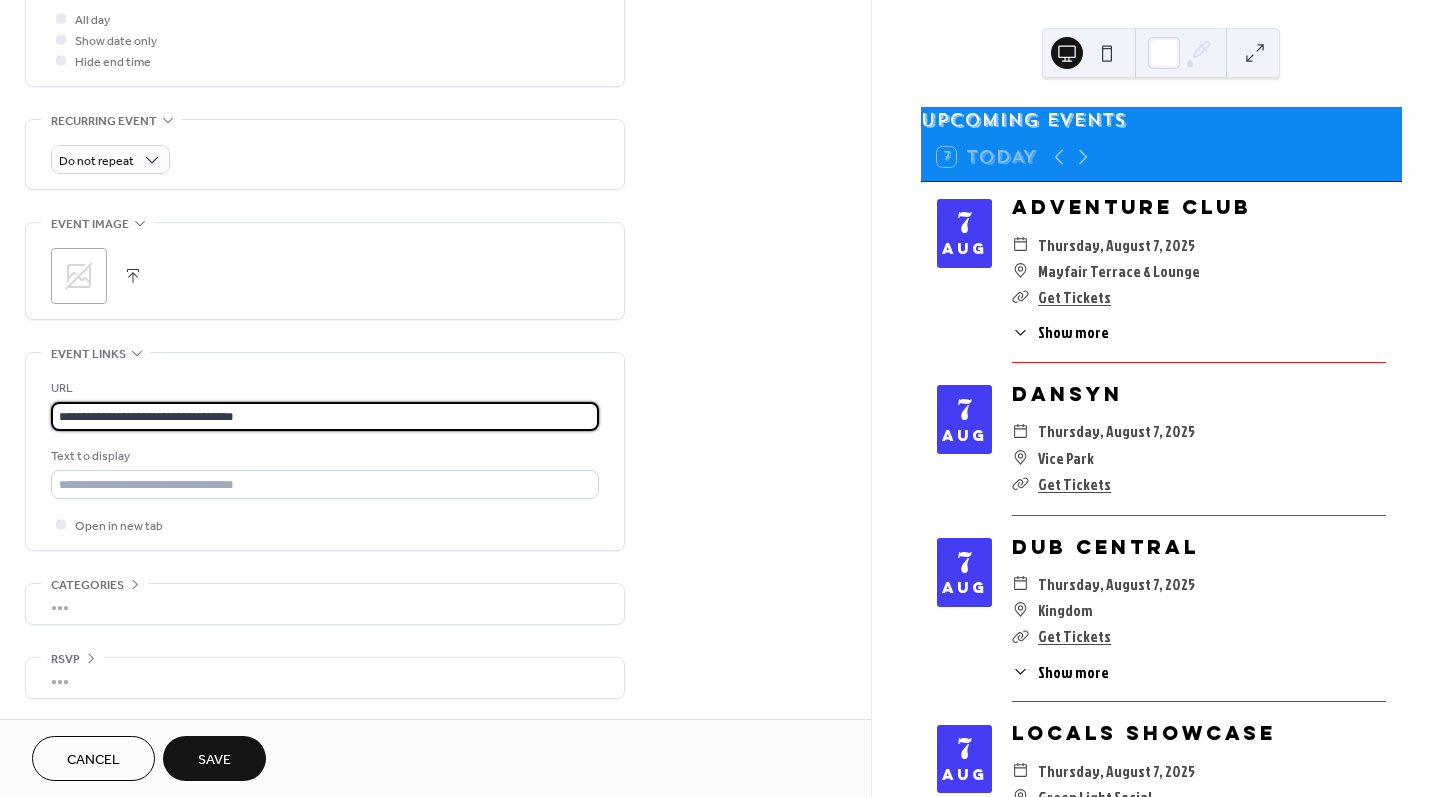 type on "**********" 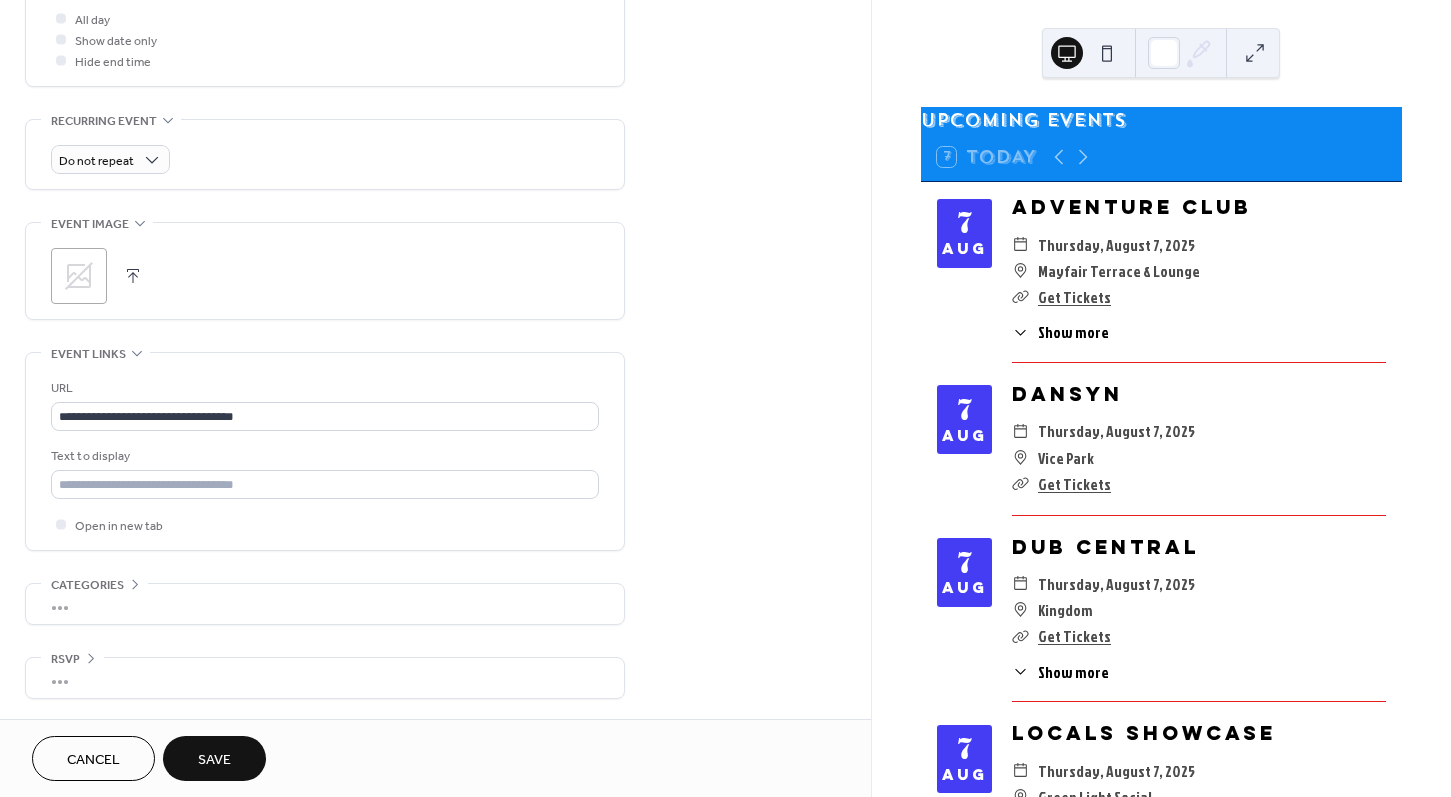 click on "**********" at bounding box center [325, 456] 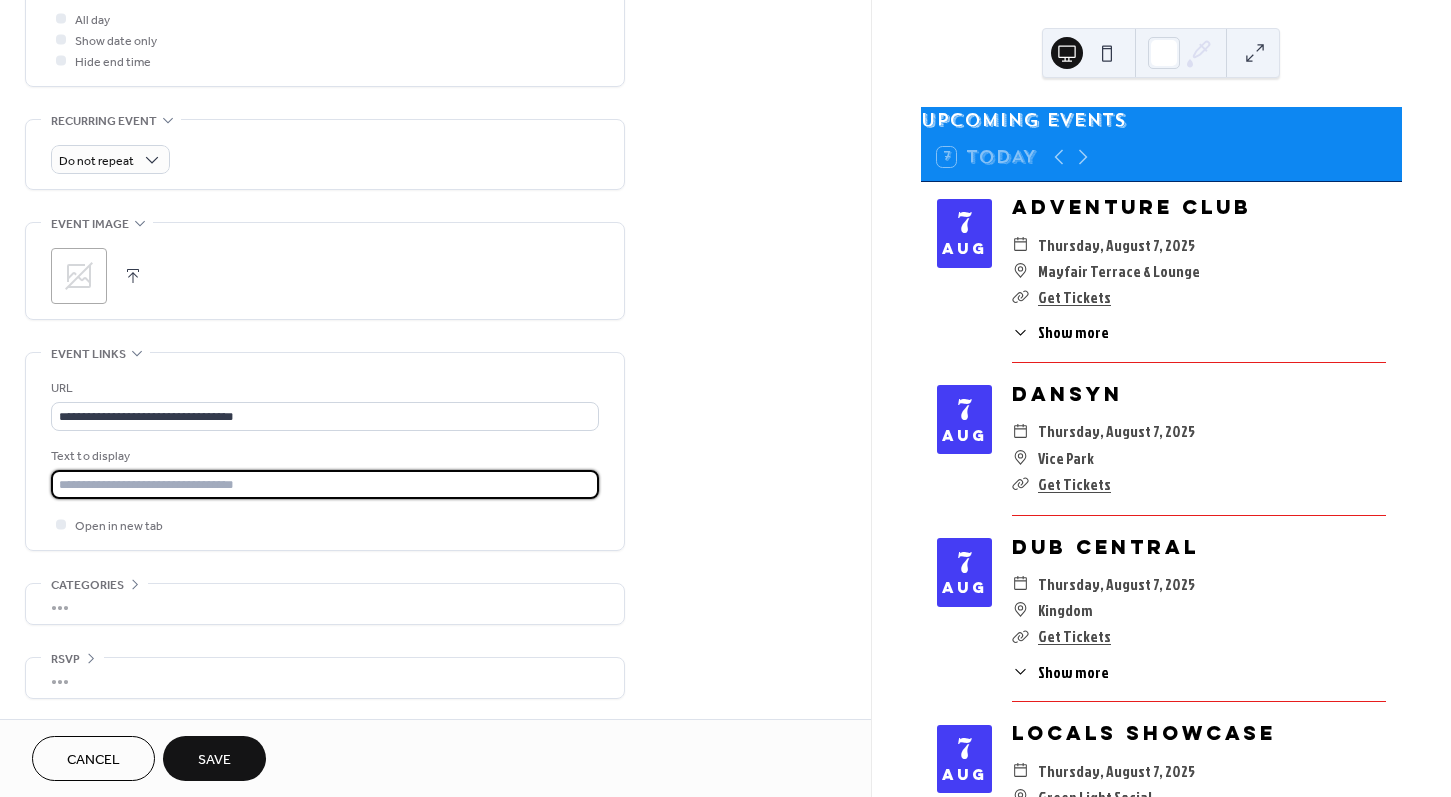 click at bounding box center [325, 484] 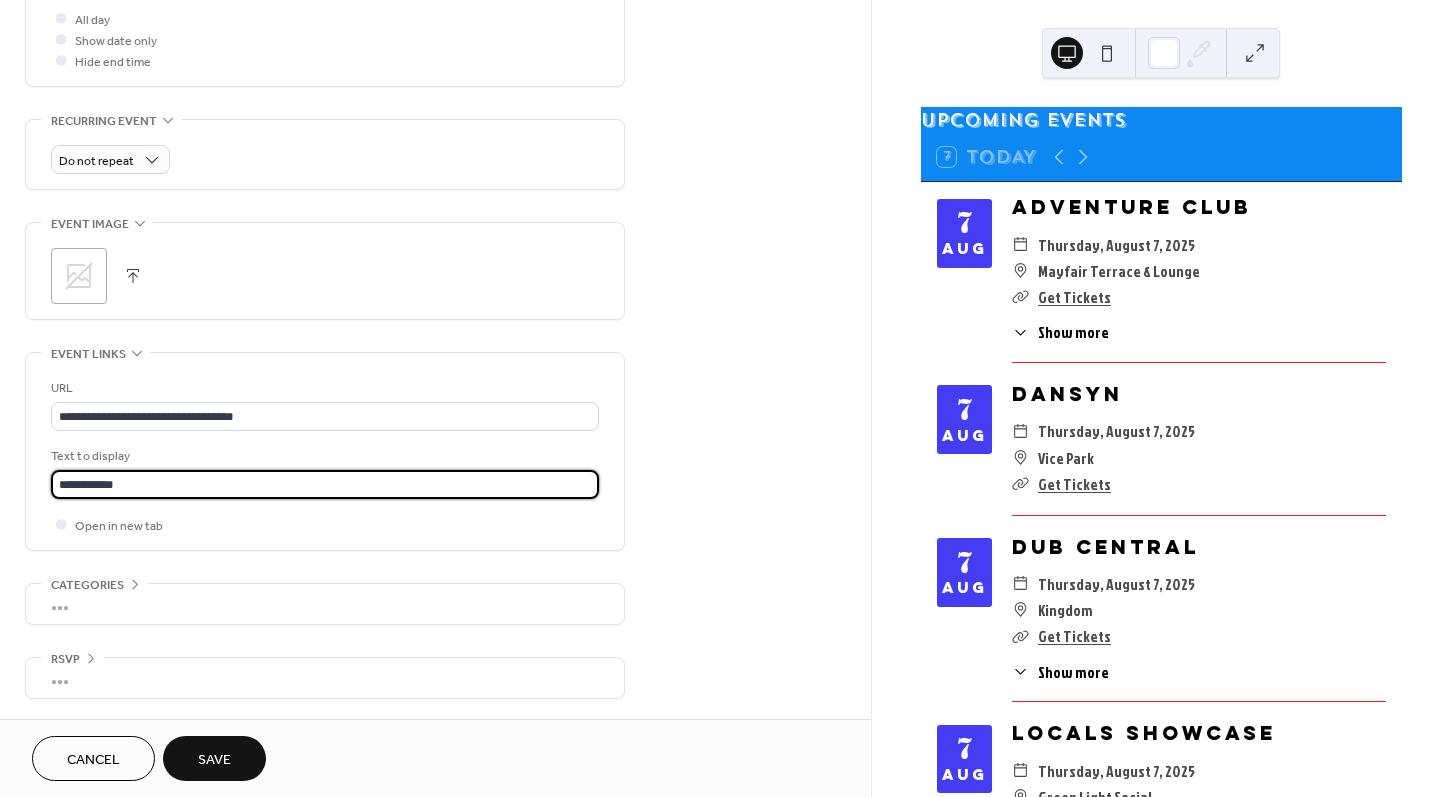 click on "Save" at bounding box center (214, 760) 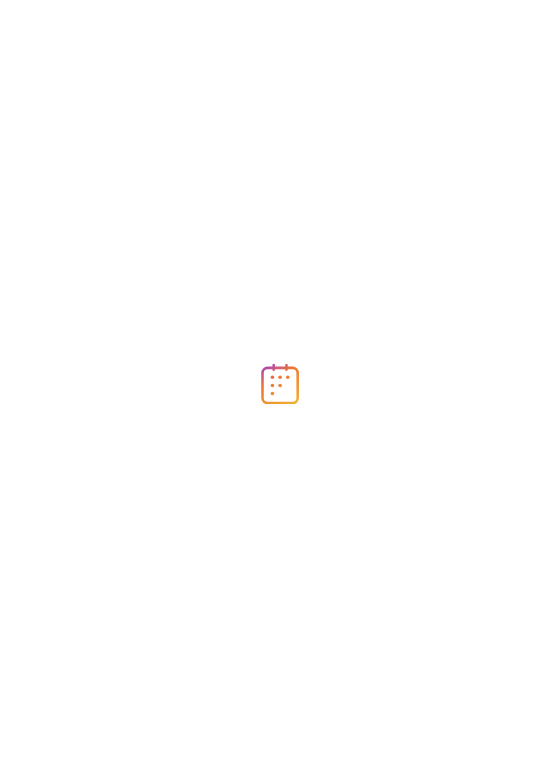 scroll, scrollTop: 0, scrollLeft: 0, axis: both 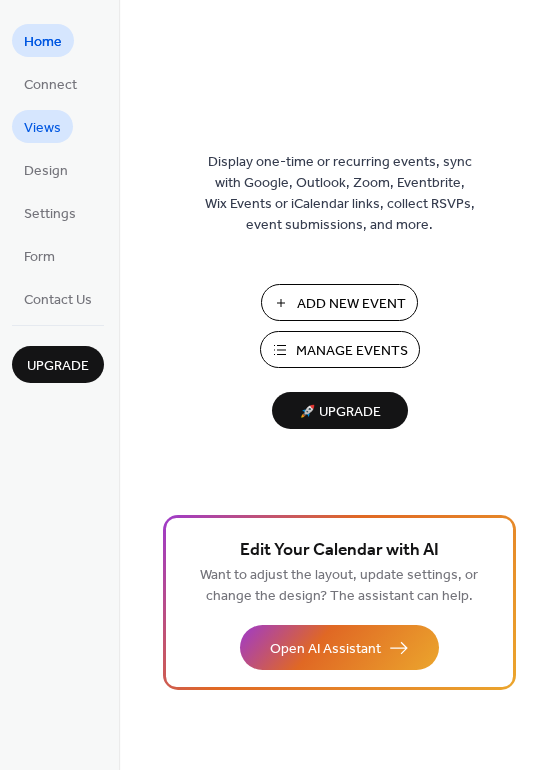 click on "Views" at bounding box center (42, 128) 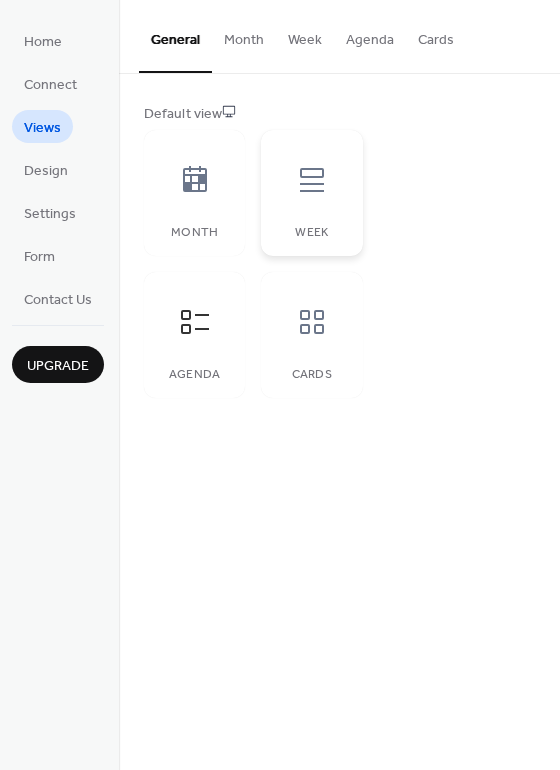click at bounding box center (312, 180) 